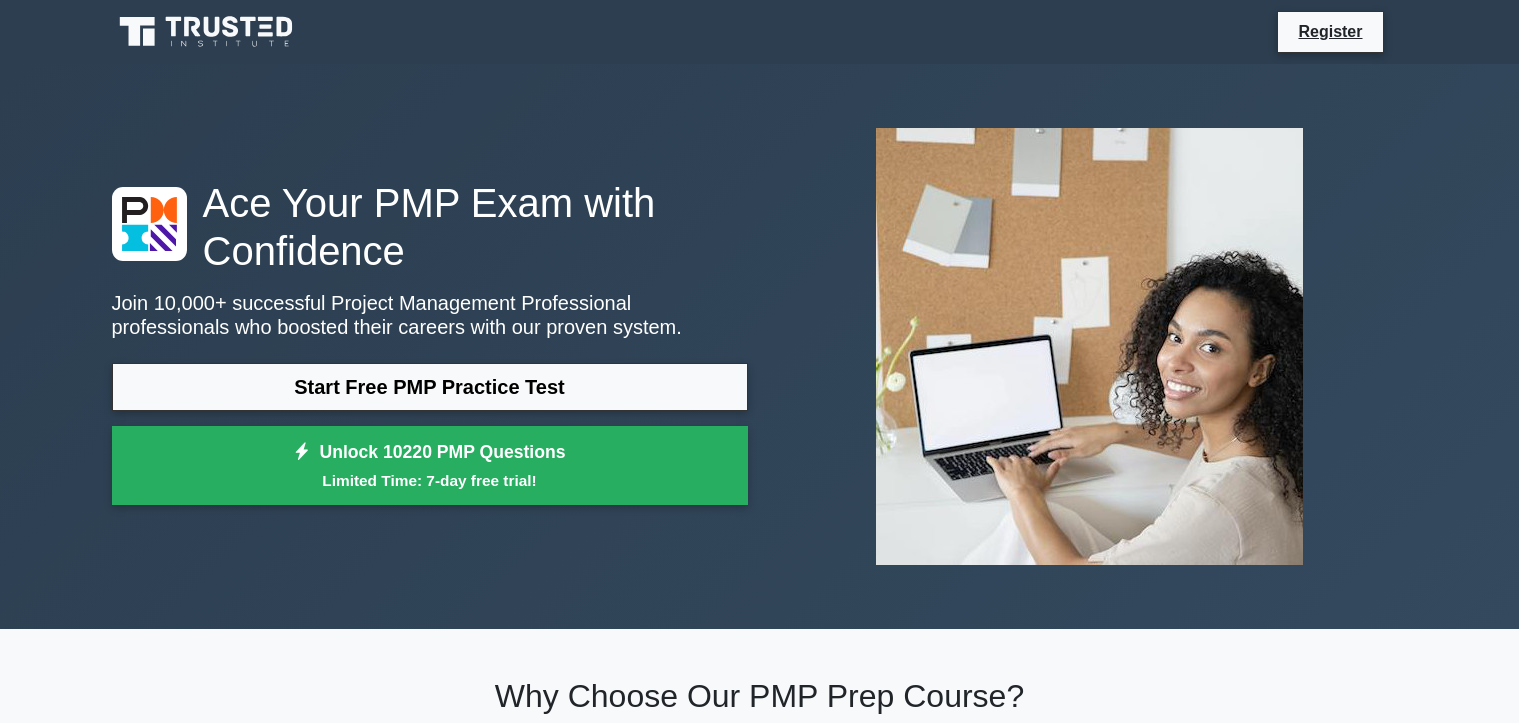 scroll, scrollTop: 0, scrollLeft: 0, axis: both 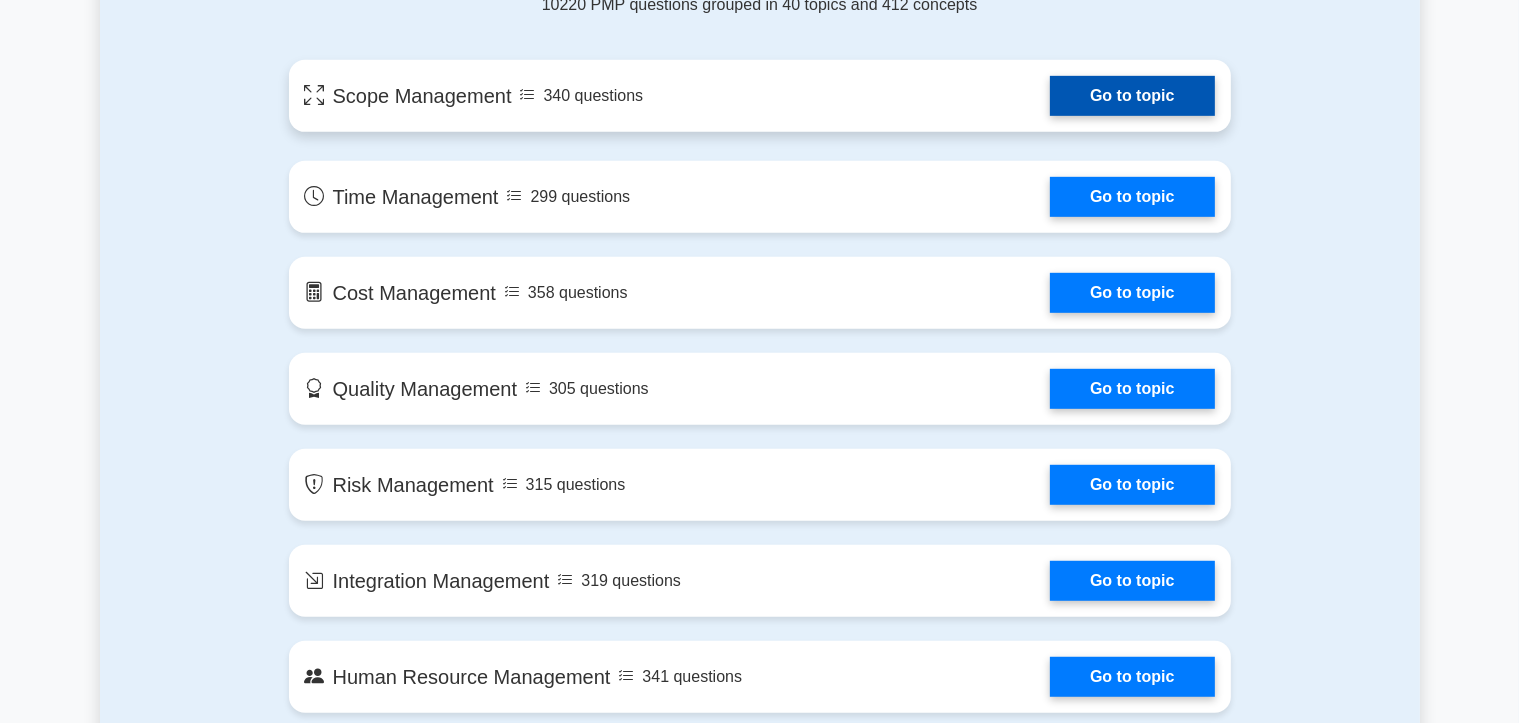 click on "Go to topic" at bounding box center [1132, 96] 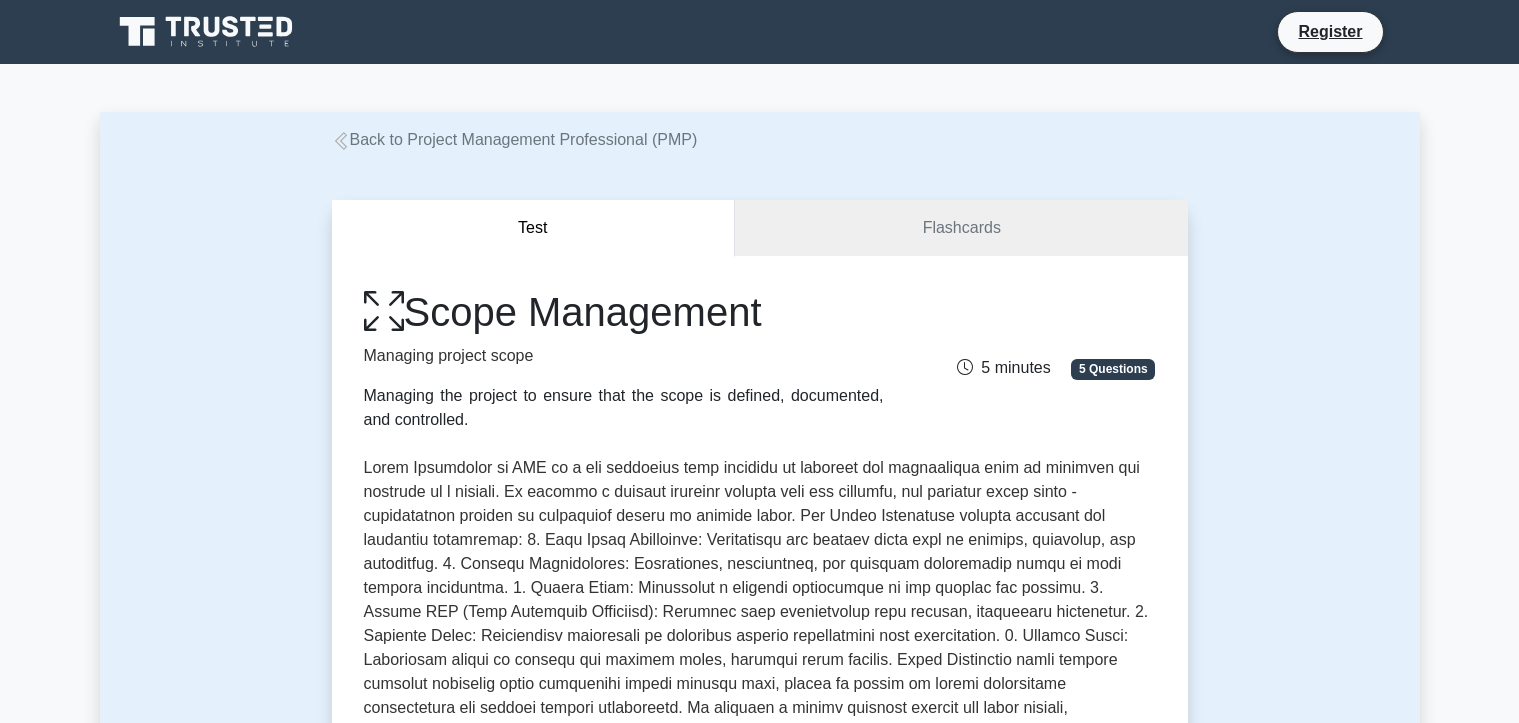 scroll, scrollTop: 0, scrollLeft: 0, axis: both 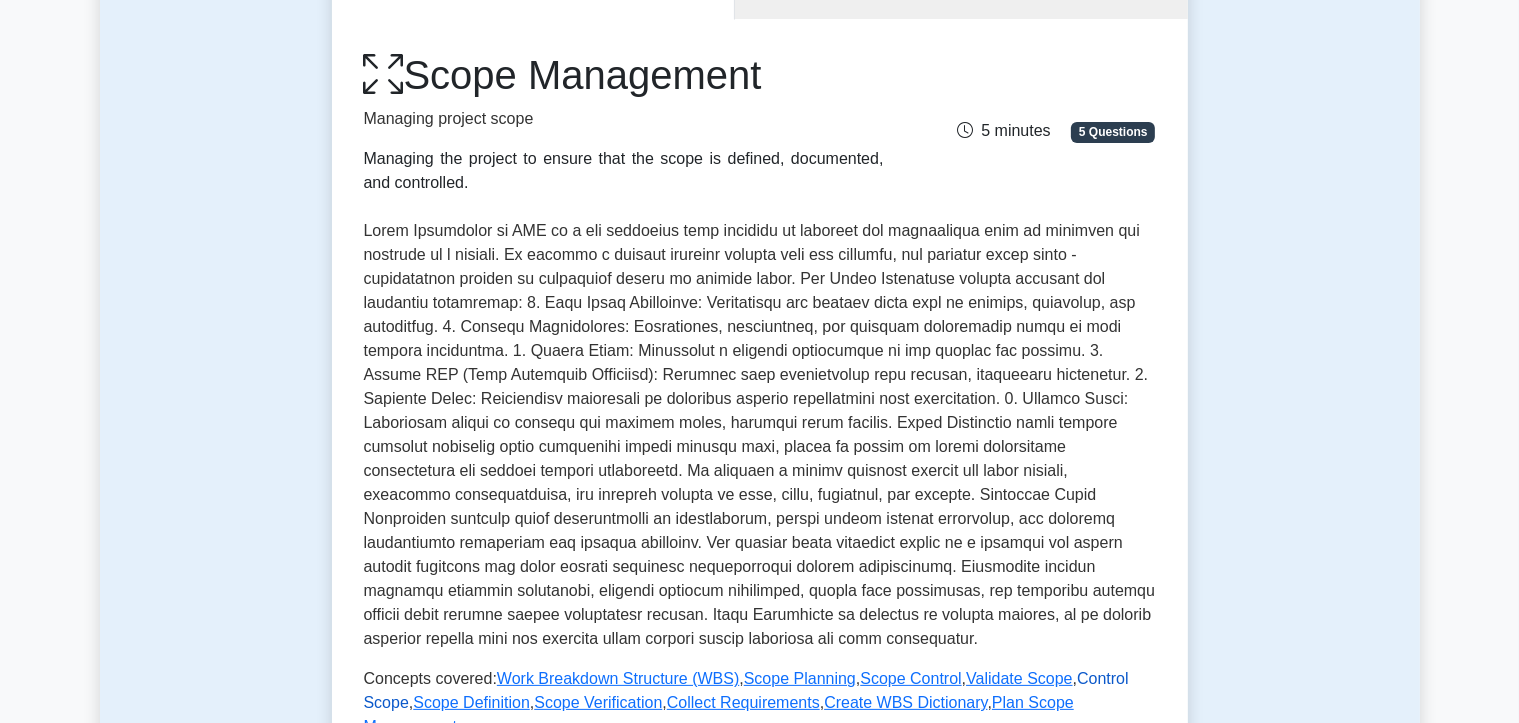 click on "Control Scope" at bounding box center [746, 690] 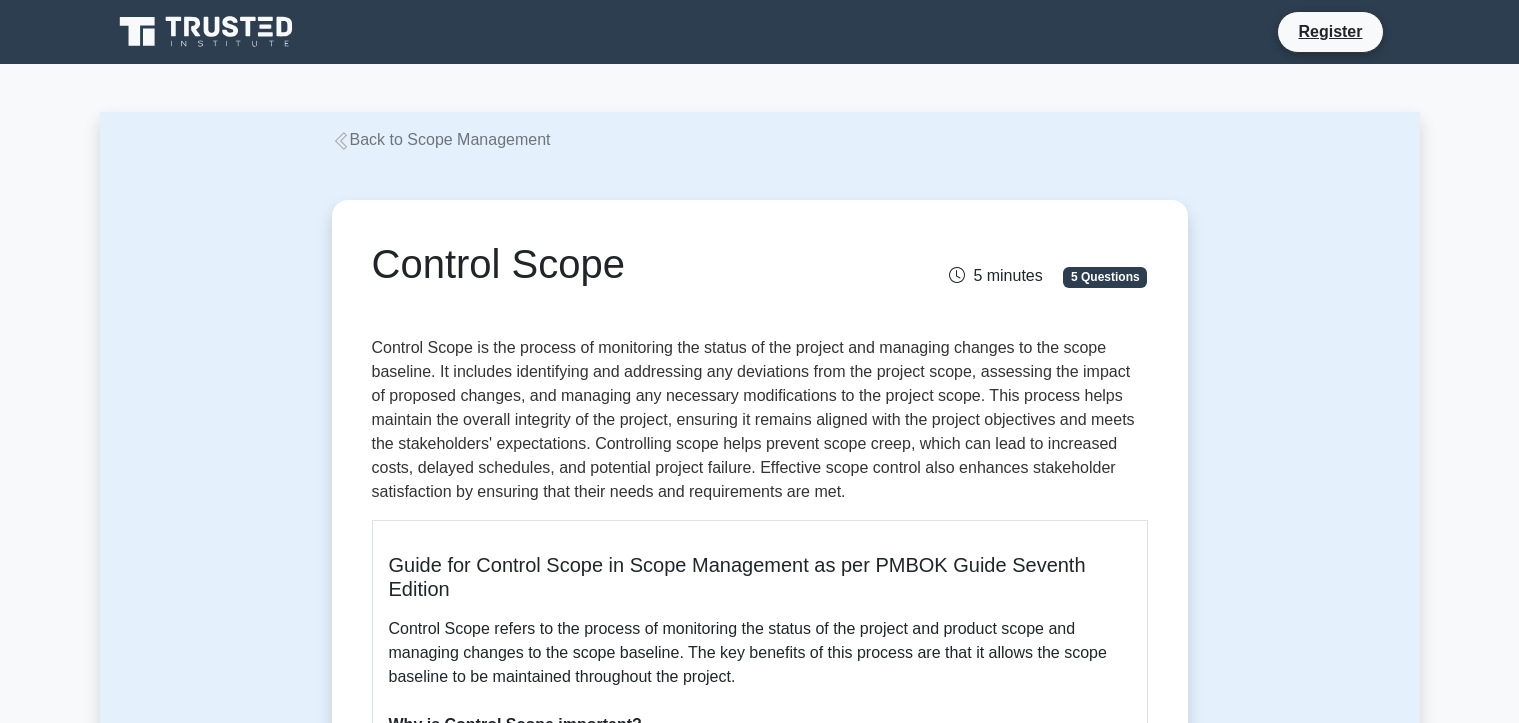 scroll, scrollTop: 0, scrollLeft: 0, axis: both 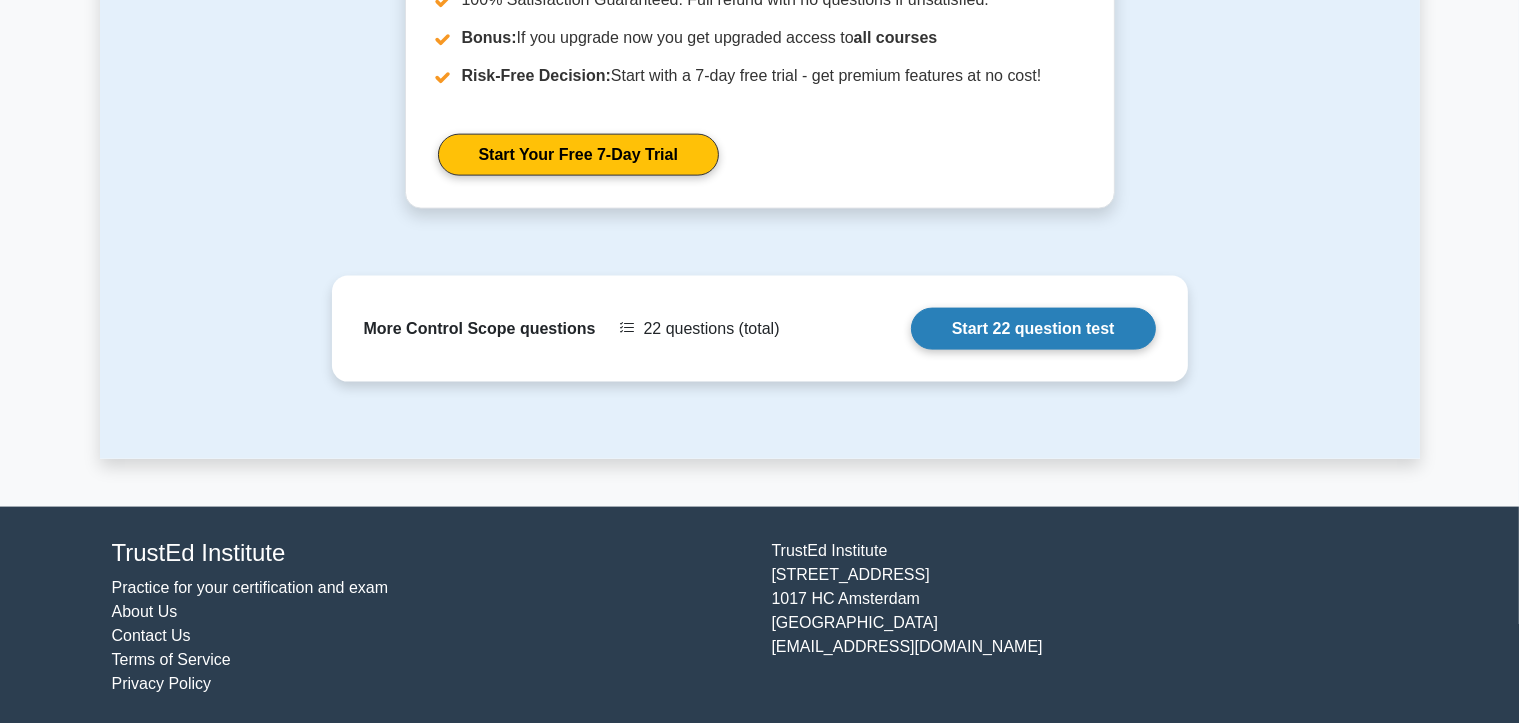 click on "Start 22 question test" at bounding box center (1033, 329) 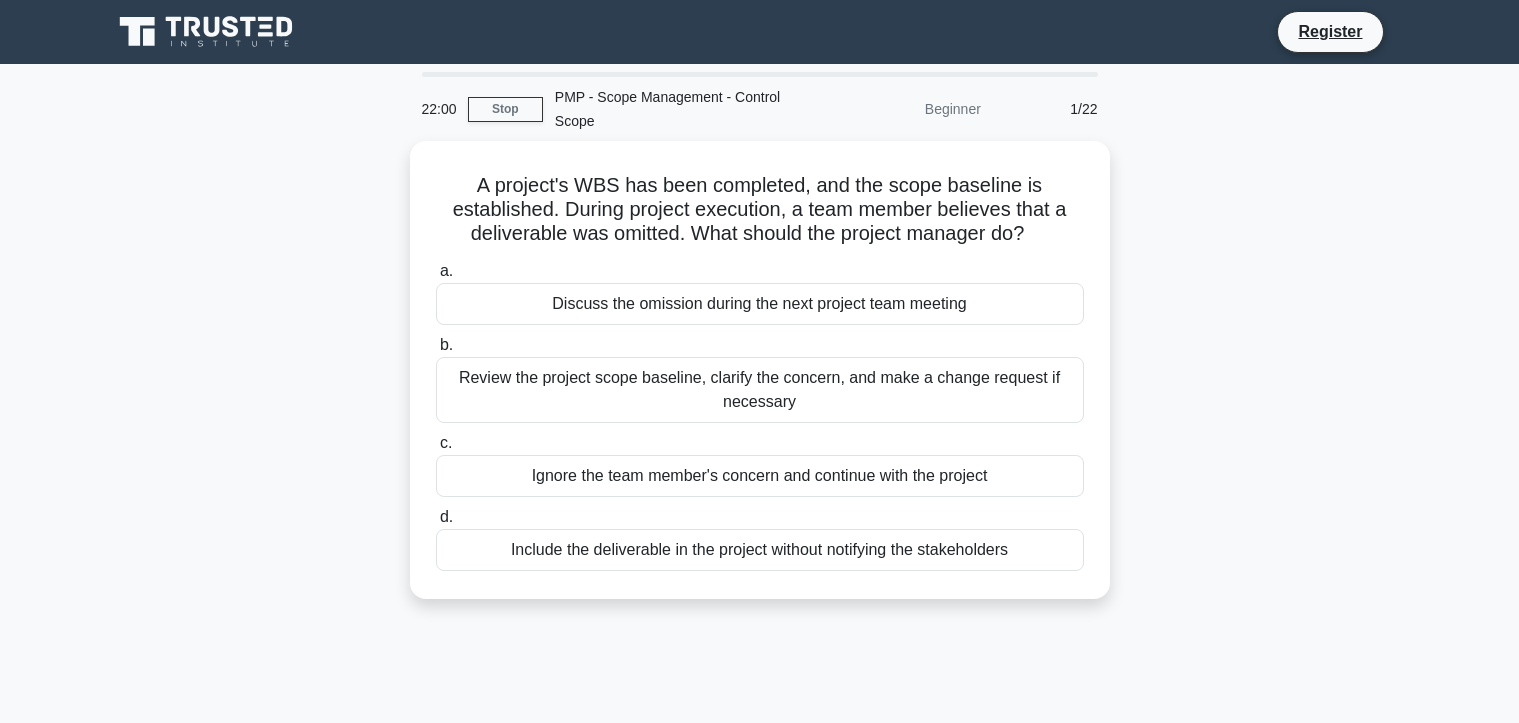 scroll, scrollTop: 0, scrollLeft: 0, axis: both 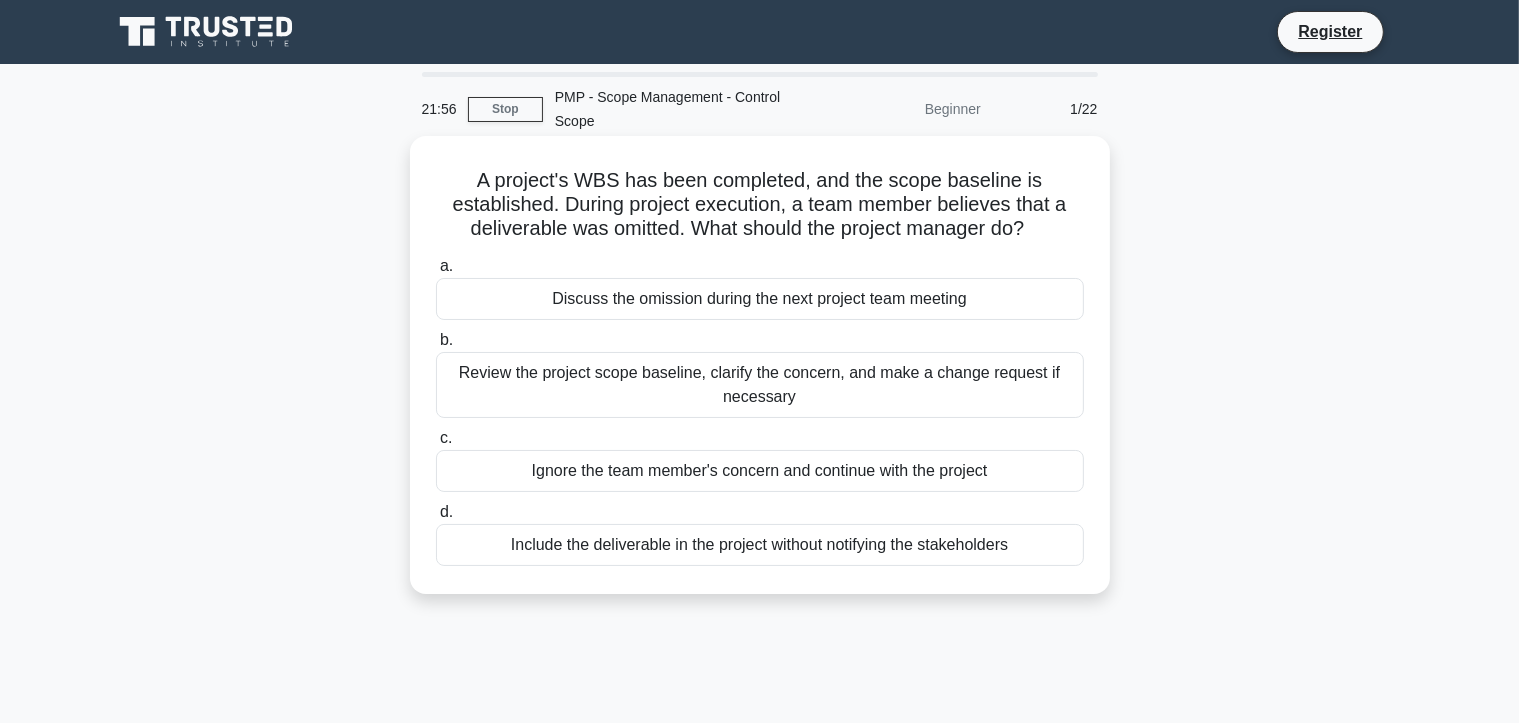 drag, startPoint x: 1031, startPoint y: 553, endPoint x: 460, endPoint y: 150, distance: 698.89197 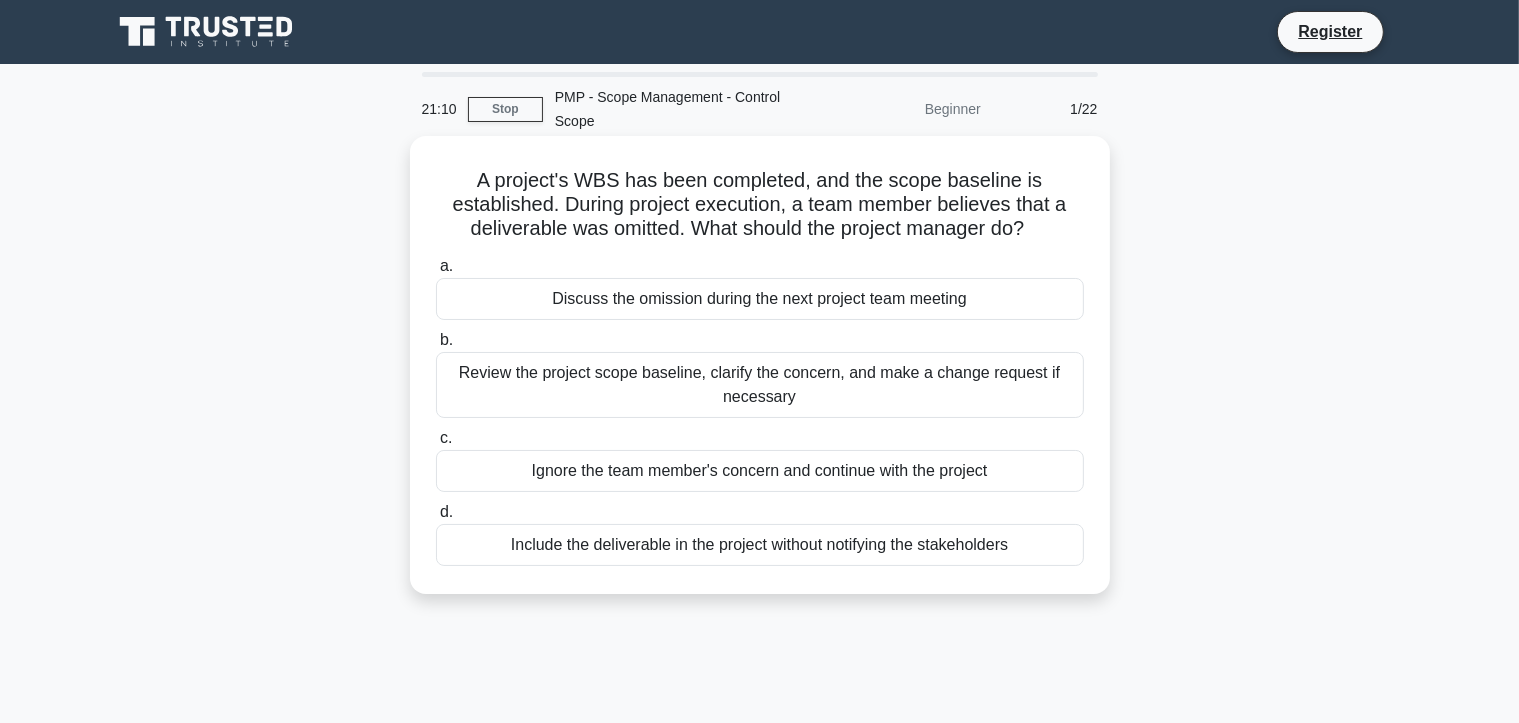 click on "Discuss the omission during the next project team meeting" at bounding box center [760, 299] 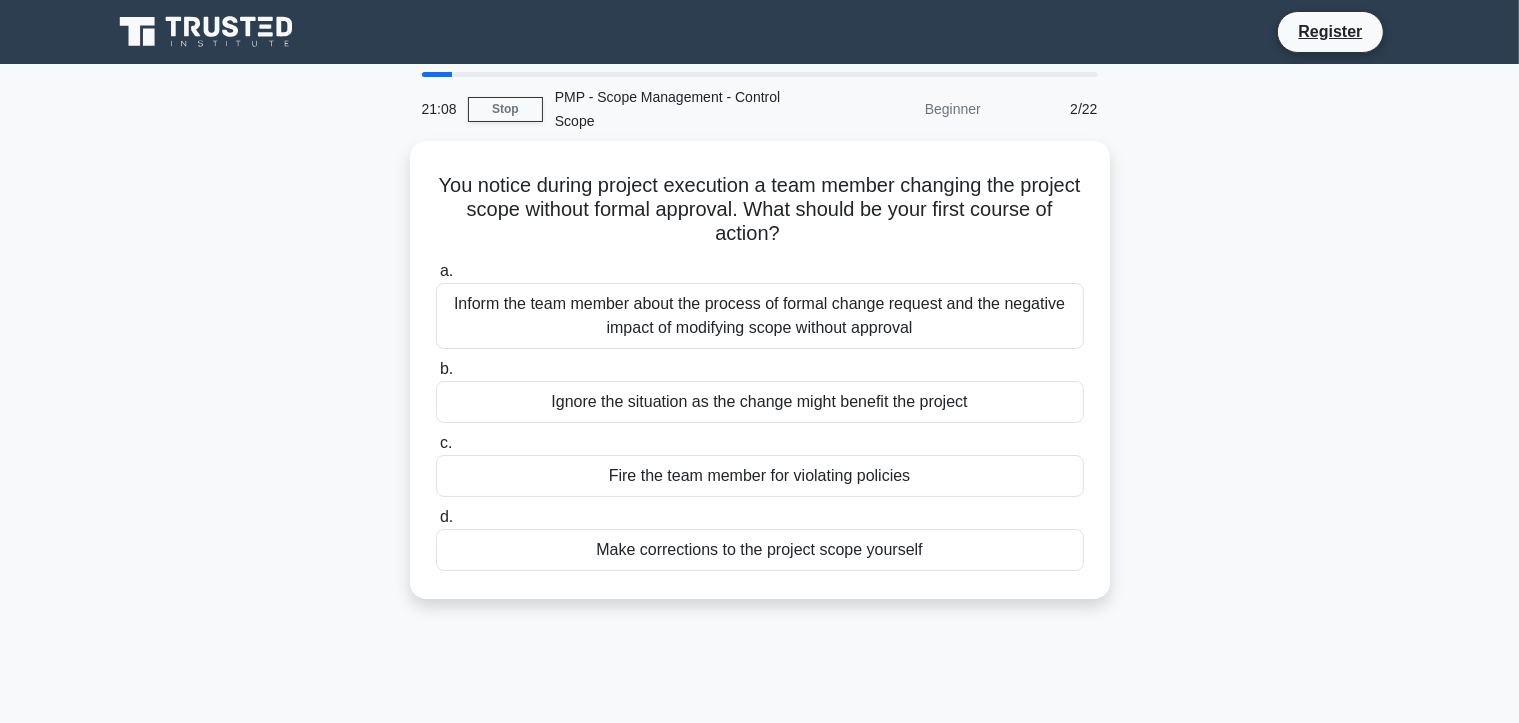 drag, startPoint x: 935, startPoint y: 545, endPoint x: 335, endPoint y: 127, distance: 731.2482 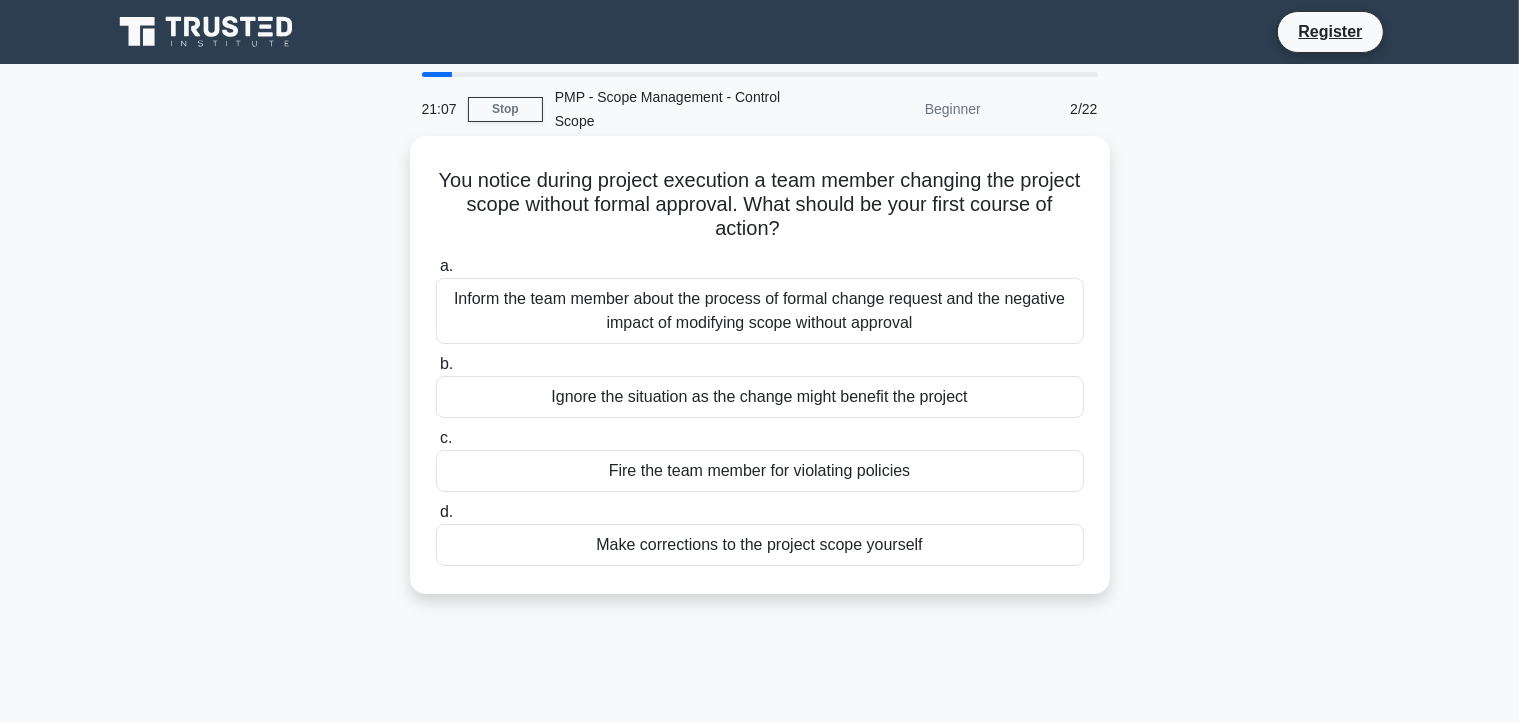 copy on "21:08
Stop
PMP  - Scope Management  - Control Scope
Beginner
2/22
You notice during project execution a team member changing the project scope without formal approval. What should be your first course of action?
.spinner_0XTQ{transform-origin:center;animation:spinner_y6GP .75s linear infinite}@keyframes spinner_y6GP{100%{transform:rotate(360deg)}}
a.
Inform the team member about the process of formal change request and the negative impact of modifying scope without approval
b.
Ignore the situation as the change might benefit the project
c.
Fire the team member for violating policies
d.
Make corrections to the project scope yourself" 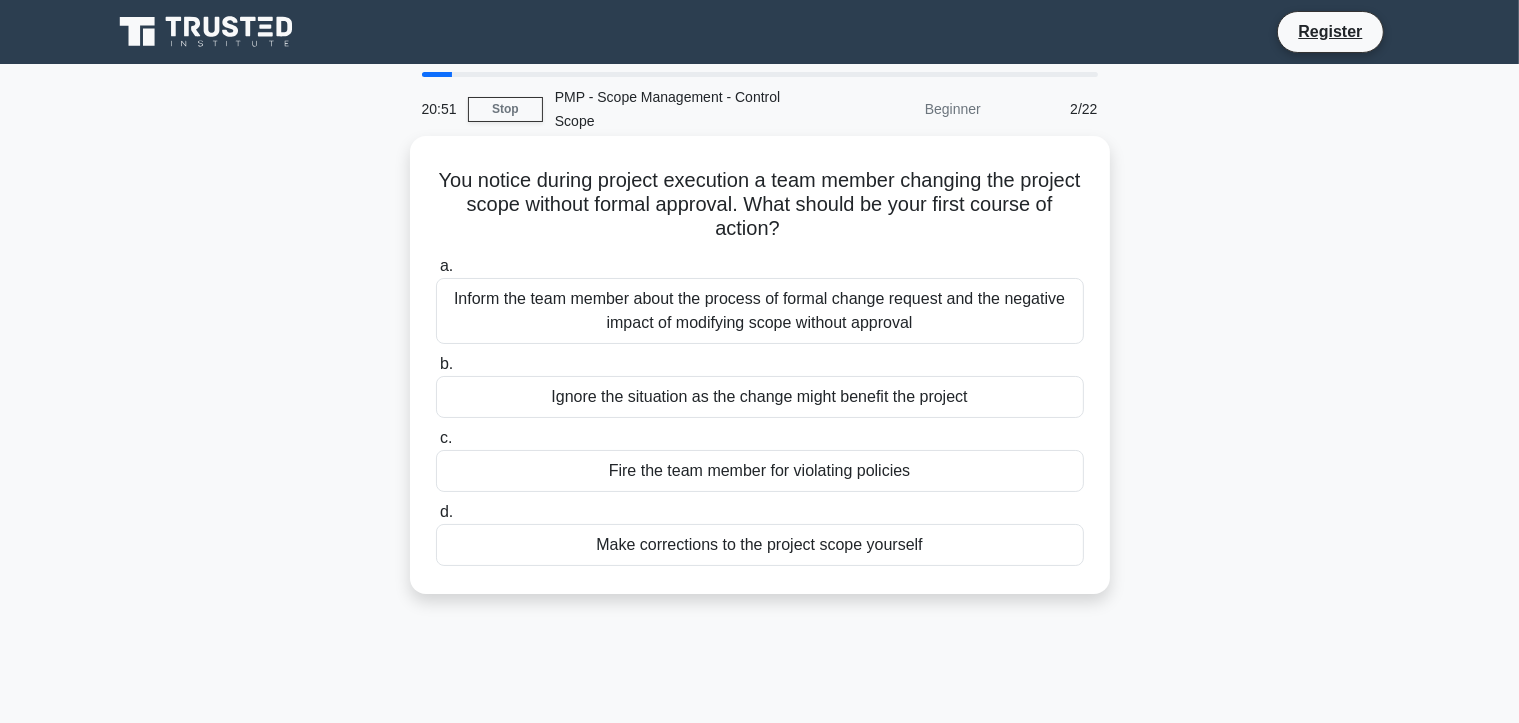 click on "Inform the team member about the process of formal change request and the negative impact of modifying scope without approval" at bounding box center [760, 311] 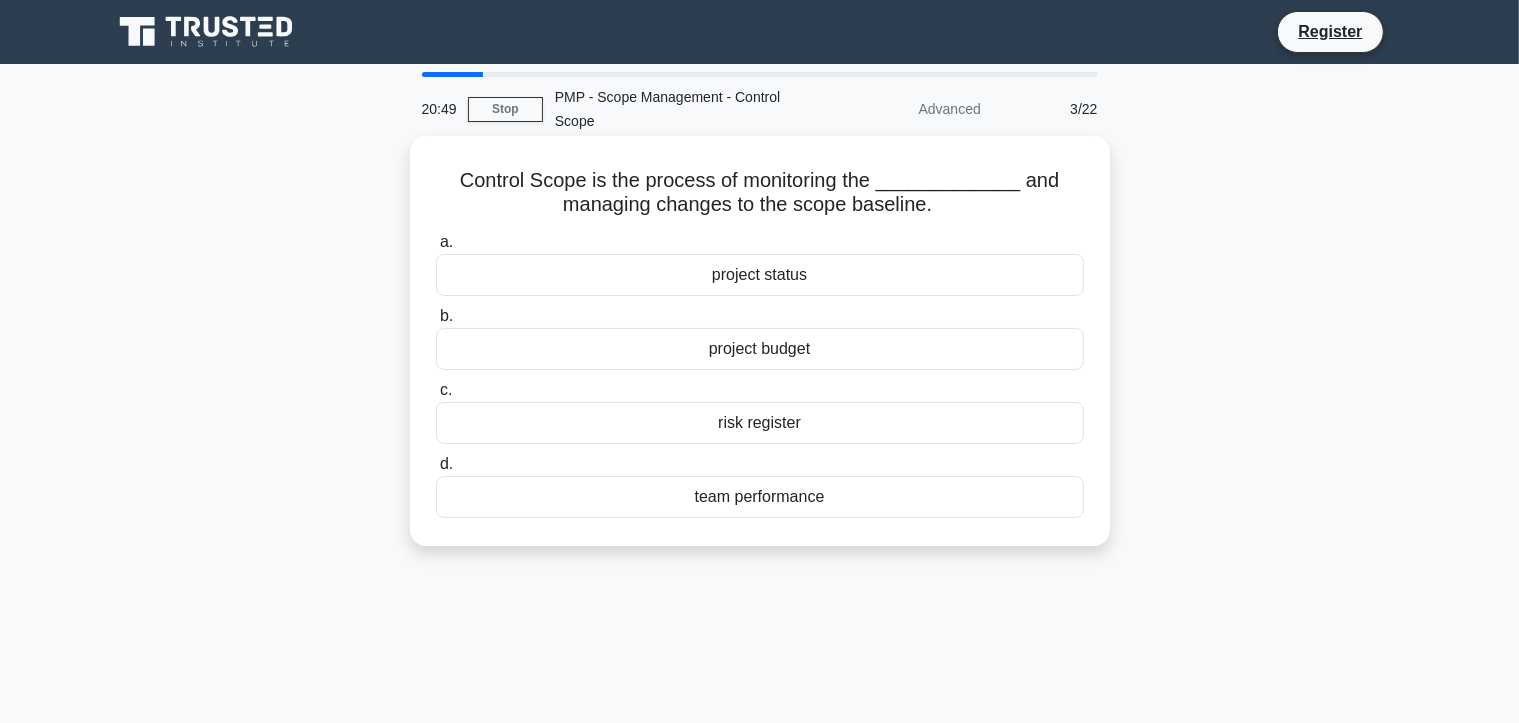 drag, startPoint x: 856, startPoint y: 495, endPoint x: 467, endPoint y: 154, distance: 517.3026 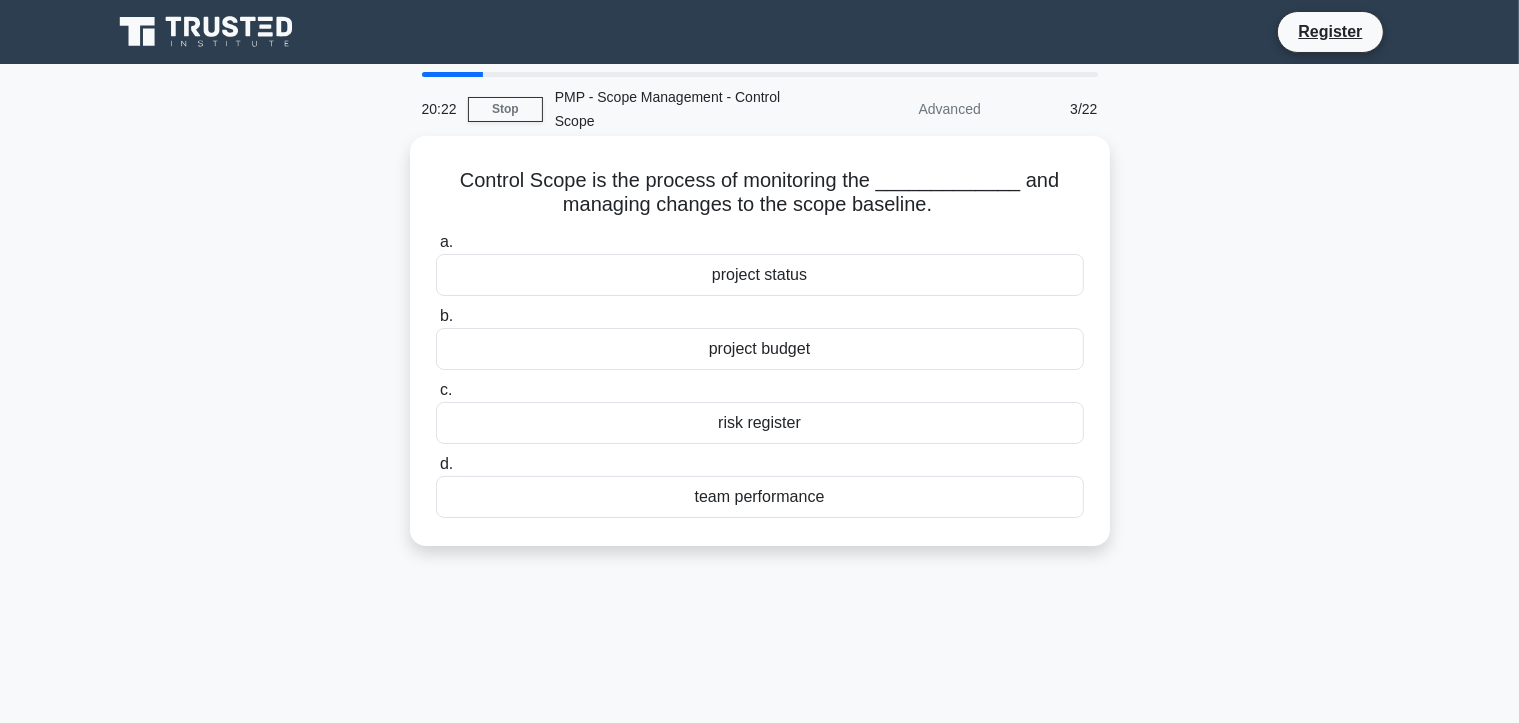 click on "project status" at bounding box center [760, 275] 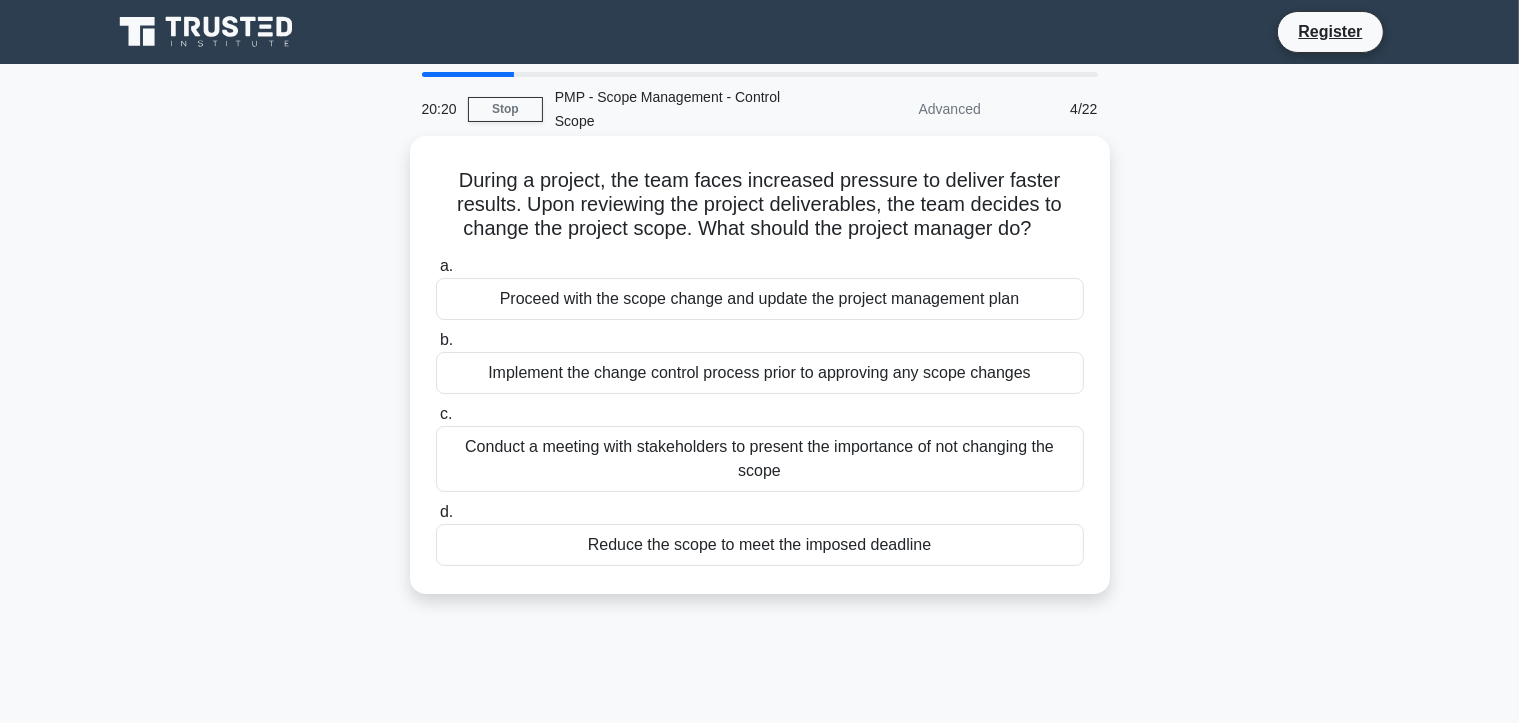 drag, startPoint x: 918, startPoint y: 547, endPoint x: 430, endPoint y: 169, distance: 617.27466 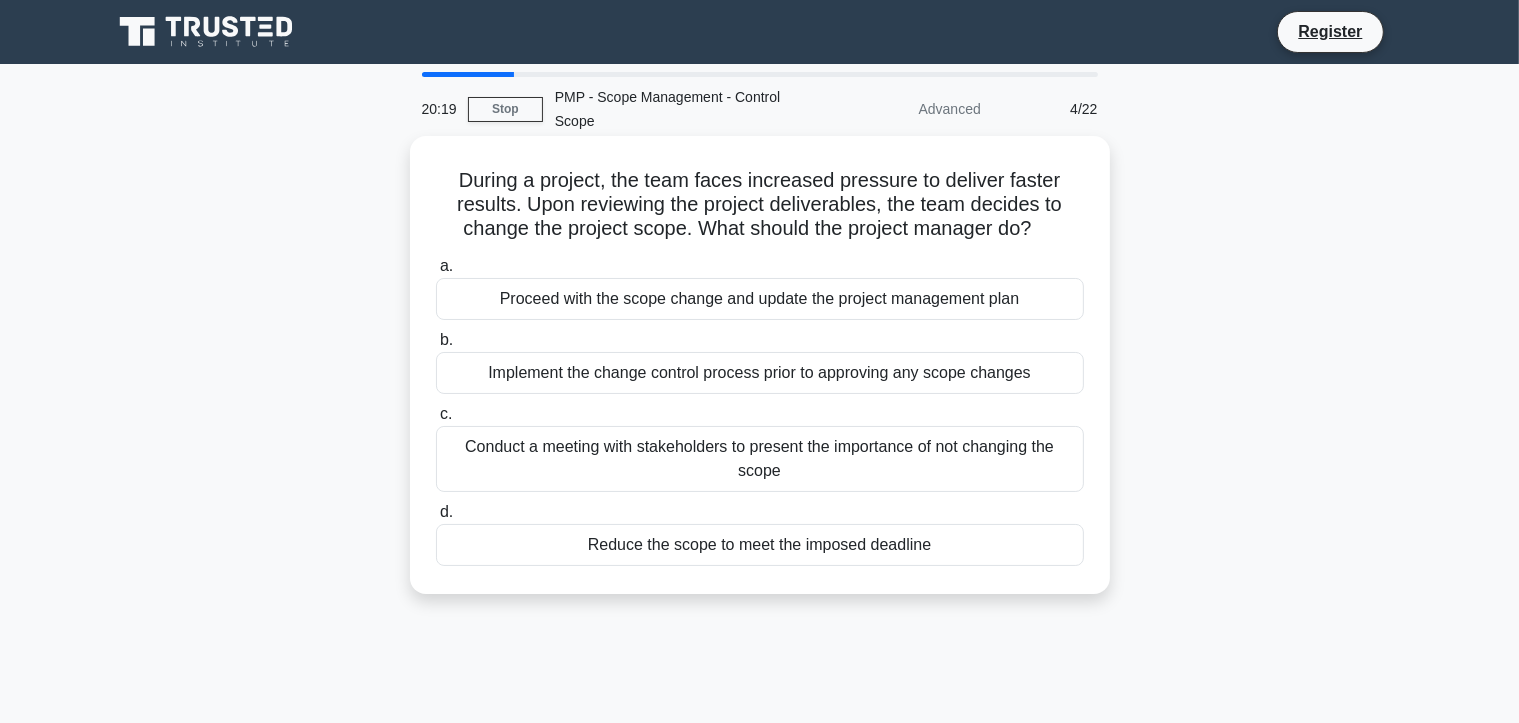 copy on "During a project, the team faces increased pressure to deliver faster results. Upon reviewing the project deliverables, the team decides to change the project scope. What should the project manager do?
.spinner_0XTQ{transform-origin:center;animation:spinner_y6GP .75s linear infinite}@keyframes spinner_y6GP{100%{transform:rotate(360deg)}}
a.
Proceed with the scope change and update the project management plan
b.
Implement the change control process prior to approving any scope changes
c.
Conduct a meeting with stakeholders to present the importance of not changing the scope
d.
Reduce the scope to meet the imposed deadline" 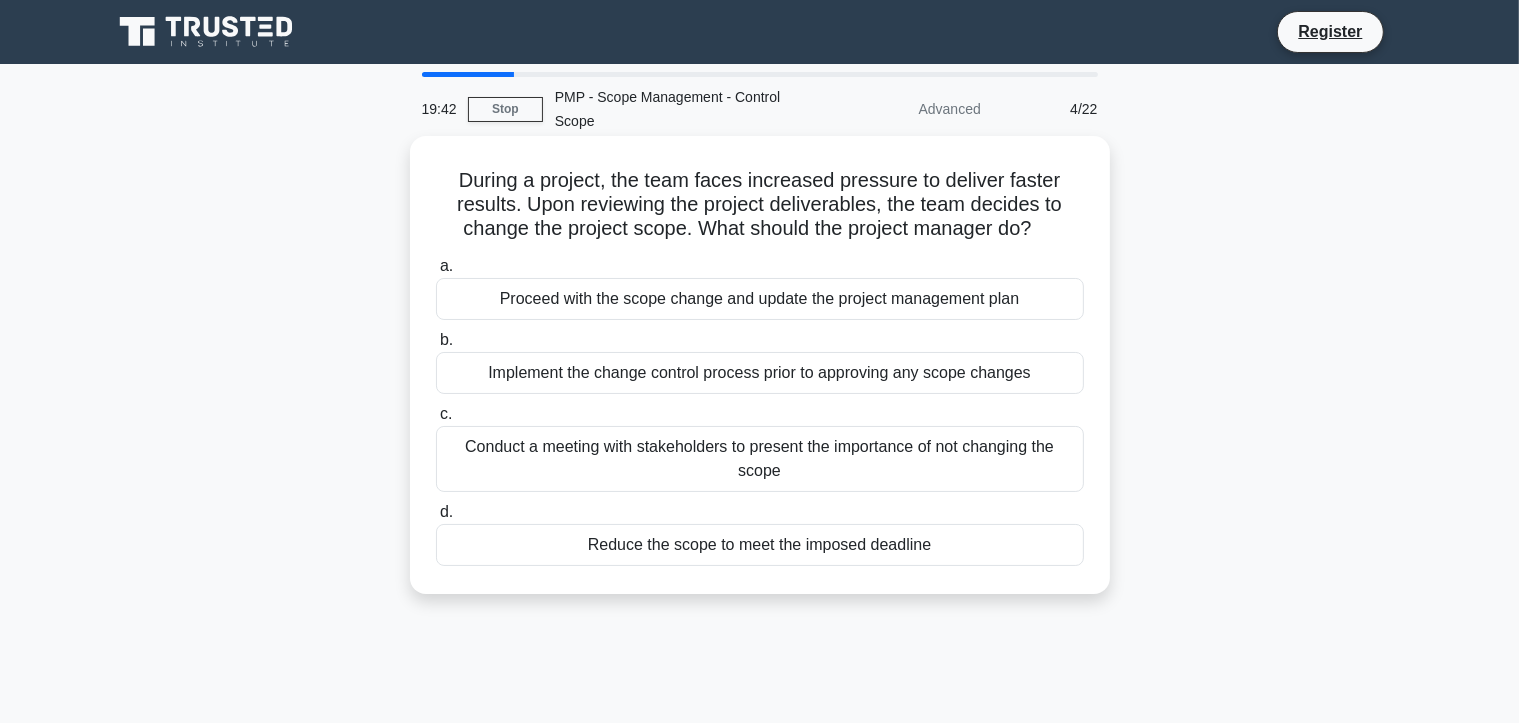 click on "Conduct a meeting with stakeholders to present the importance of not changing the scope" at bounding box center [760, 459] 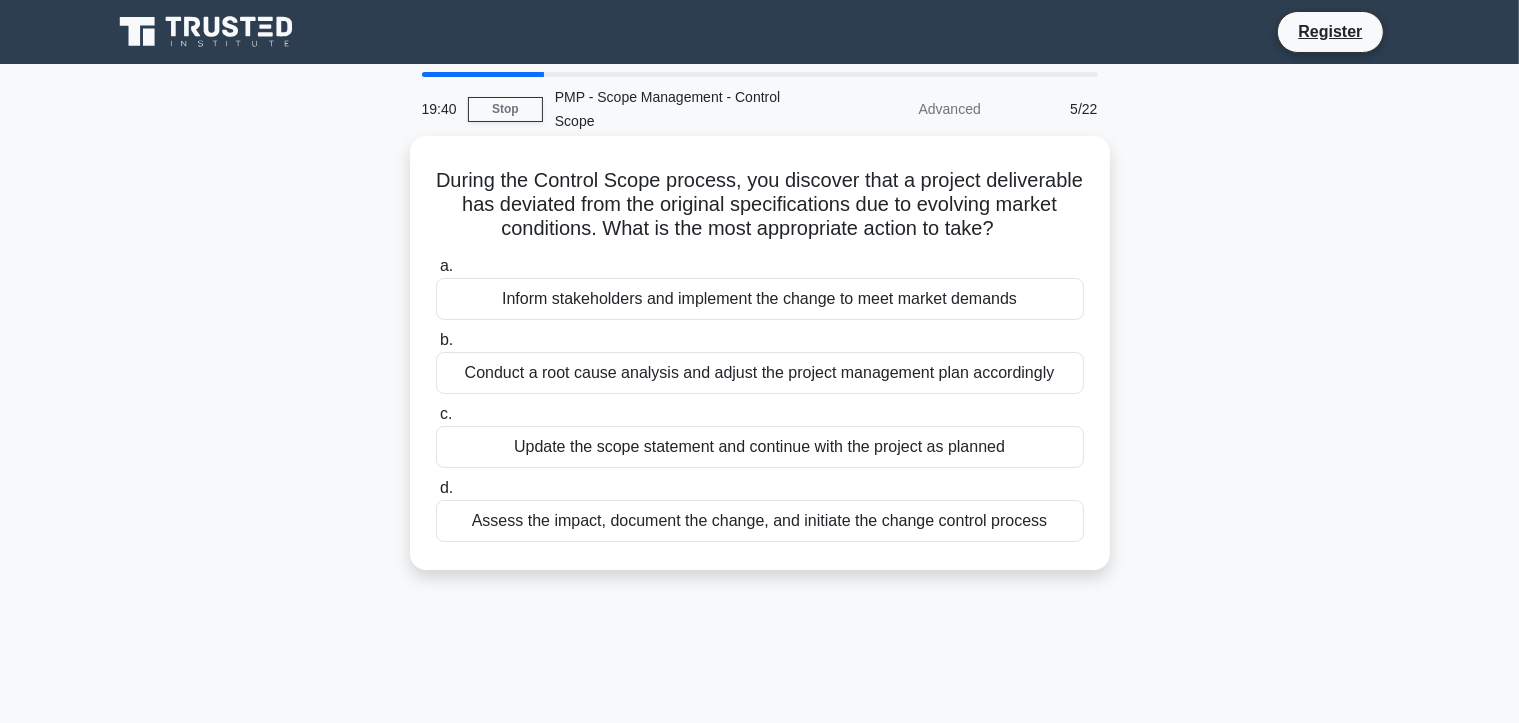 drag, startPoint x: 1056, startPoint y: 538, endPoint x: 460, endPoint y: 168, distance: 701.5098 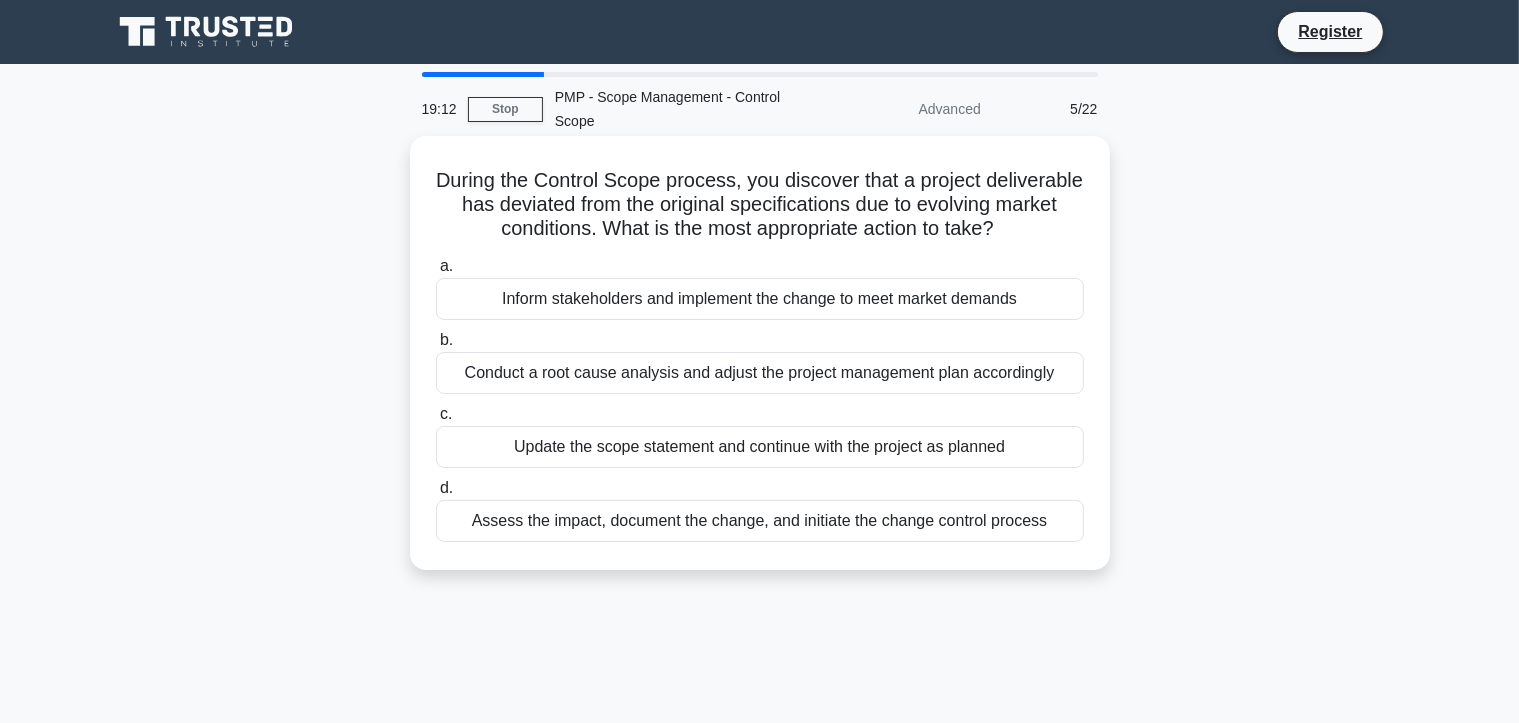click on "Conduct a root cause analysis and adjust the project management plan accordingly" at bounding box center (760, 373) 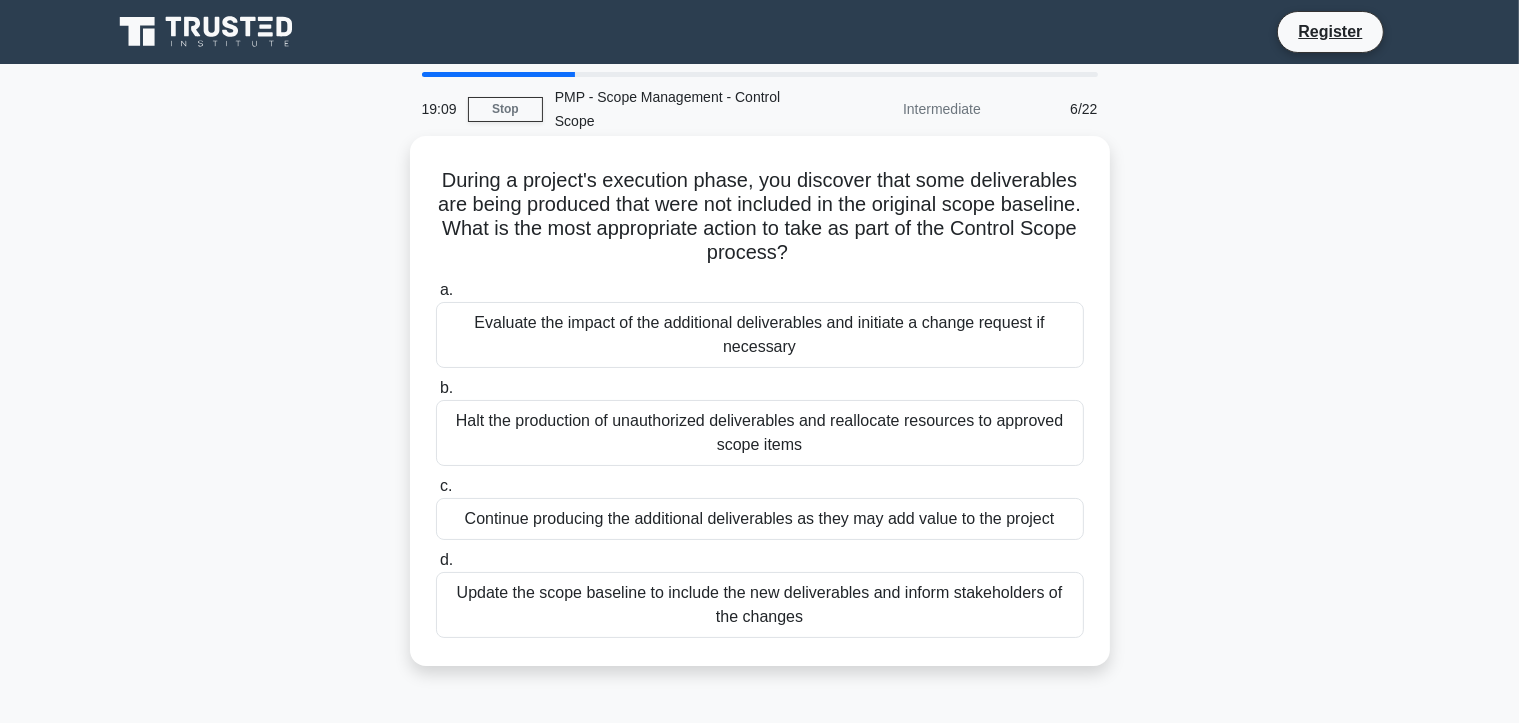 drag, startPoint x: 926, startPoint y: 620, endPoint x: 415, endPoint y: 164, distance: 684.8774 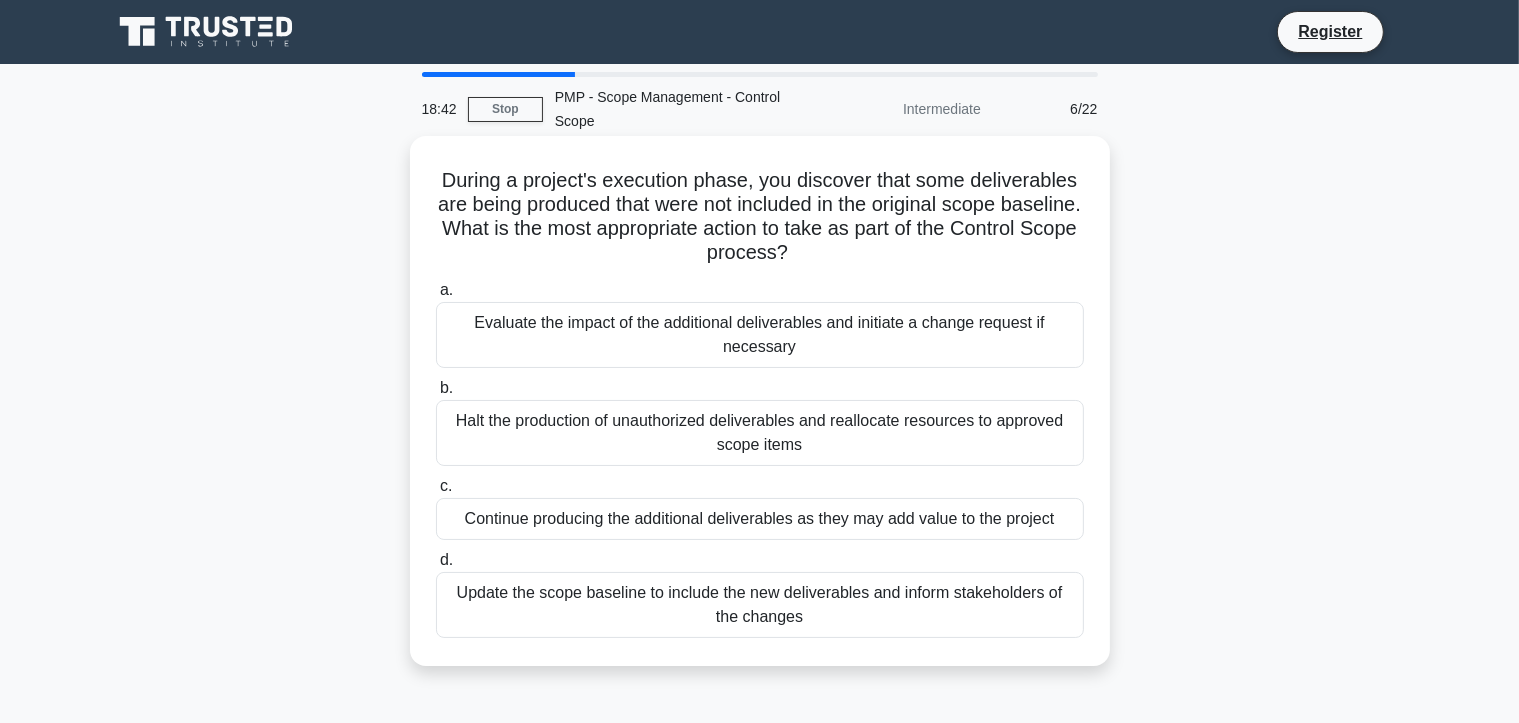 click on "Update the scope baseline to include the new deliverables and inform stakeholders of the changes" at bounding box center (760, 605) 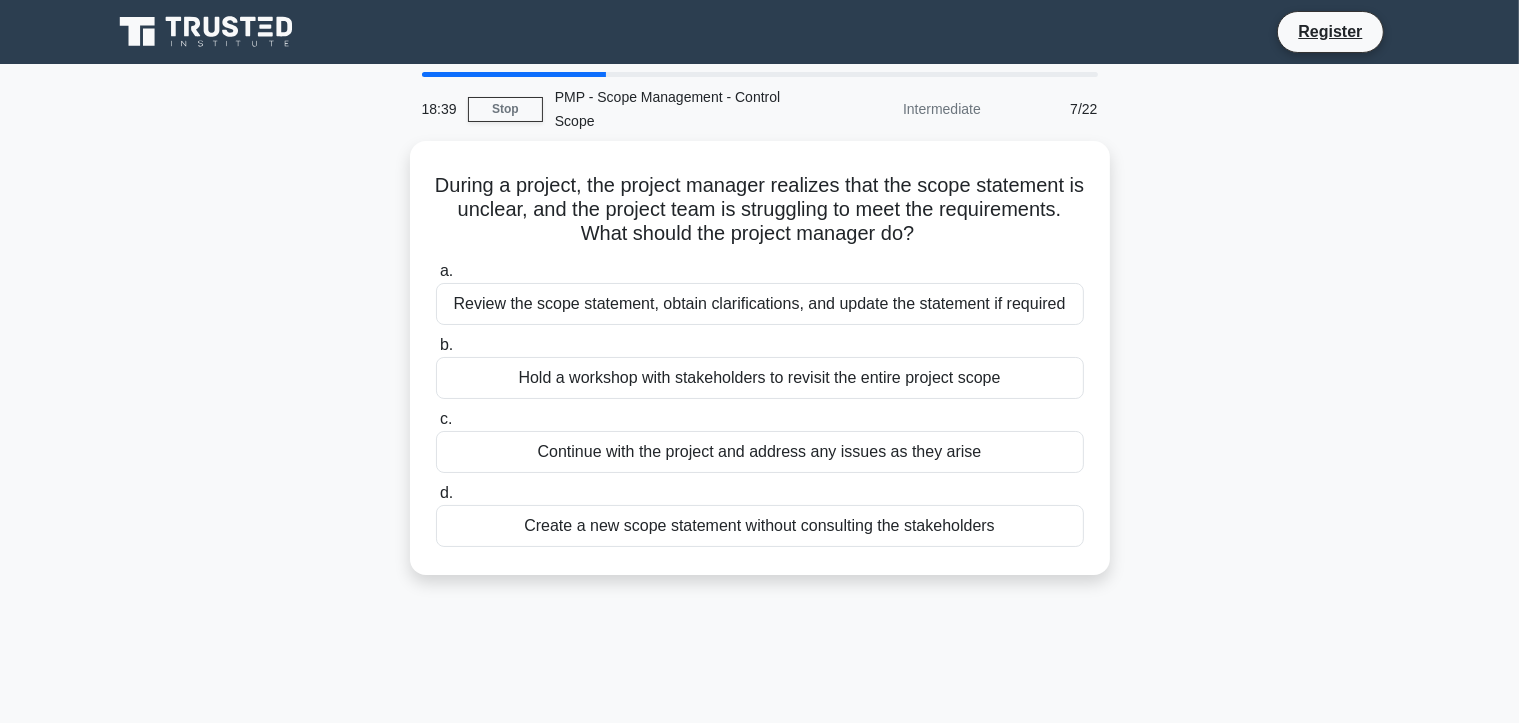 drag, startPoint x: 1006, startPoint y: 513, endPoint x: 348, endPoint y: 160, distance: 746.7081 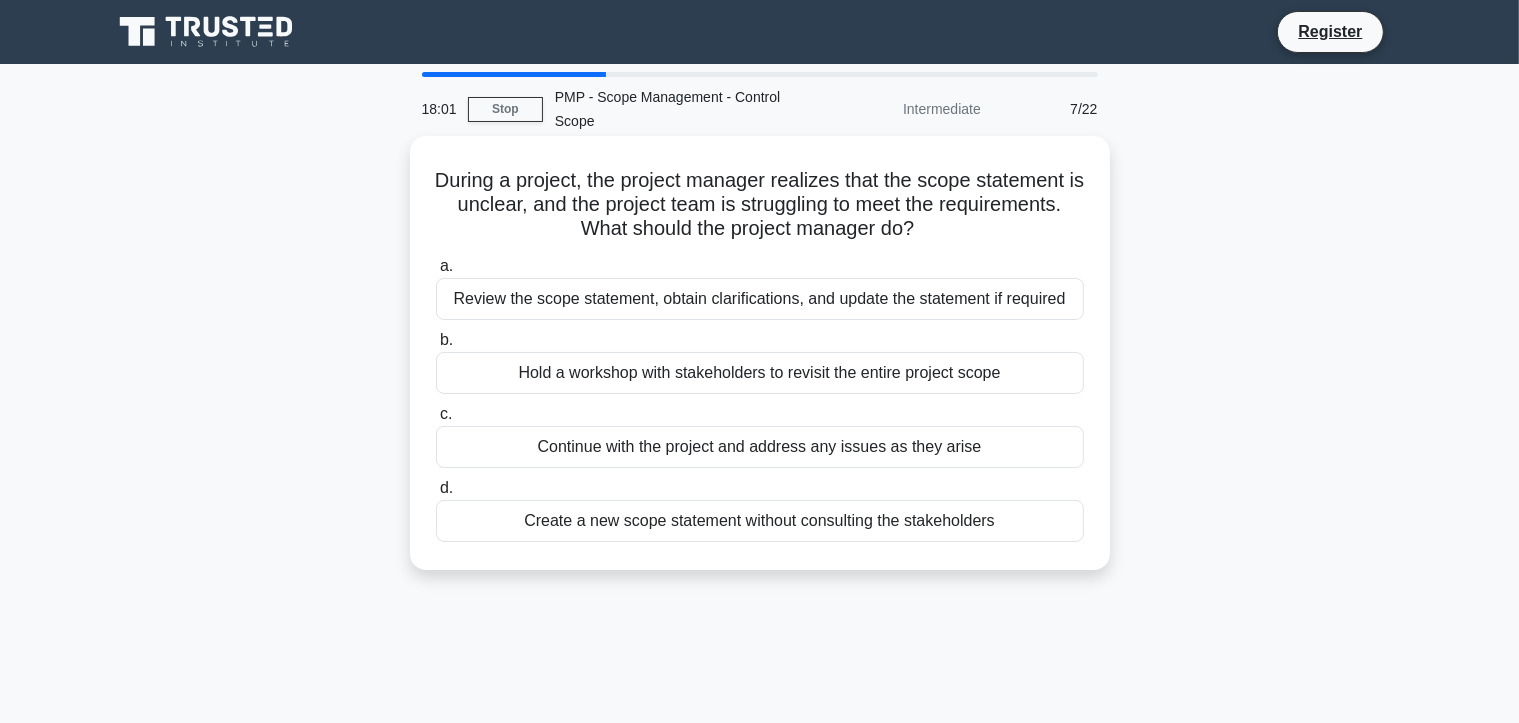 click on "Hold a workshop with stakeholders to revisit the entire project scope" at bounding box center (760, 373) 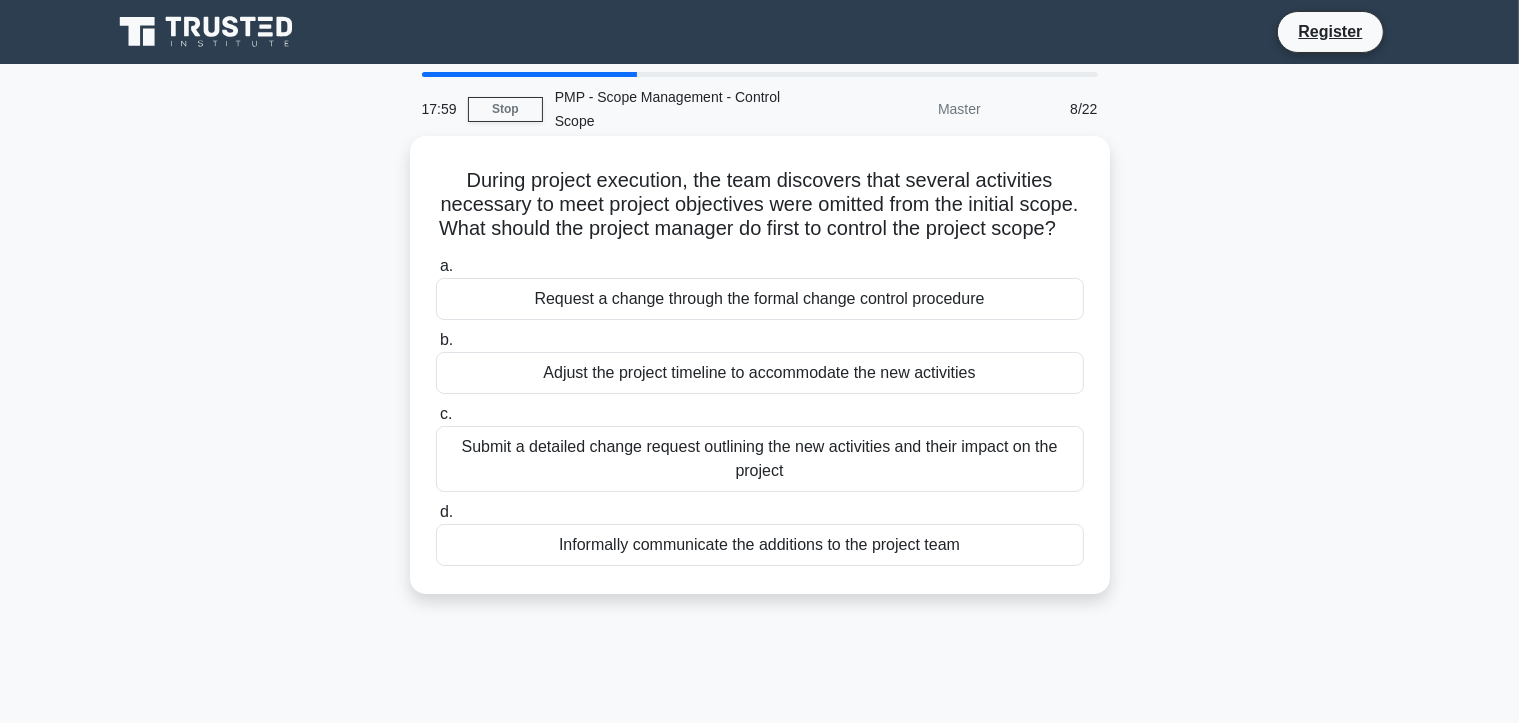 drag, startPoint x: 1017, startPoint y: 573, endPoint x: 452, endPoint y: 139, distance: 712.4472 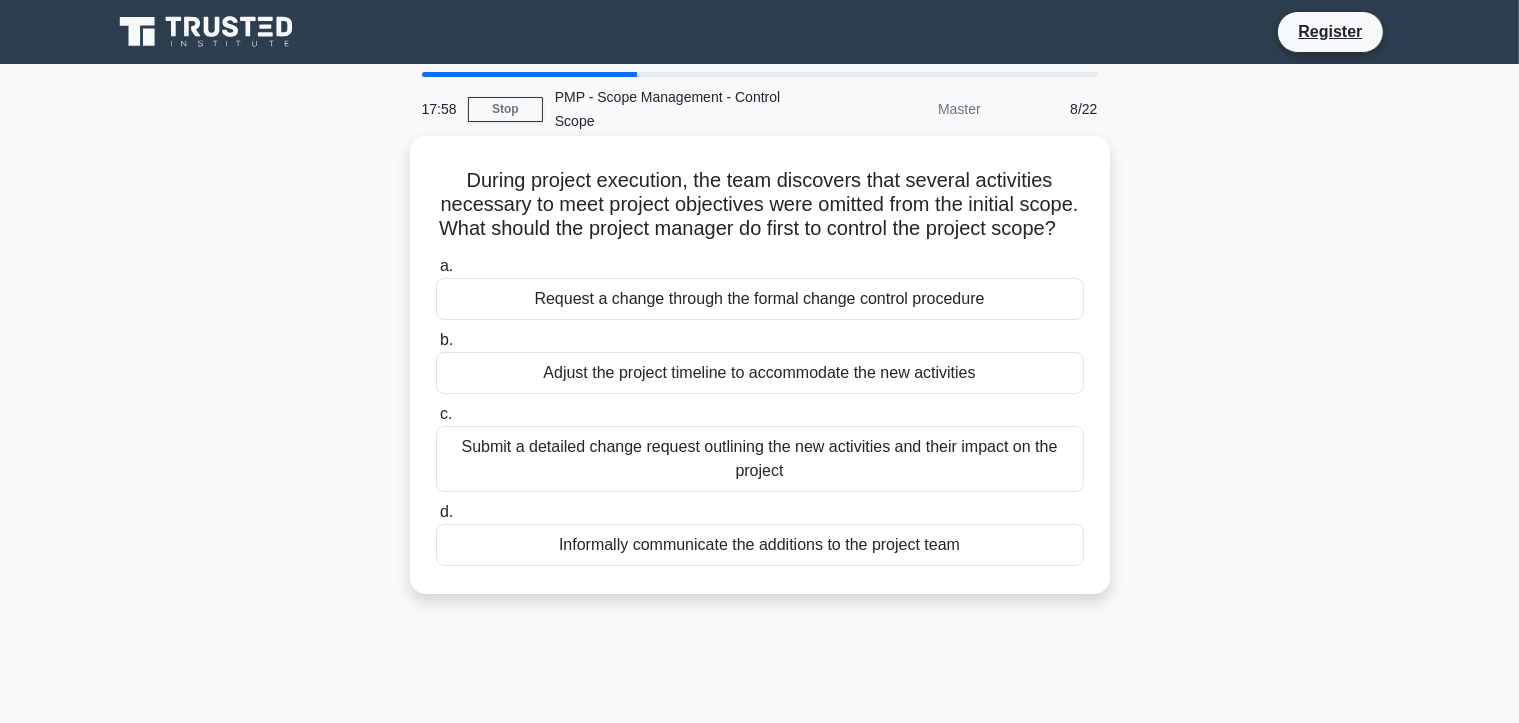 copy on "During project execution, the team discovers that several activities necessary to meet project objectives were omitted from the initial scope. What should the project manager do first to control the project scope?
.spinner_0XTQ{transform-origin:center;animation:spinner_y6GP .75s linear infinite}@keyframes spinner_y6GP{100%{transform:rotate(360deg)}}
a.
Request a change through the formal change control procedure
b.
Adjust the project timeline to accommodate the new activities
c.
Submit a detailed change request outlining the new activities and their impact on the project
d.
Informally communicate the additions to the project team" 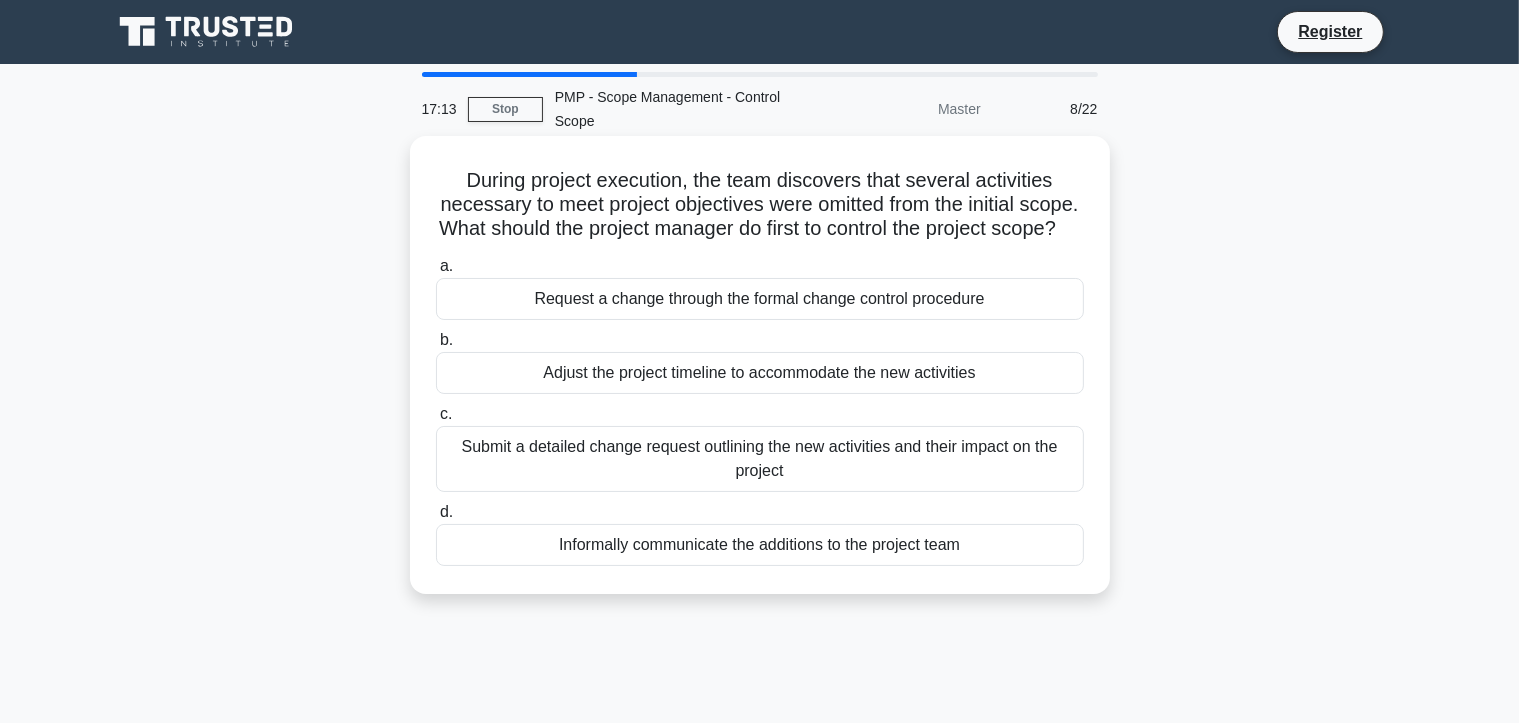click on "Submit a detailed change request outlining the new activities and their impact on the project" at bounding box center (760, 459) 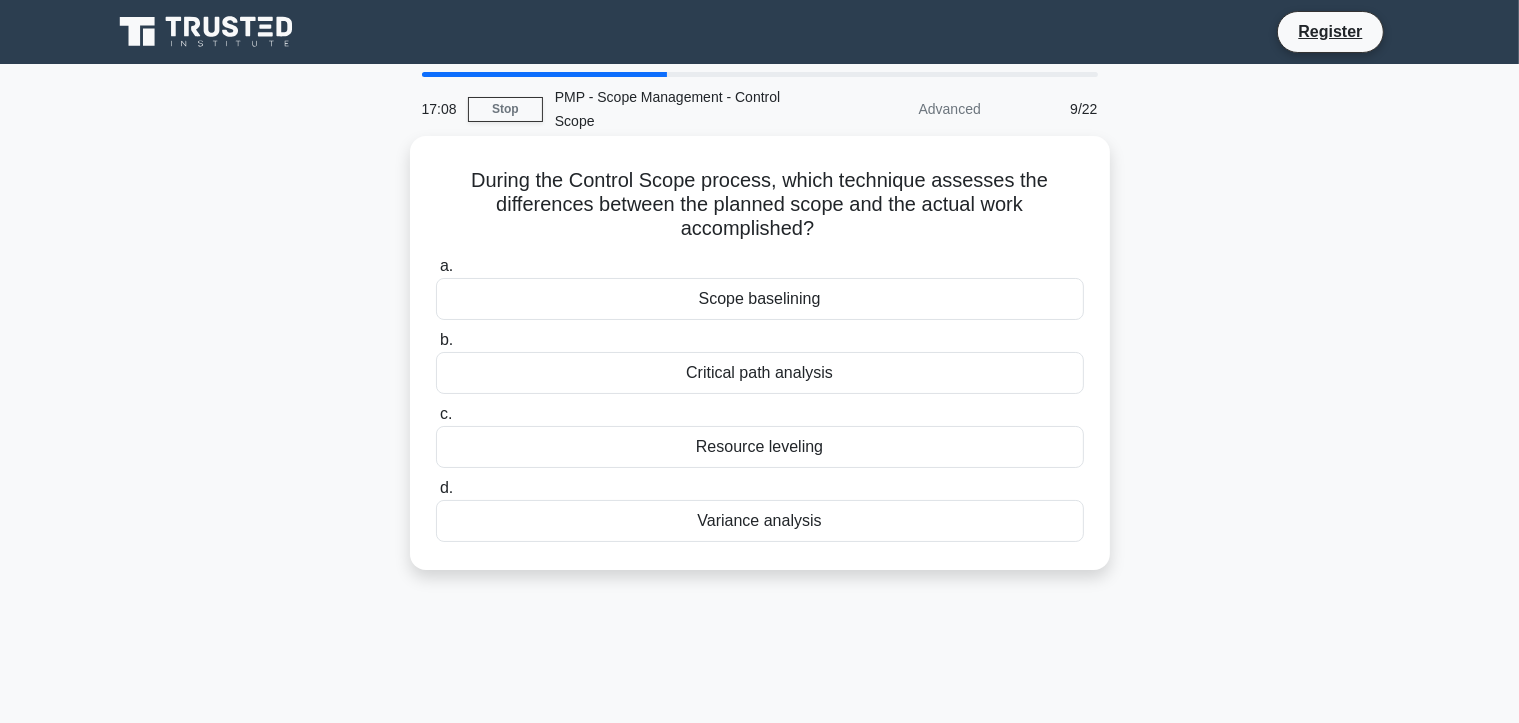 drag, startPoint x: 859, startPoint y: 520, endPoint x: 439, endPoint y: 259, distance: 494.49066 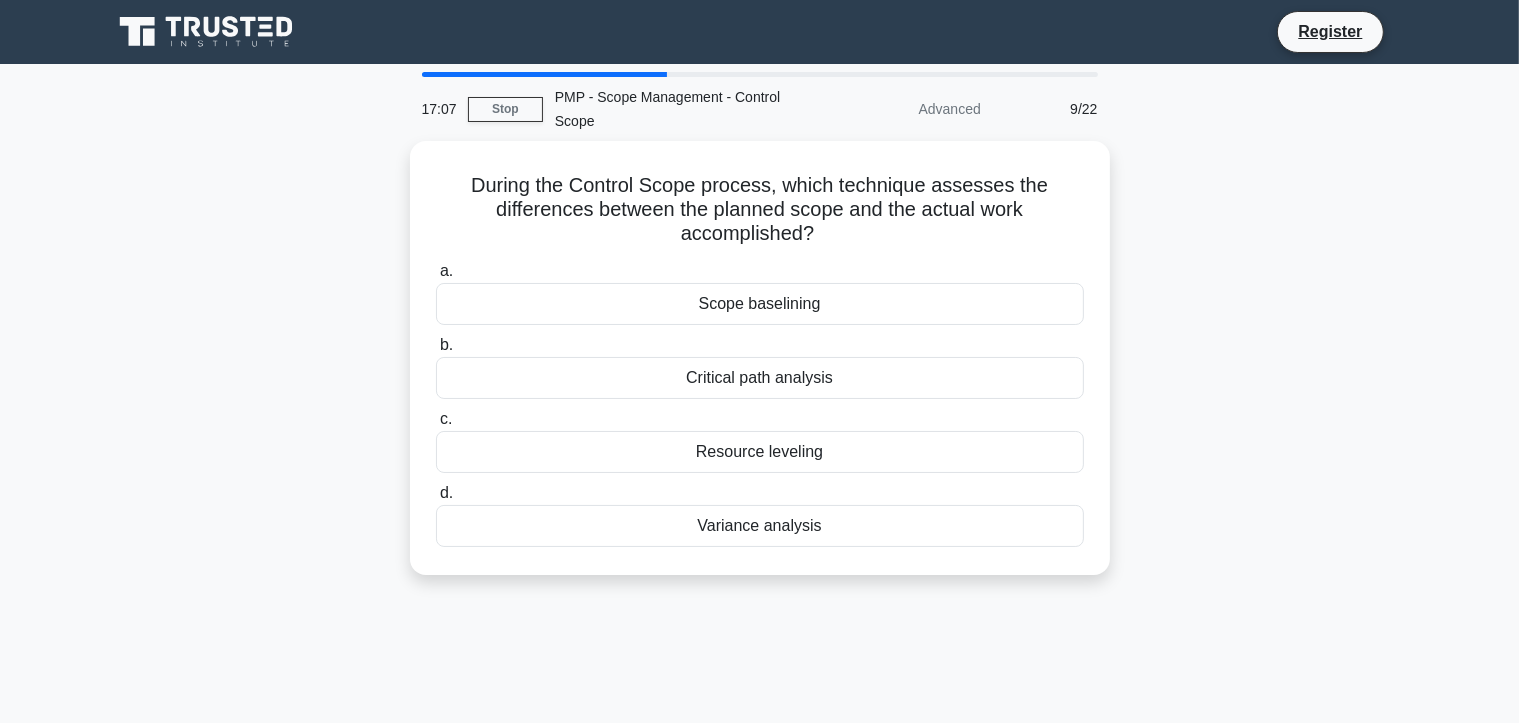 copy on "During the Control Scope process, which technique assesses the differences between the planned scope and the actual work accomplished?
.spinner_0XTQ{transform-origin:center;animation:spinner_y6GP .75s linear infinite}@keyframes spinner_y6GP{100%{transform:rotate(360deg)}}
a.
Scope baselining
b.
Critical path analysis
c.
Resource leveling
d.
Variance analysis" 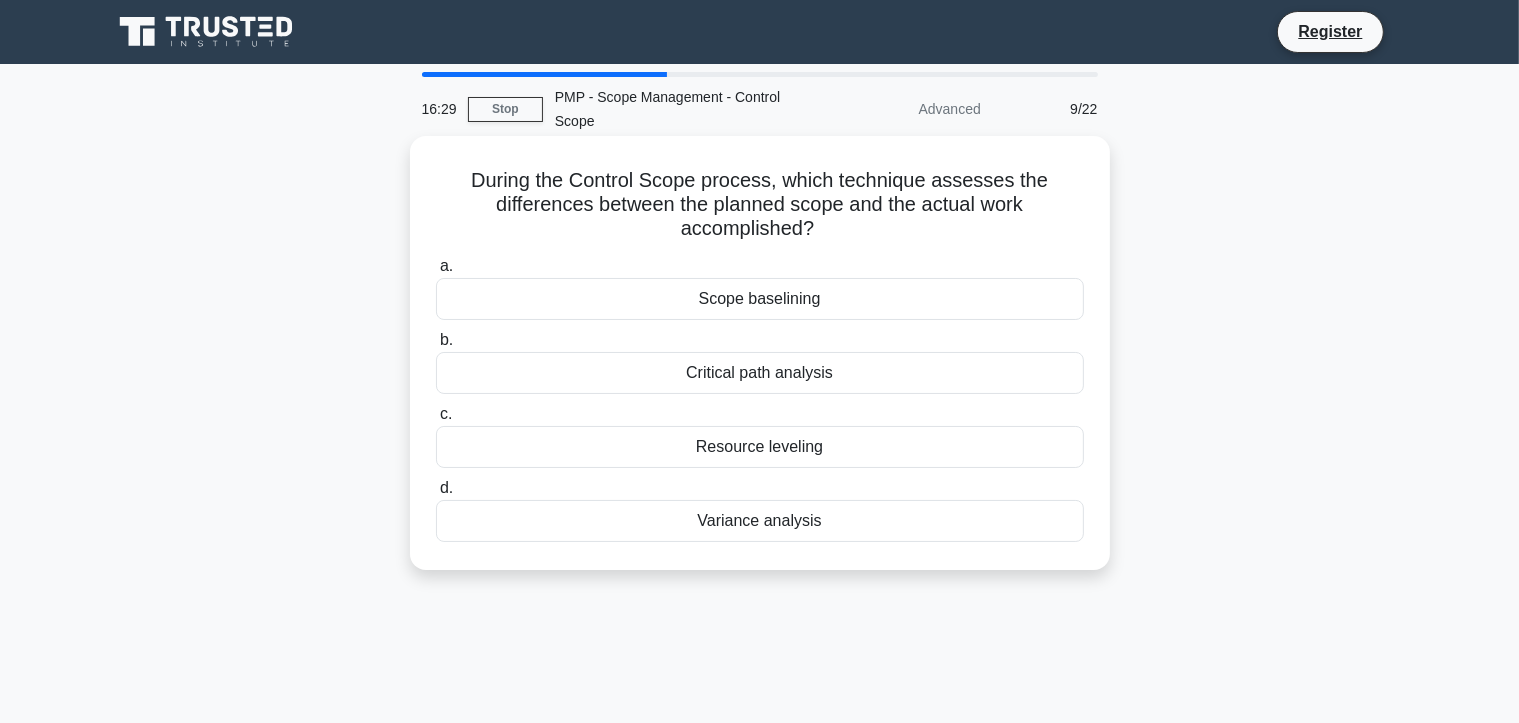click on "Scope baselining" at bounding box center [760, 299] 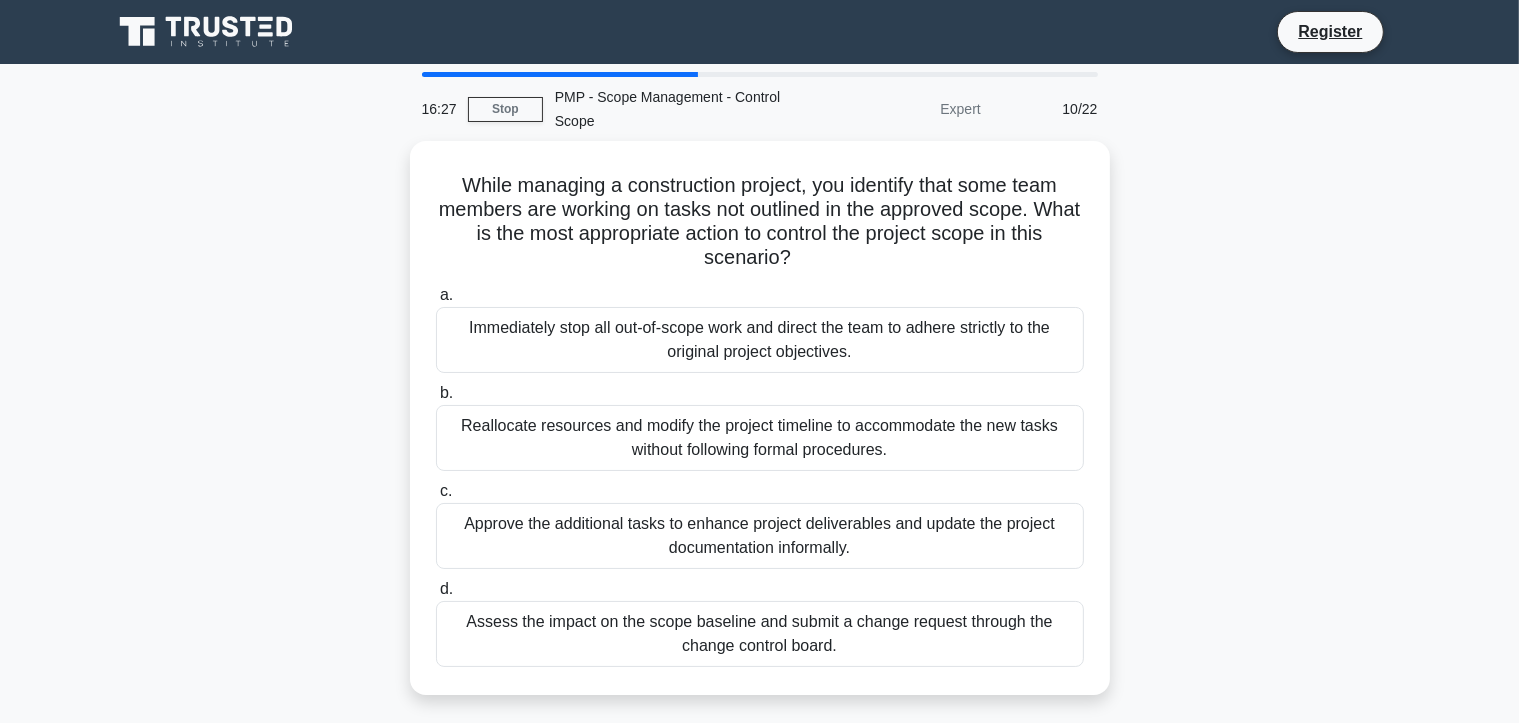 drag, startPoint x: 880, startPoint y: 642, endPoint x: 404, endPoint y: 148, distance: 686.01166 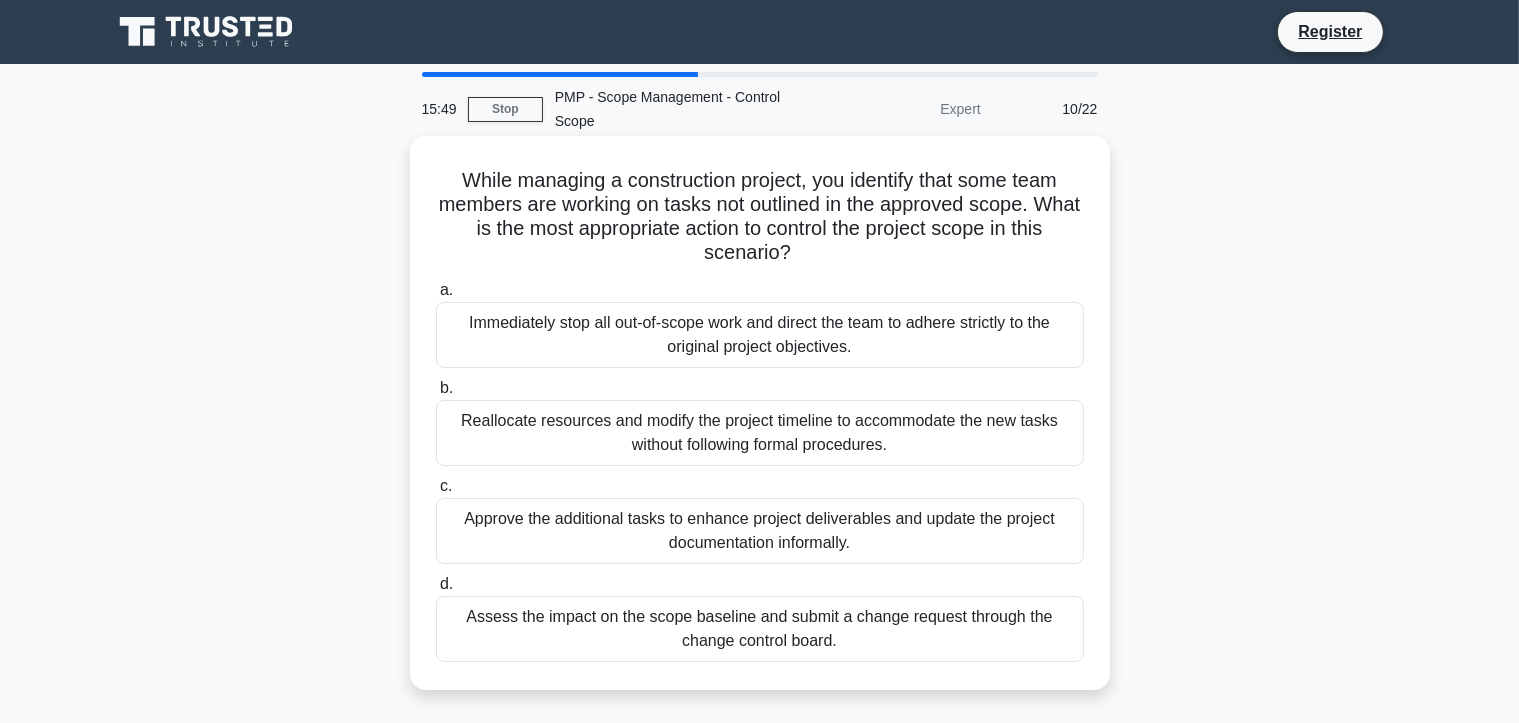 click on "Immediately stop all out-of-scope work and direct the team to adhere strictly to the original project objectives." at bounding box center [760, 335] 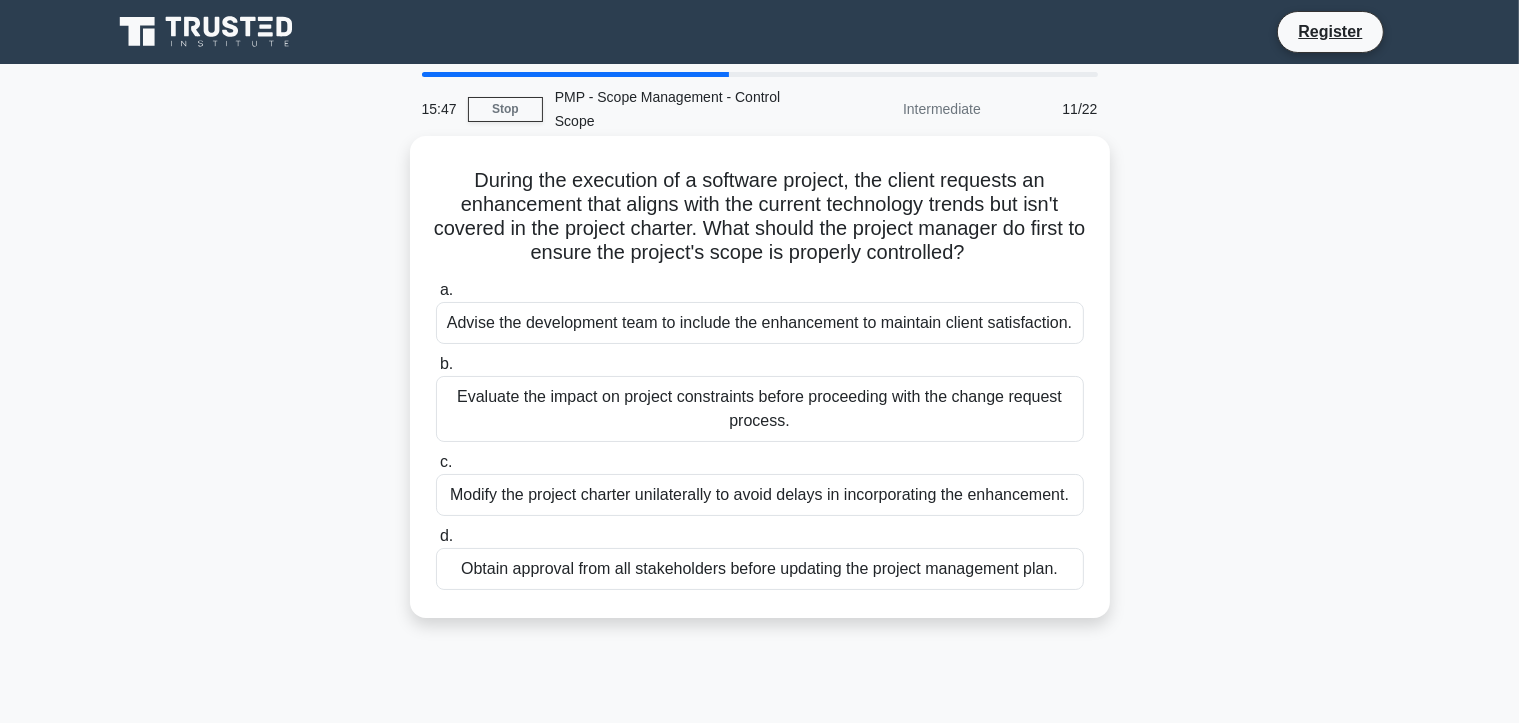 drag, startPoint x: 1061, startPoint y: 572, endPoint x: 427, endPoint y: 159, distance: 756.6538 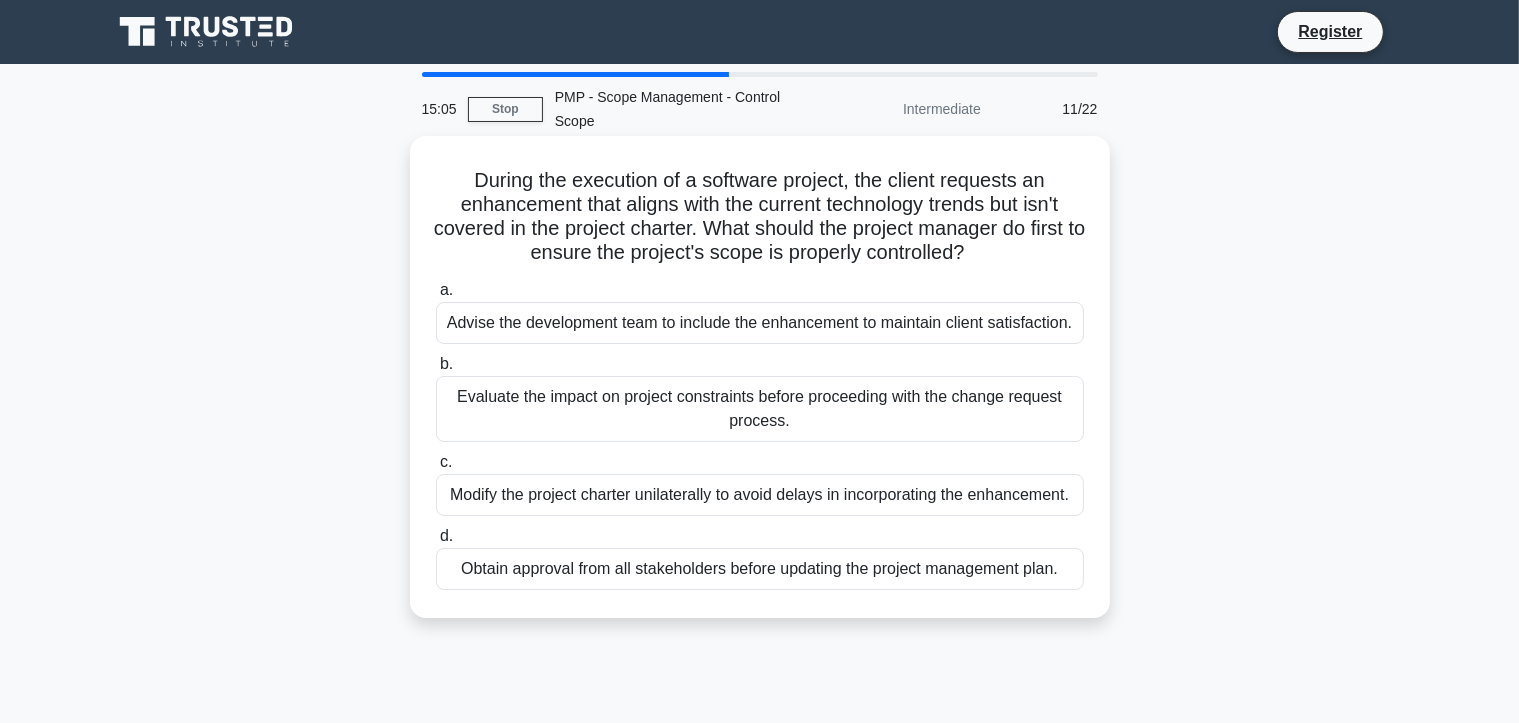 click on "Evaluate the impact on project constraints before proceeding with the change request process." at bounding box center [760, 409] 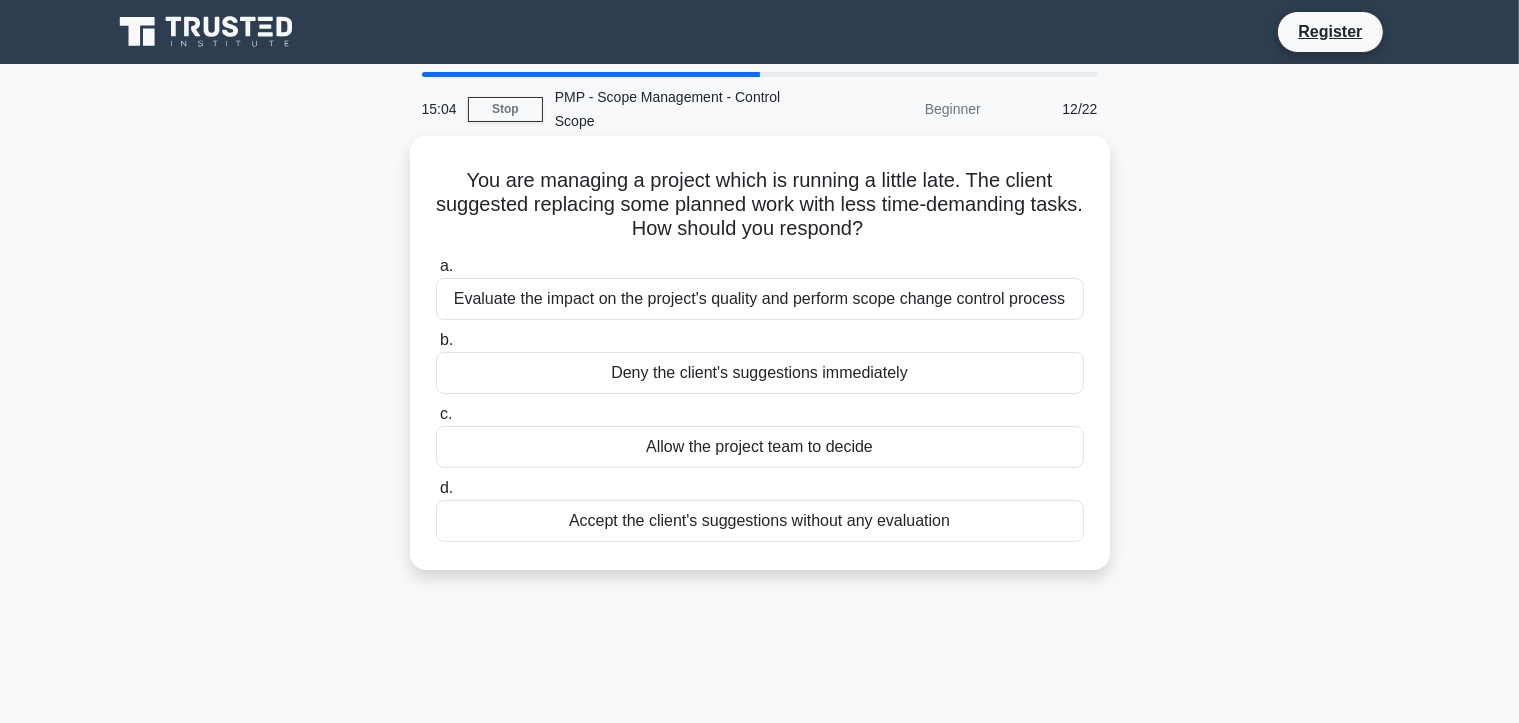 drag, startPoint x: 989, startPoint y: 519, endPoint x: 429, endPoint y: 154, distance: 668.4497 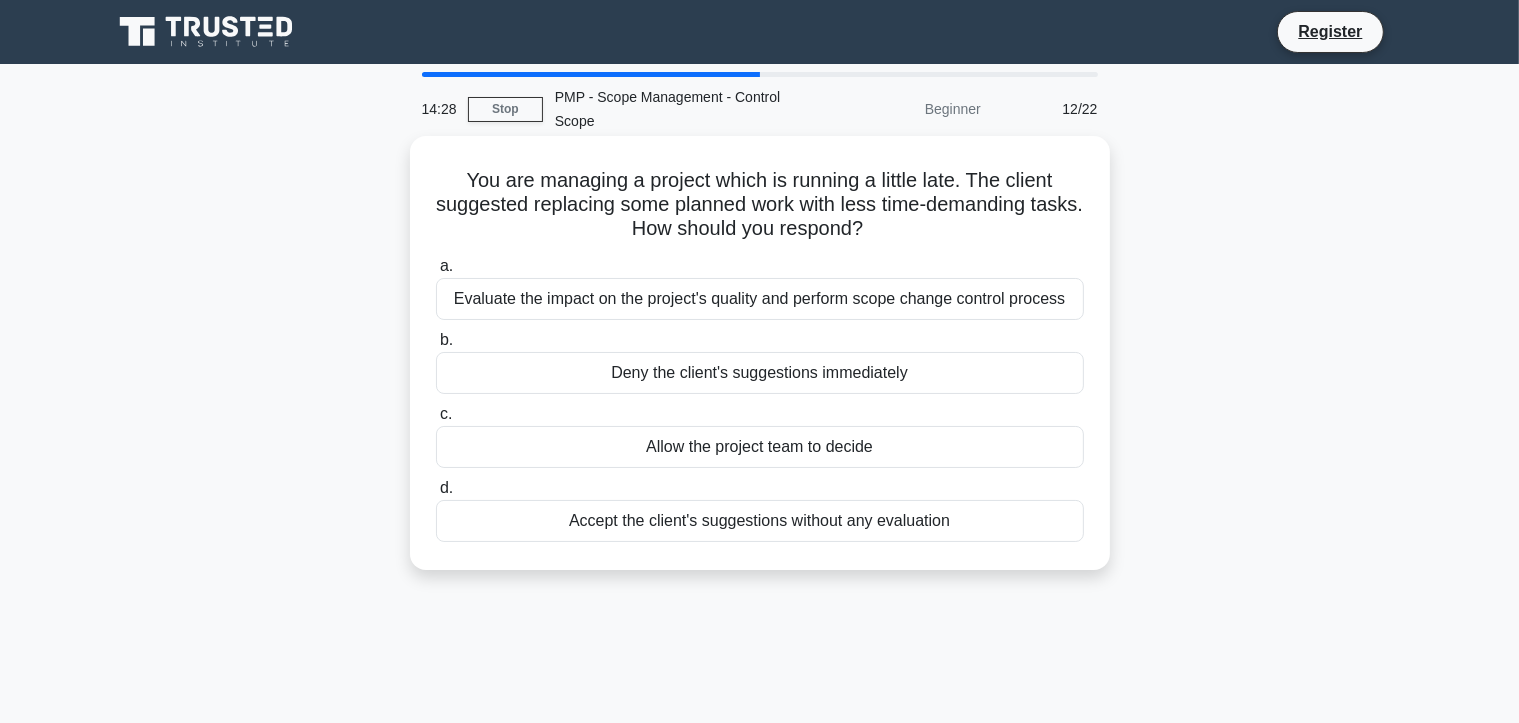 click on "Evaluate the impact on the project's quality and perform scope change control process" at bounding box center (760, 299) 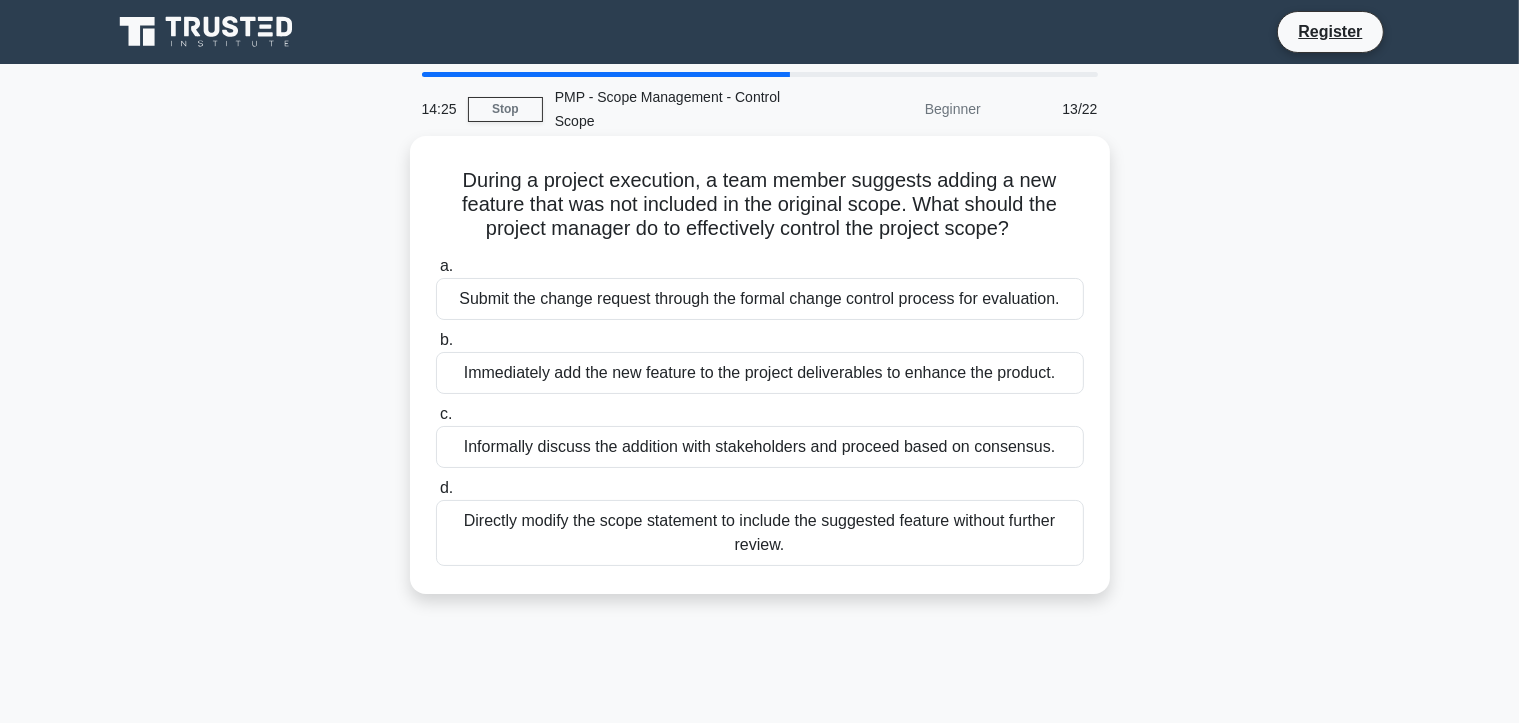 drag, startPoint x: 864, startPoint y: 556, endPoint x: 430, endPoint y: 149, distance: 594.9832 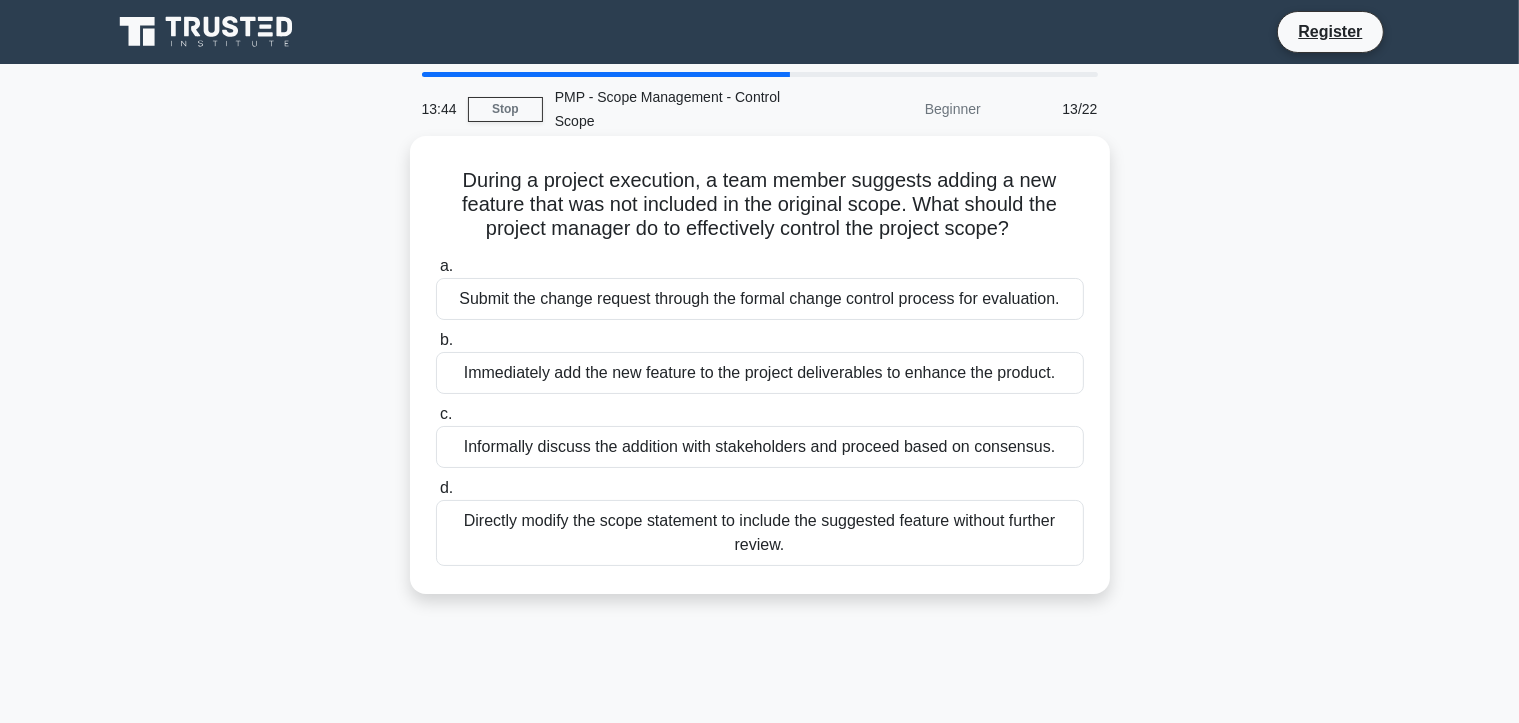 click on "Informally discuss the addition with stakeholders and proceed based on consensus." at bounding box center (760, 447) 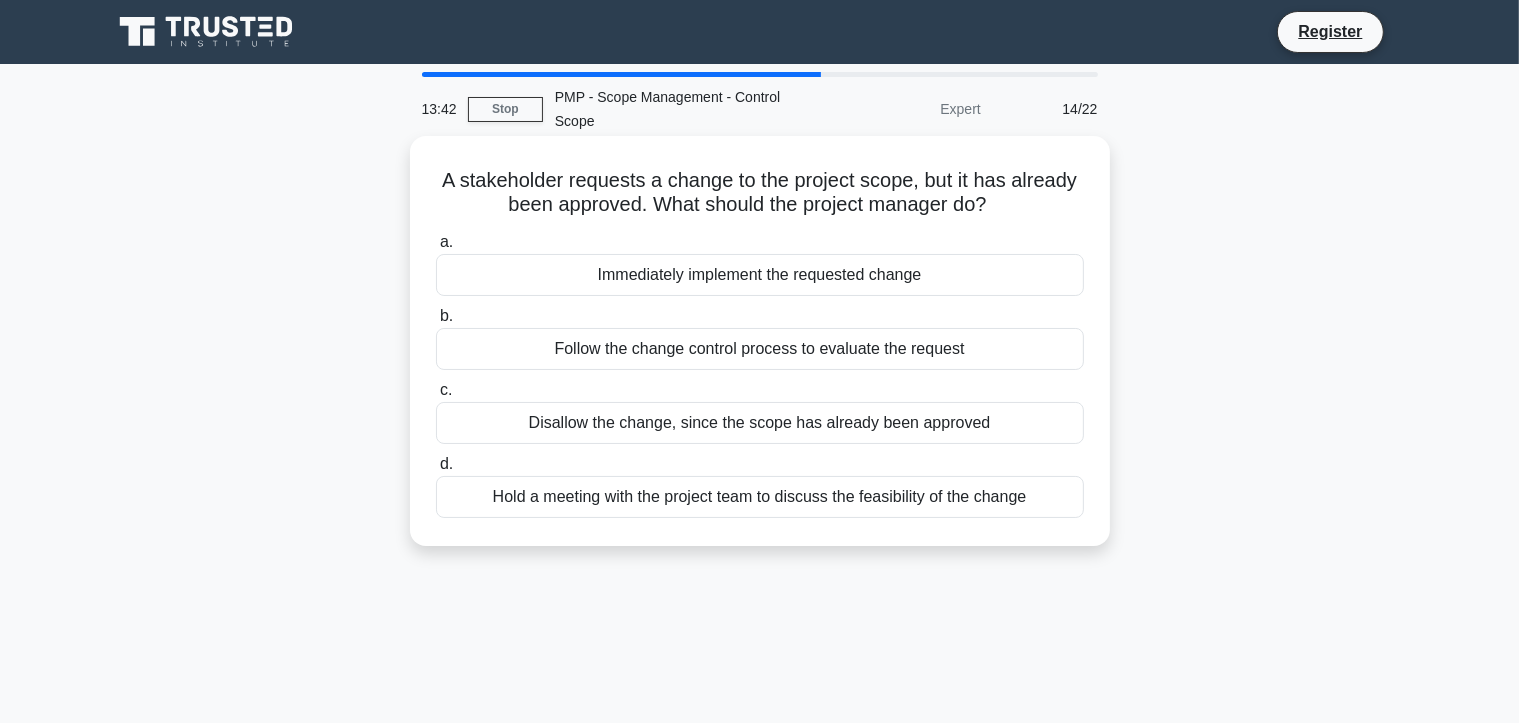 drag, startPoint x: 1040, startPoint y: 501, endPoint x: 426, endPoint y: 166, distance: 699.44336 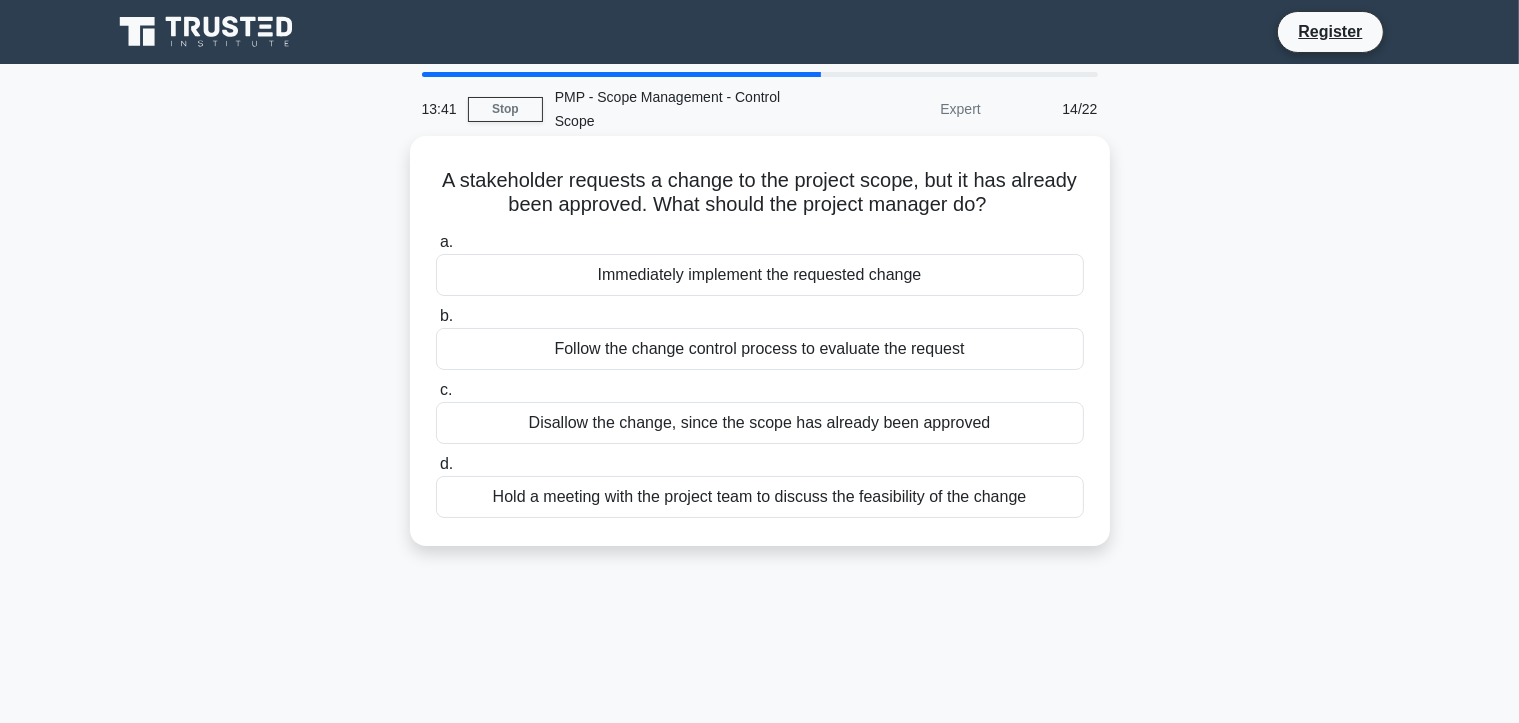 click on "A stakeholder requests a change to the project scope, but it has already been approved. What should the project manager do?
.spinner_0XTQ{transform-origin:center;animation:spinner_y6GP .75s linear infinite}@keyframes spinner_y6GP{100%{transform:rotate(360deg)}}
a.
Immediately implement the requested change
b. c. d." at bounding box center [760, 341] 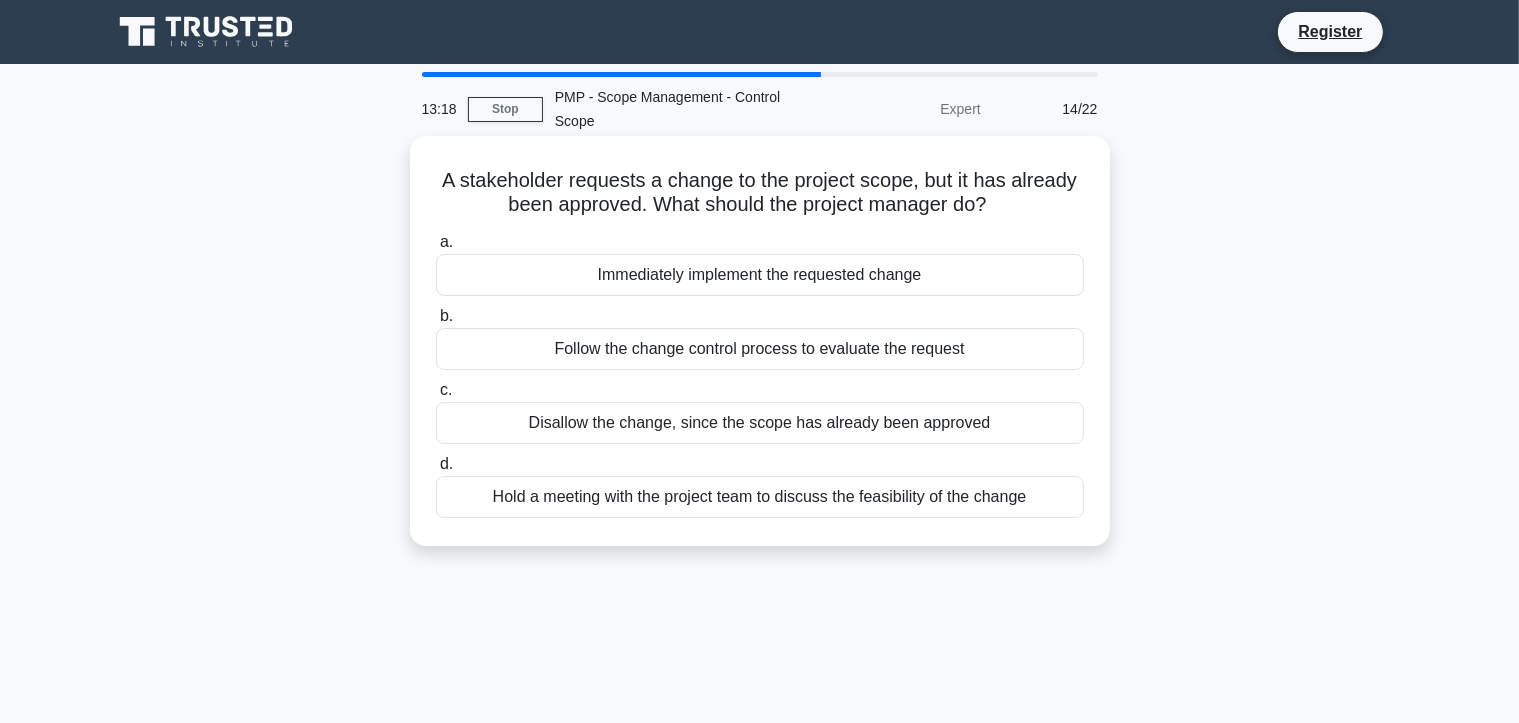 click on "Immediately implement the requested change" at bounding box center (760, 275) 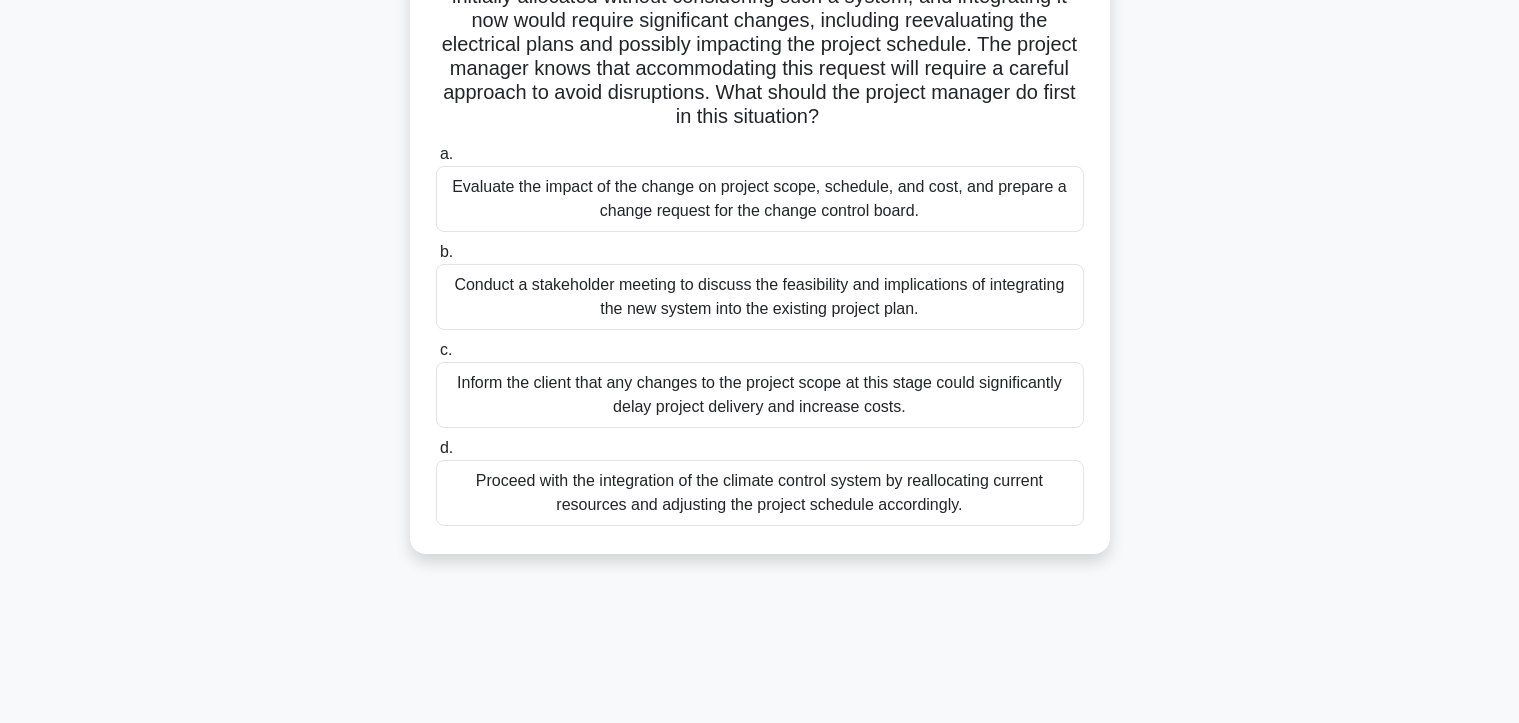 scroll, scrollTop: 357, scrollLeft: 0, axis: vertical 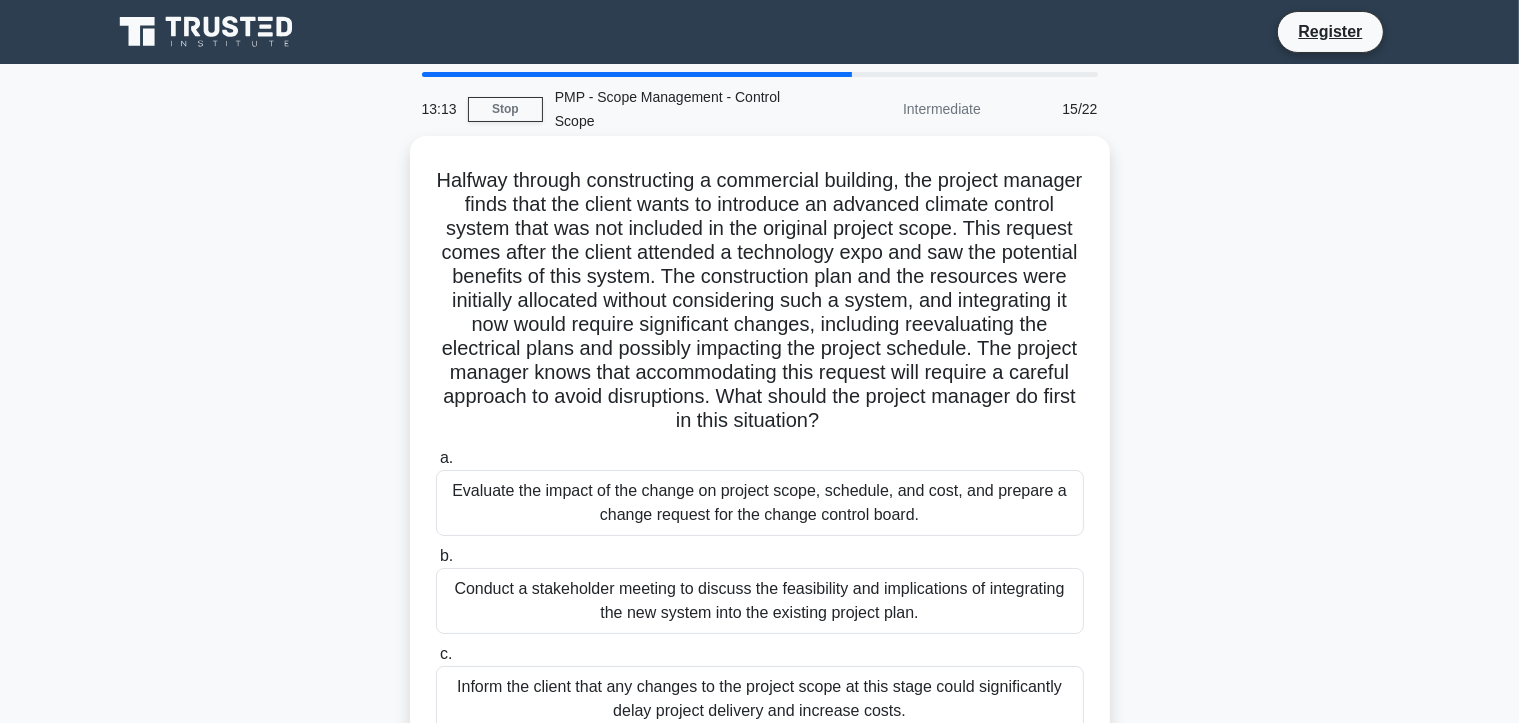 drag, startPoint x: 980, startPoint y: 457, endPoint x: 467, endPoint y: 150, distance: 597.8445 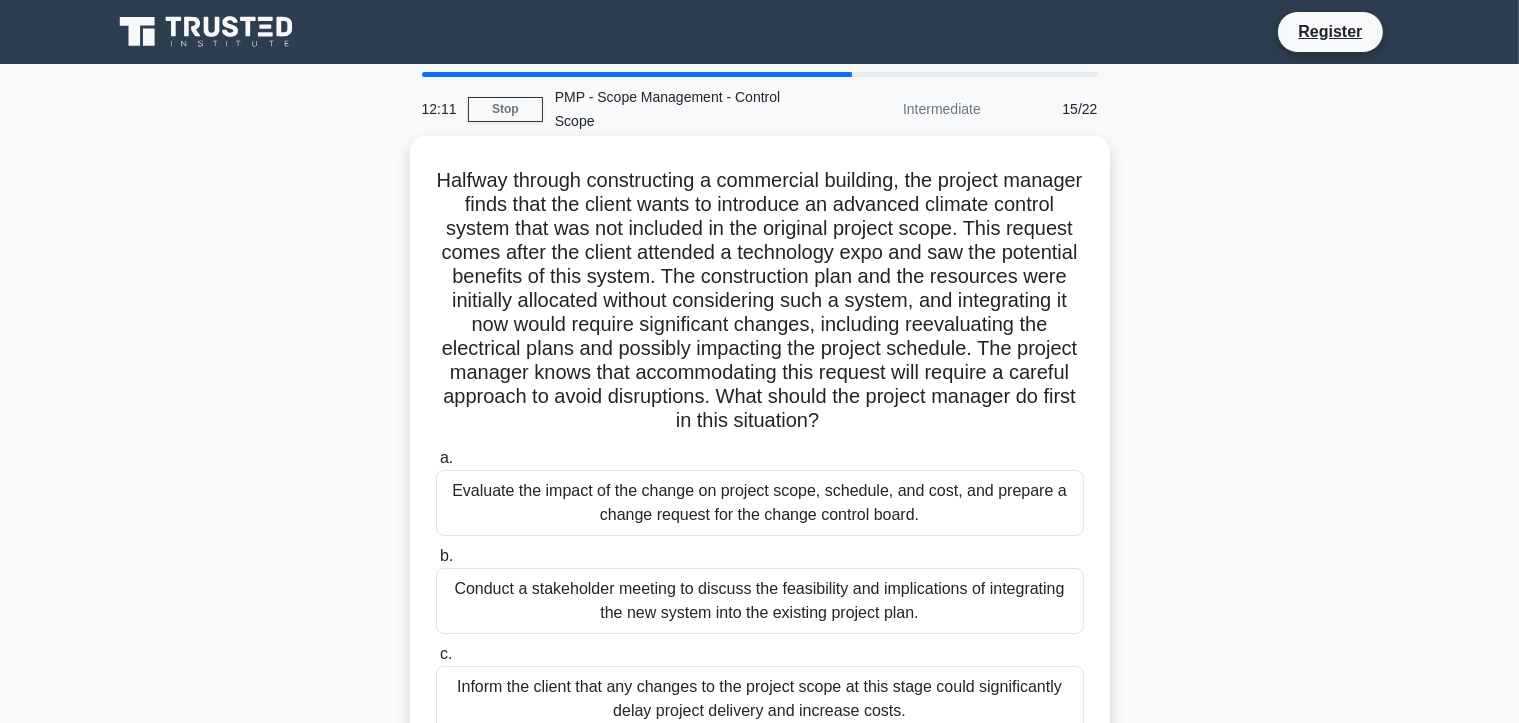 click on "Conduct a stakeholder meeting to discuss the feasibility and implications of integrating the new system into the existing project plan." at bounding box center [760, 601] 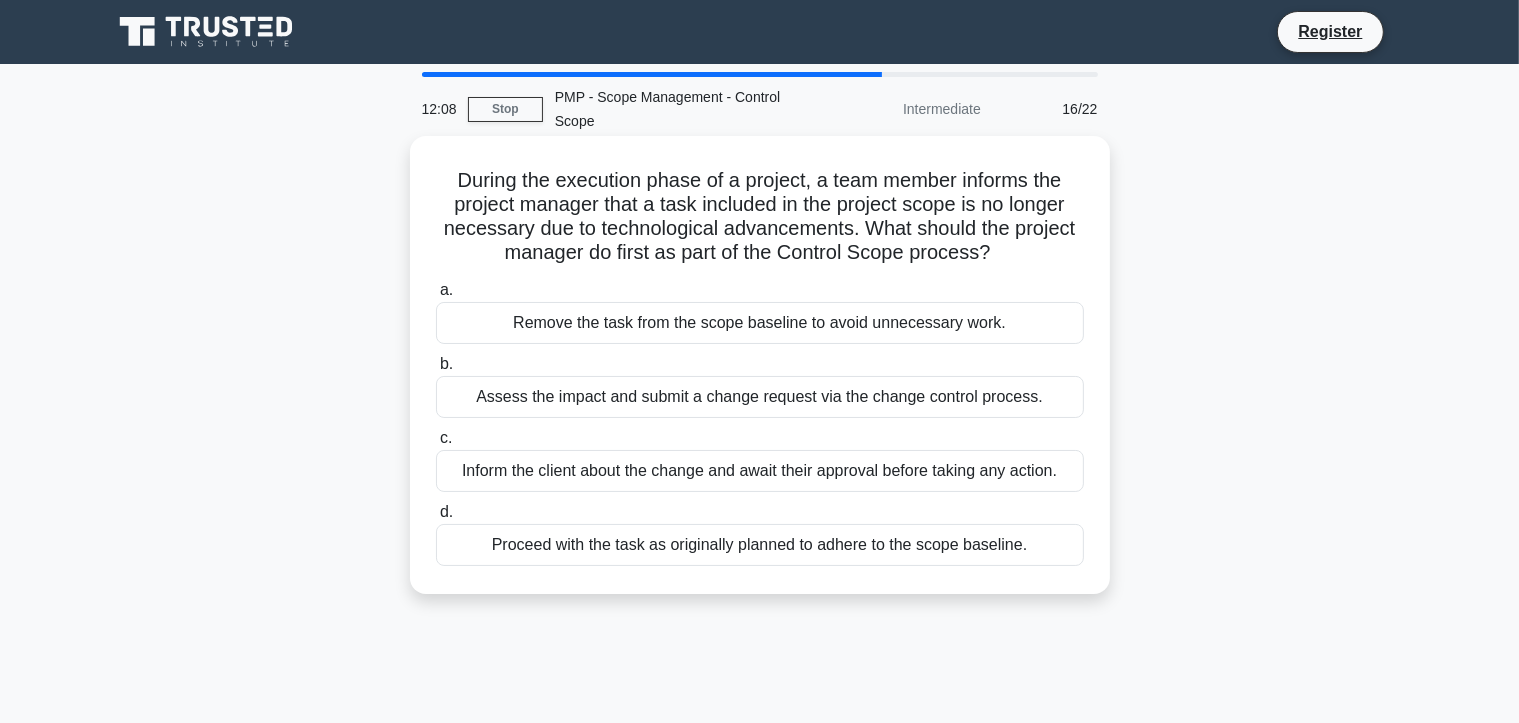 drag, startPoint x: 1059, startPoint y: 550, endPoint x: 430, endPoint y: 170, distance: 734.8748 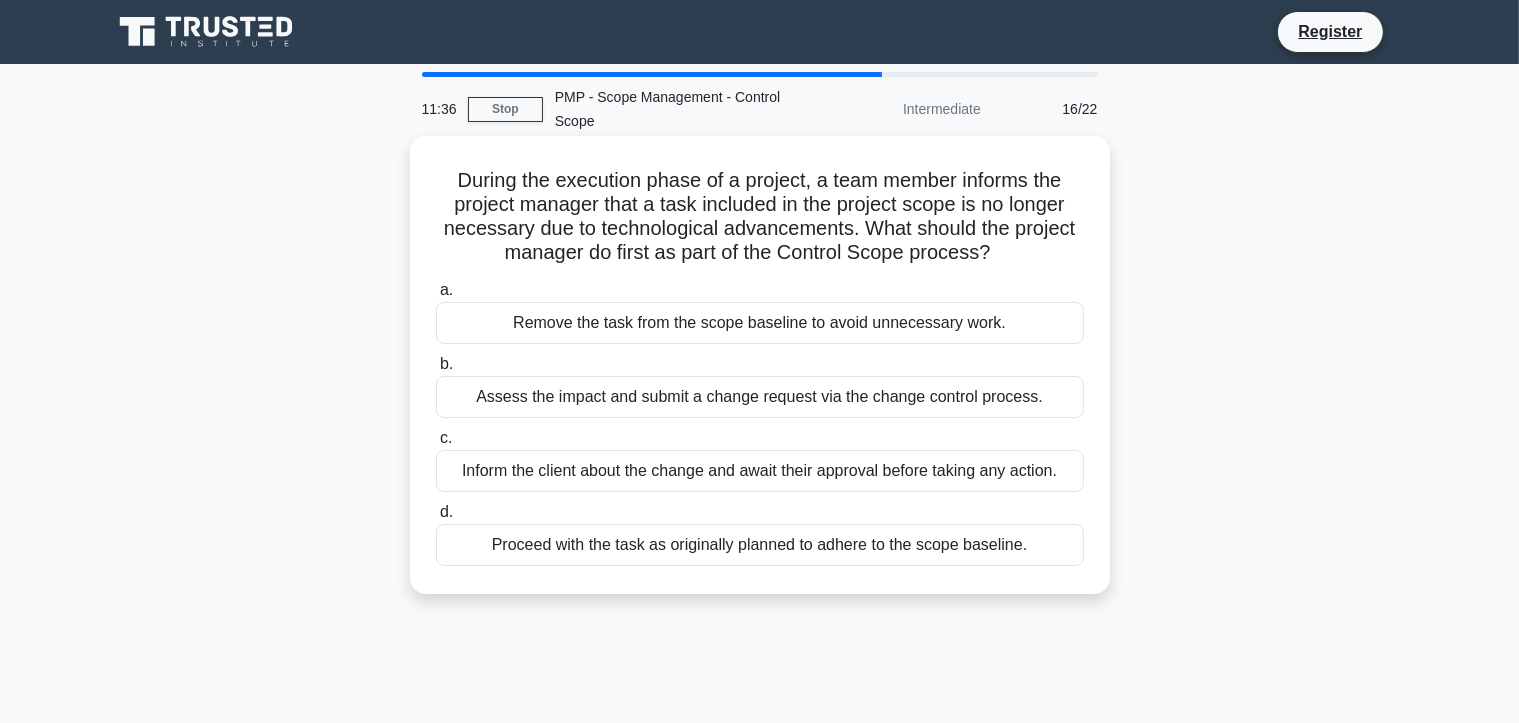 click on "Assess the impact and submit a change request via the change control process." at bounding box center (760, 397) 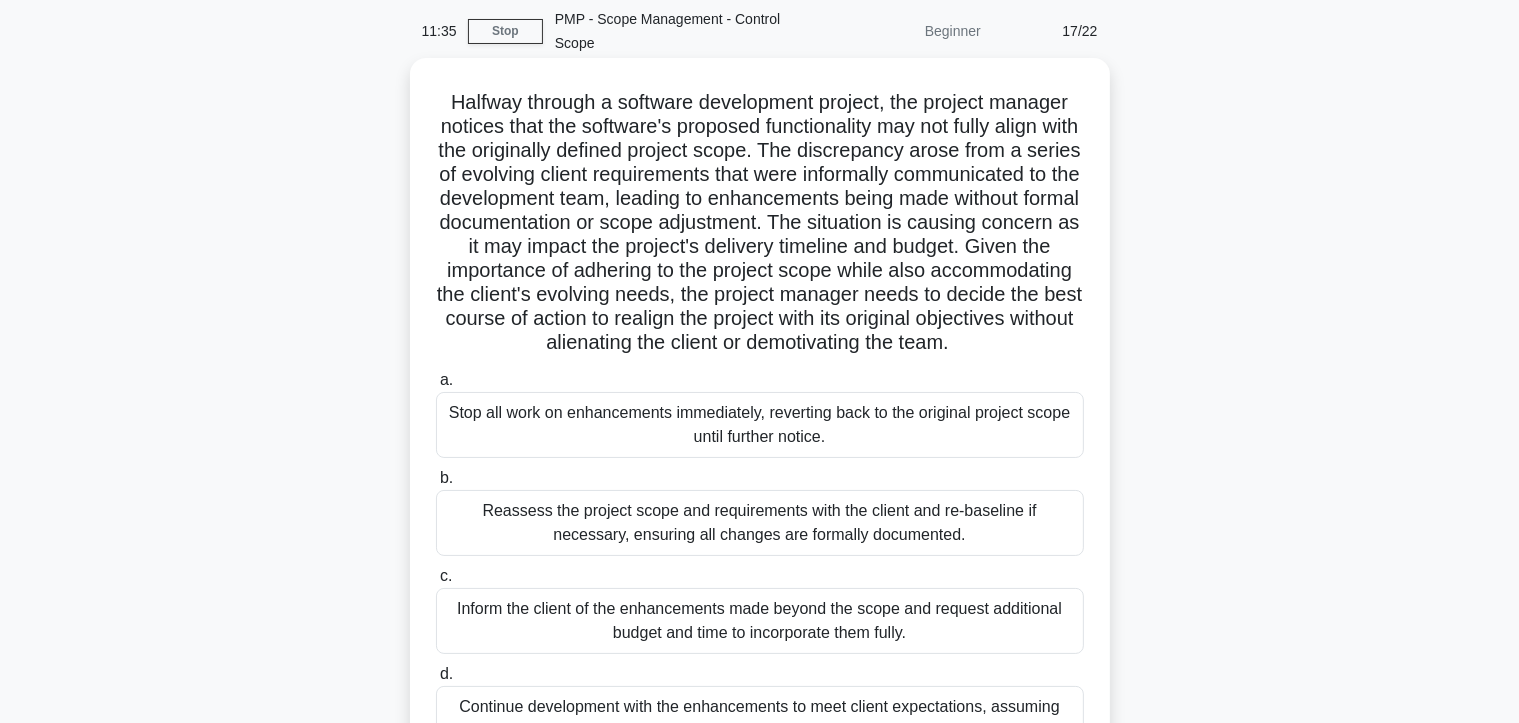 scroll, scrollTop: 186, scrollLeft: 0, axis: vertical 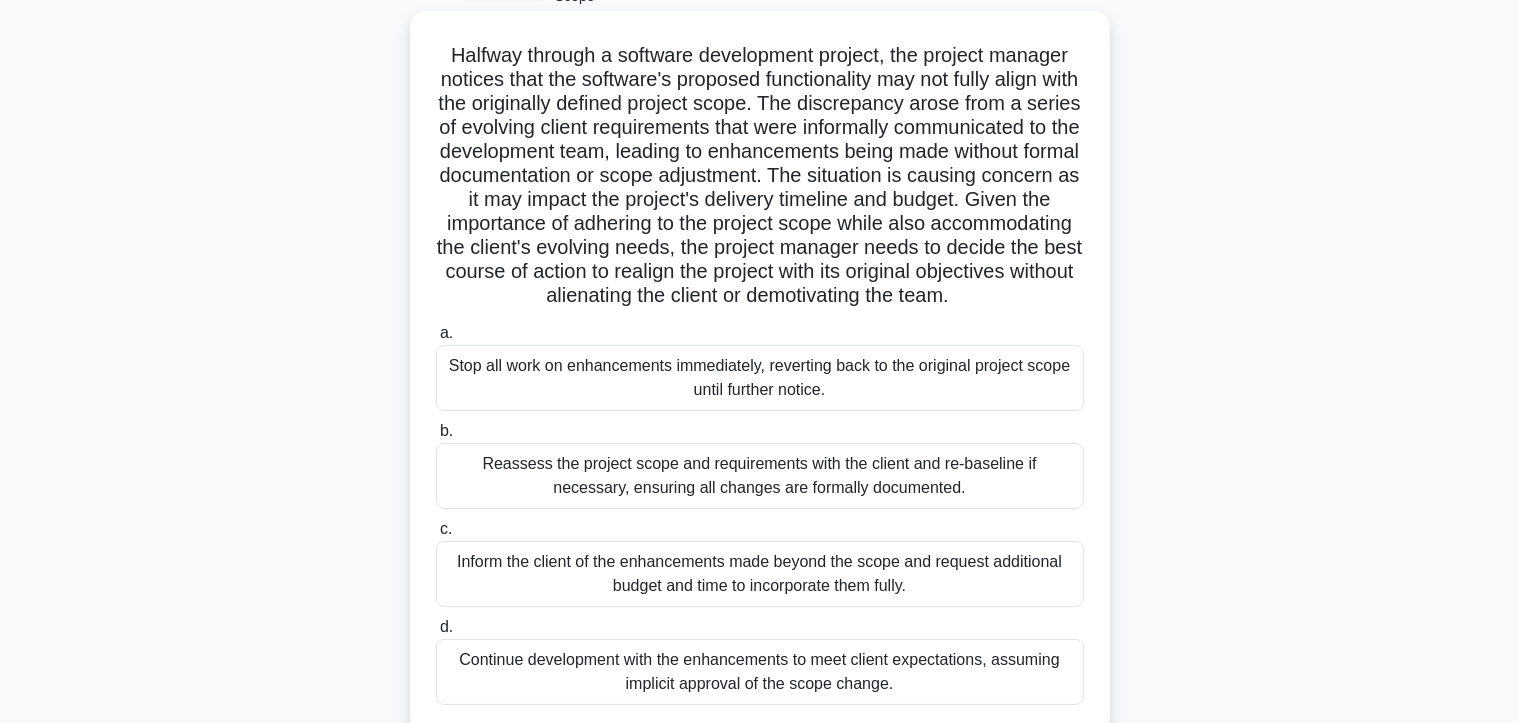 drag, startPoint x: 952, startPoint y: 650, endPoint x: 440, endPoint y: 15, distance: 815.70154 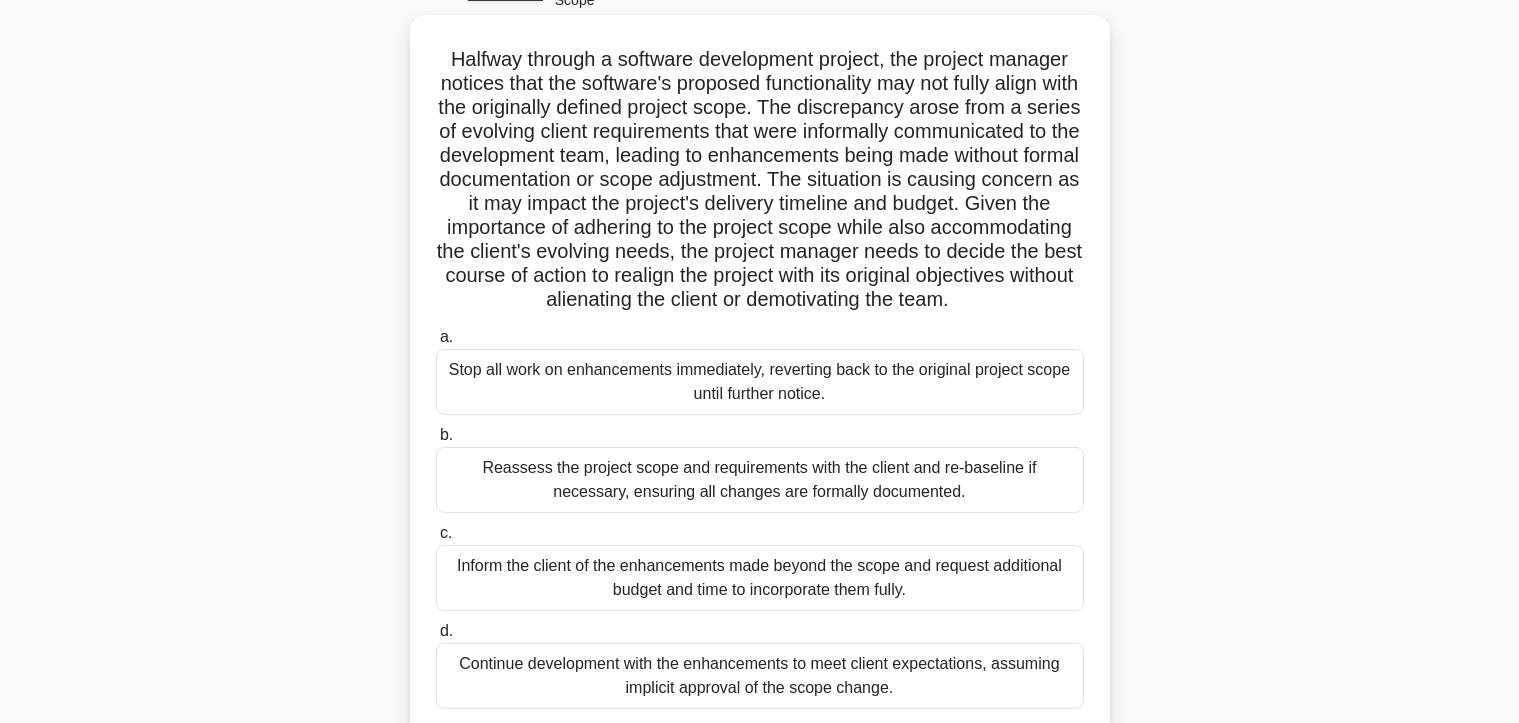 click on "Reassess the project scope and requirements with the client and re-baseline if necessary, ensuring all changes are formally documented." at bounding box center [760, 480] 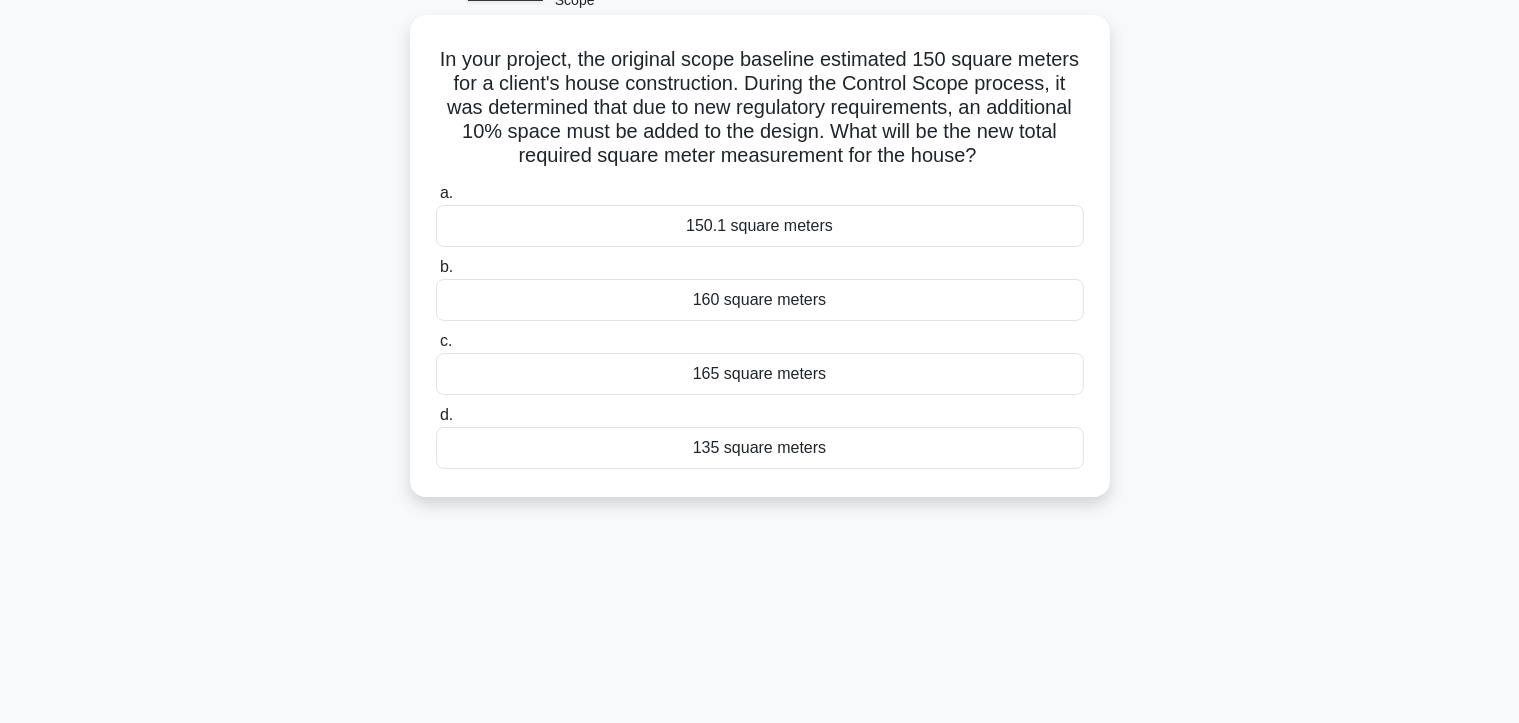 scroll, scrollTop: 0, scrollLeft: 0, axis: both 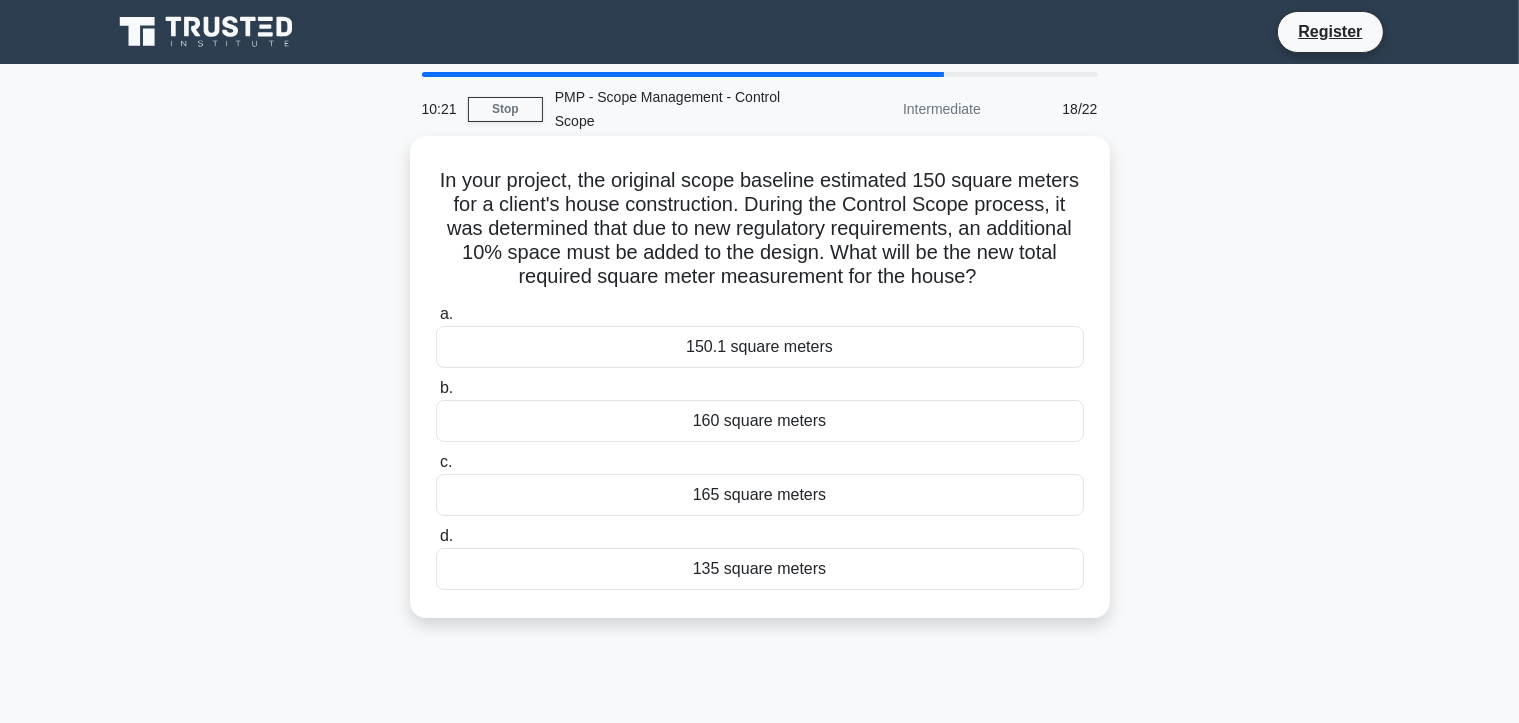 drag, startPoint x: 861, startPoint y: 571, endPoint x: 445, endPoint y: 176, distance: 573.6558 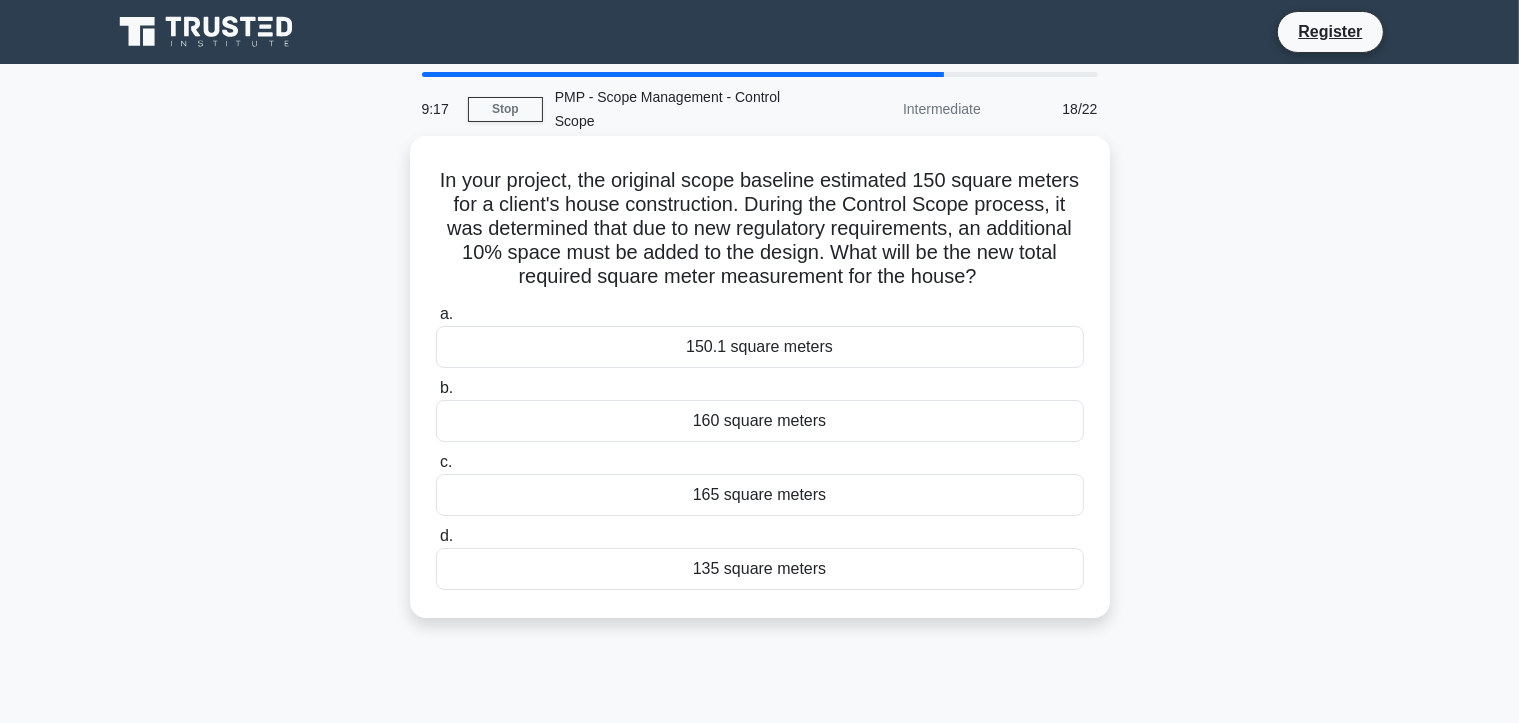 click on "165 square meters" at bounding box center [760, 495] 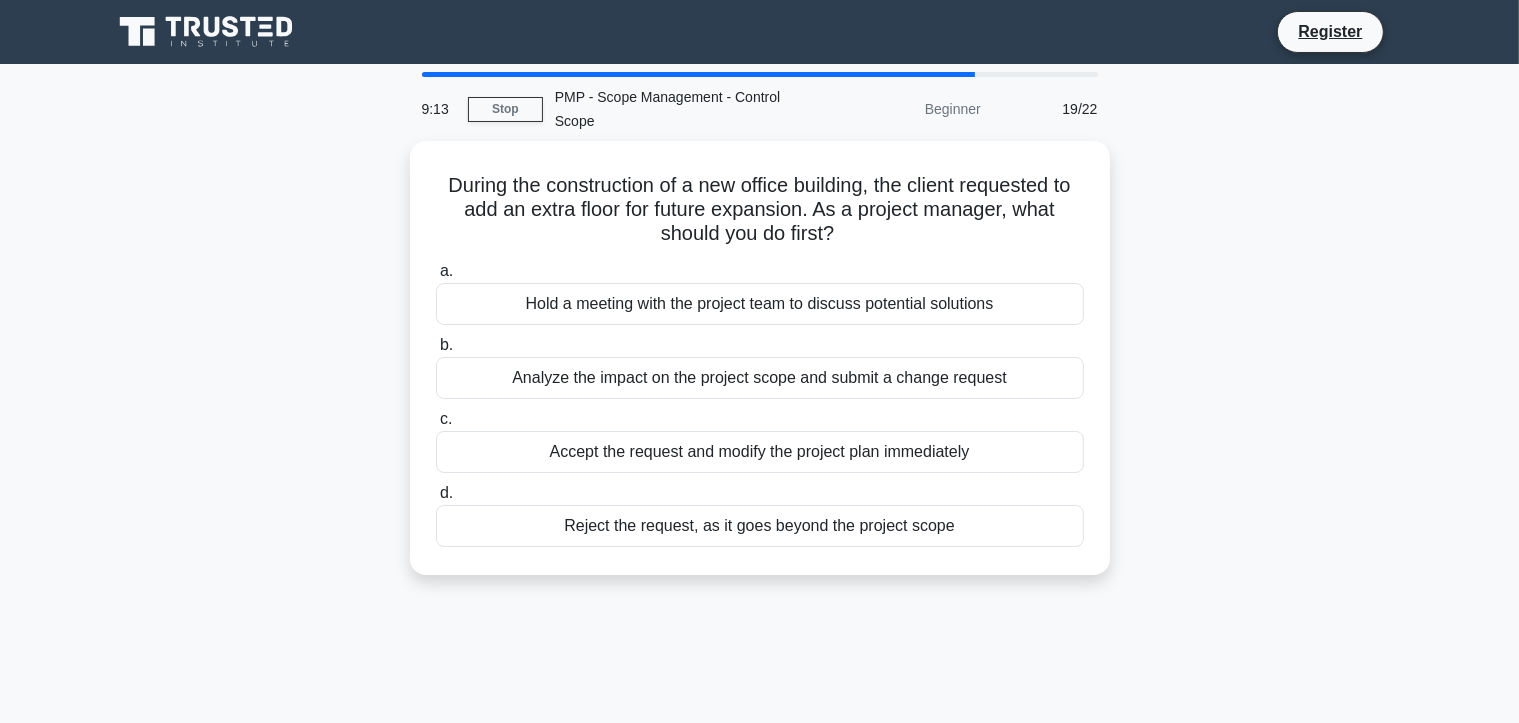 drag, startPoint x: 986, startPoint y: 523, endPoint x: 376, endPoint y: 151, distance: 714.4816 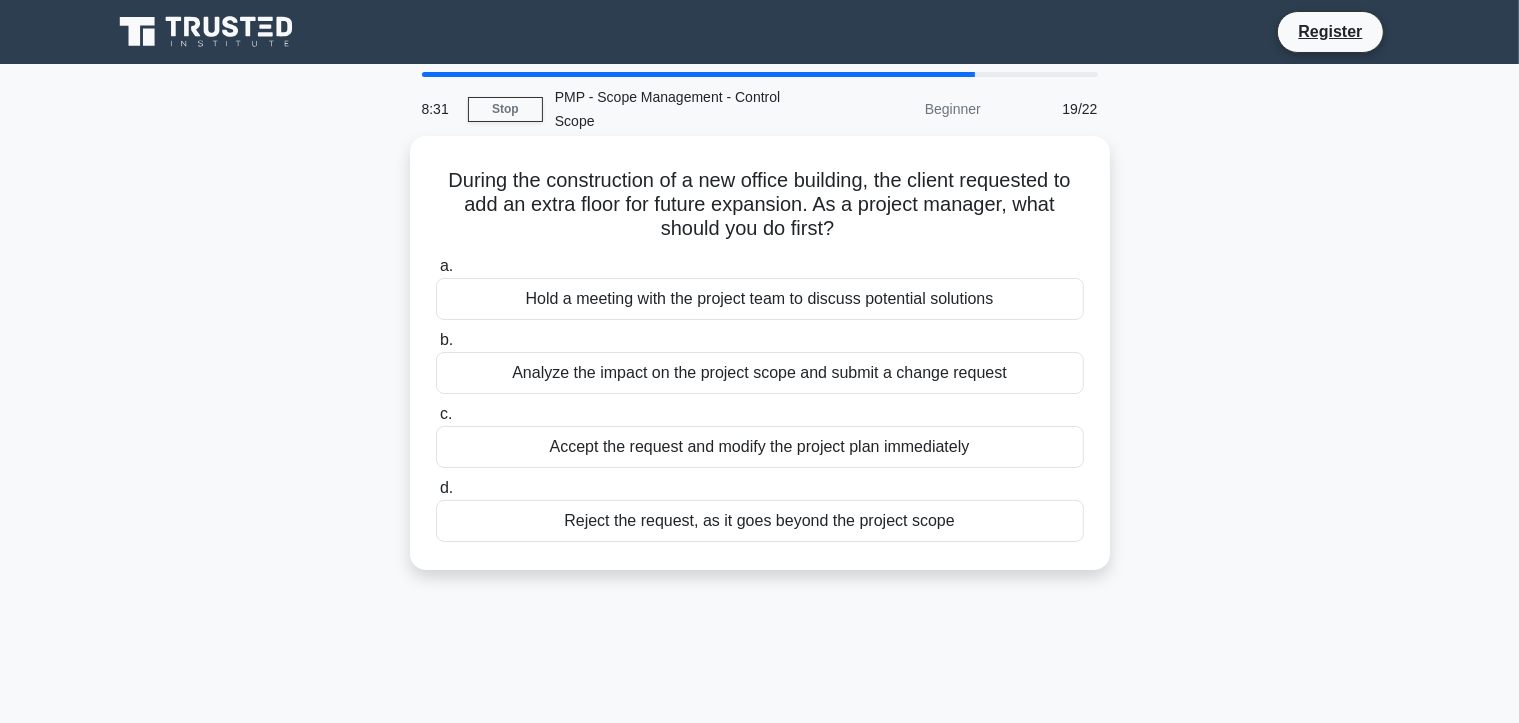 click on "Analyze the impact on the project scope and submit a change request" at bounding box center [760, 373] 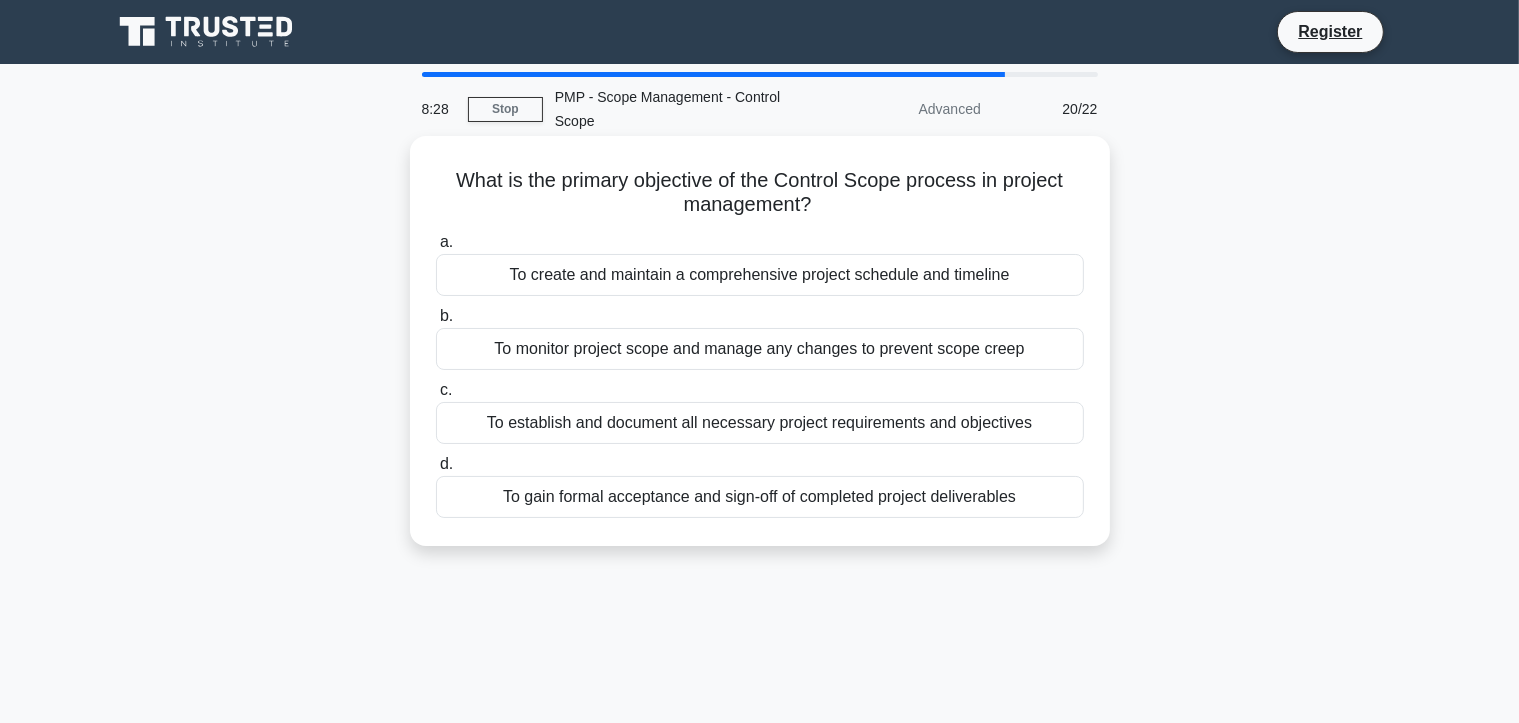 drag, startPoint x: 1030, startPoint y: 494, endPoint x: 462, endPoint y: 167, distance: 655.40295 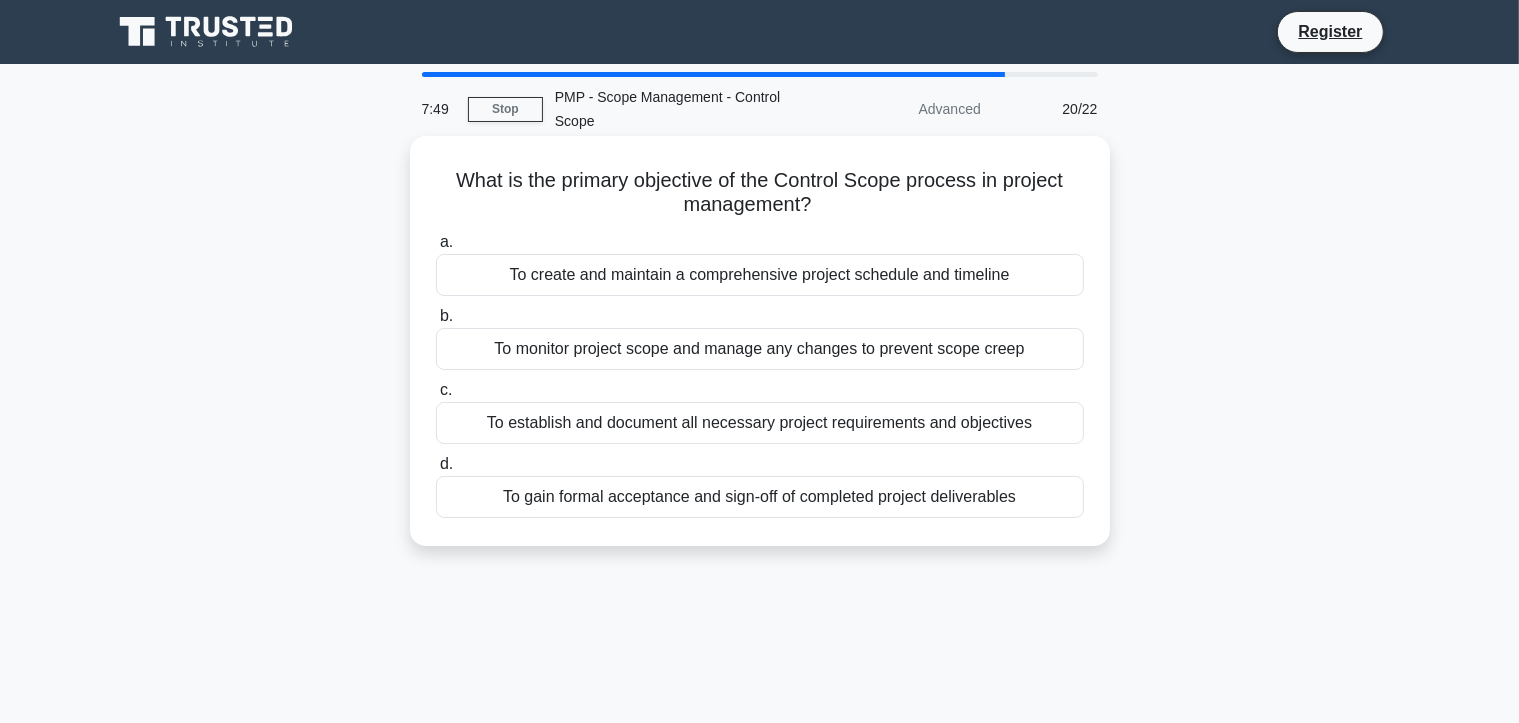 click on "To monitor project scope and manage any changes to prevent scope creep" at bounding box center (760, 349) 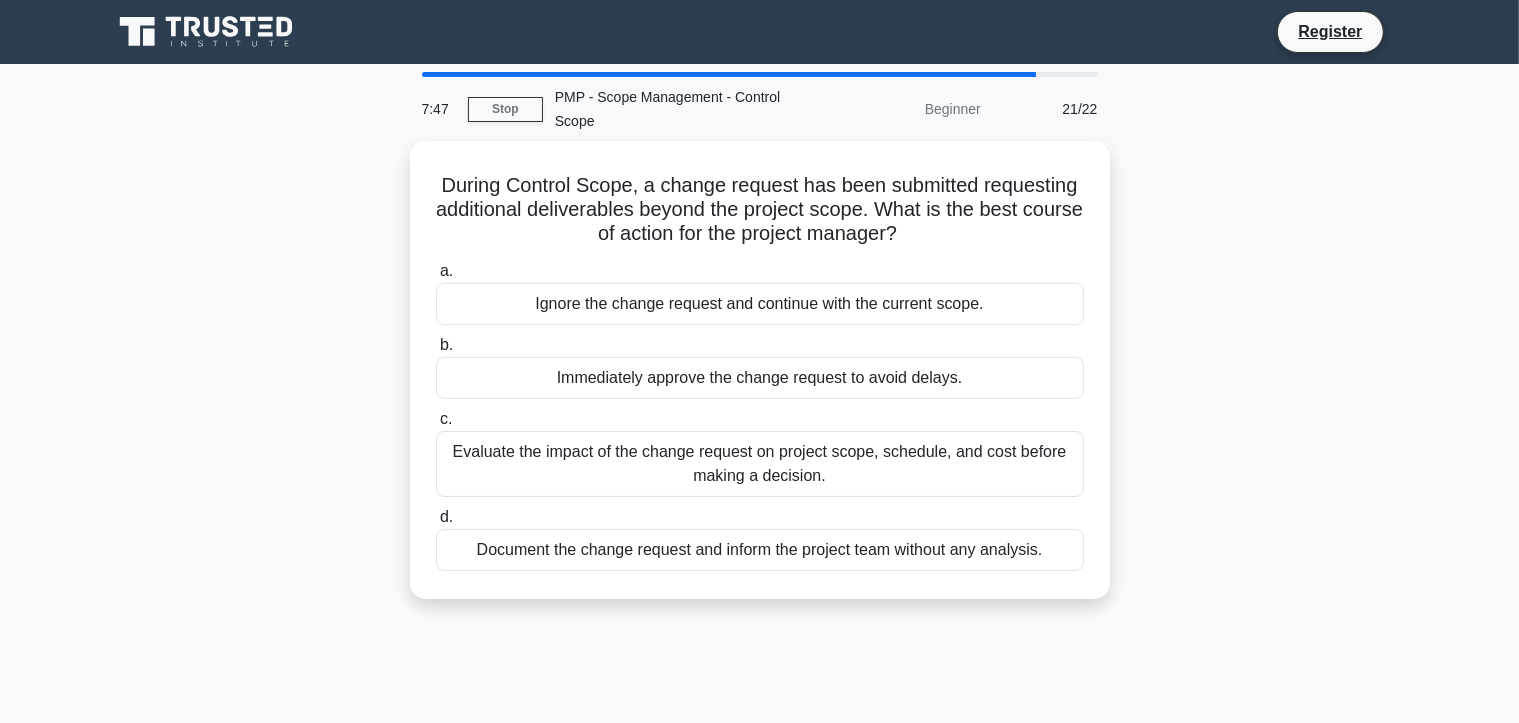 drag, startPoint x: 1072, startPoint y: 550, endPoint x: 342, endPoint y: 138, distance: 838.23865 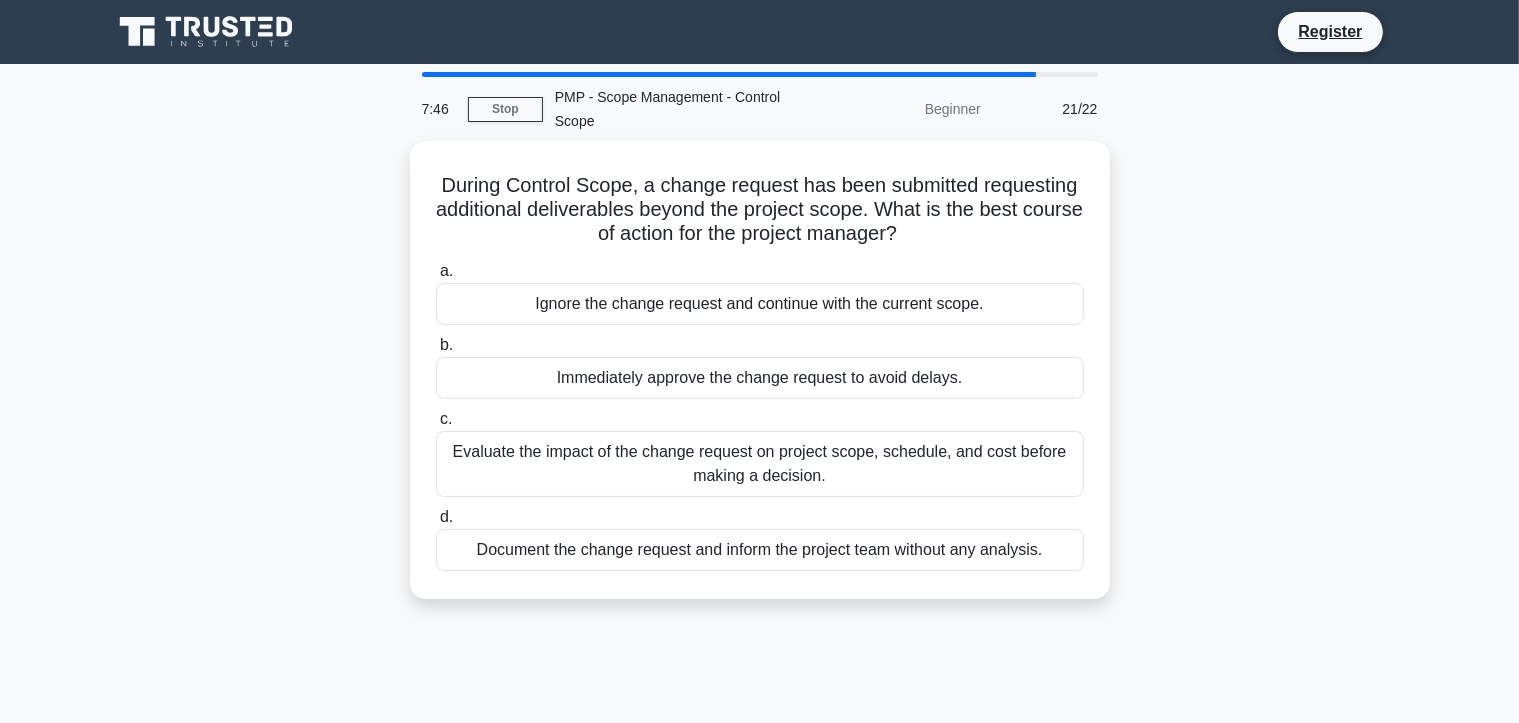 click on "During Control Scope, a change request has been submitted requesting additional deliverables beyond the project scope. What is the best course of action for the project manager?
.spinner_0XTQ{transform-origin:center;animation:spinner_y6GP .75s linear infinite}@keyframes spinner_y6GP{100%{transform:rotate(360deg)}}
a.
Ignore the change request and continue with the current scope.
b. c. d." at bounding box center [760, 382] 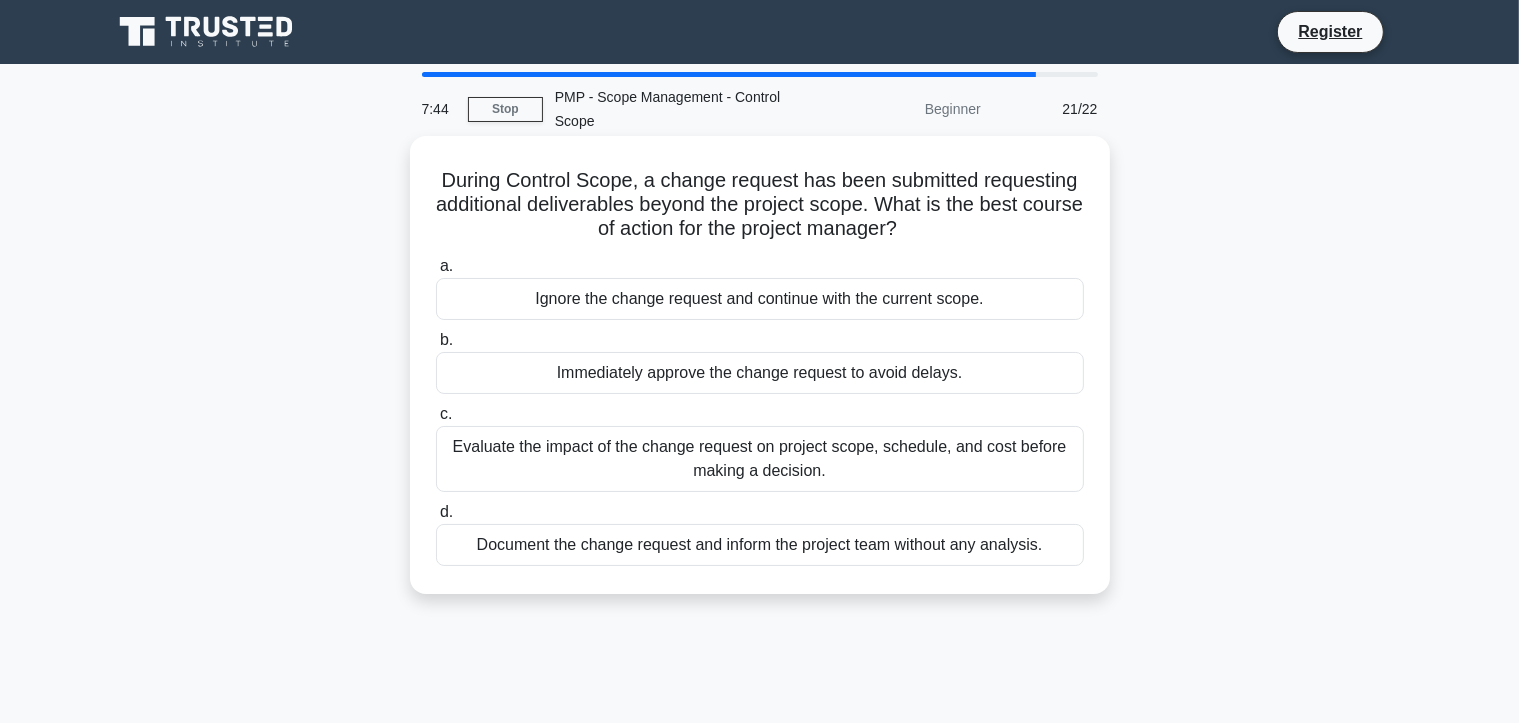 drag, startPoint x: 1064, startPoint y: 546, endPoint x: 428, endPoint y: 150, distance: 749.2076 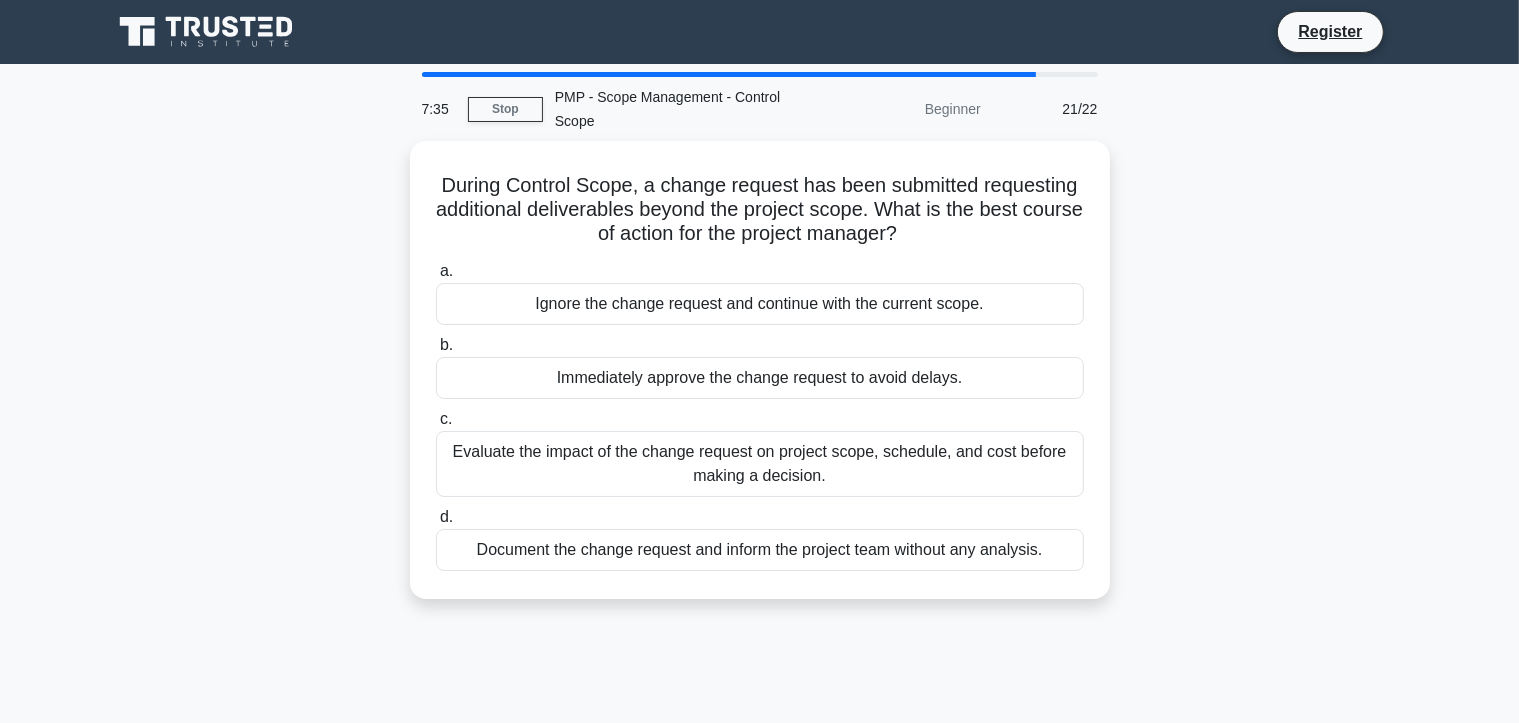 click on "During Control Scope, a change request has been submitted requesting additional deliverables beyond the project scope. What is the best course of action for the project manager?
.spinner_0XTQ{transform-origin:center;animation:spinner_y6GP .75s linear infinite}@keyframes spinner_y6GP{100%{transform:rotate(360deg)}}
a.
Ignore the change request and continue with the current scope.
b. c. d." at bounding box center [760, 382] 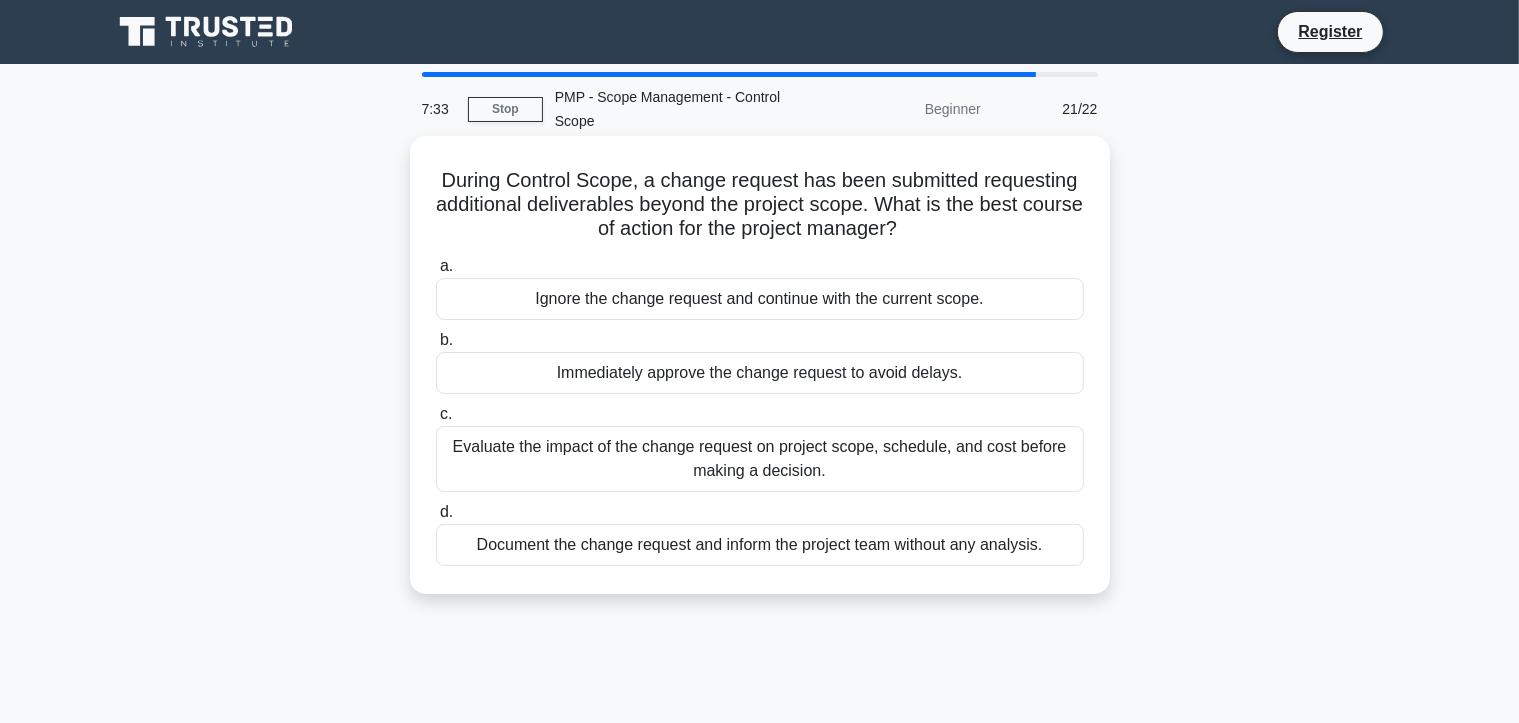 drag, startPoint x: 1064, startPoint y: 548, endPoint x: 452, endPoint y: 189, distance: 709.5245 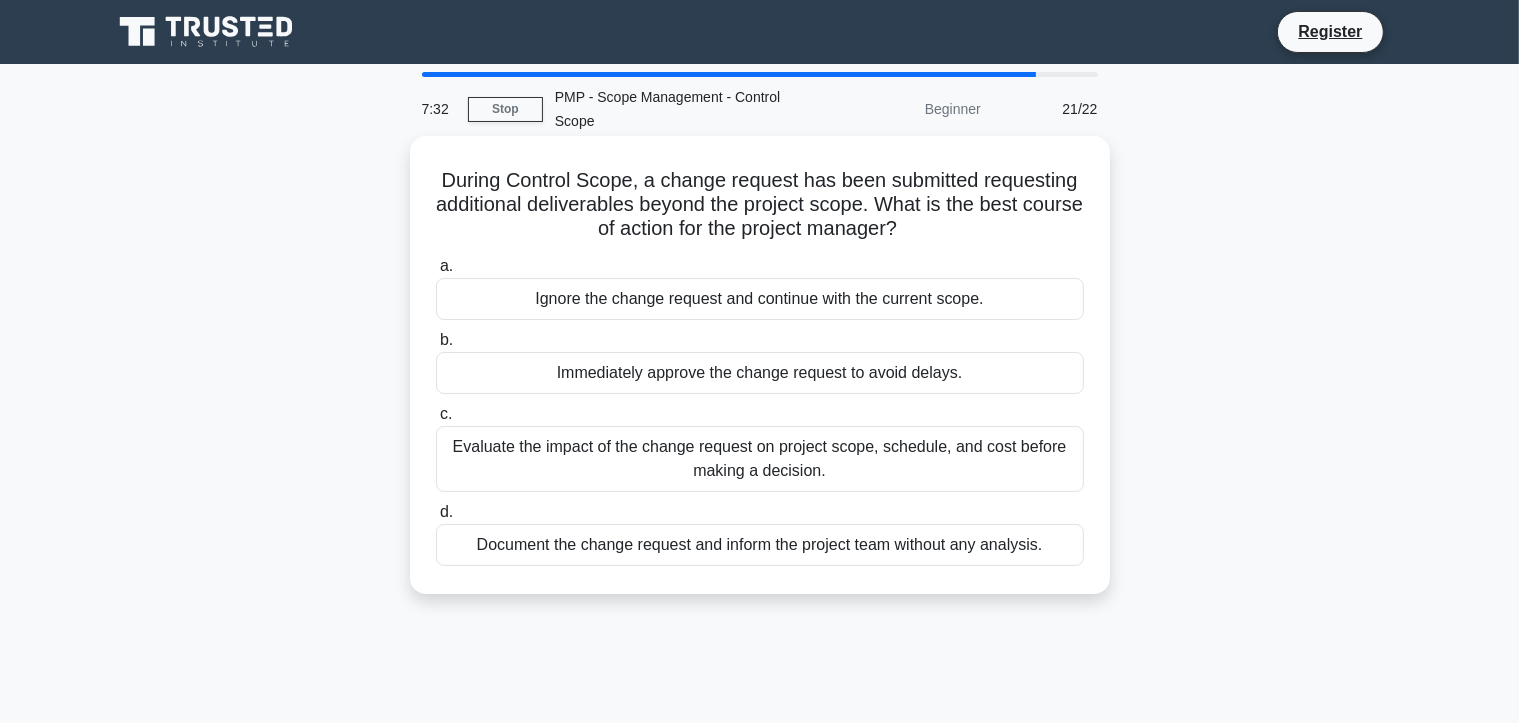 click on "During Control Scope, a change request has been submitted requesting additional deliverables beyond the project scope. What is the best course of action for the project manager?
.spinner_0XTQ{transform-origin:center;animation:spinner_y6GP .75s linear infinite}@keyframes spinner_y6GP{100%{transform:rotate(360deg)}}" at bounding box center (760, 205) 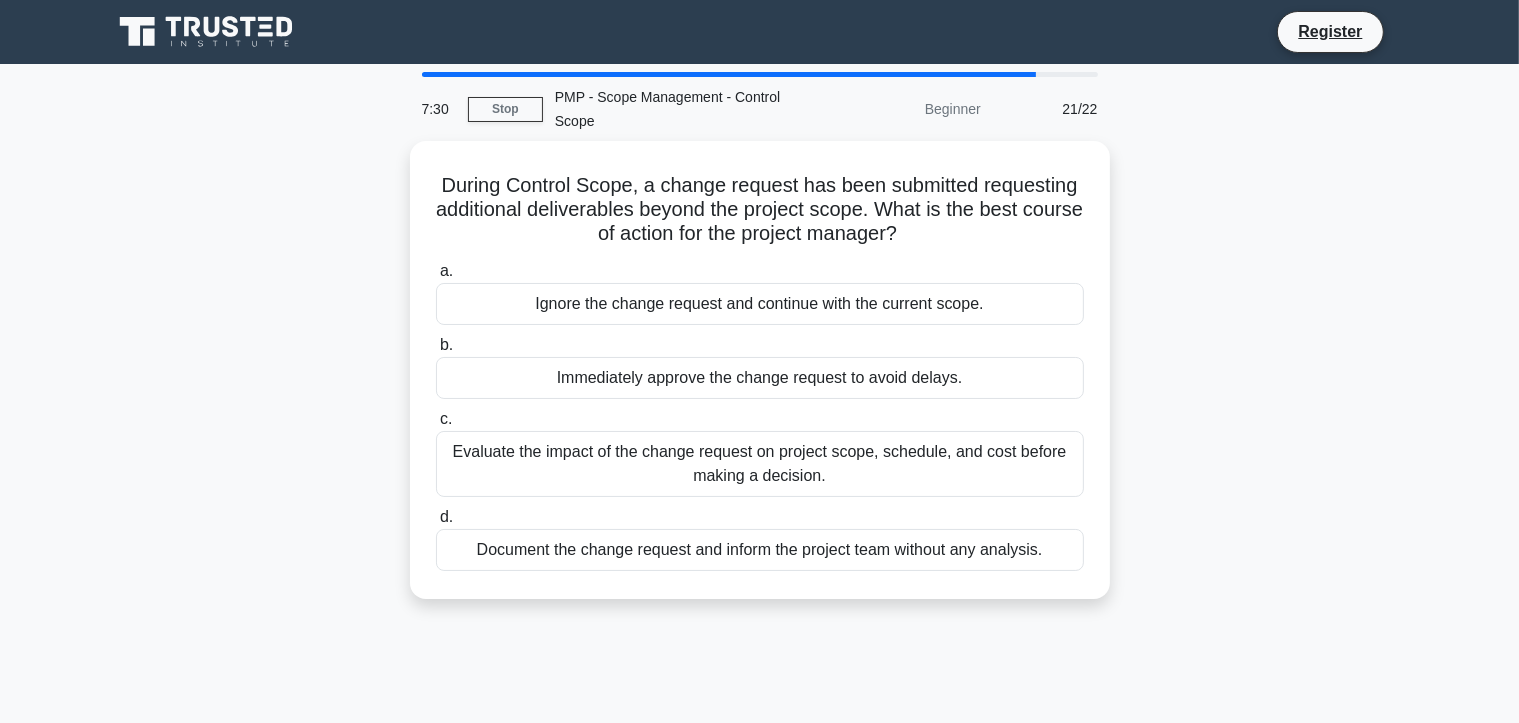 drag, startPoint x: 1065, startPoint y: 546, endPoint x: 404, endPoint y: 181, distance: 755.08014 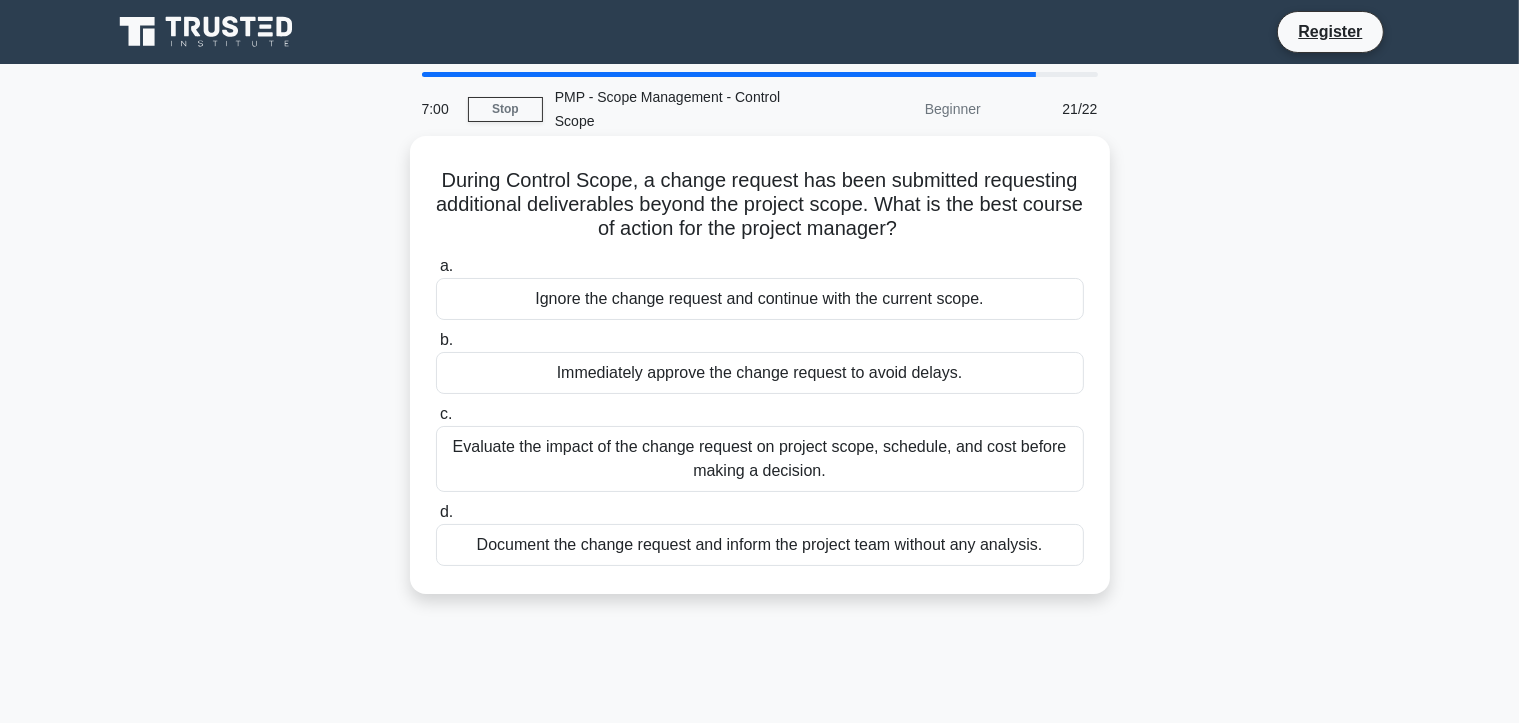 click on "Evaluate the impact of the change request on project scope, schedule, and cost before making a decision." at bounding box center (760, 459) 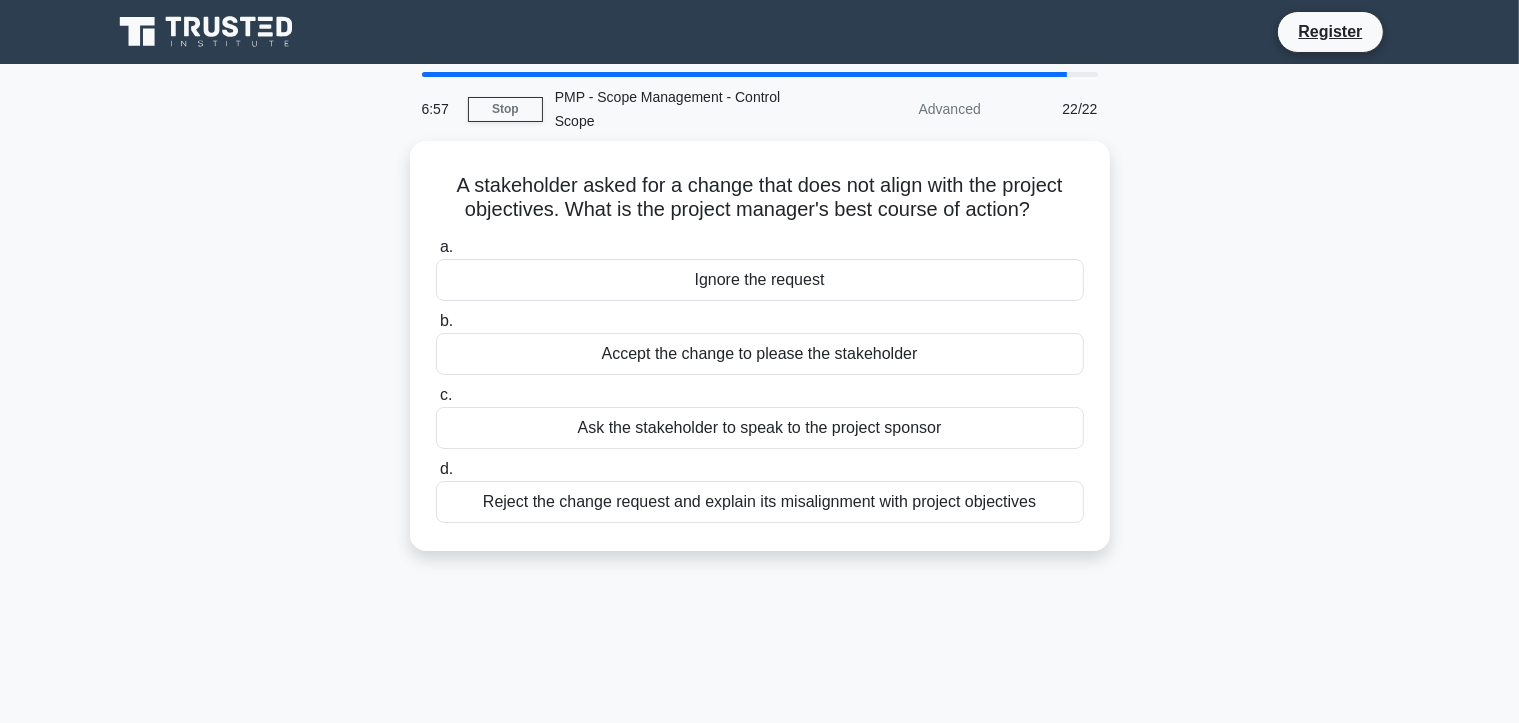 drag, startPoint x: 1045, startPoint y: 495, endPoint x: 350, endPoint y: 181, distance: 762.6408 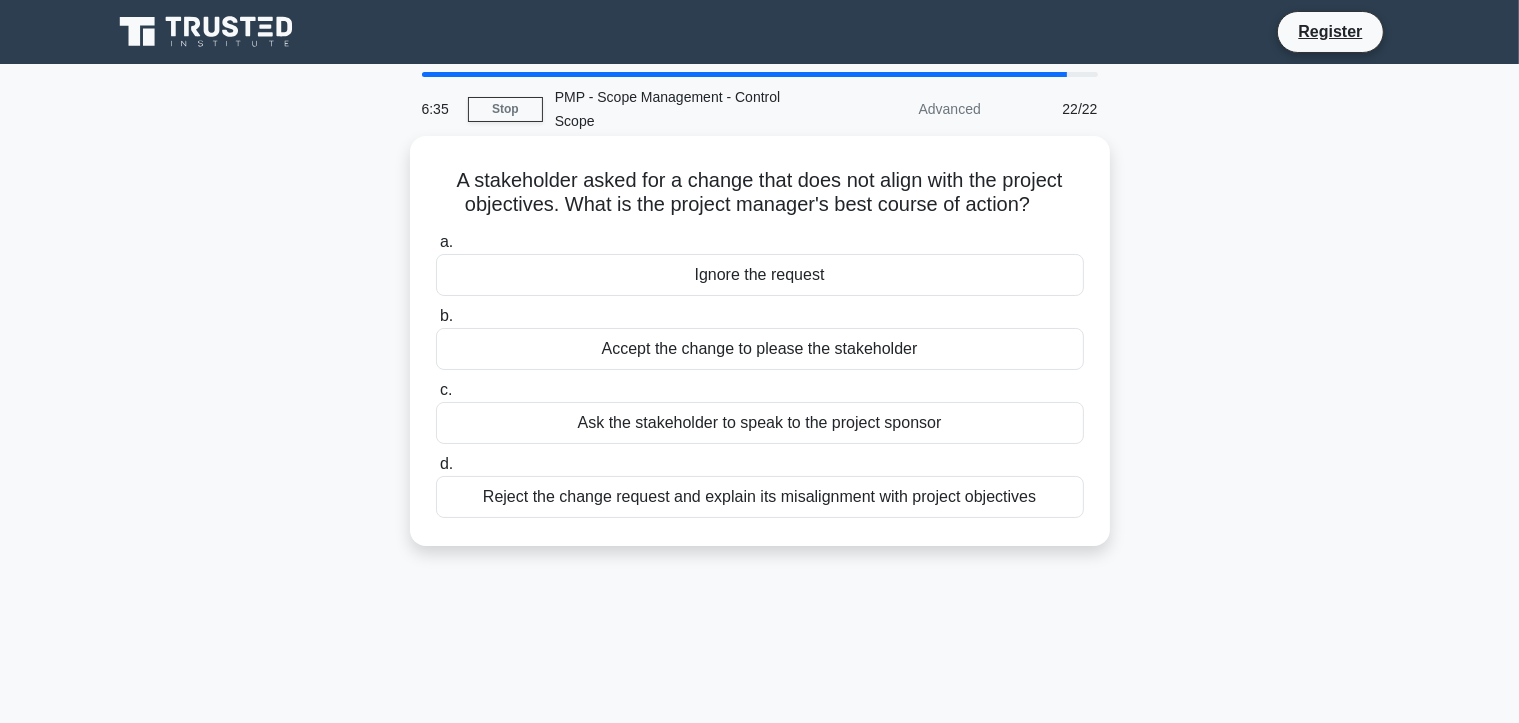 click on "Ask the stakeholder to speak to the project sponsor" at bounding box center [760, 423] 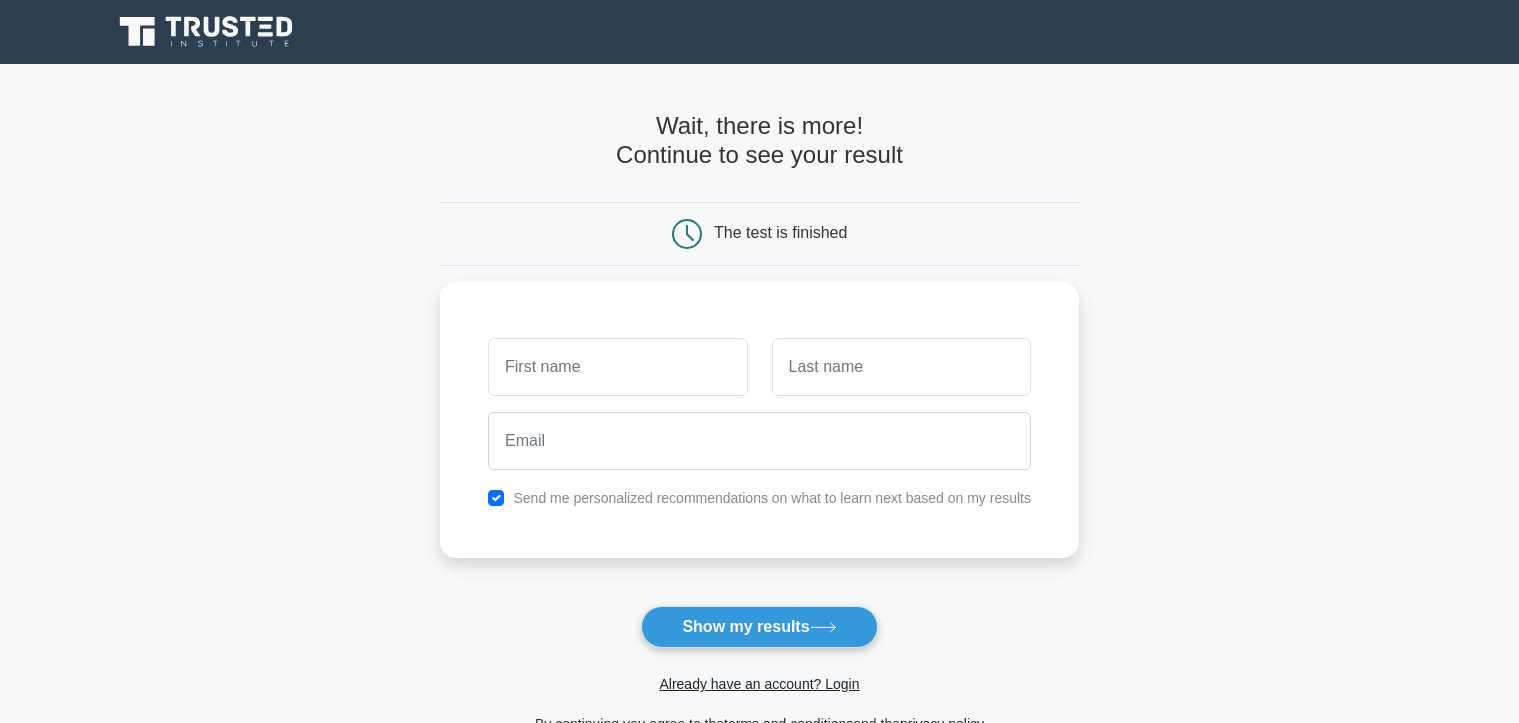 scroll, scrollTop: 0, scrollLeft: 0, axis: both 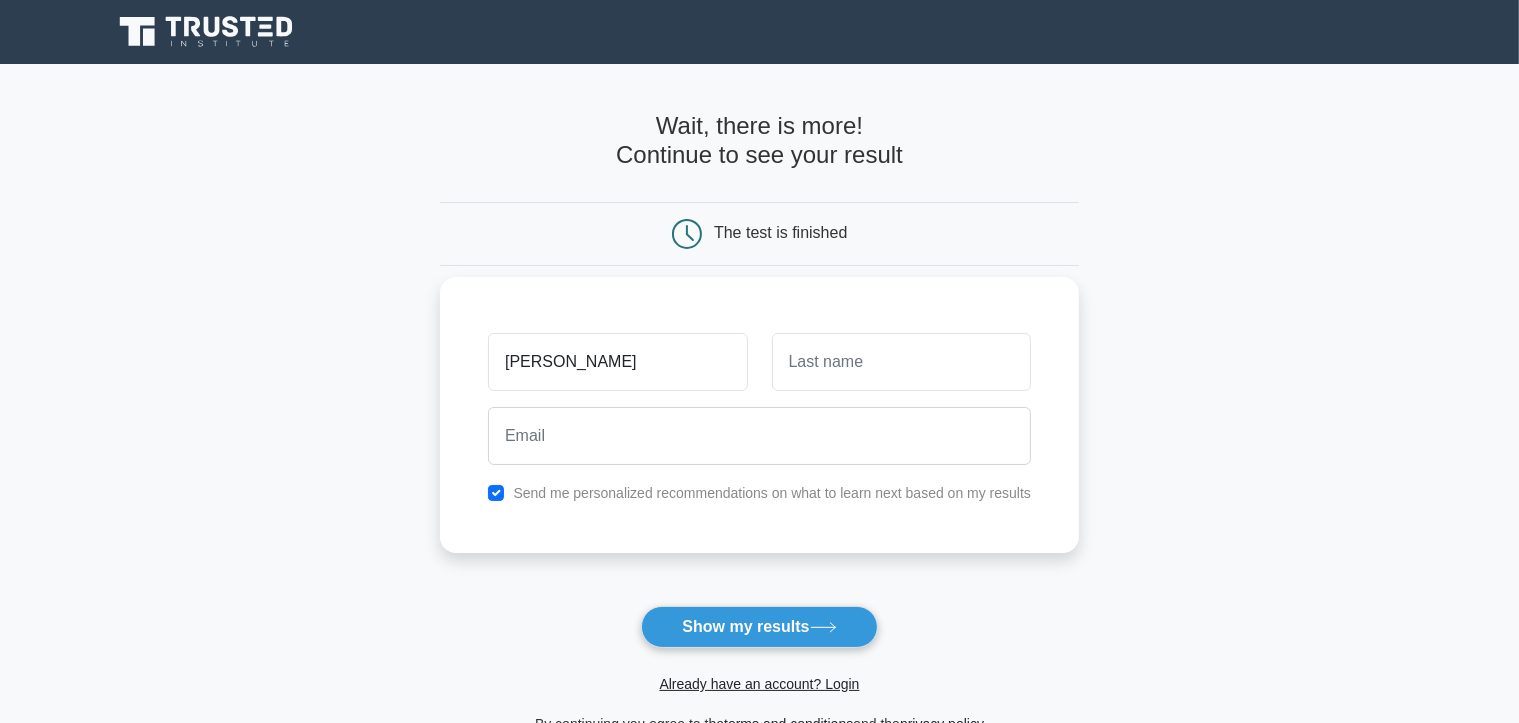 type on "[PERSON_NAME]" 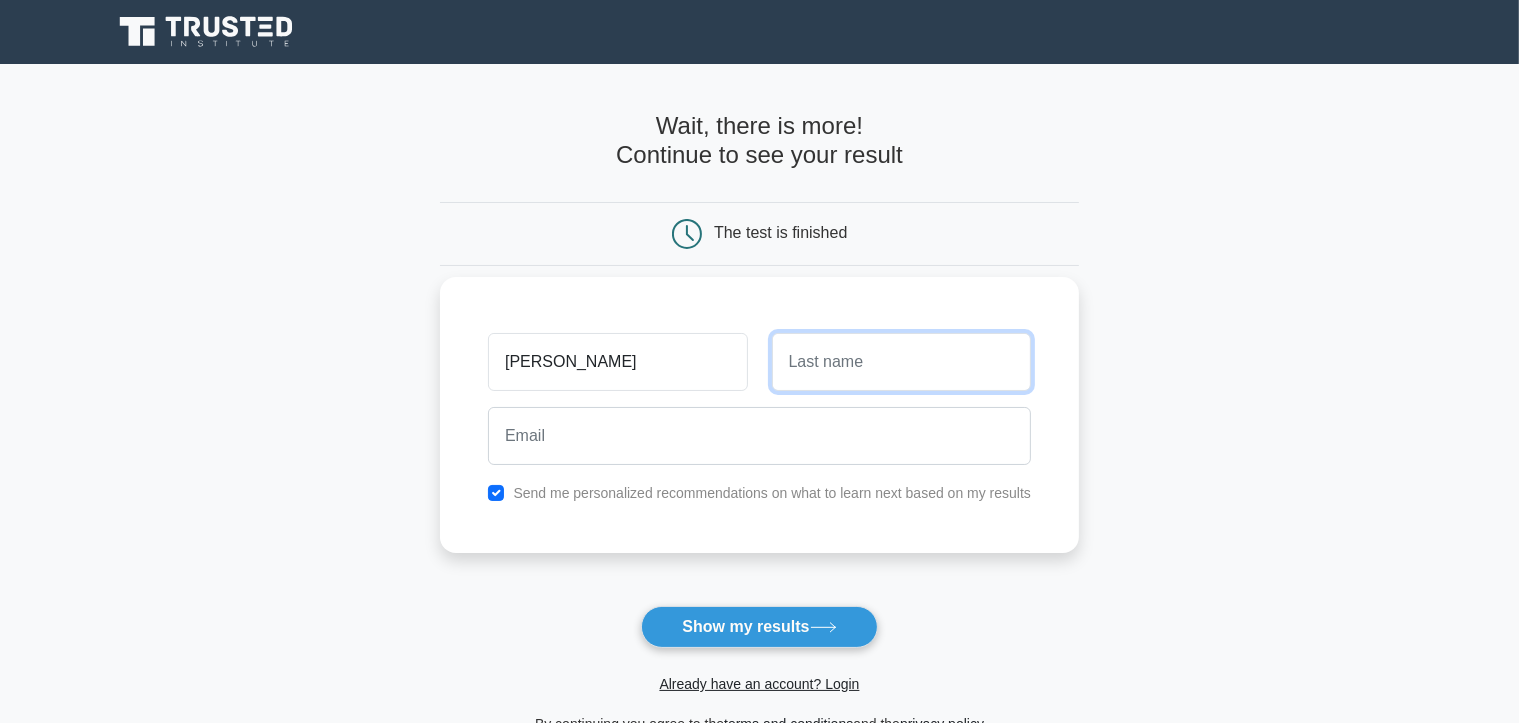 click at bounding box center (901, 362) 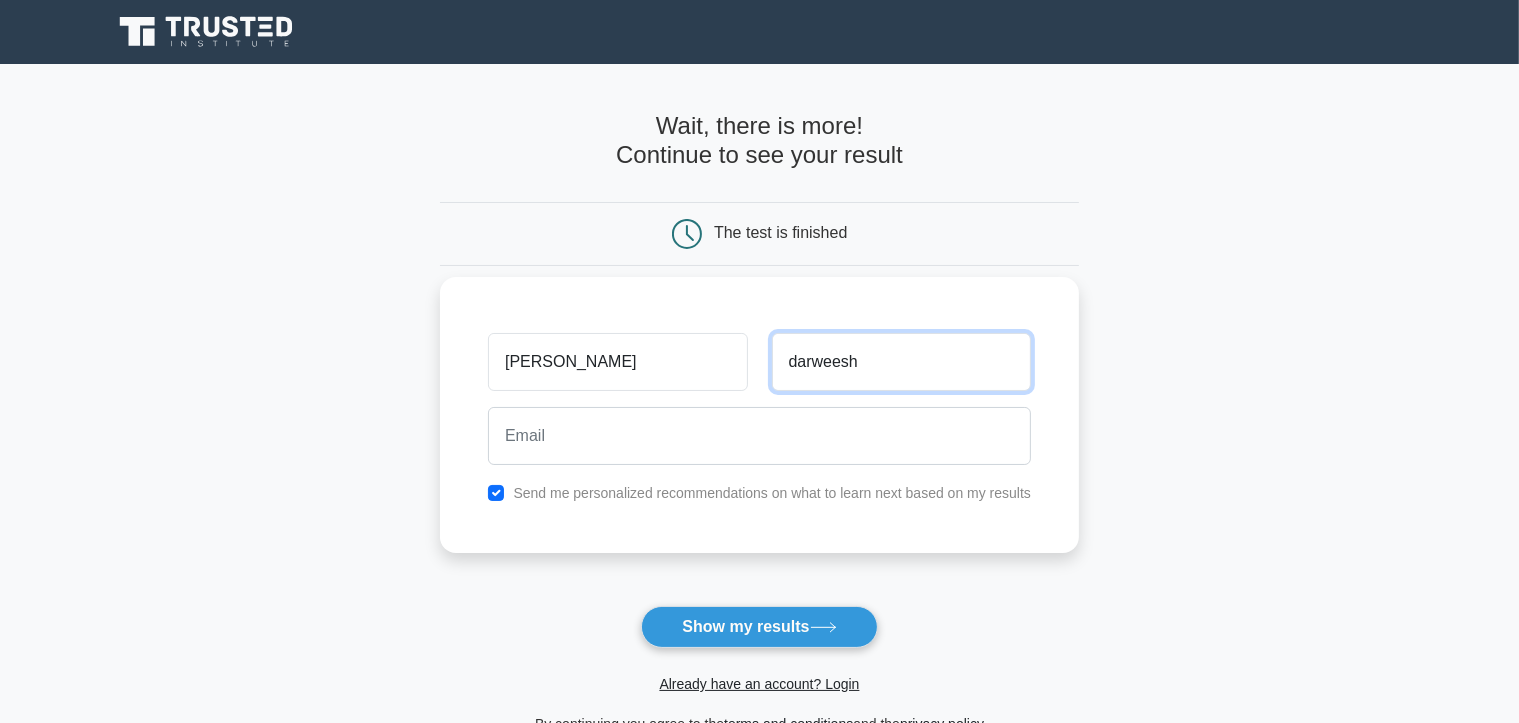 type on "darweesh" 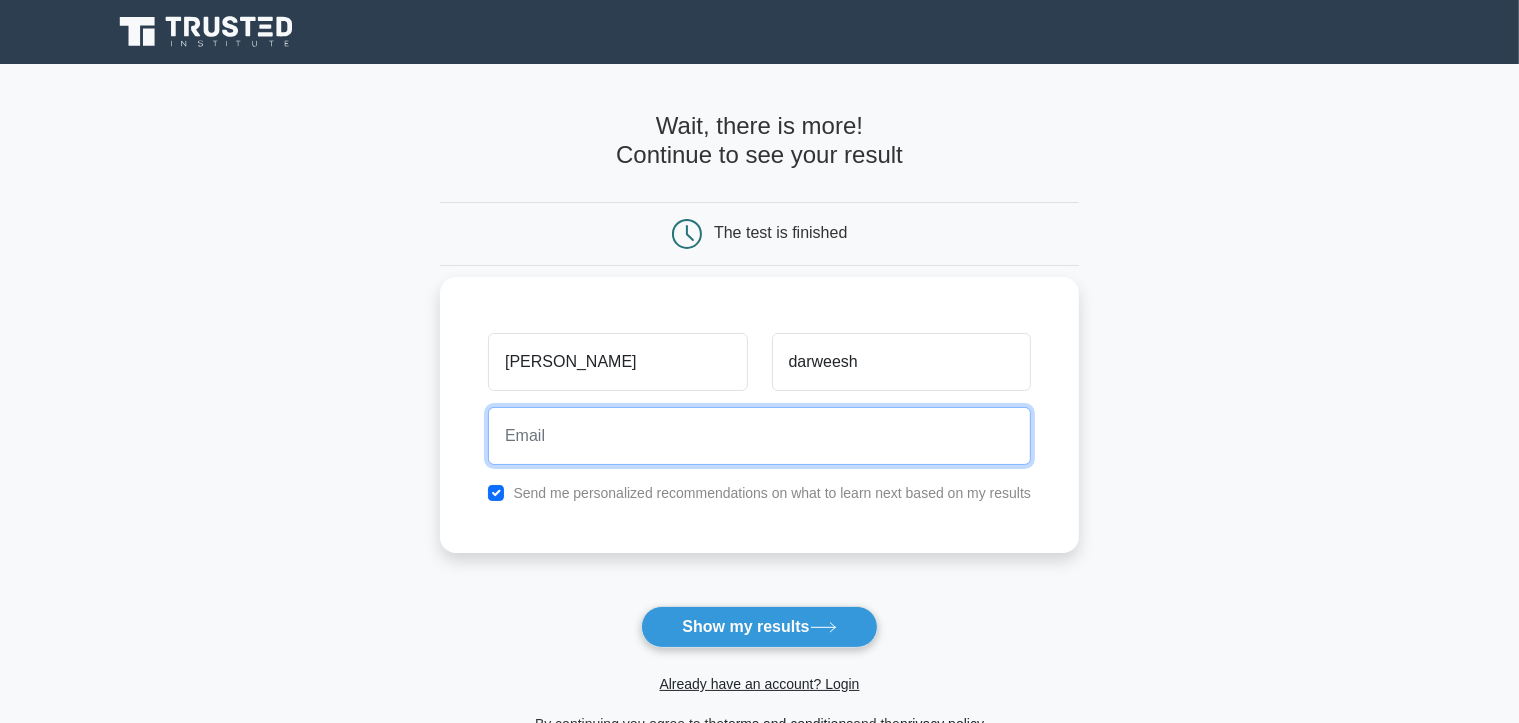 click at bounding box center (759, 436) 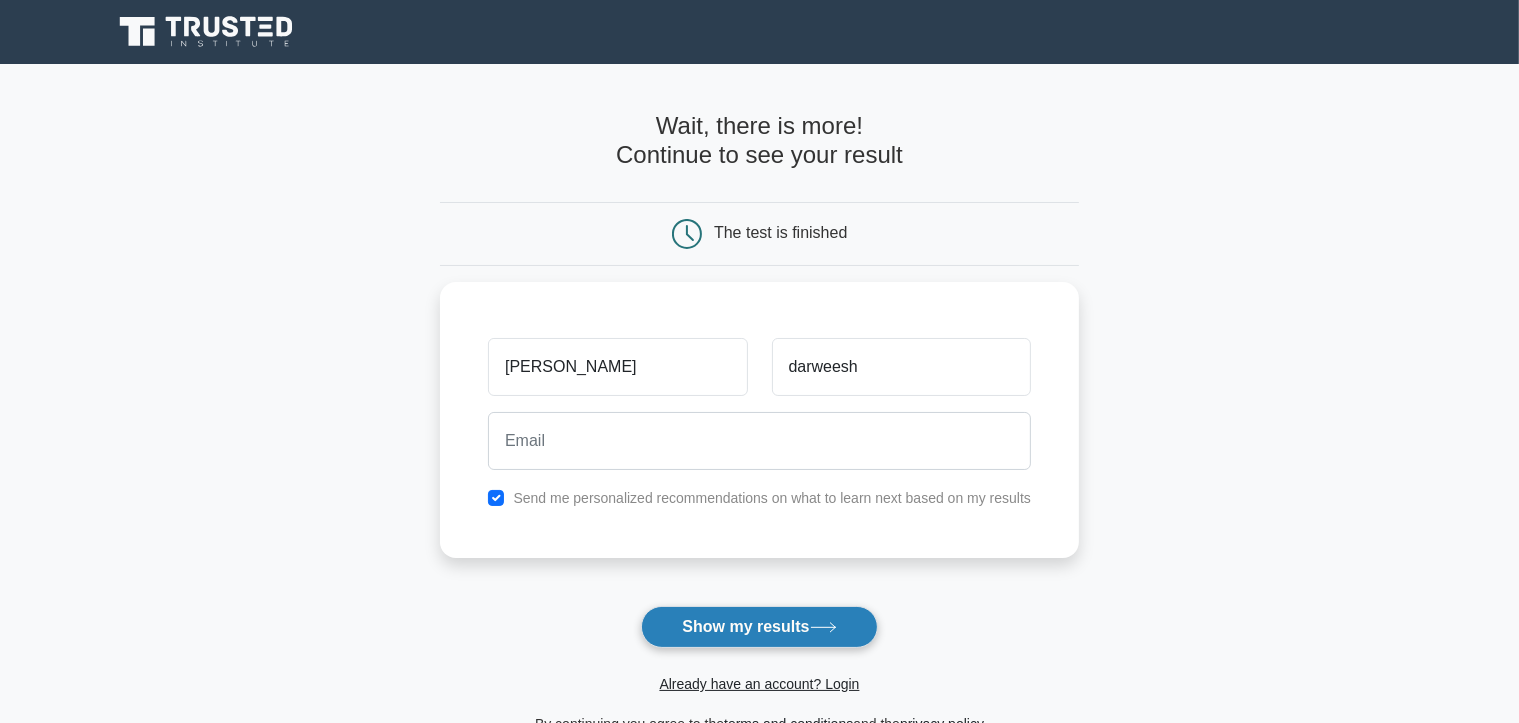 click on "Show my results" at bounding box center [759, 627] 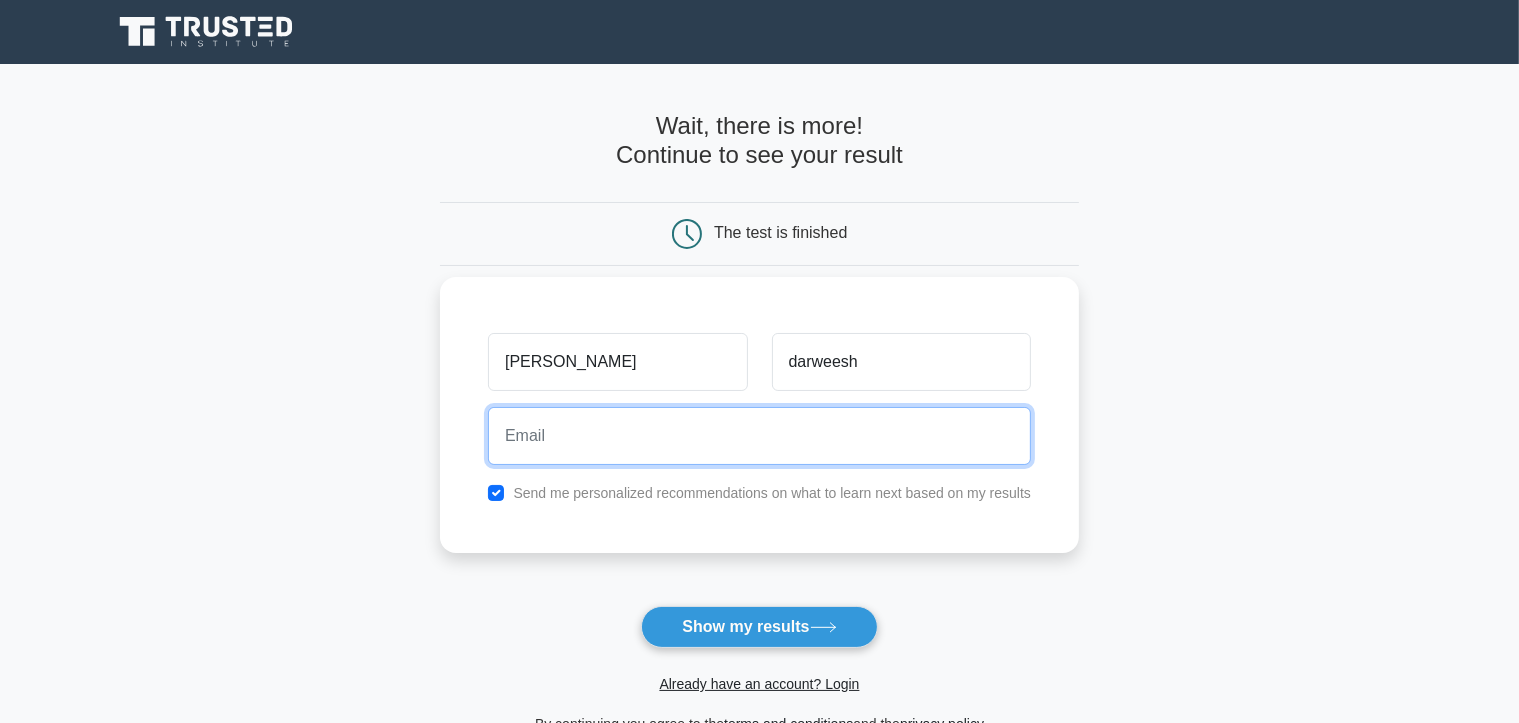 click at bounding box center [759, 436] 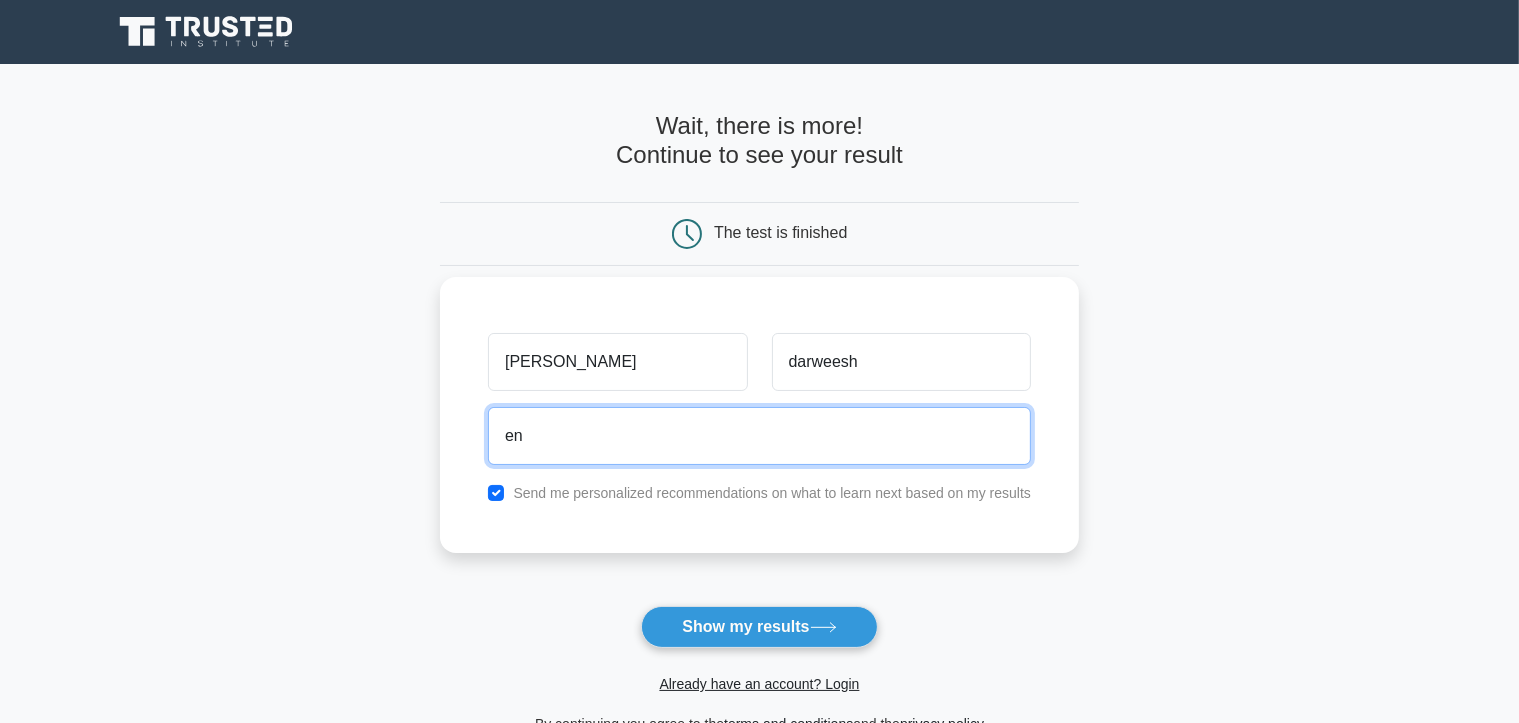 type on "e" 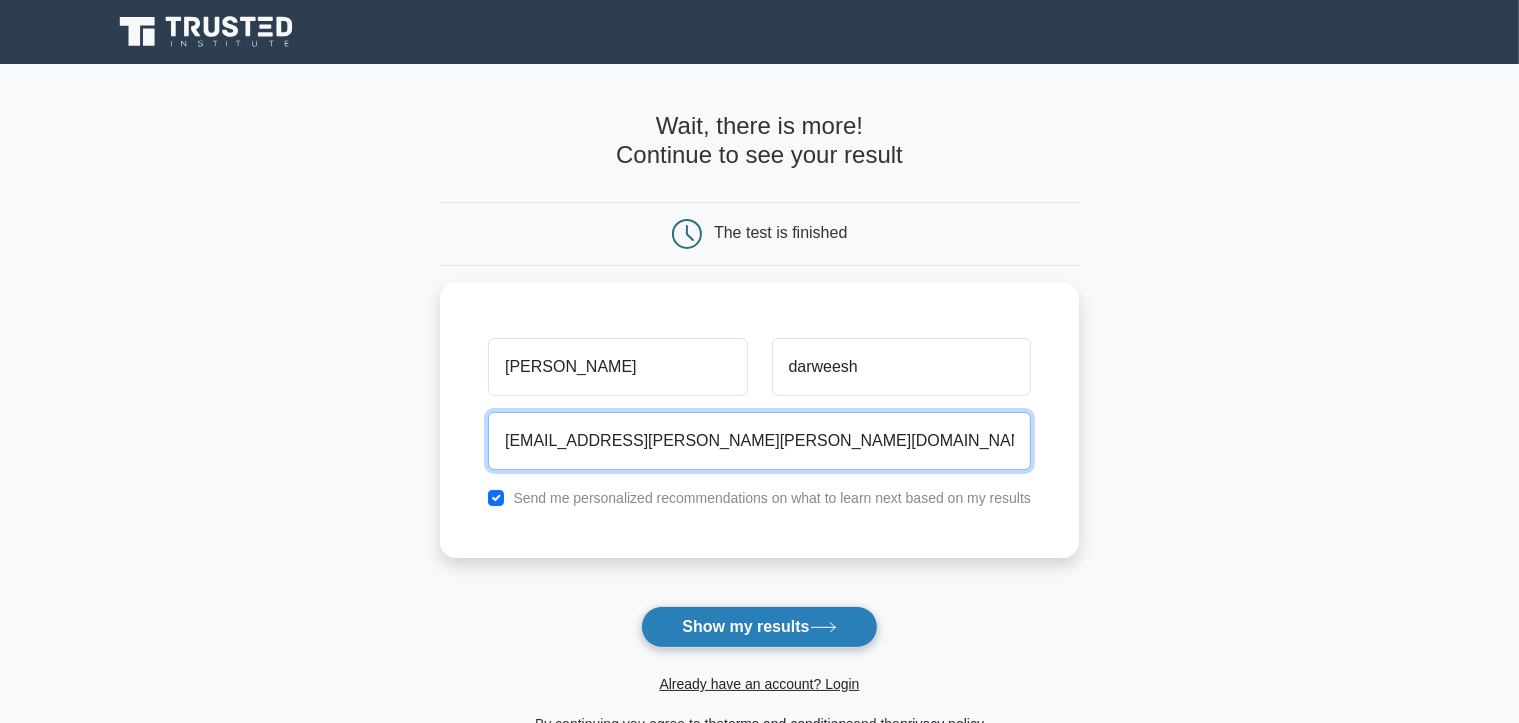 type on "[EMAIL_ADDRESS][PERSON_NAME][PERSON_NAME][DOMAIN_NAME]" 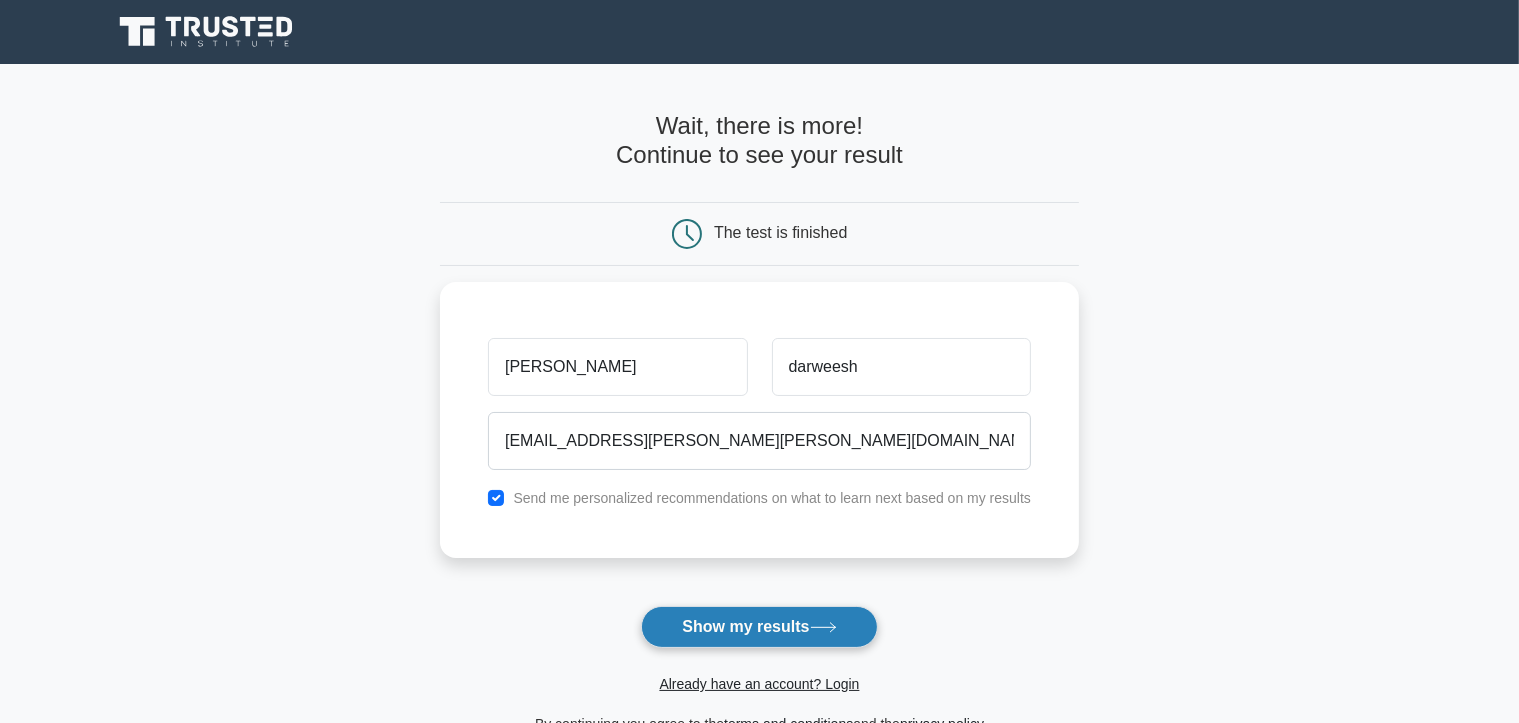 click on "Show my results" at bounding box center (759, 627) 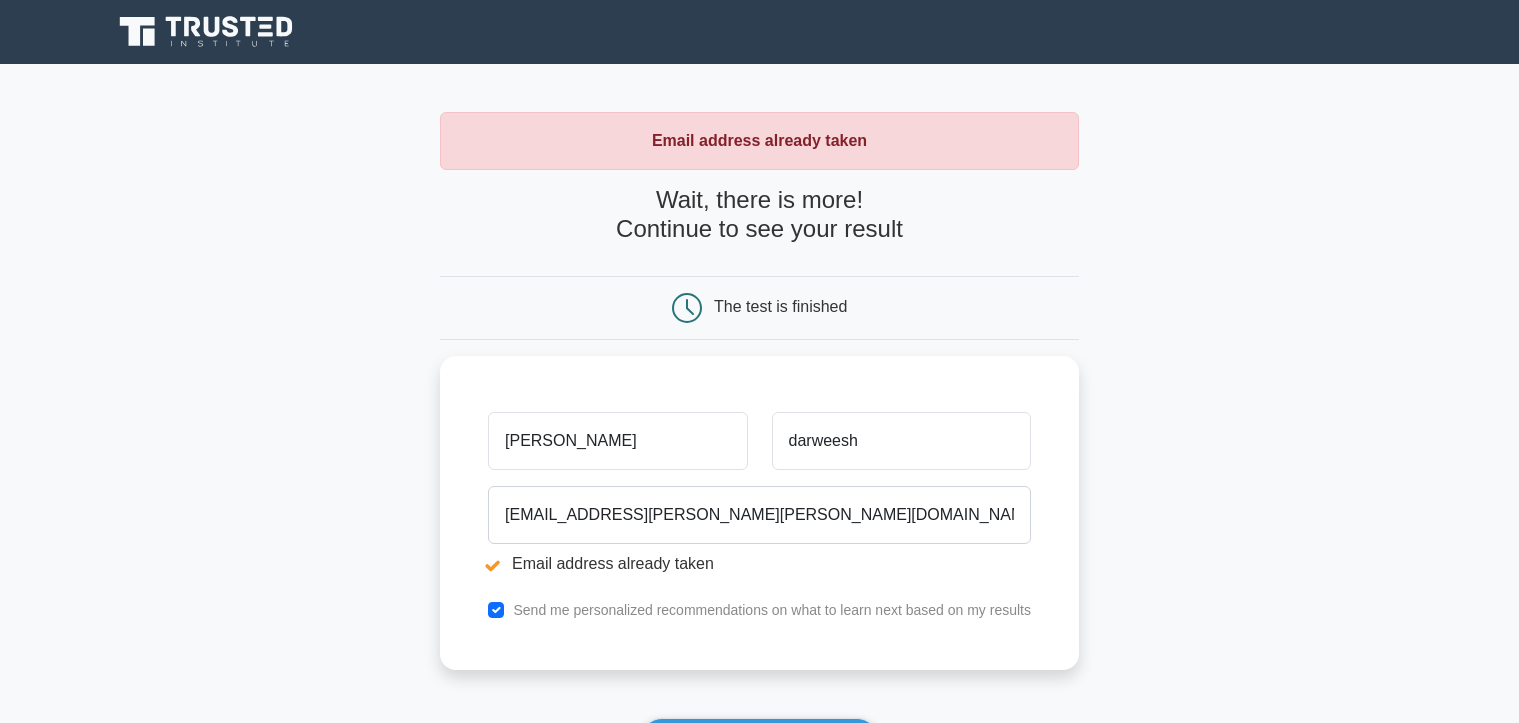 scroll, scrollTop: 0, scrollLeft: 0, axis: both 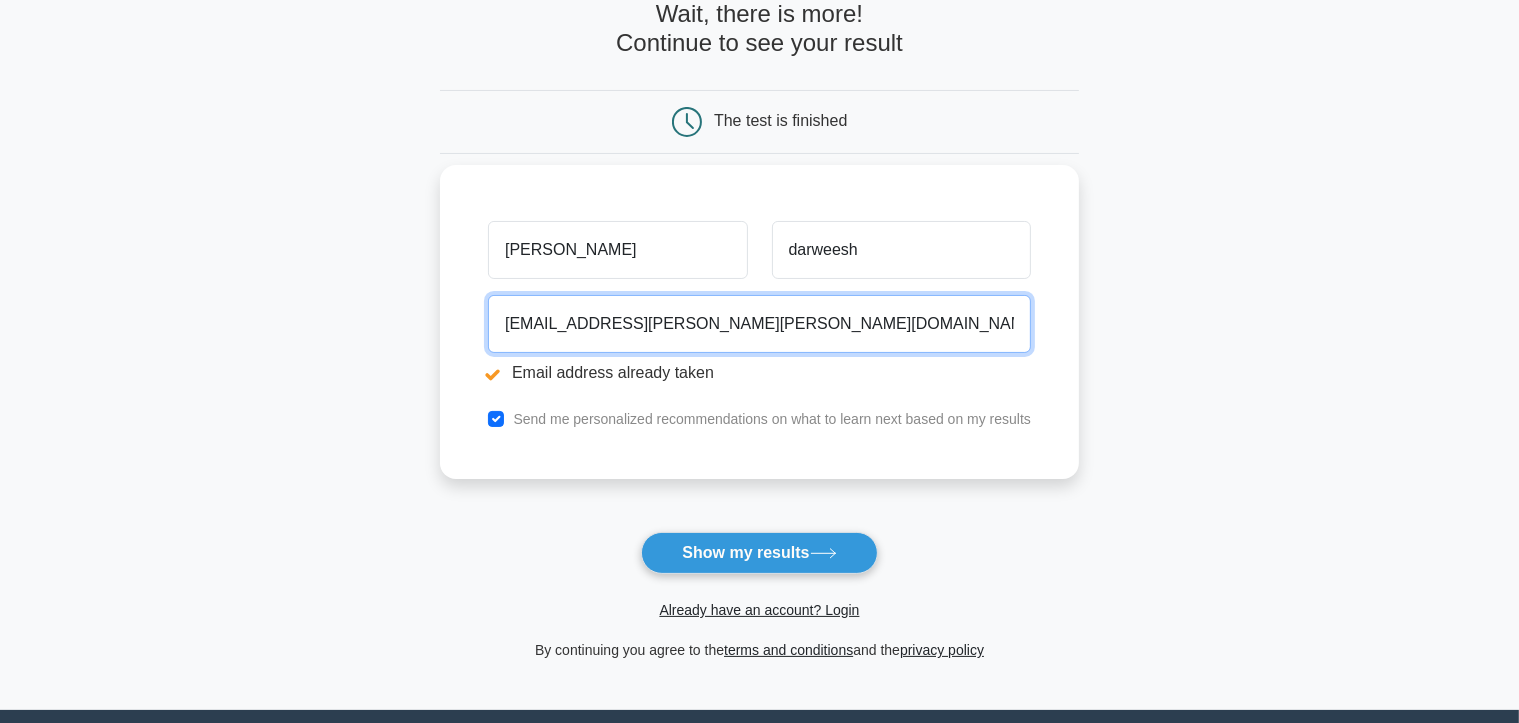click on "[EMAIL_ADDRESS][PERSON_NAME][PERSON_NAME][DOMAIN_NAME]" at bounding box center [759, 324] 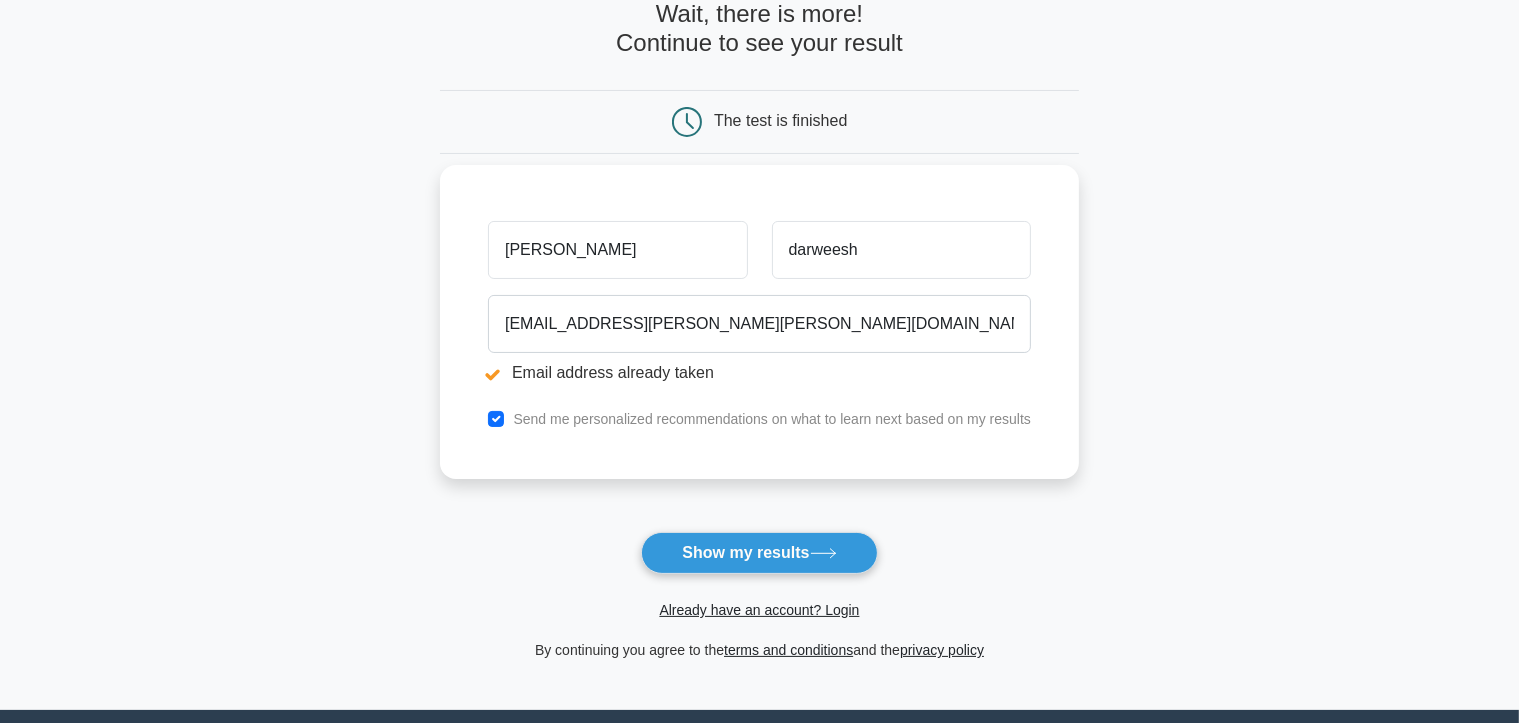 drag, startPoint x: 666, startPoint y: 322, endPoint x: 757, endPoint y: 396, distance: 117.29024 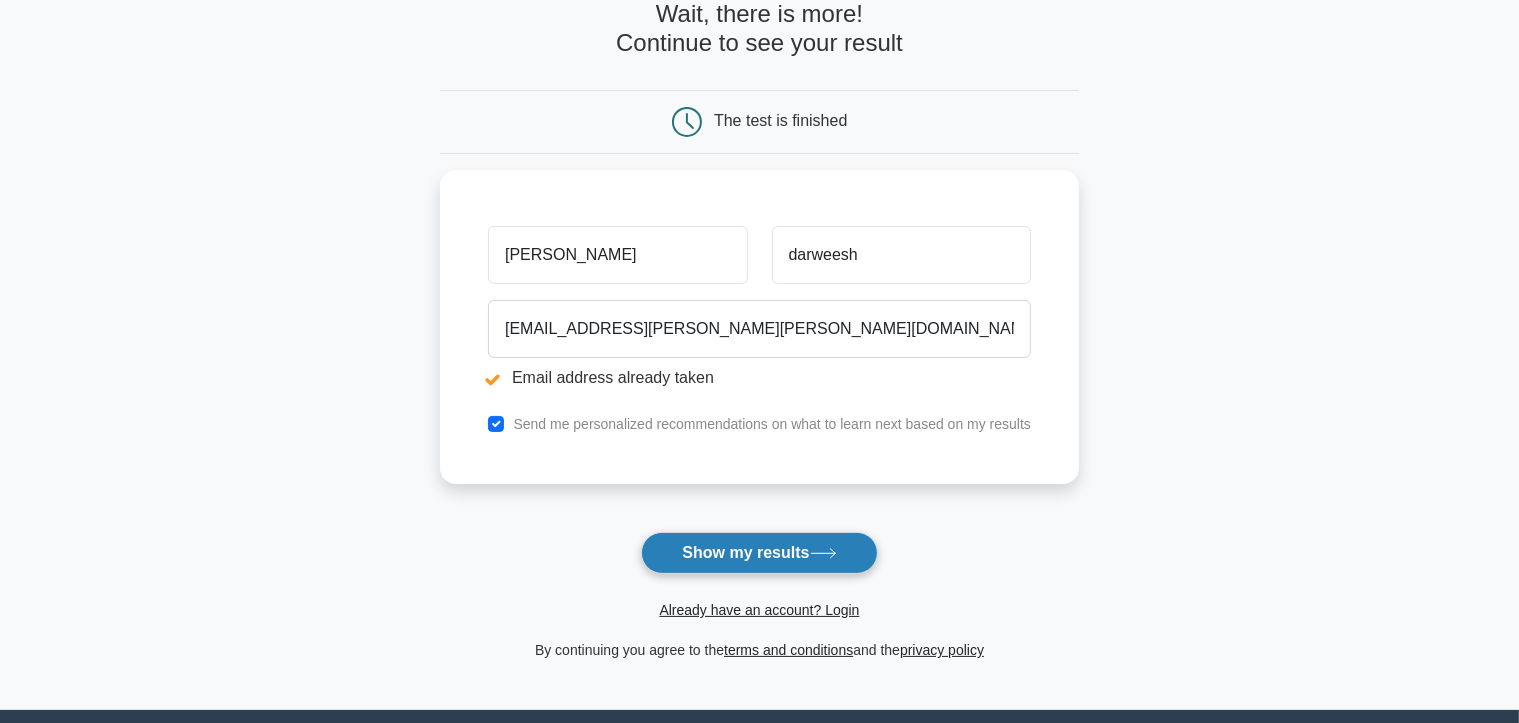 click on "Show my results" at bounding box center [759, 553] 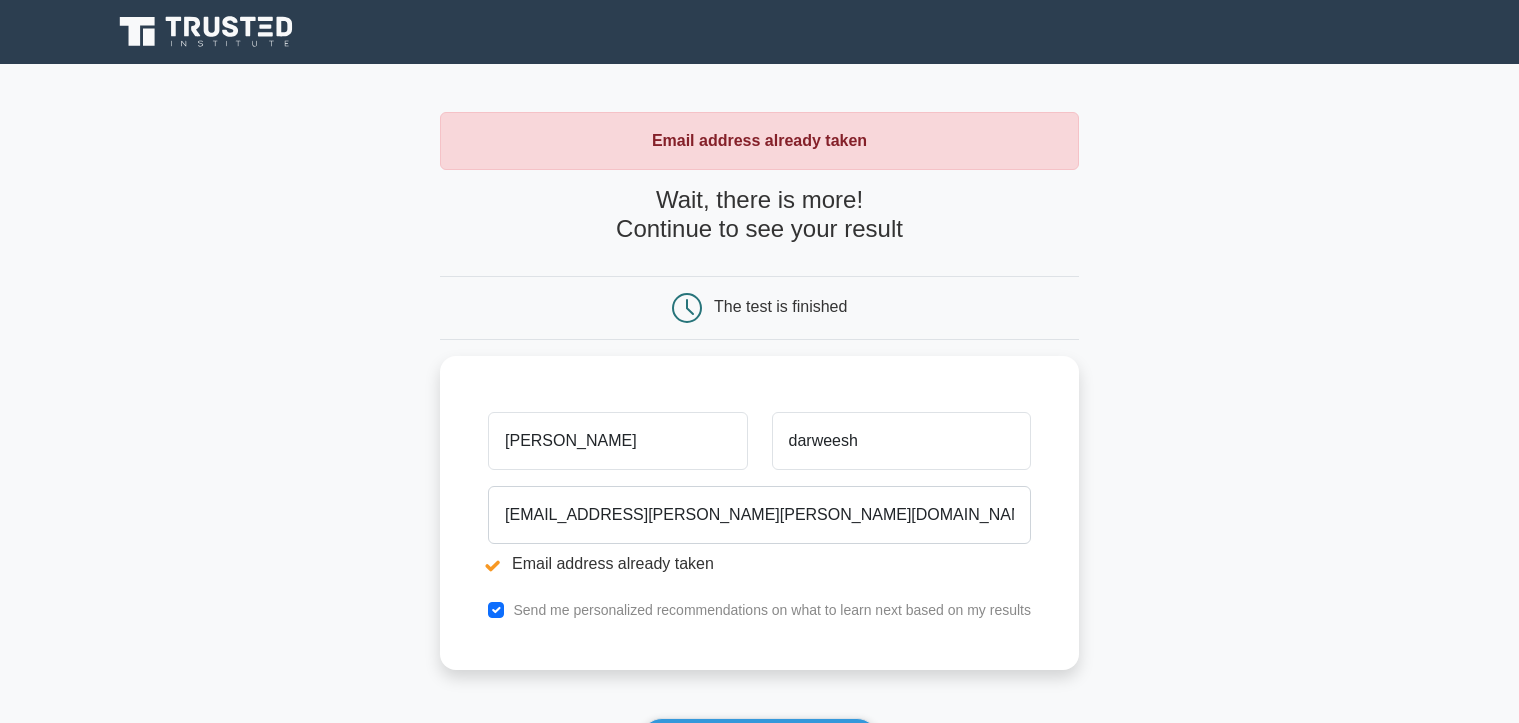 scroll, scrollTop: 0, scrollLeft: 0, axis: both 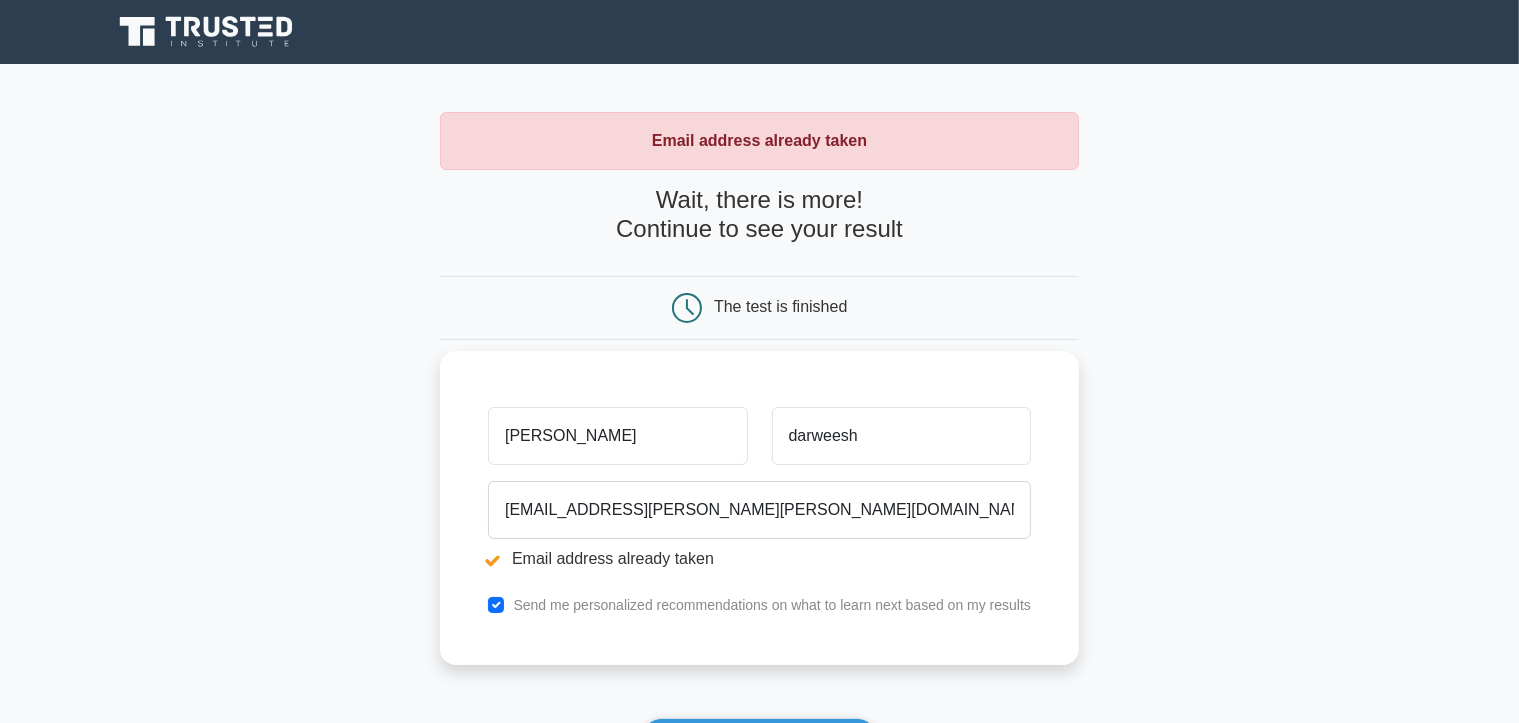 click on "[PERSON_NAME]" at bounding box center (617, 436) 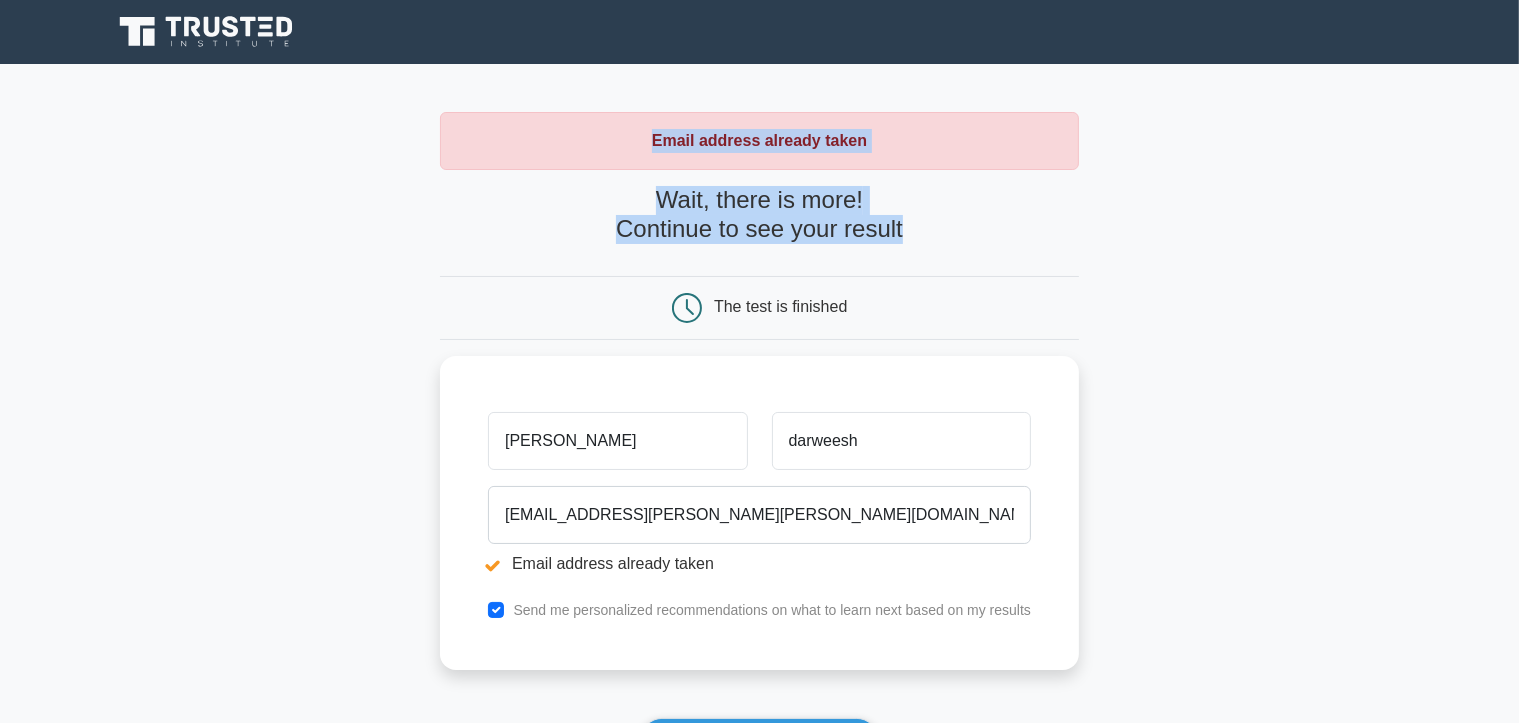 drag, startPoint x: 922, startPoint y: 234, endPoint x: 641, endPoint y: 146, distance: 294.45712 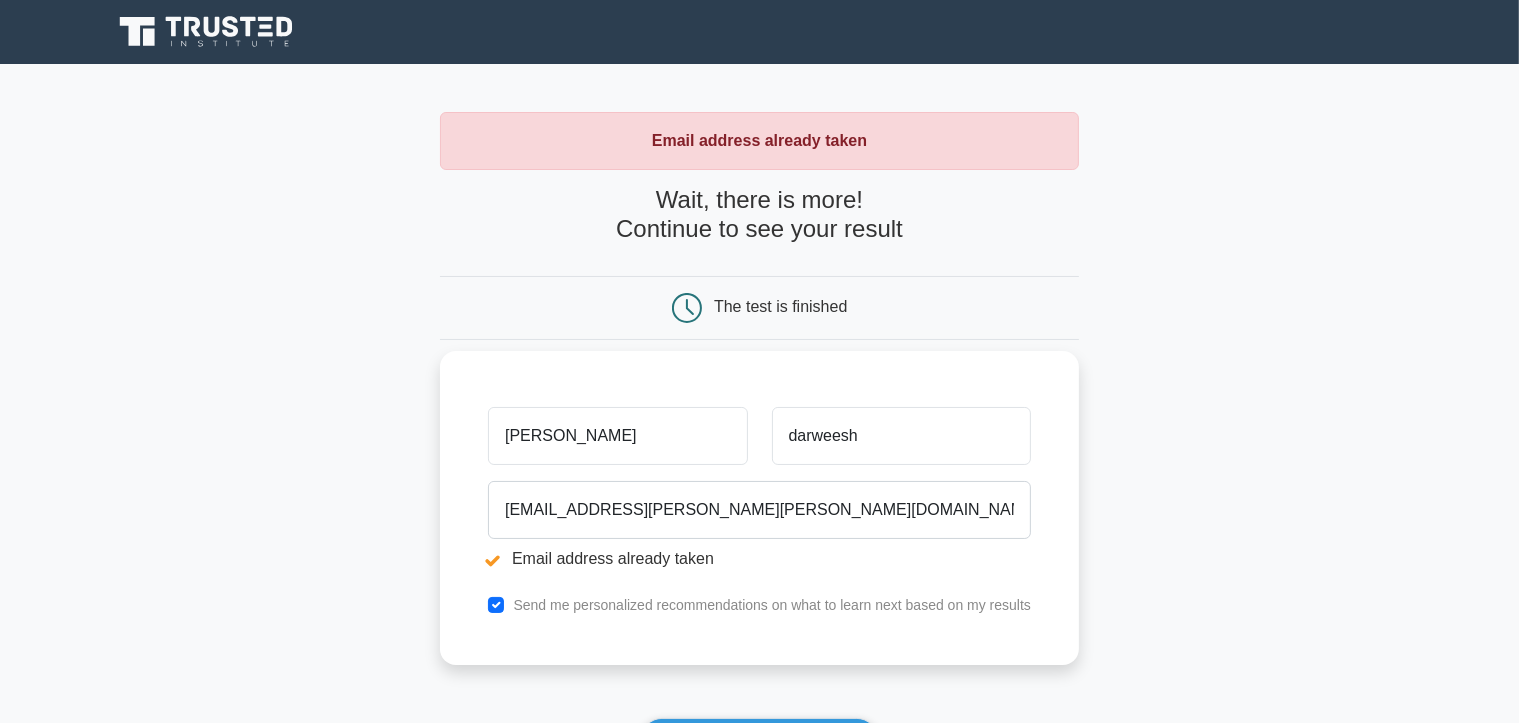 click on "Send me personalized recommendations on what to learn next based on my results" at bounding box center (772, 605) 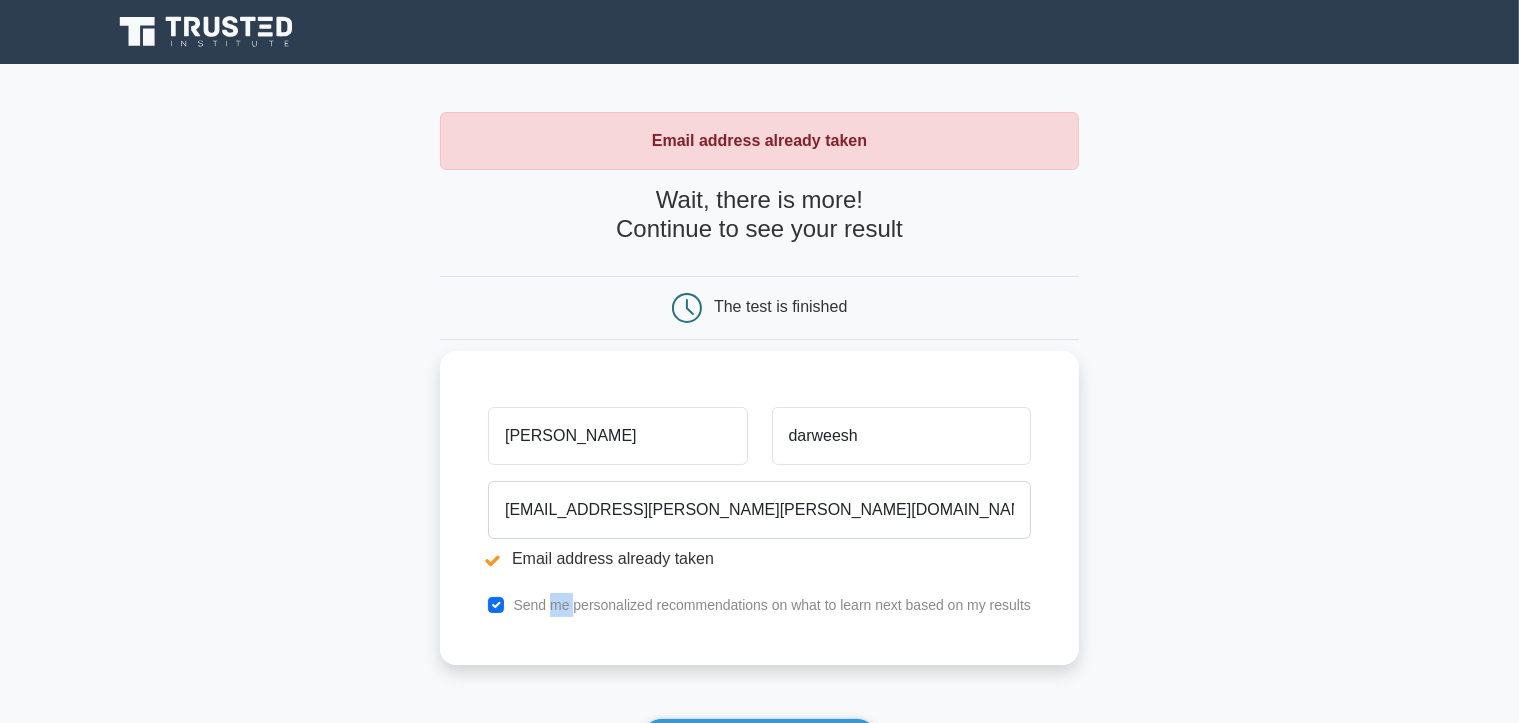 click on "Send me personalized recommendations on what to learn next based on my results" at bounding box center (772, 605) 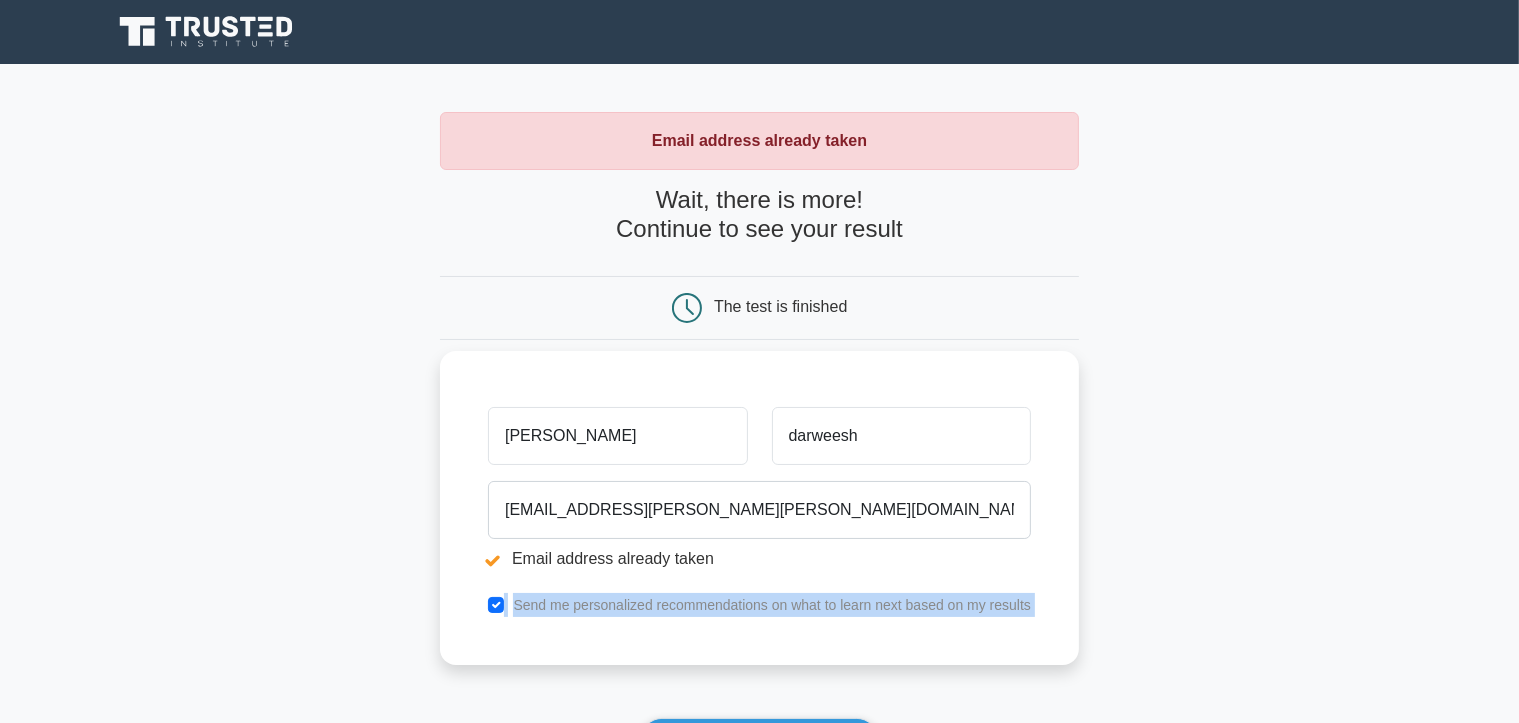 click on "Send me personalized recommendations on what to learn next based on my results" at bounding box center [772, 605] 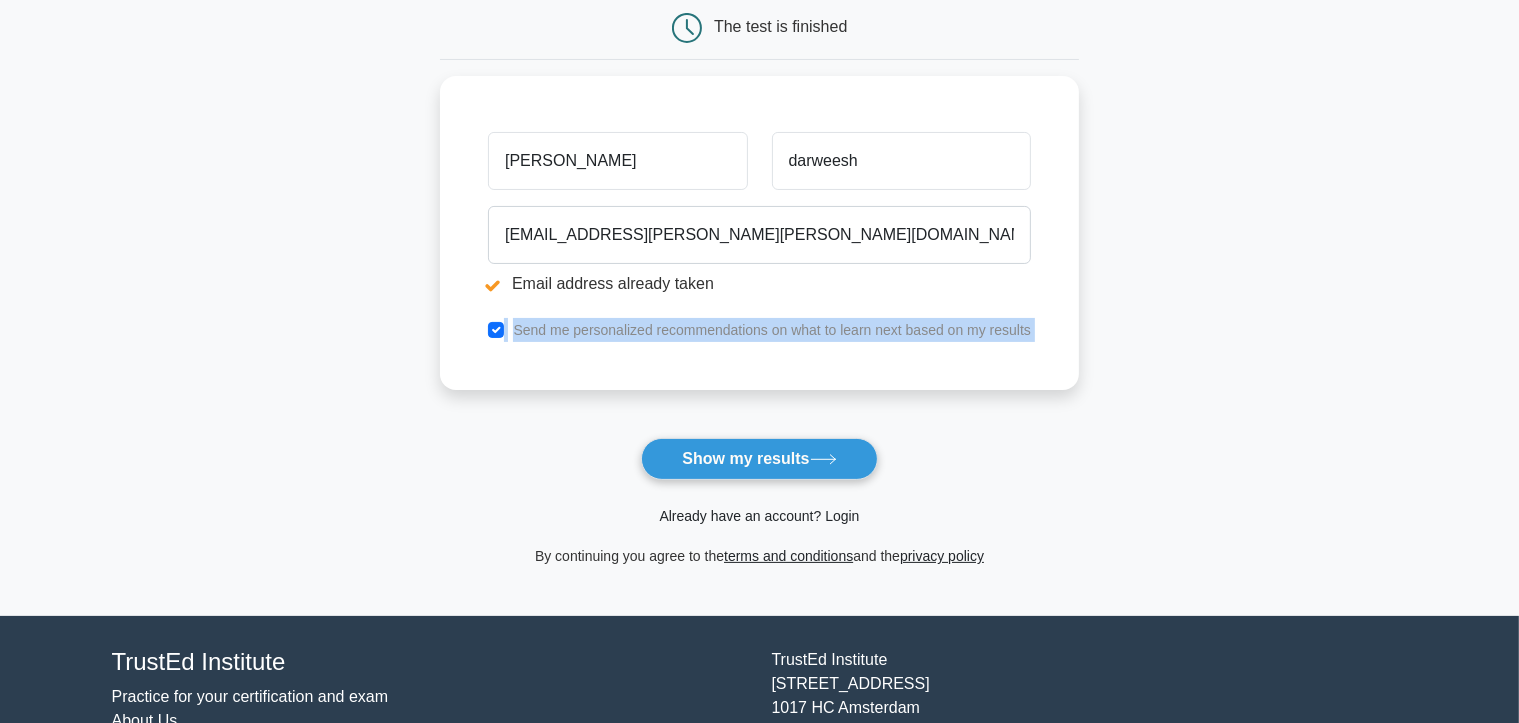 click on "Already have an account? Login" at bounding box center [759, 516] 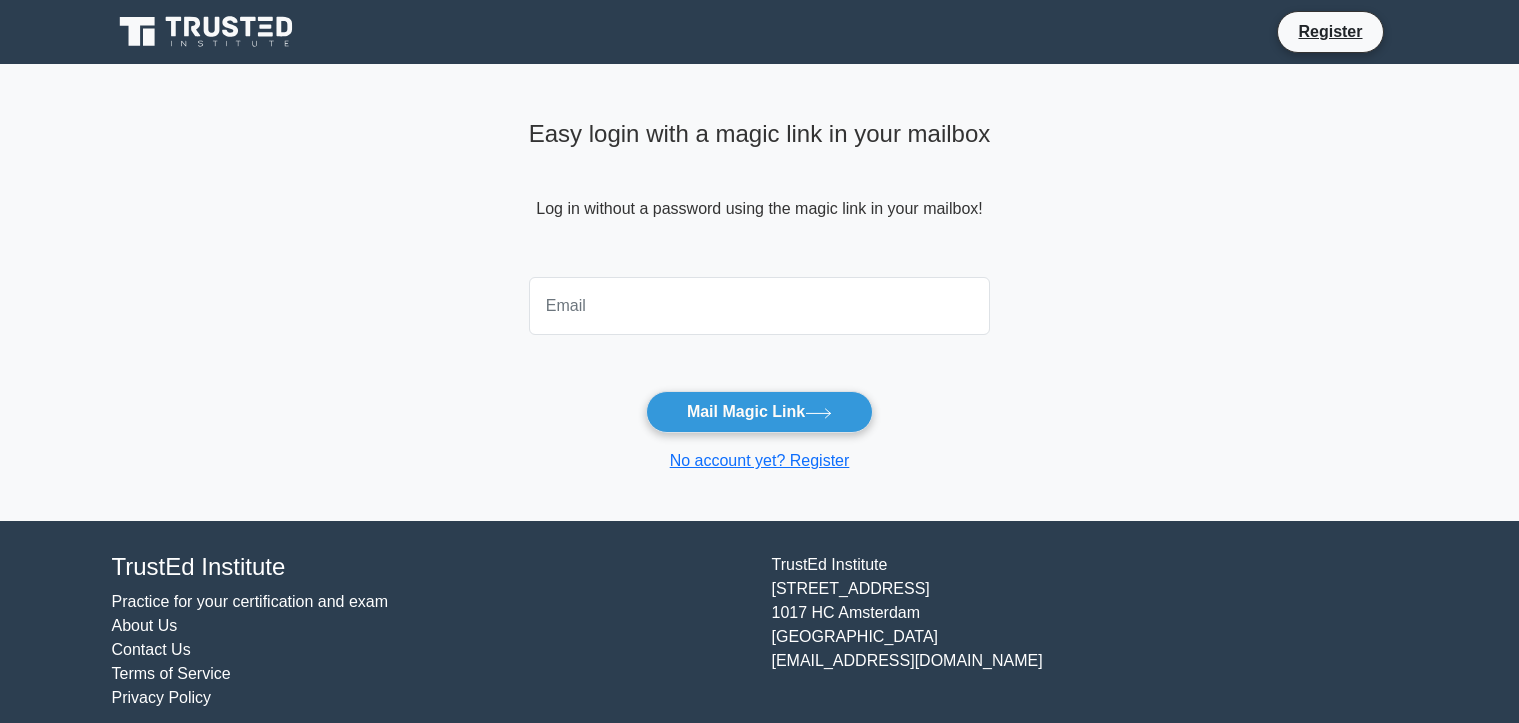 scroll, scrollTop: 0, scrollLeft: 0, axis: both 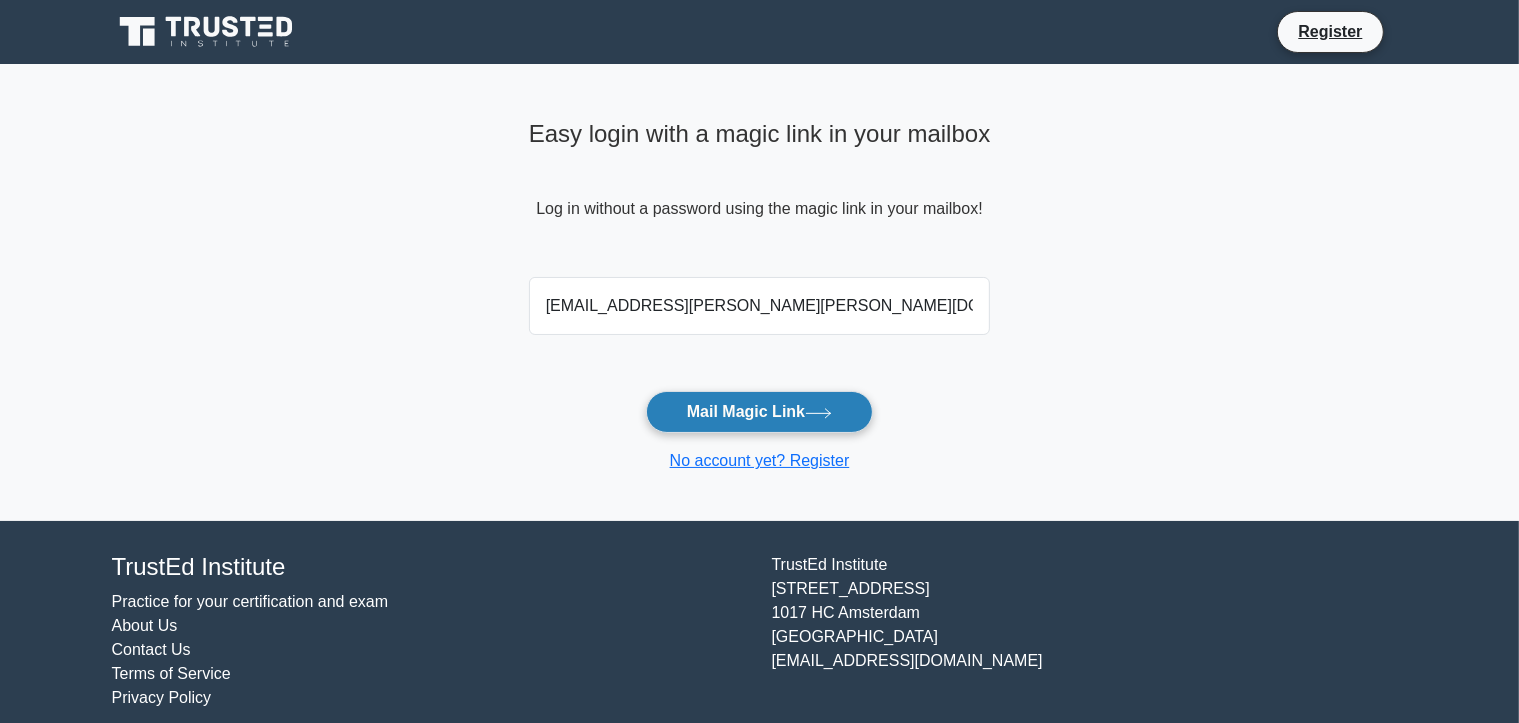 type on "[EMAIL_ADDRESS][PERSON_NAME][PERSON_NAME][DOMAIN_NAME]" 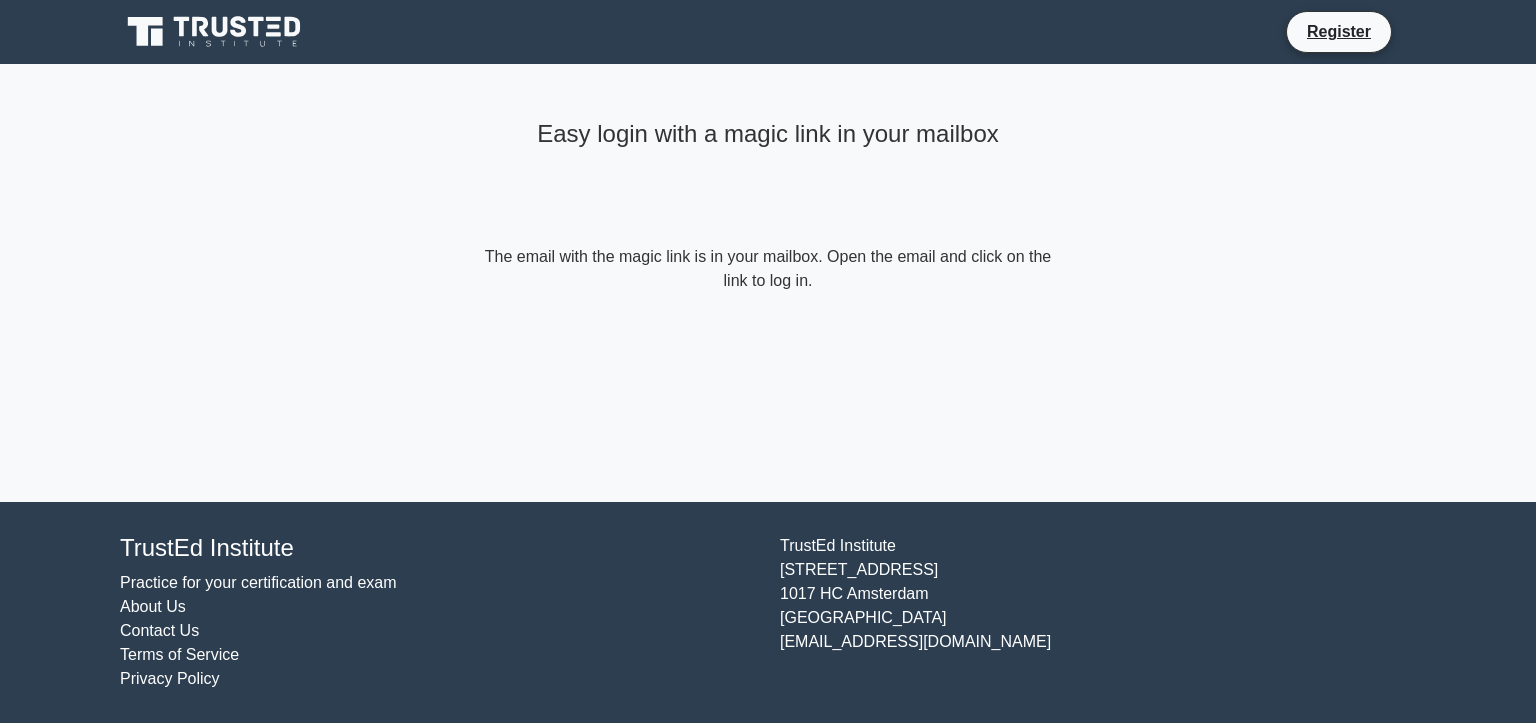 scroll, scrollTop: 0, scrollLeft: 0, axis: both 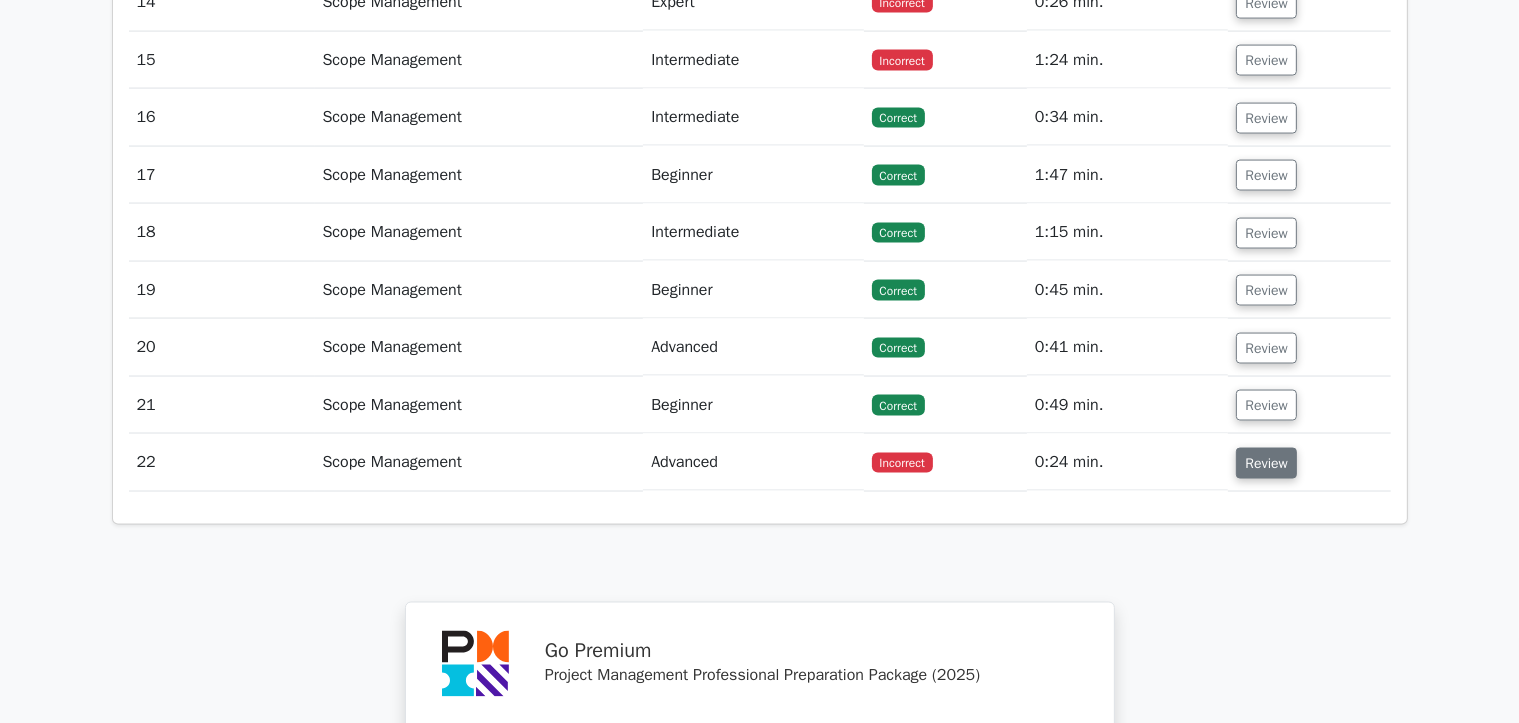 click on "Review" at bounding box center (1266, 463) 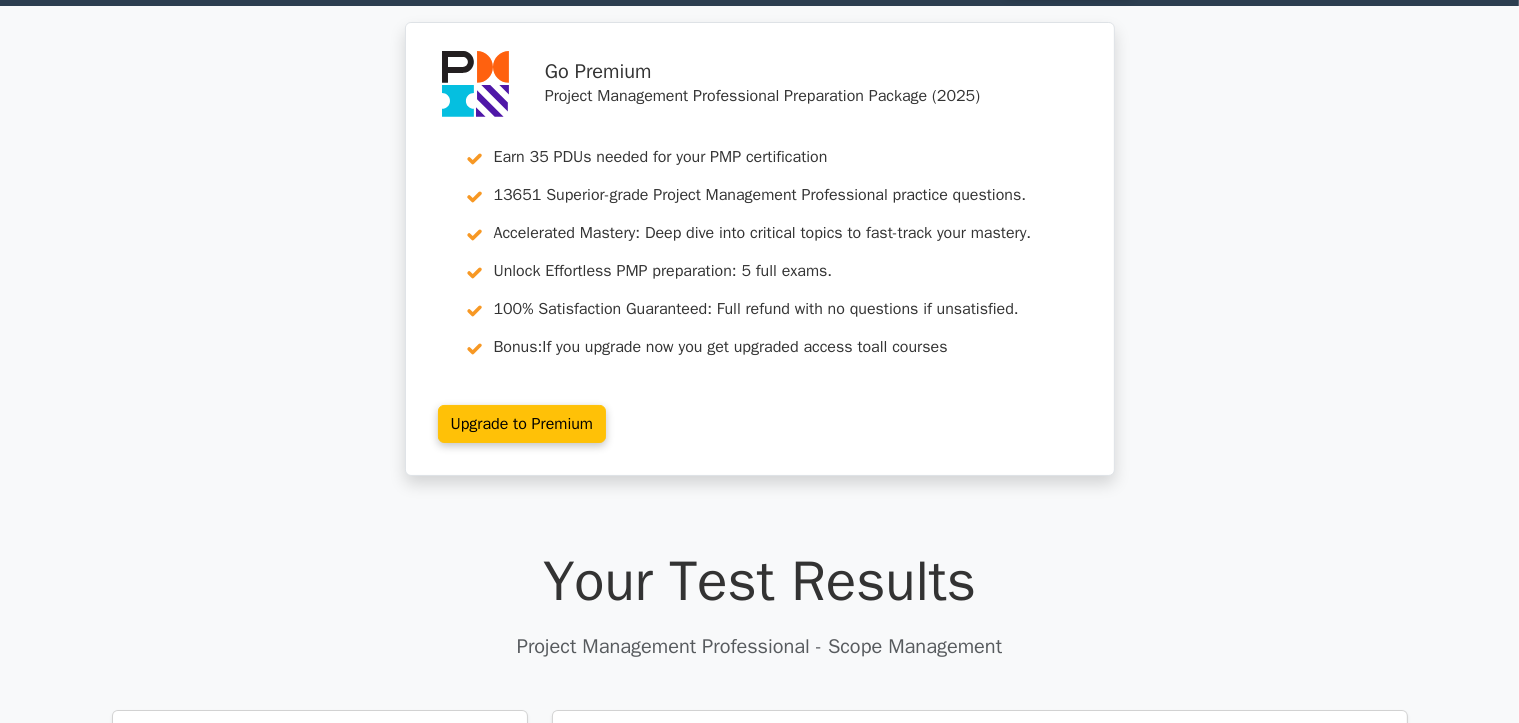 scroll, scrollTop: 0, scrollLeft: 0, axis: both 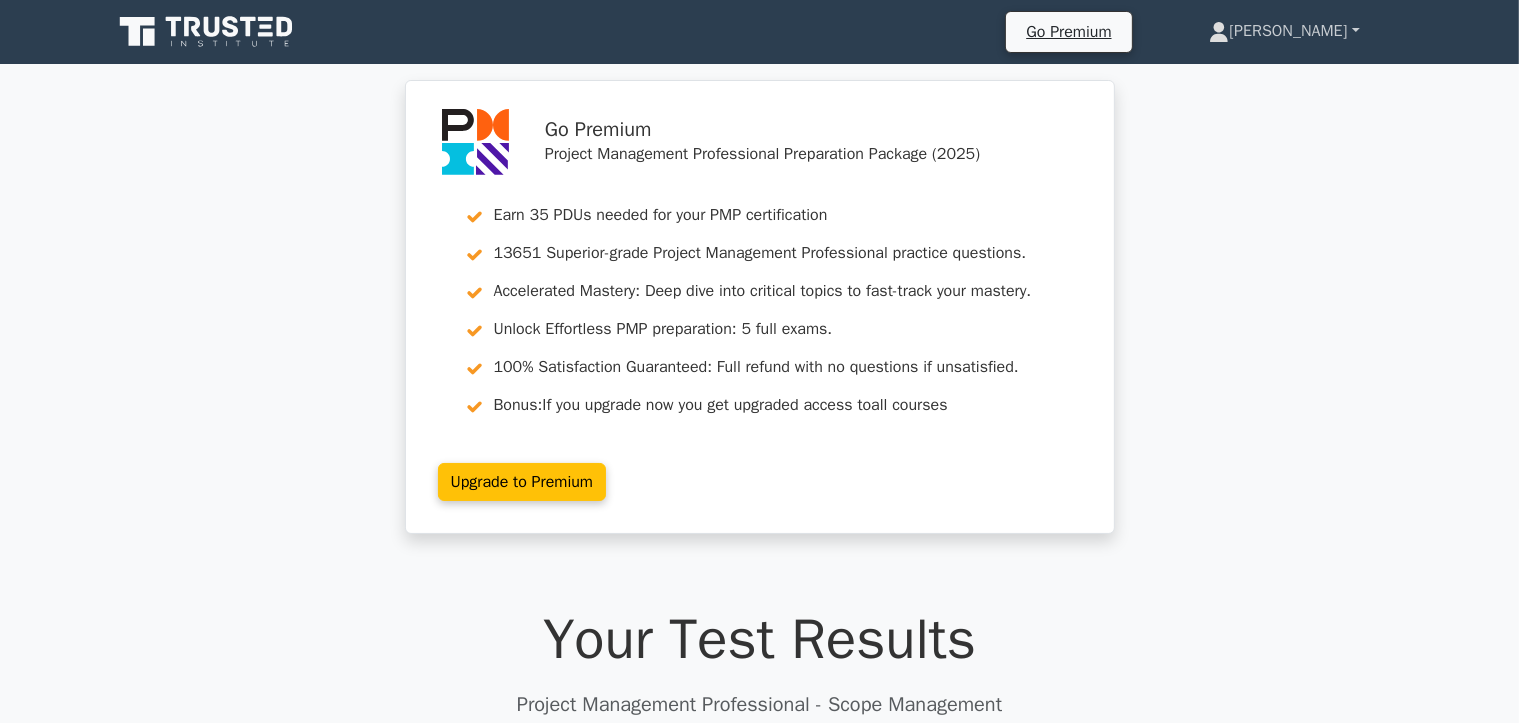 click on "[PERSON_NAME]" at bounding box center [1284, 31] 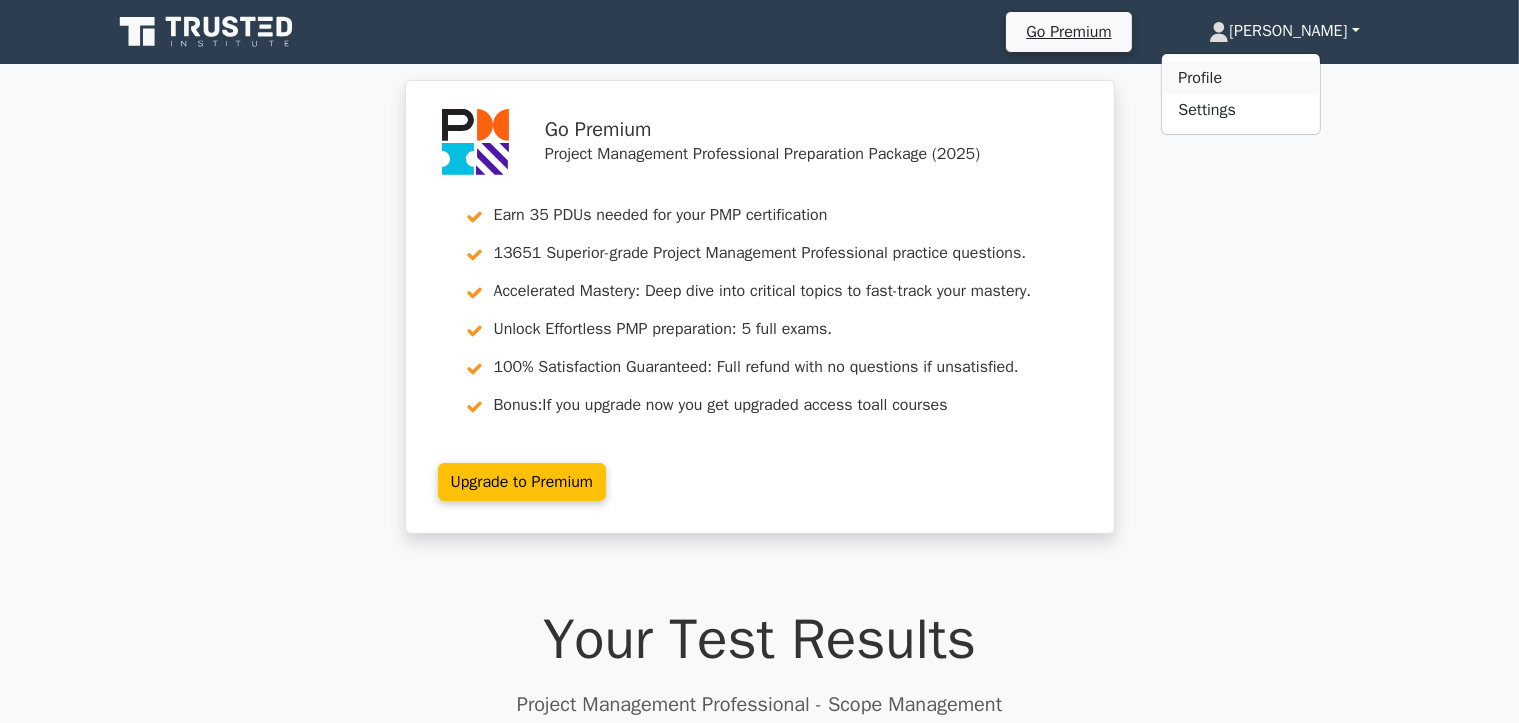 click on "Profile" at bounding box center (1241, 78) 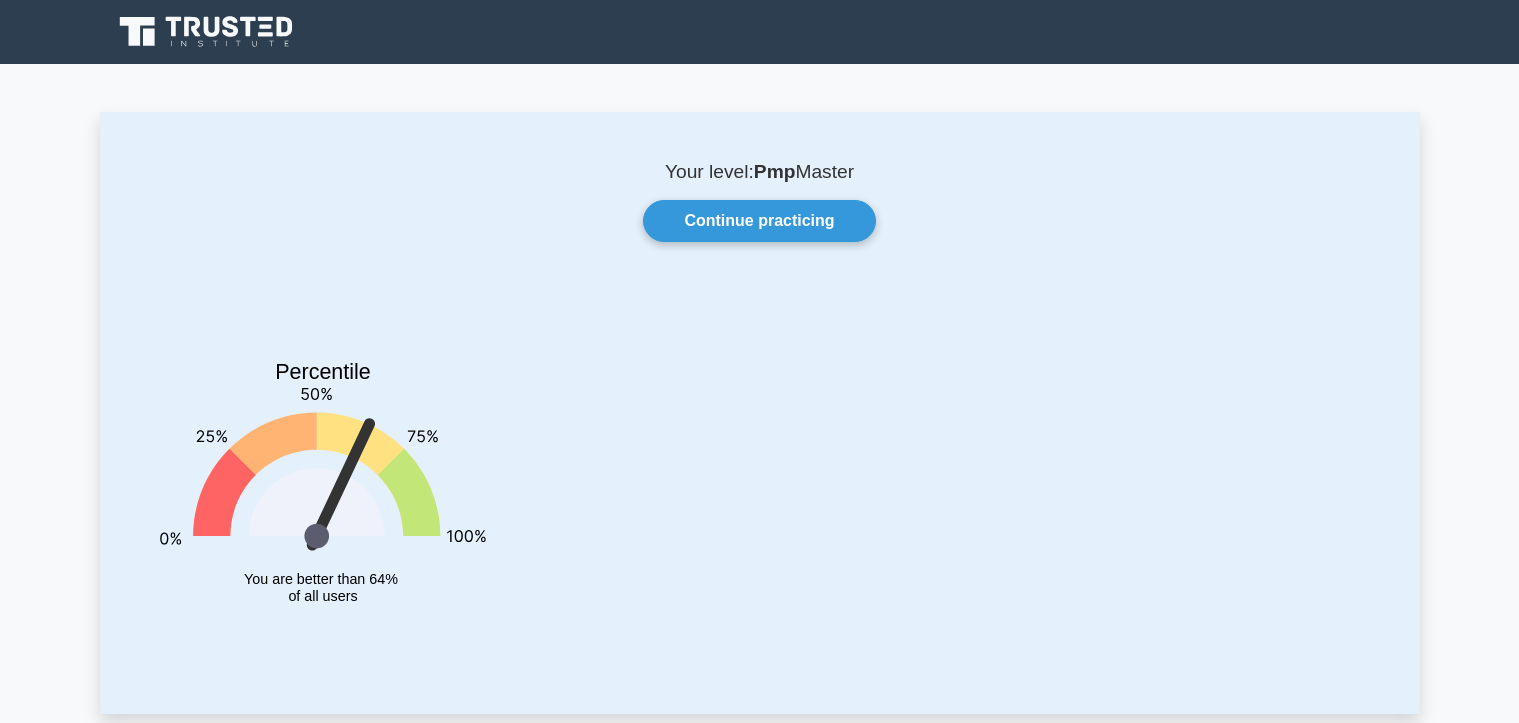 scroll, scrollTop: 0, scrollLeft: 0, axis: both 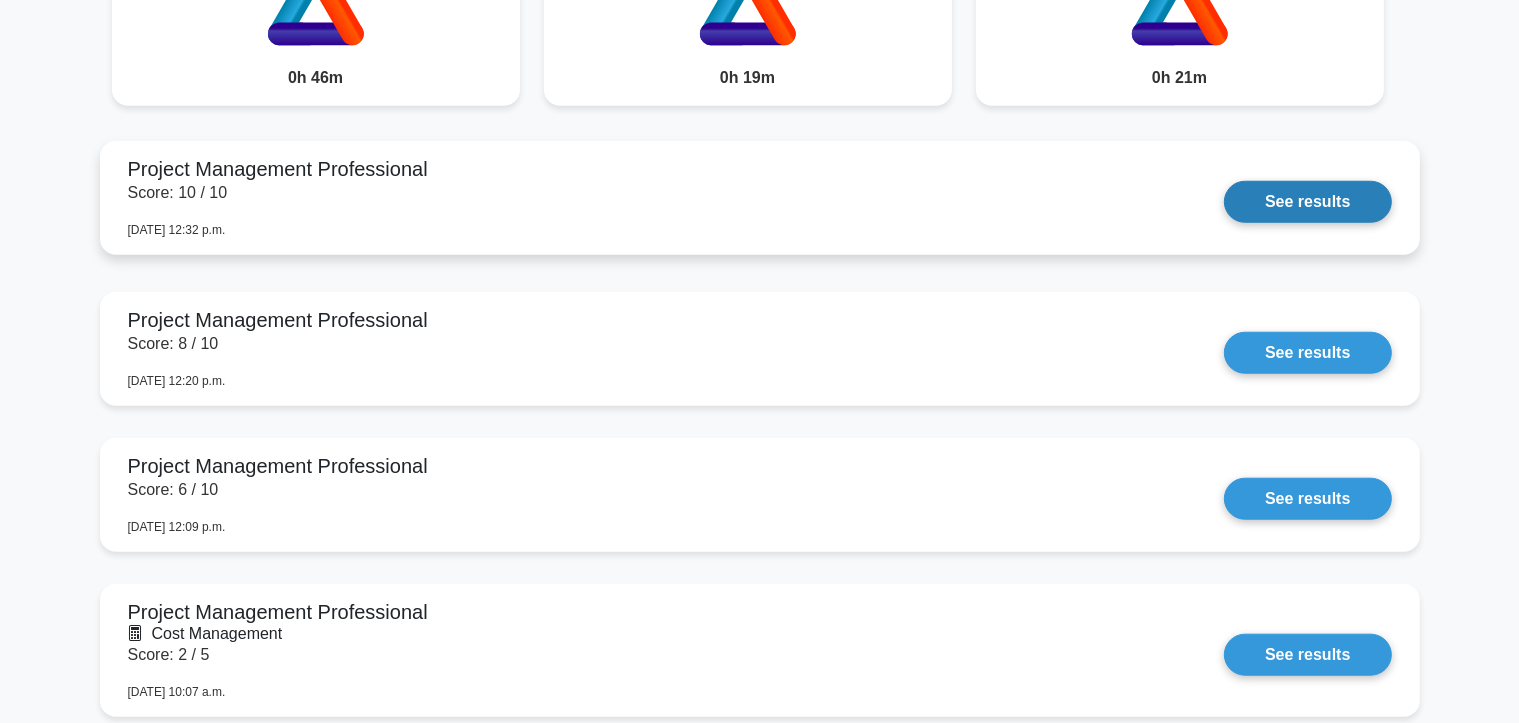 click on "See results" at bounding box center [1307, 202] 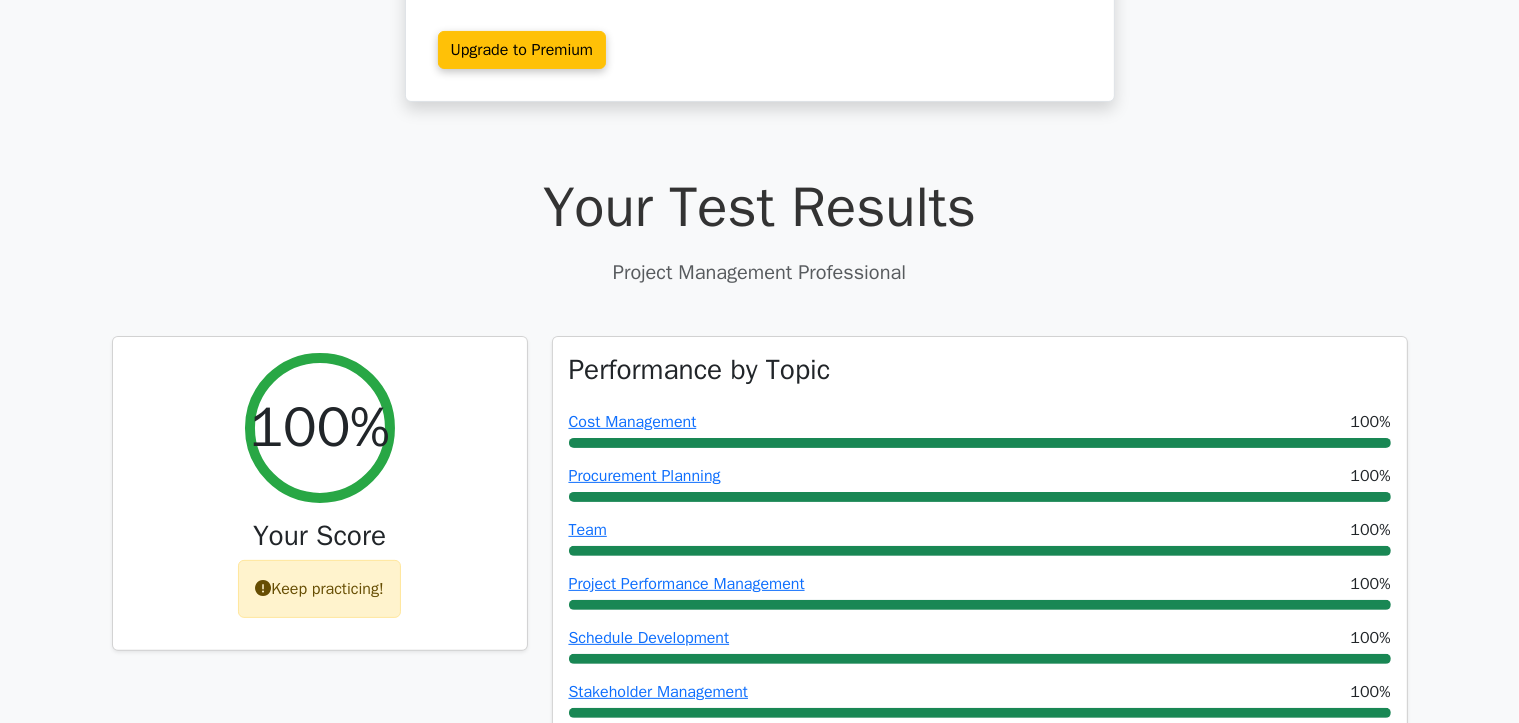 scroll, scrollTop: 0, scrollLeft: 0, axis: both 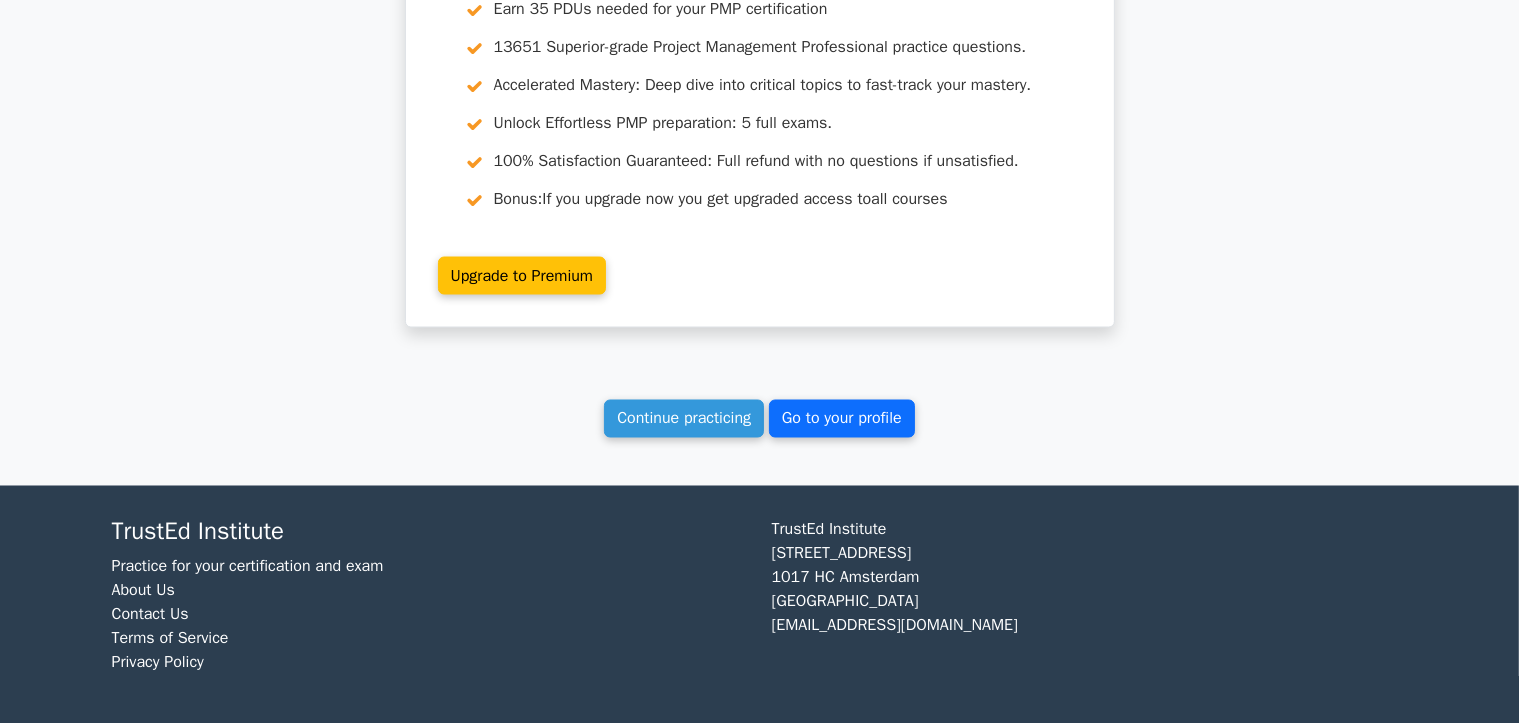 click on "Go to your profile" at bounding box center [842, 419] 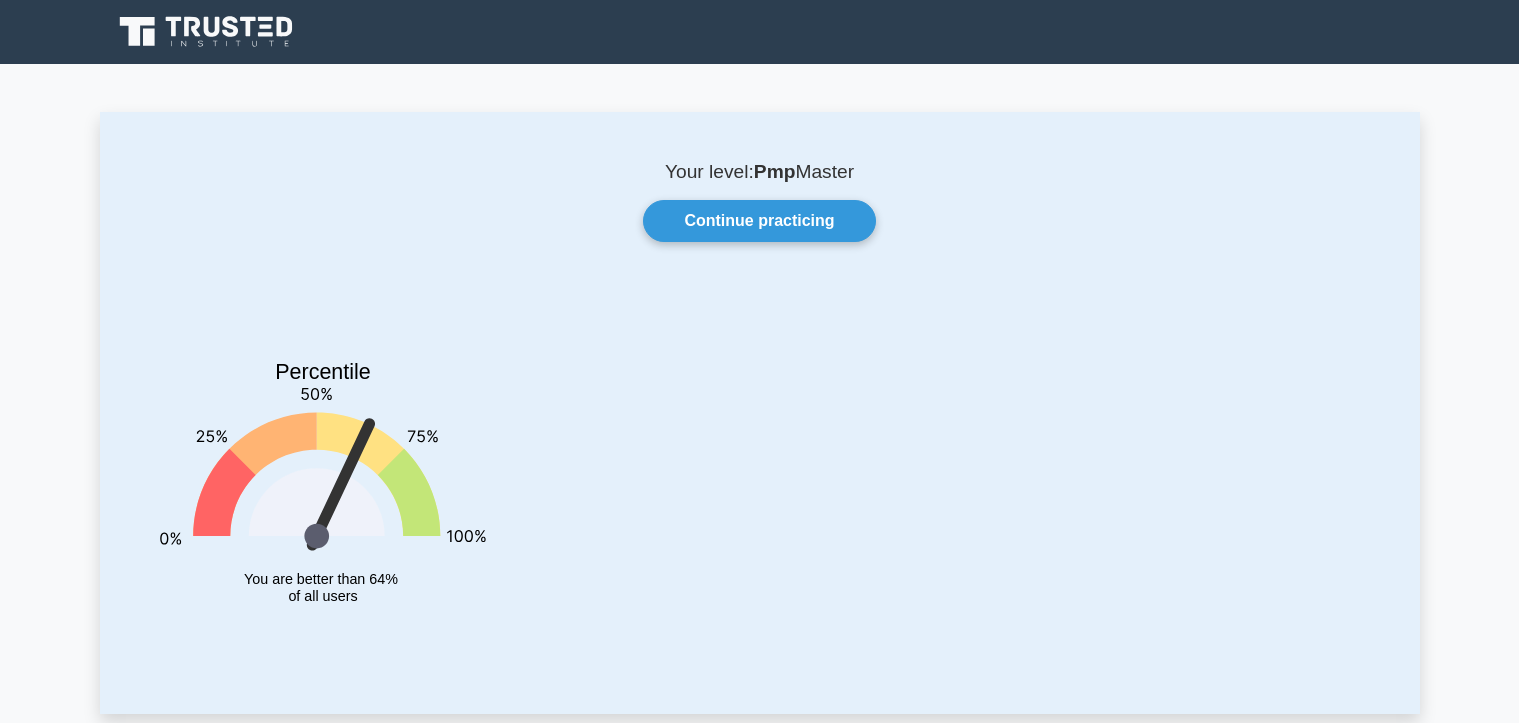 scroll, scrollTop: 0, scrollLeft: 0, axis: both 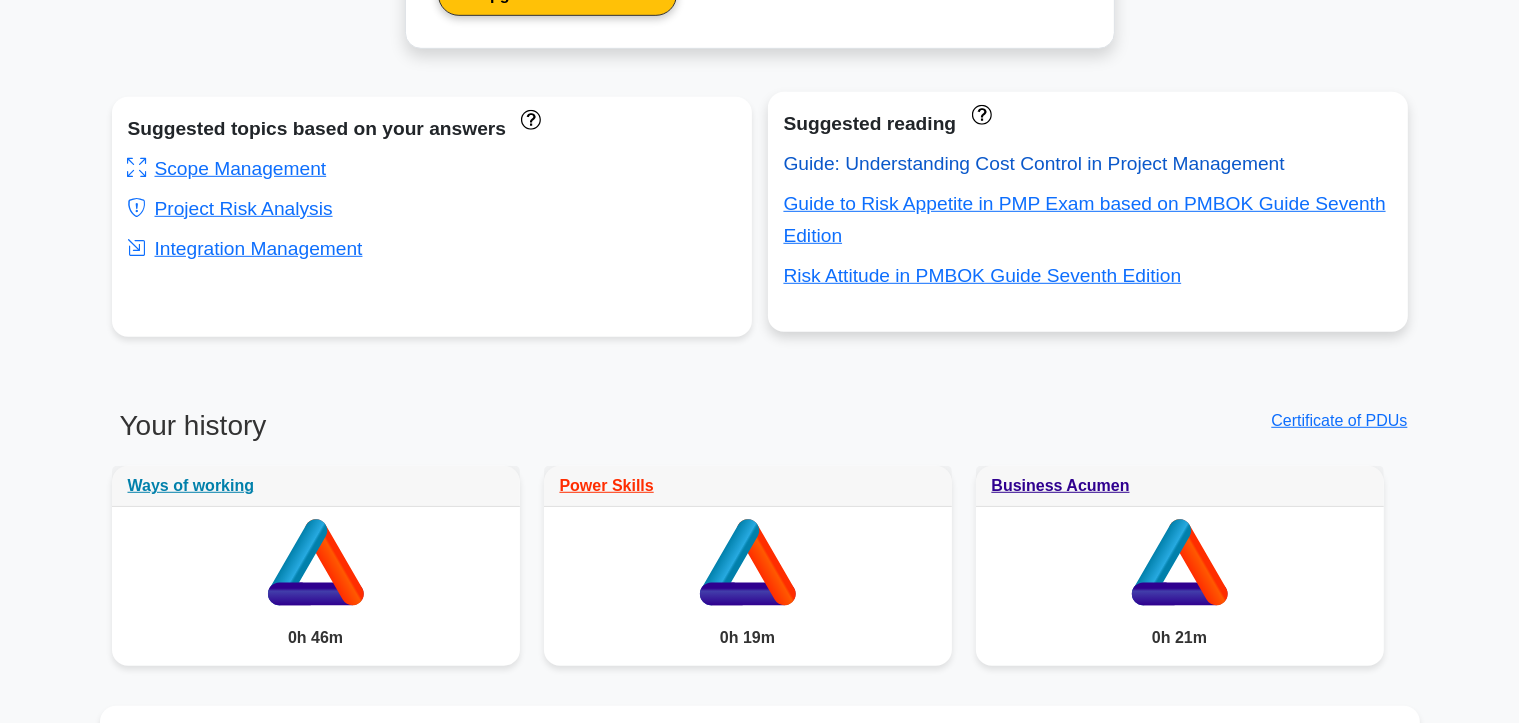click on "Guide: Understanding Cost Control in Project Management" at bounding box center (1034, 163) 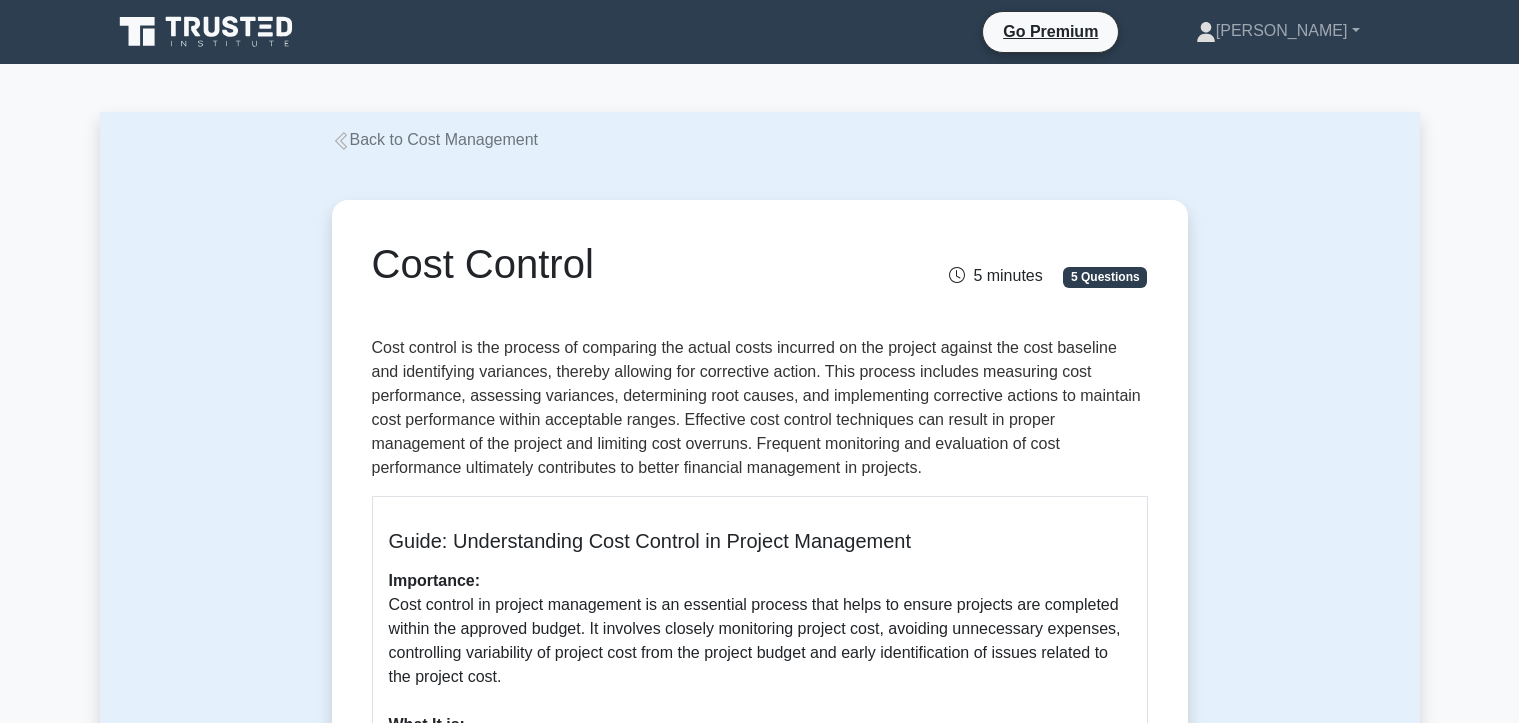 scroll, scrollTop: 0, scrollLeft: 0, axis: both 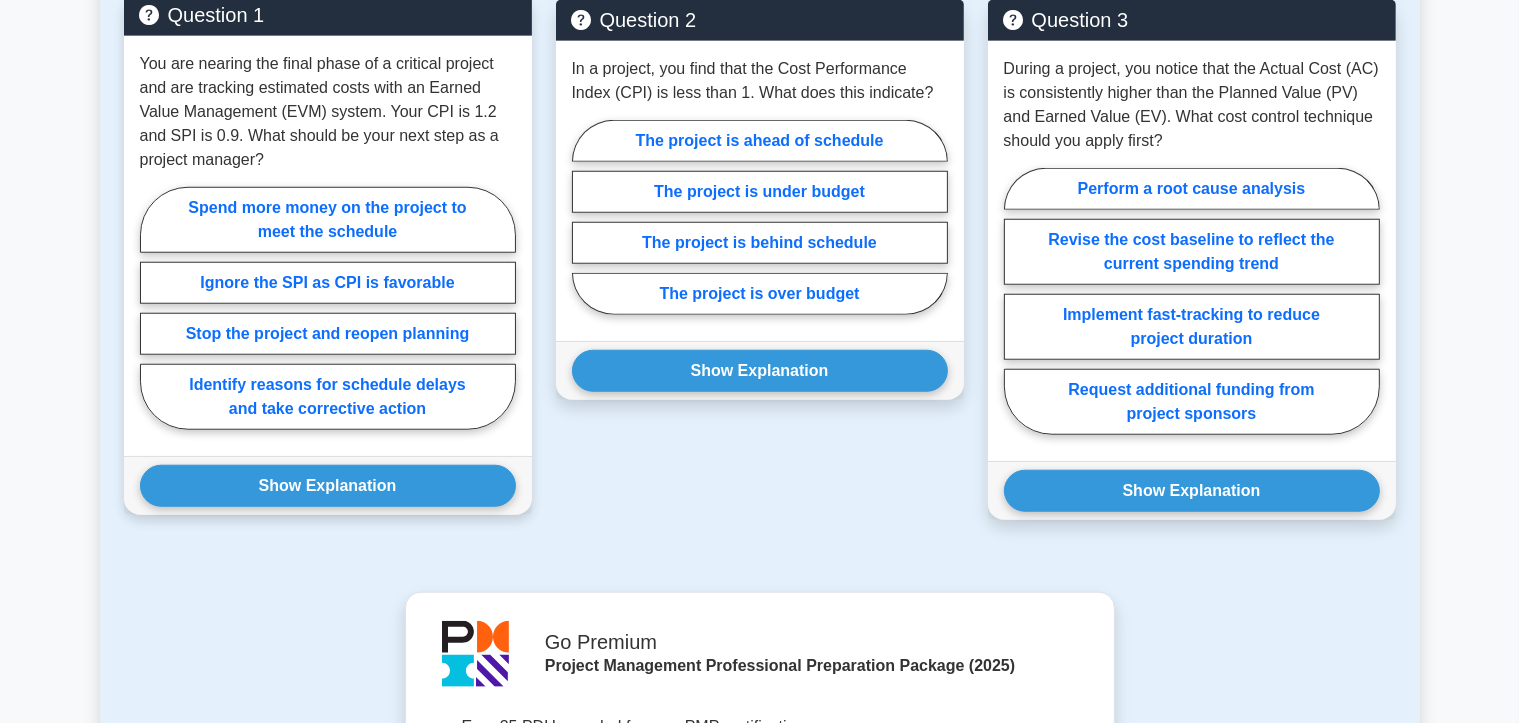 drag, startPoint x: 432, startPoint y: 408, endPoint x: 241, endPoint y: 118, distance: 347.24774 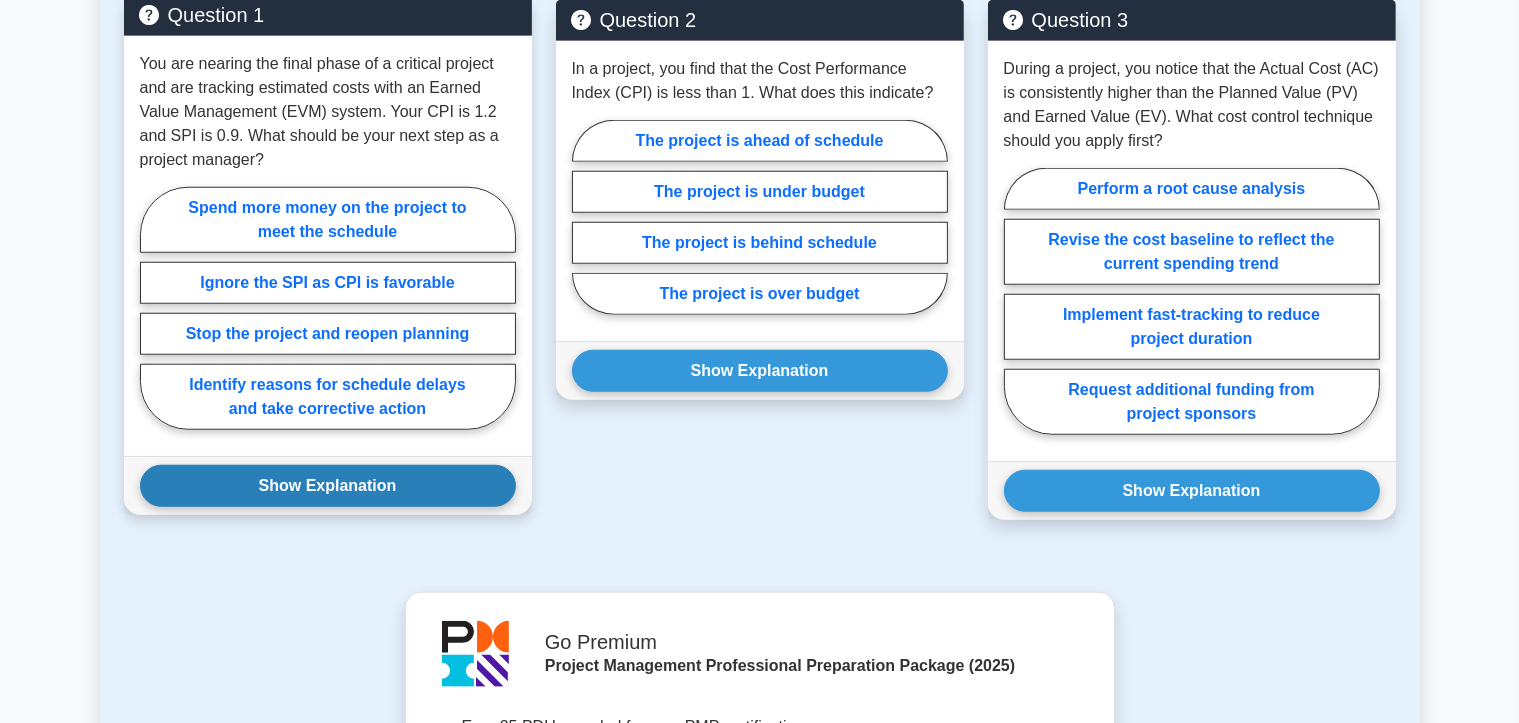click on "Show Explanation" at bounding box center (328, 486) 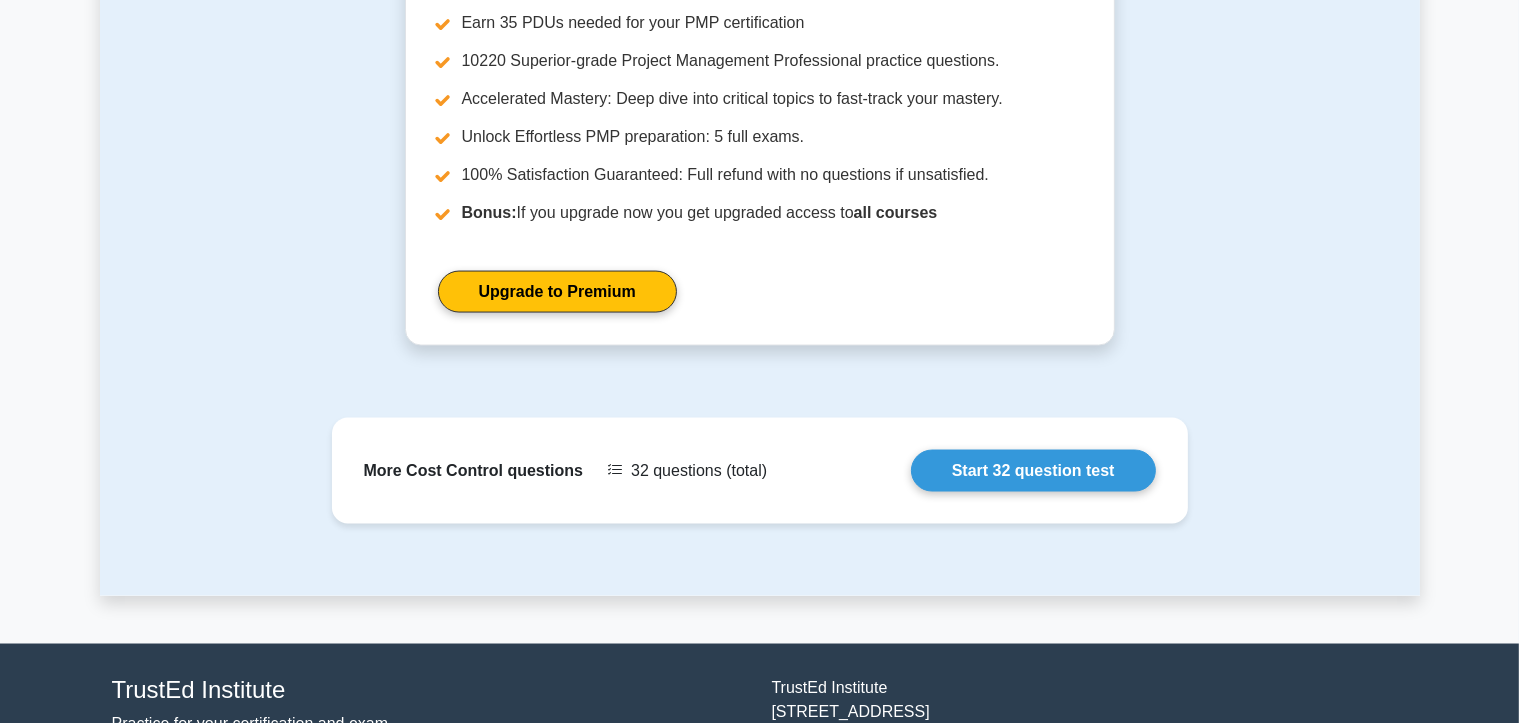 scroll, scrollTop: 3193, scrollLeft: 0, axis: vertical 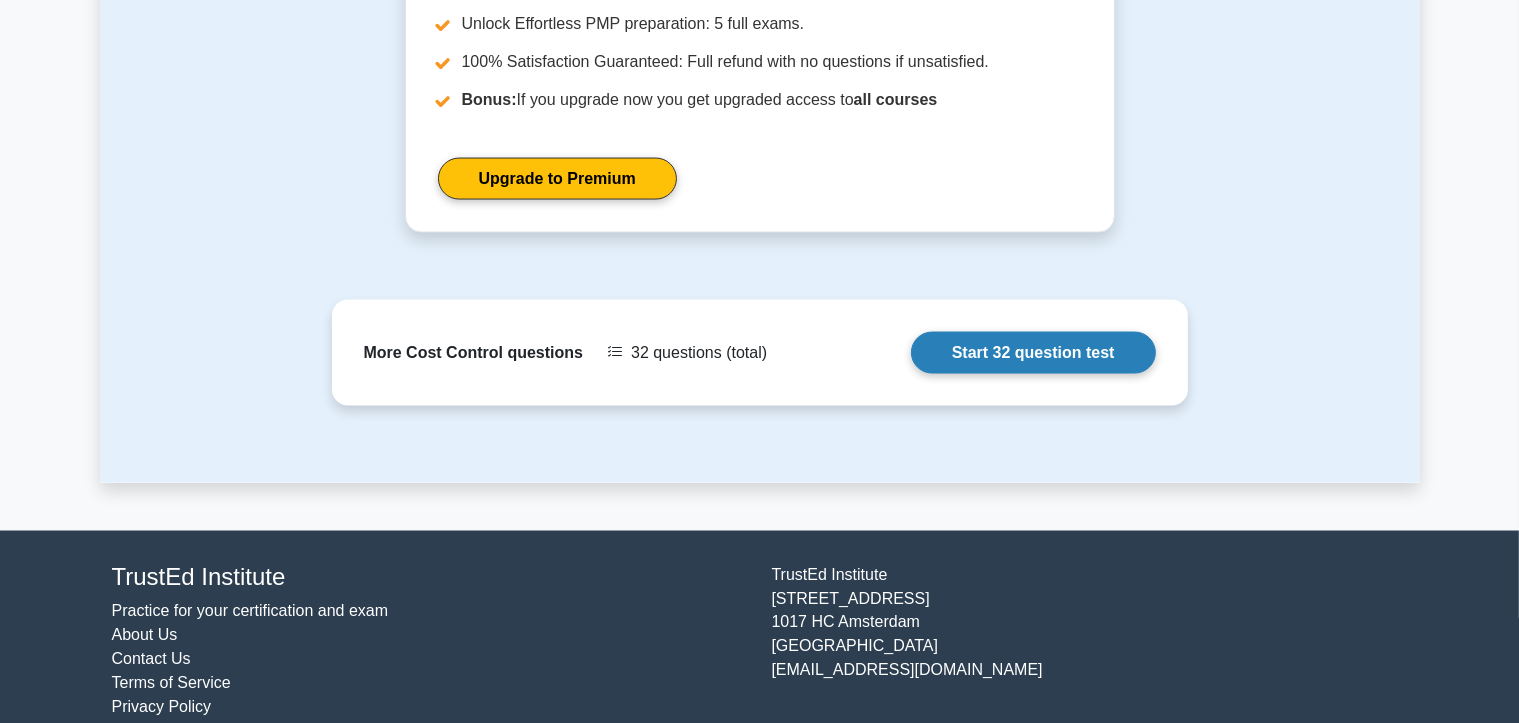 click on "Start 32 question test" at bounding box center [1033, 353] 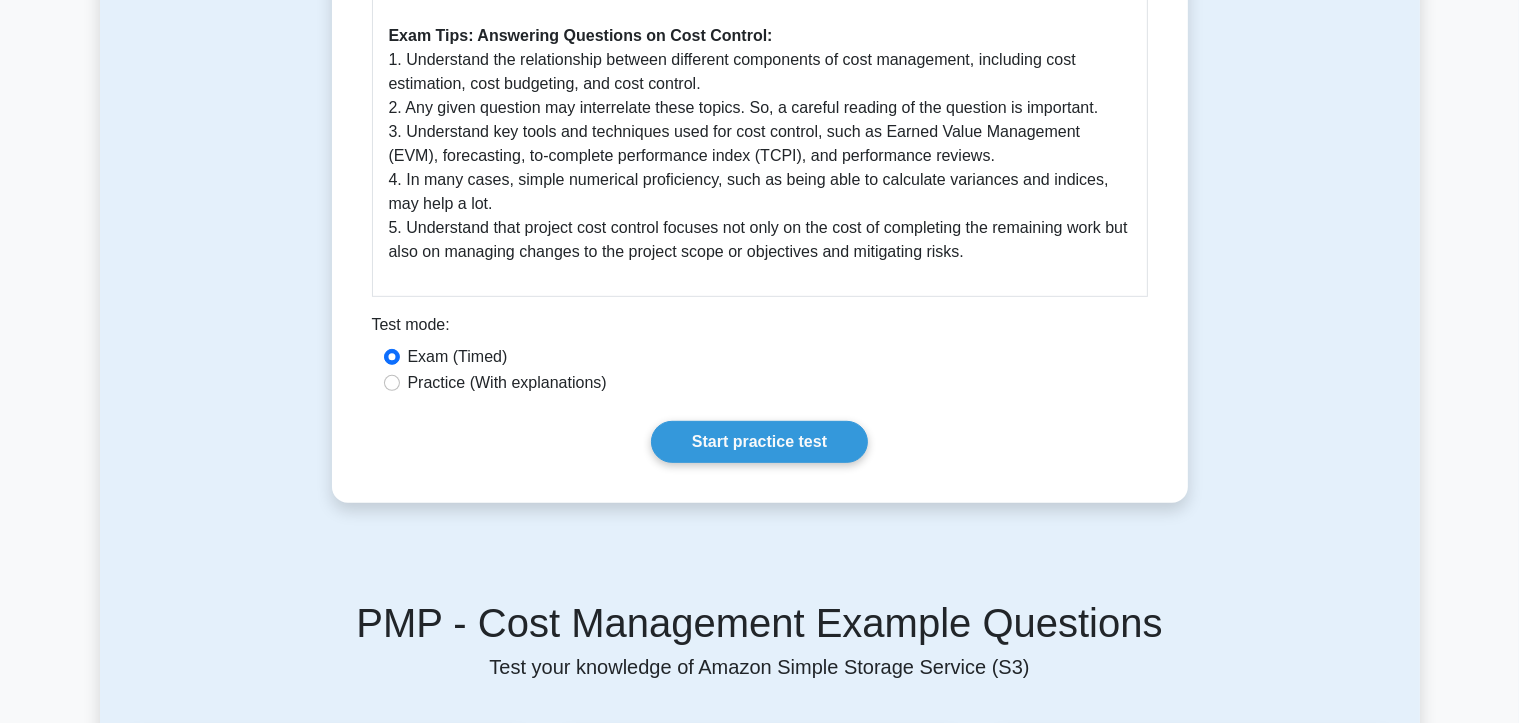 scroll, scrollTop: 767, scrollLeft: 0, axis: vertical 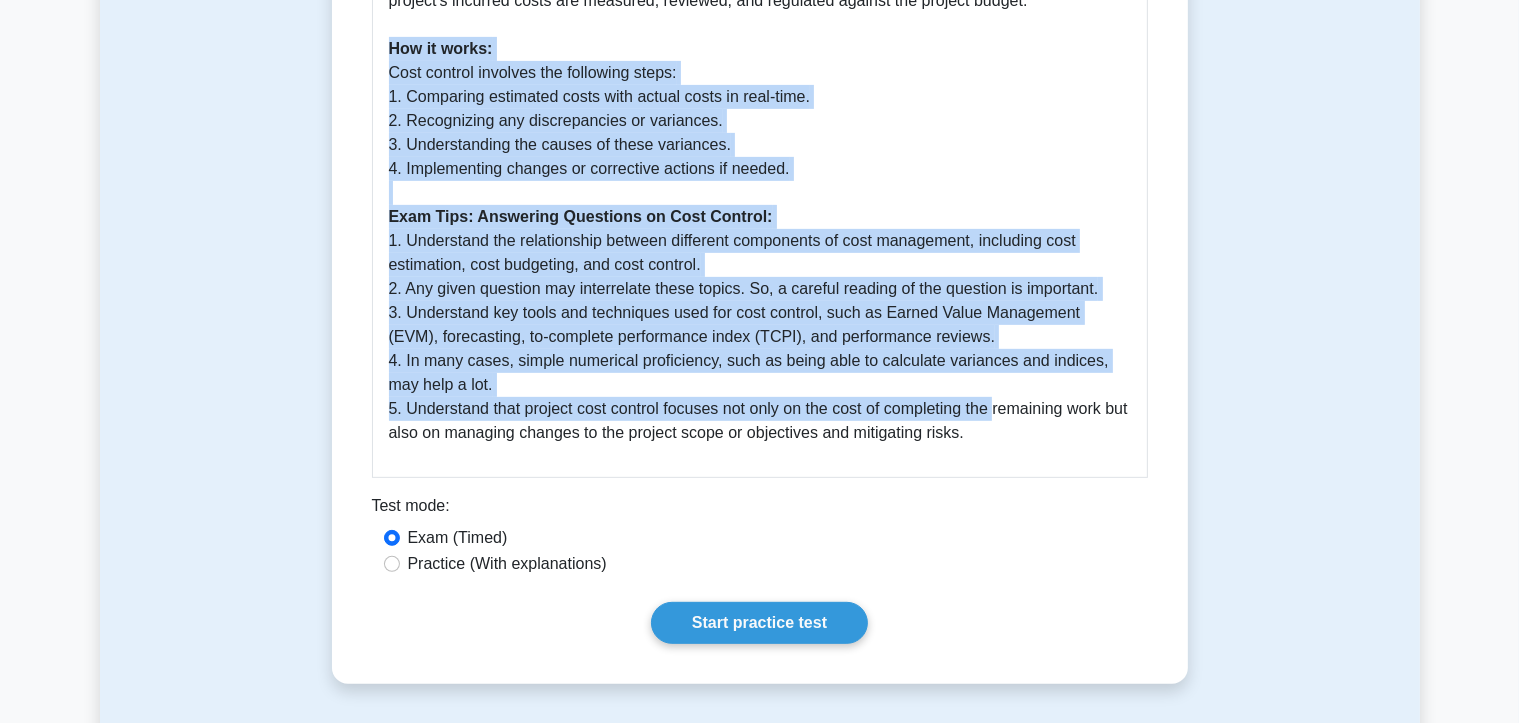 drag, startPoint x: 1000, startPoint y: 406, endPoint x: 372, endPoint y: 52, distance: 720.9022 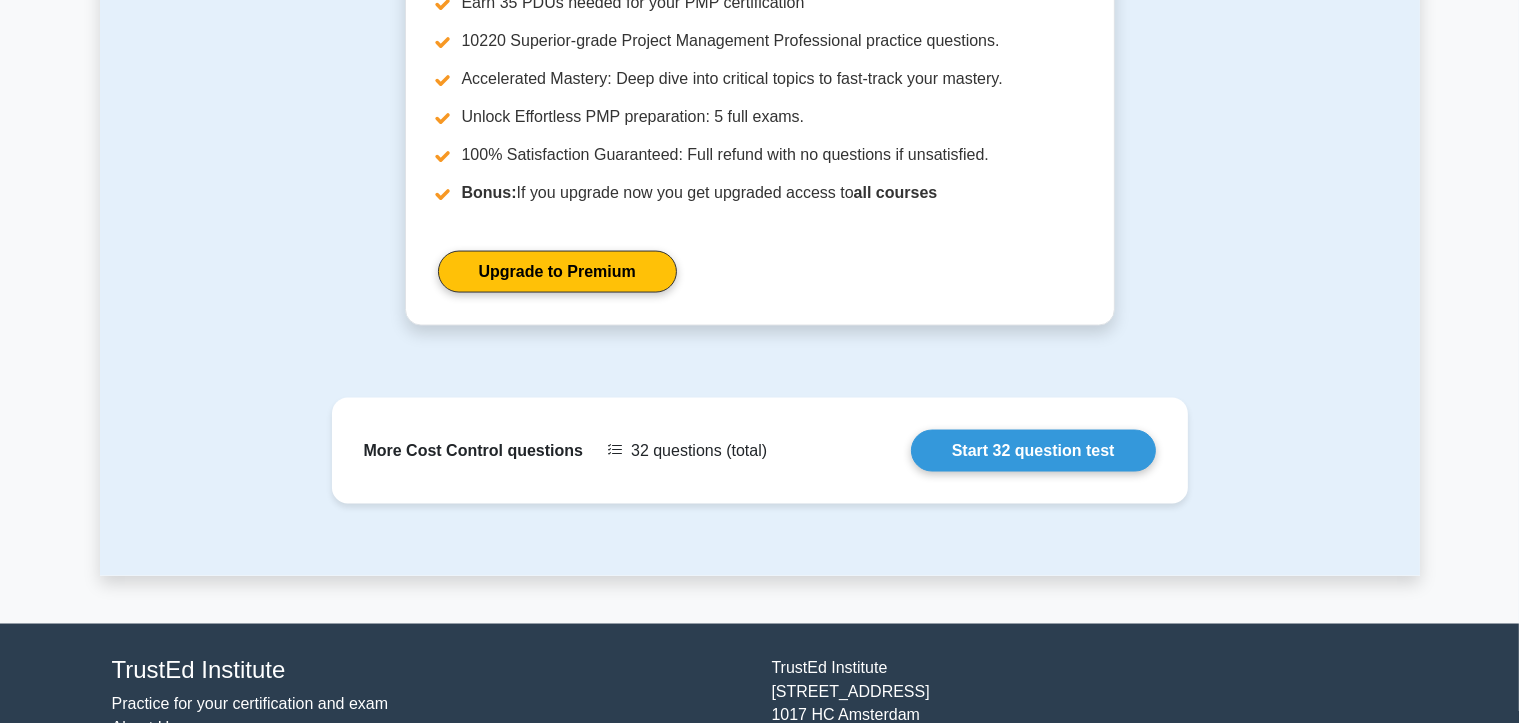 scroll, scrollTop: 3193, scrollLeft: 0, axis: vertical 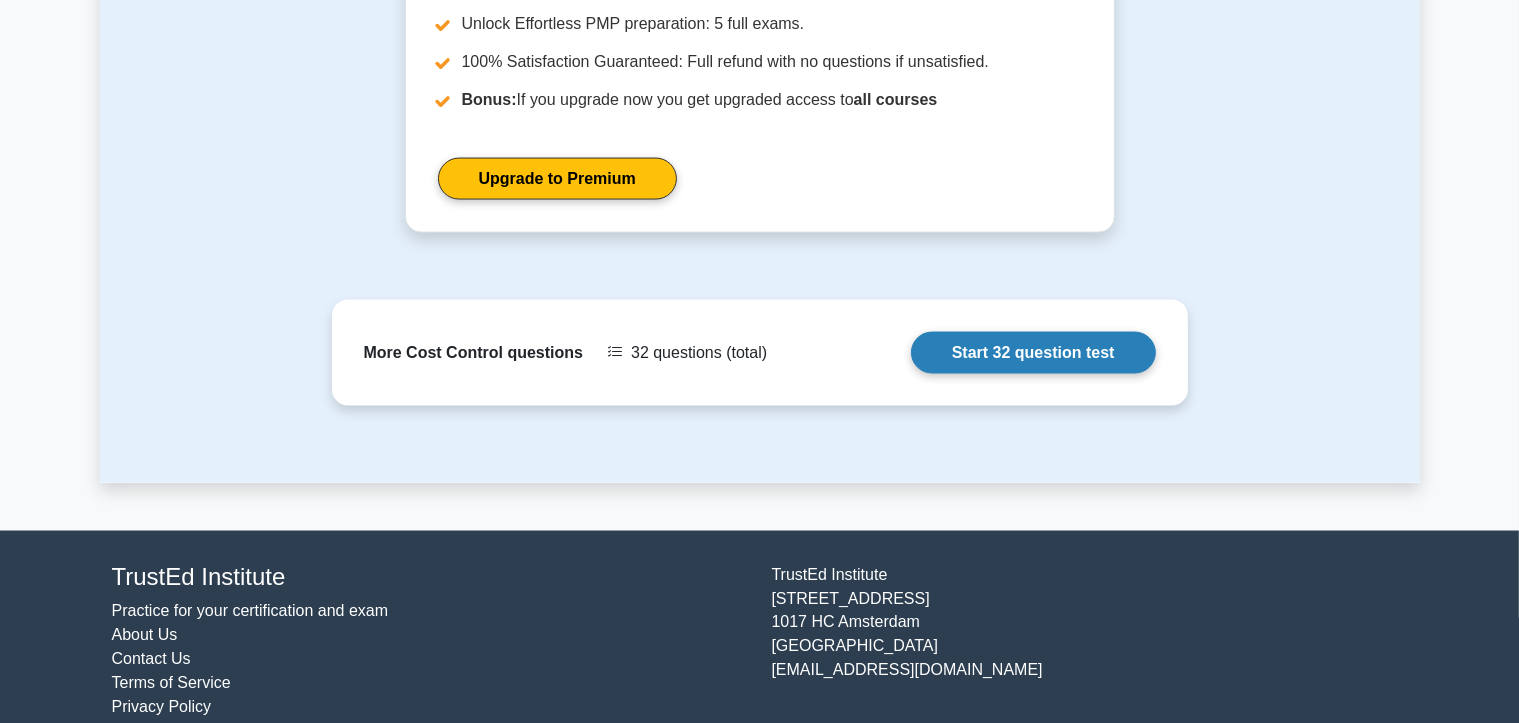 click on "Start 32 question test" at bounding box center (1033, 353) 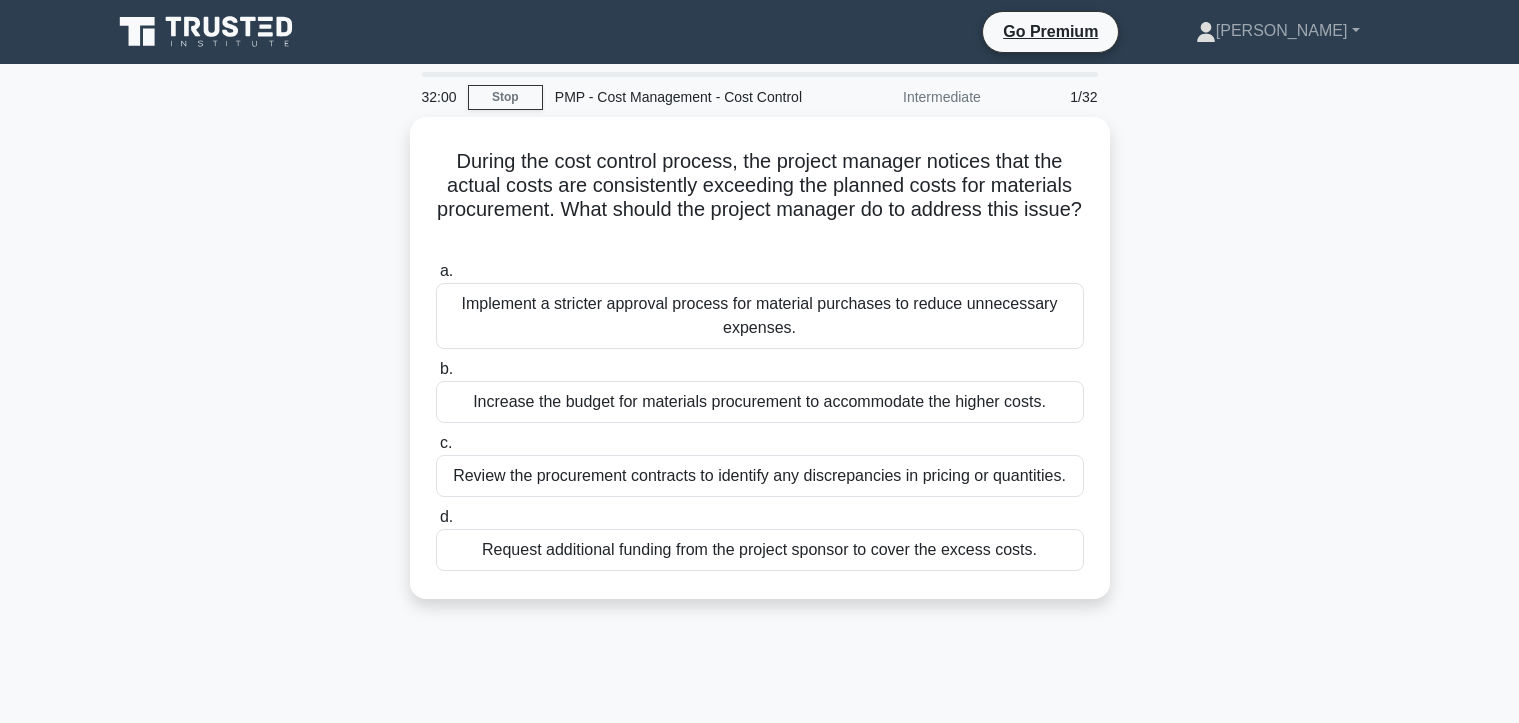 scroll, scrollTop: 0, scrollLeft: 0, axis: both 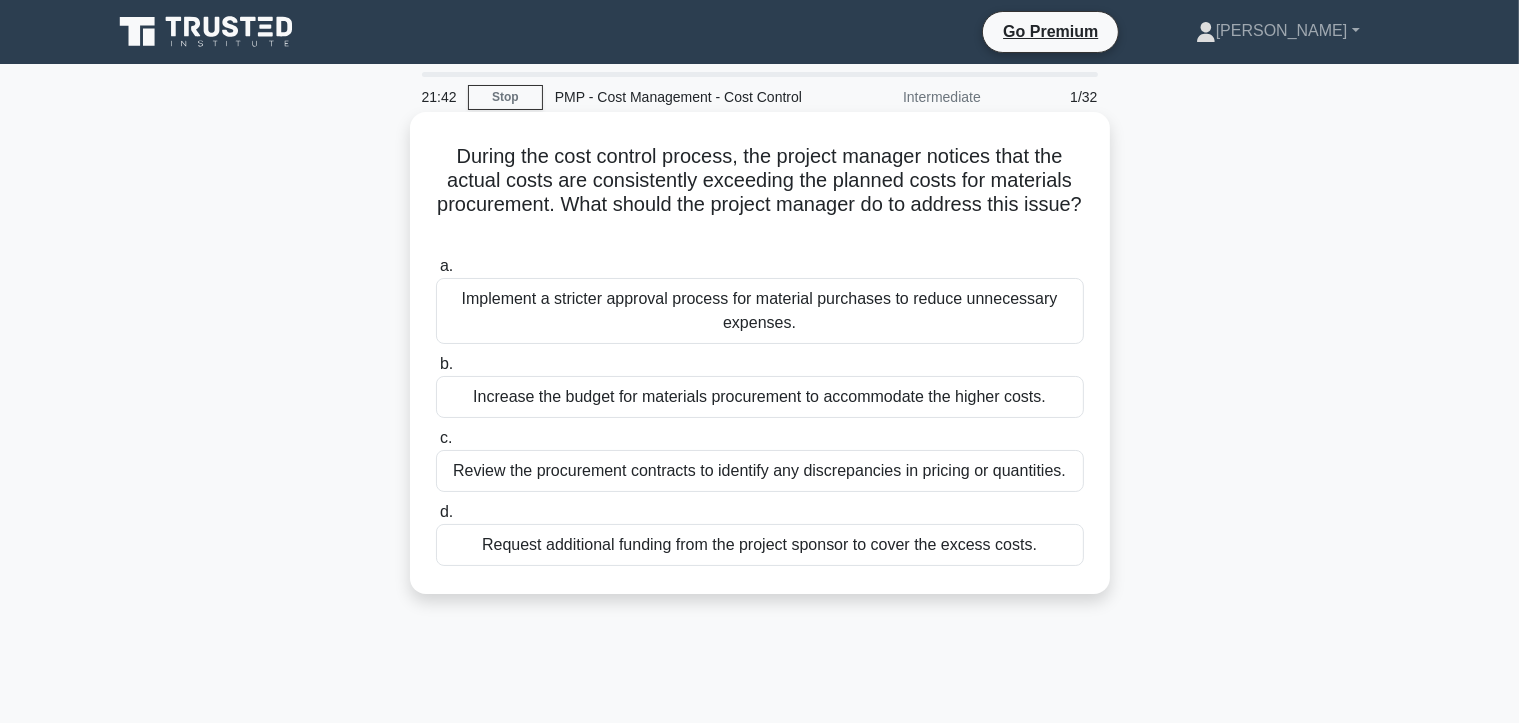 drag, startPoint x: 1056, startPoint y: 546, endPoint x: 410, endPoint y: 134, distance: 766.1984 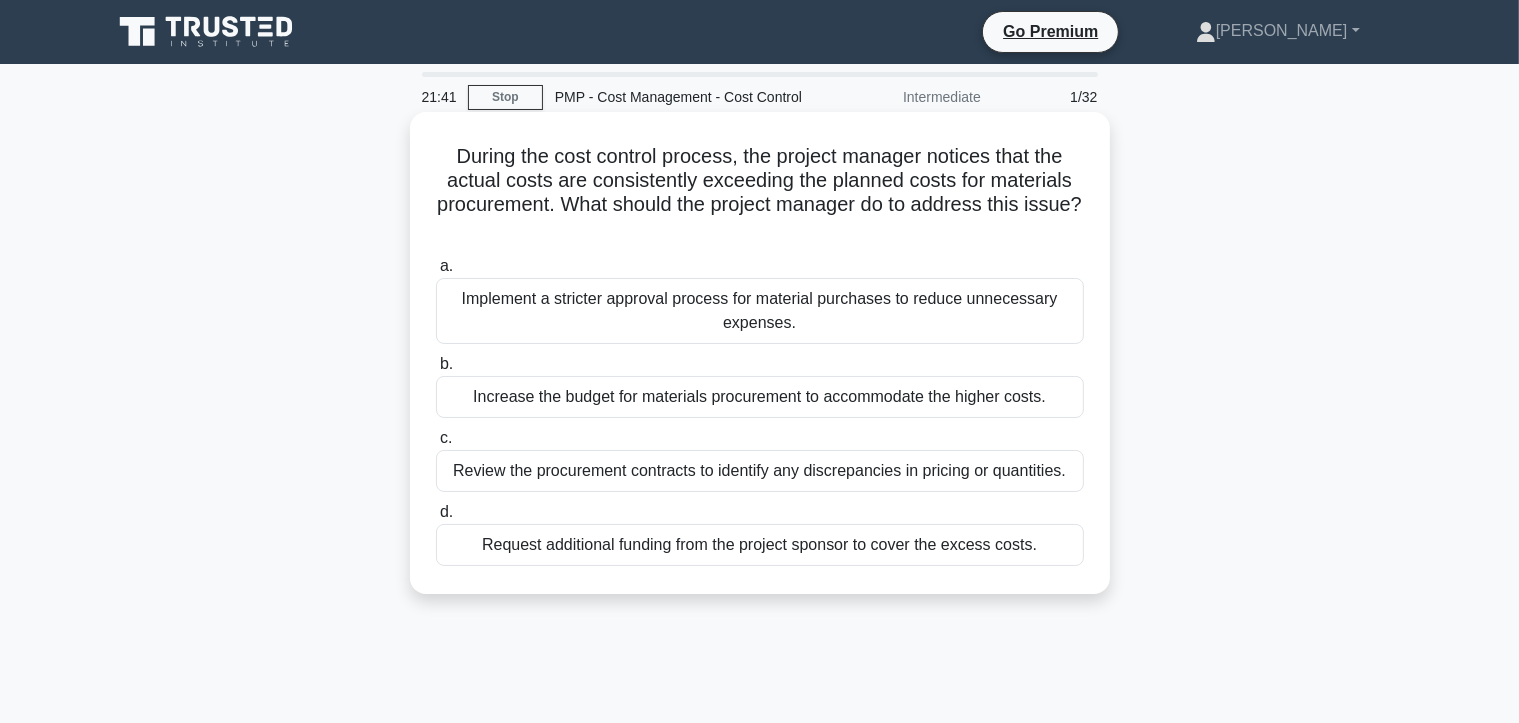 copy on "During the cost control process, the project manager notices that the actual costs are consistently exceeding the planned costs for materials procurement. What should the project manager do to address this issue?
.spinner_0XTQ{transform-origin:center;animation:spinner_y6GP .75s linear infinite}@keyframes spinner_y6GP{100%{transform:rotate(360deg)}}
a.
Implement a stricter approval process for material purchases to reduce unnecessary expenses.
b.
Increase the budget for materials procurement to accommodate the higher costs.
c.
Review the procurement contracts to identify any discrepancies in pricing or quantities.
d.
Request additional funding from the project sponsor to cover the excess costs." 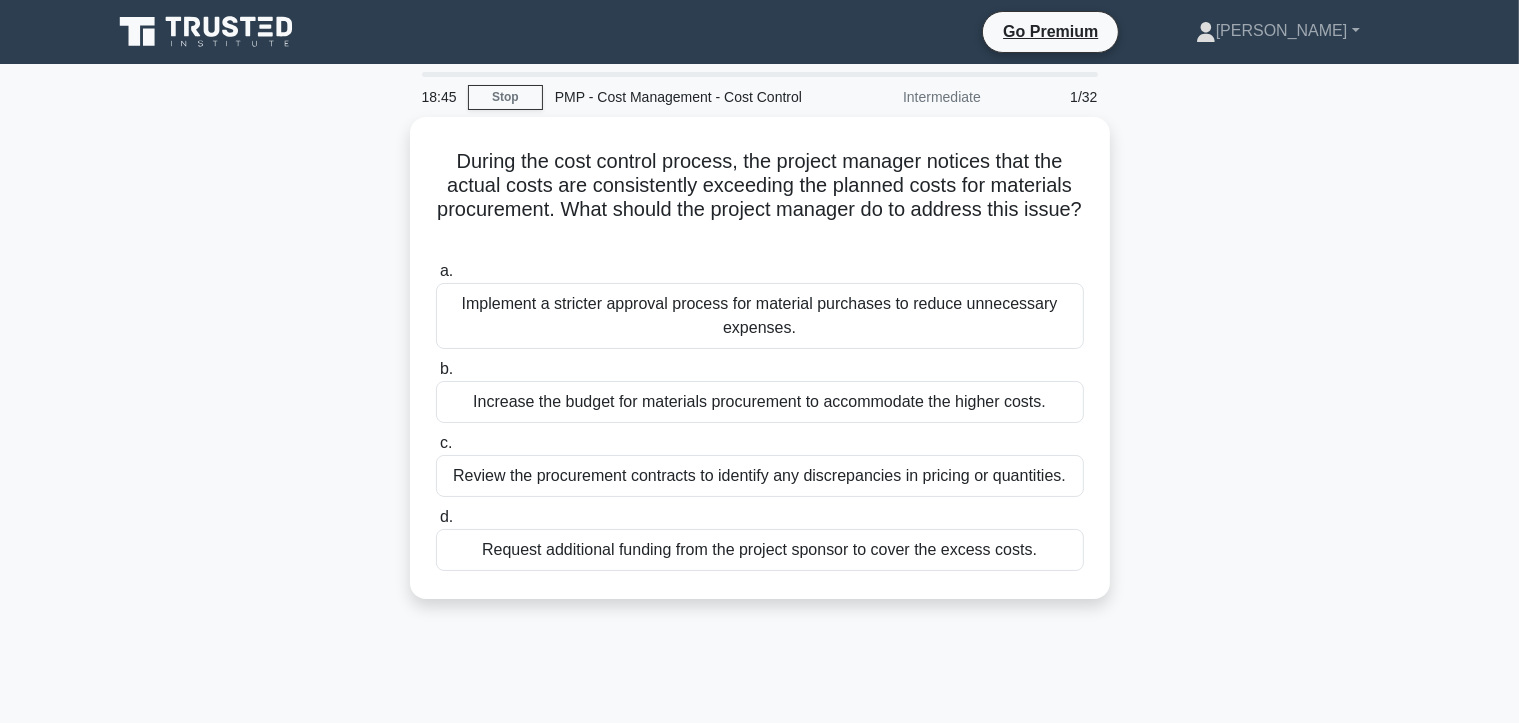 copy on "During the cost control process, the project manager notices that the actual costs are consistently exceeding the planned costs for materials procurement. What should the project manager do to address this issue?
.spinner_0XTQ{transform-origin:center;animation:spinner_y6GP .75s linear infinite}@keyframes spinner_y6GP{100%{transform:rotate(360deg)}}
a.
Implement a stricter approval process for material purchases to reduce unnecessary expenses.
b.
Increase the budget for materials procurement to accommodate the higher costs.
c.
Review the procurement contracts to identify any discrepancies in pricing or quantities.
d.
Request additional funding from the project sponsor to cover the excess costs." 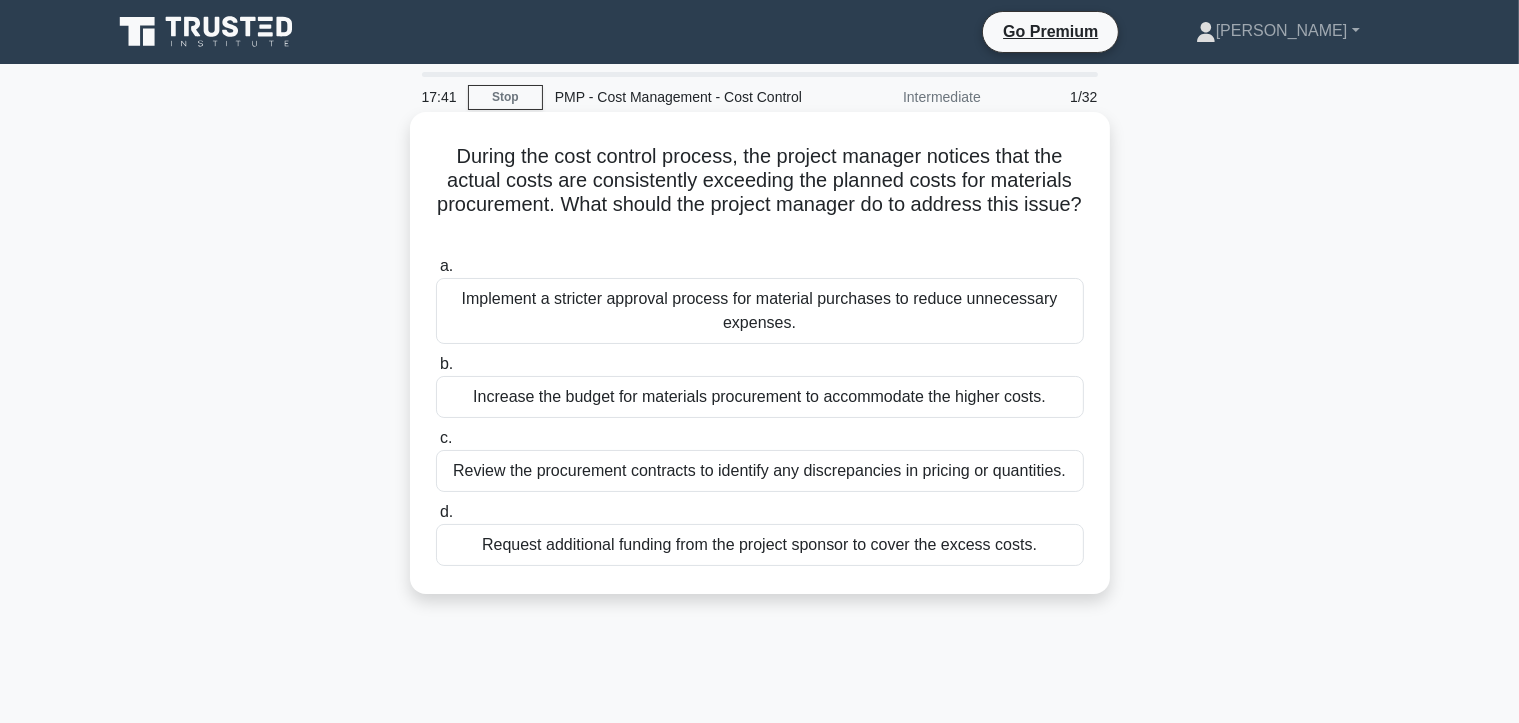 click on "Implement a stricter approval process for material purchases to reduce unnecessary expenses." at bounding box center (760, 311) 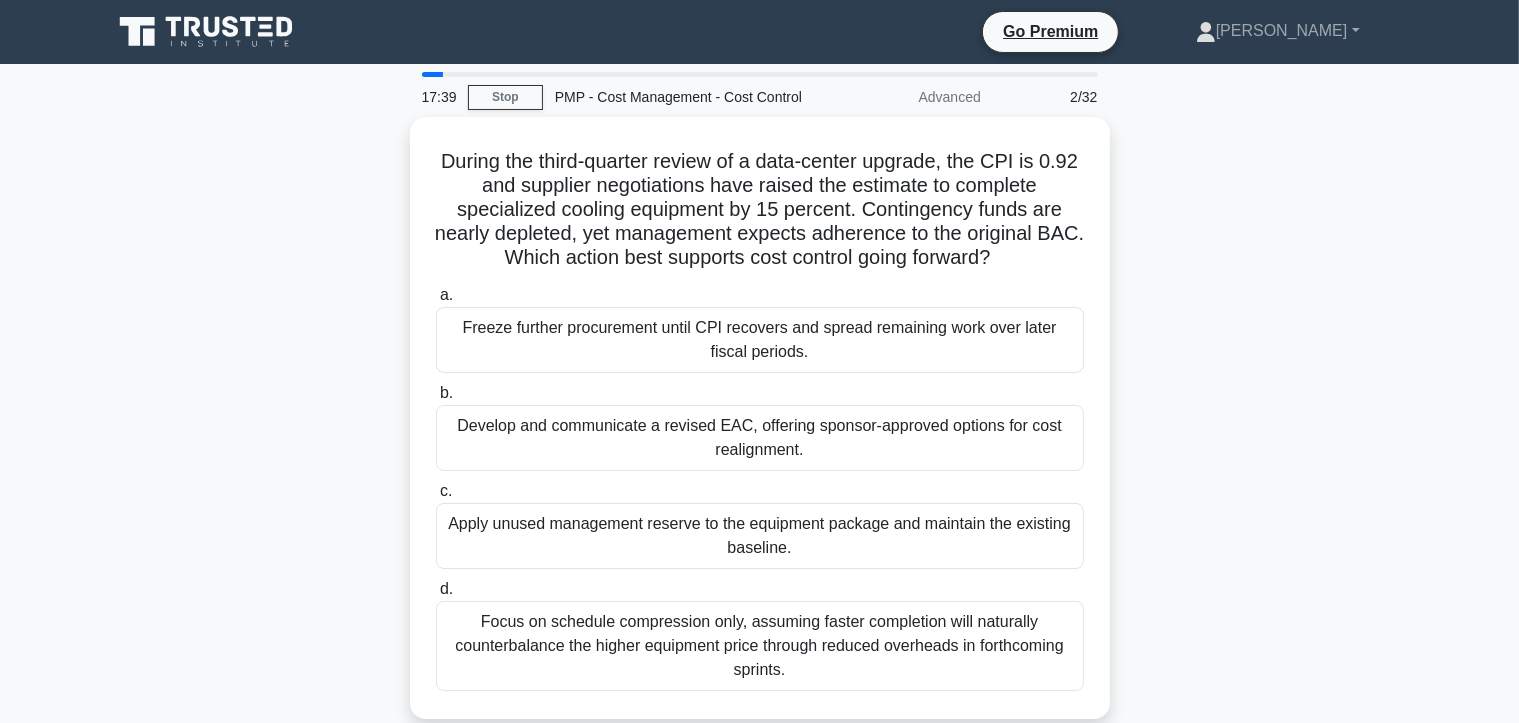 drag, startPoint x: 810, startPoint y: 663, endPoint x: 383, endPoint y: 156, distance: 662.85596 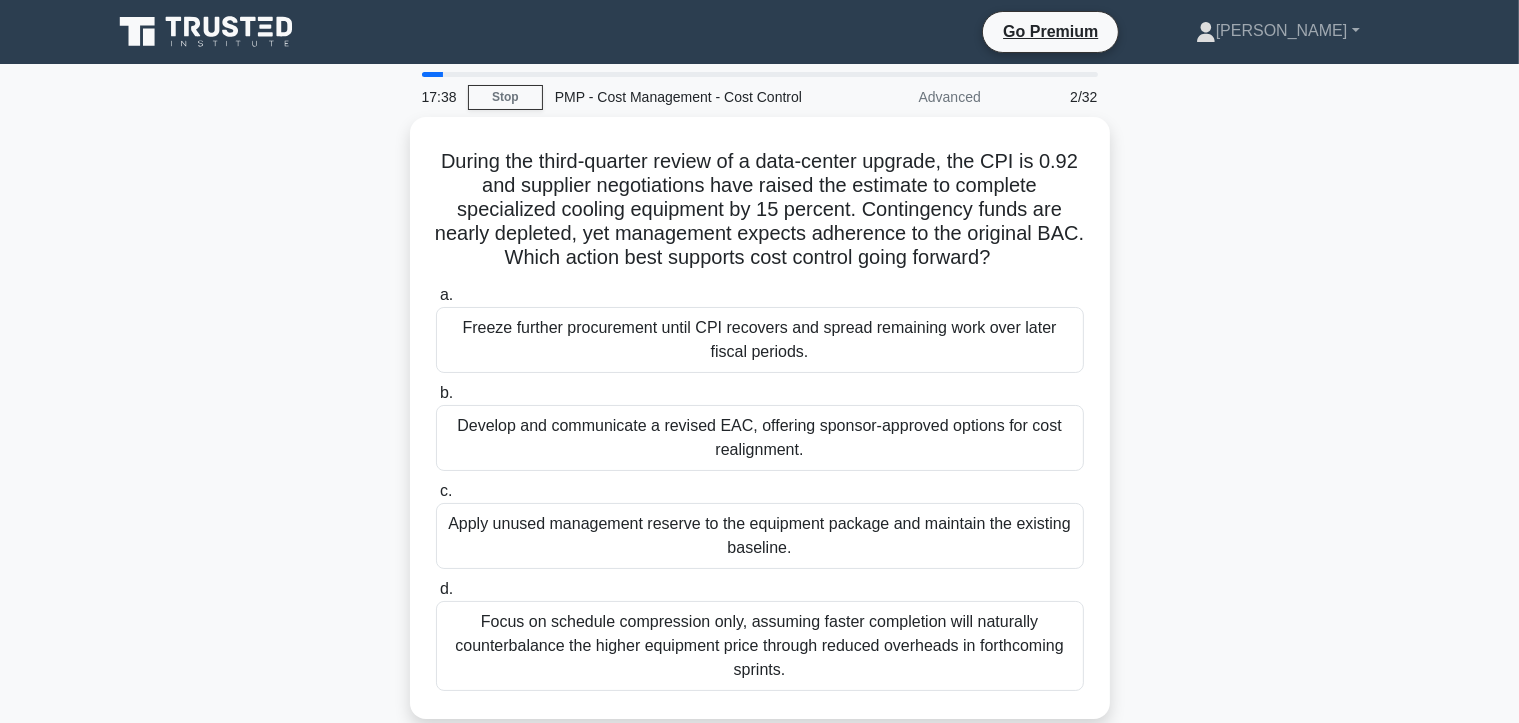 copy on "During the third-quarter review of a data-center upgrade, the CPI is 0.92 and supplier negotiations have raised the estimate to complete specialized cooling equipment by 15 percent. Contingency funds are nearly depleted, yet management expects adherence to the original BAC. Which action best supports cost control going forward?
.spinner_0XTQ{transform-origin:center;animation:spinner_y6GP .75s linear infinite}@keyframes spinner_y6GP{100%{transform:rotate(360deg)}}
a.
Freeze further procurement until CPI recovers and spread remaining work over later fiscal periods.
b.
Develop and communicate a revised EAC, offering sponsor-approved options for cost realignment.
c.
Apply unused management reserve to the equipment package and maintain the existing baseline.
..." 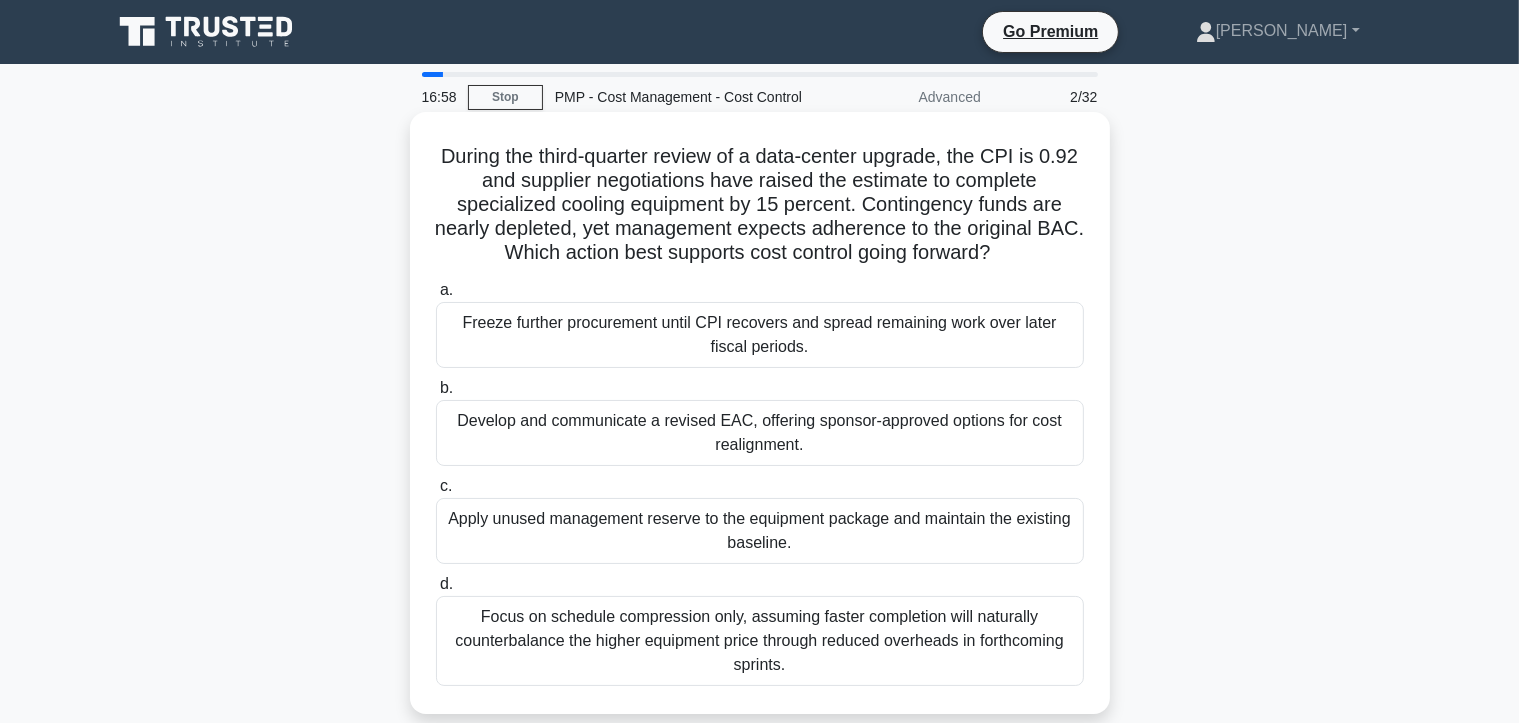 click on "Apply unused management reserve to the equipment package and maintain the existing baseline." at bounding box center (760, 531) 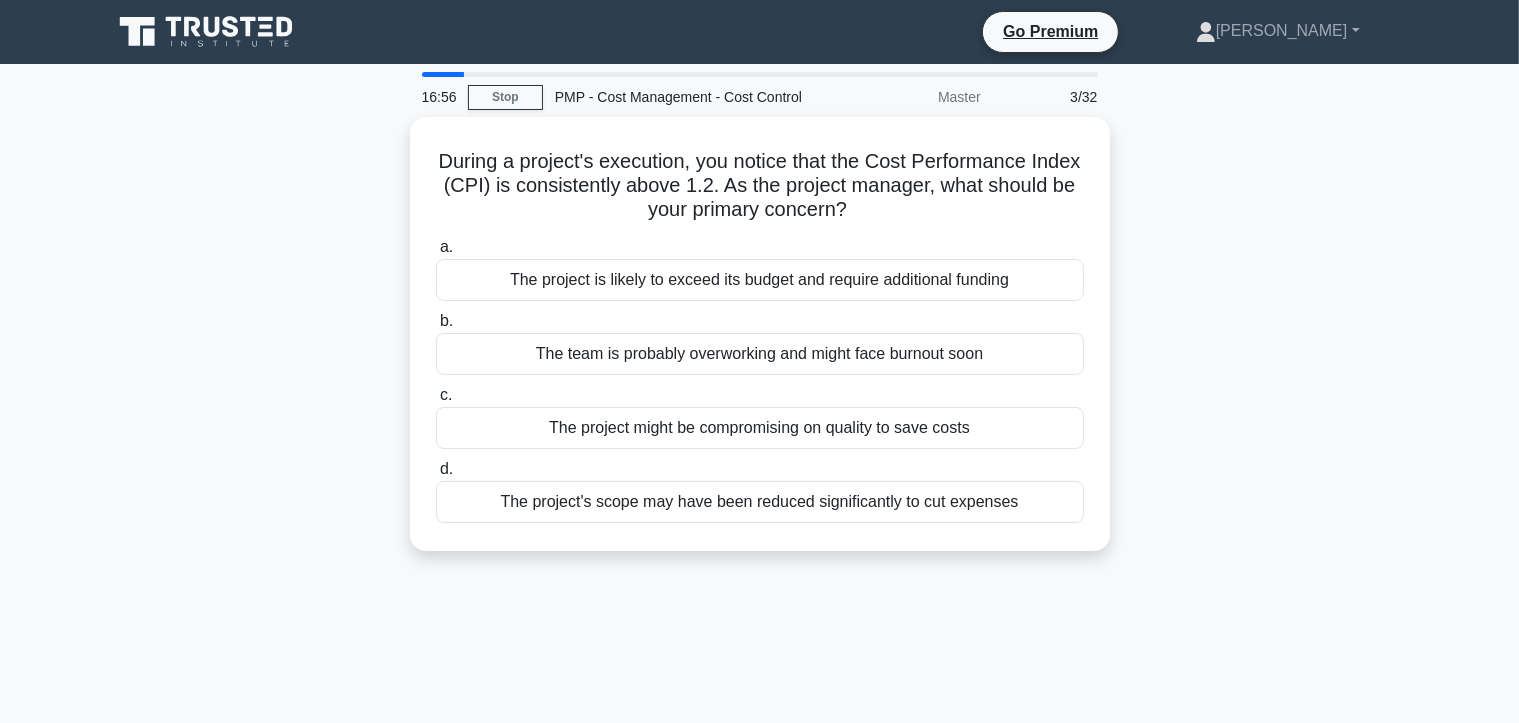 drag, startPoint x: 1014, startPoint y: 505, endPoint x: 404, endPoint y: 103, distance: 730.5505 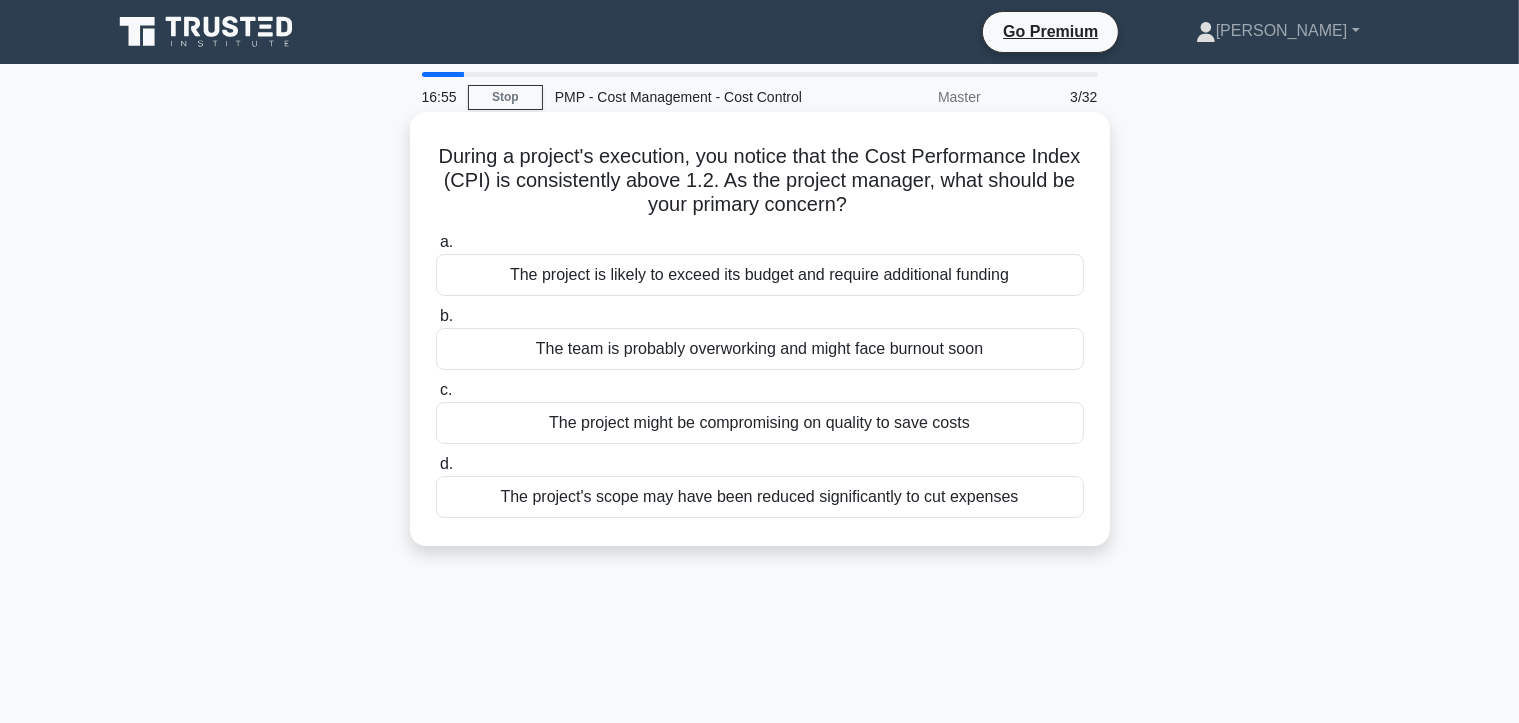 click on "During a project's execution, you notice that the Cost Performance Index (CPI) is consistently above 1.2. As the project manager, what should be your primary concern?
.spinner_0XTQ{transform-origin:center;animation:spinner_y6GP .75s linear infinite}@keyframes spinner_y6GP{100%{transform:rotate(360deg)}}" at bounding box center [760, 181] 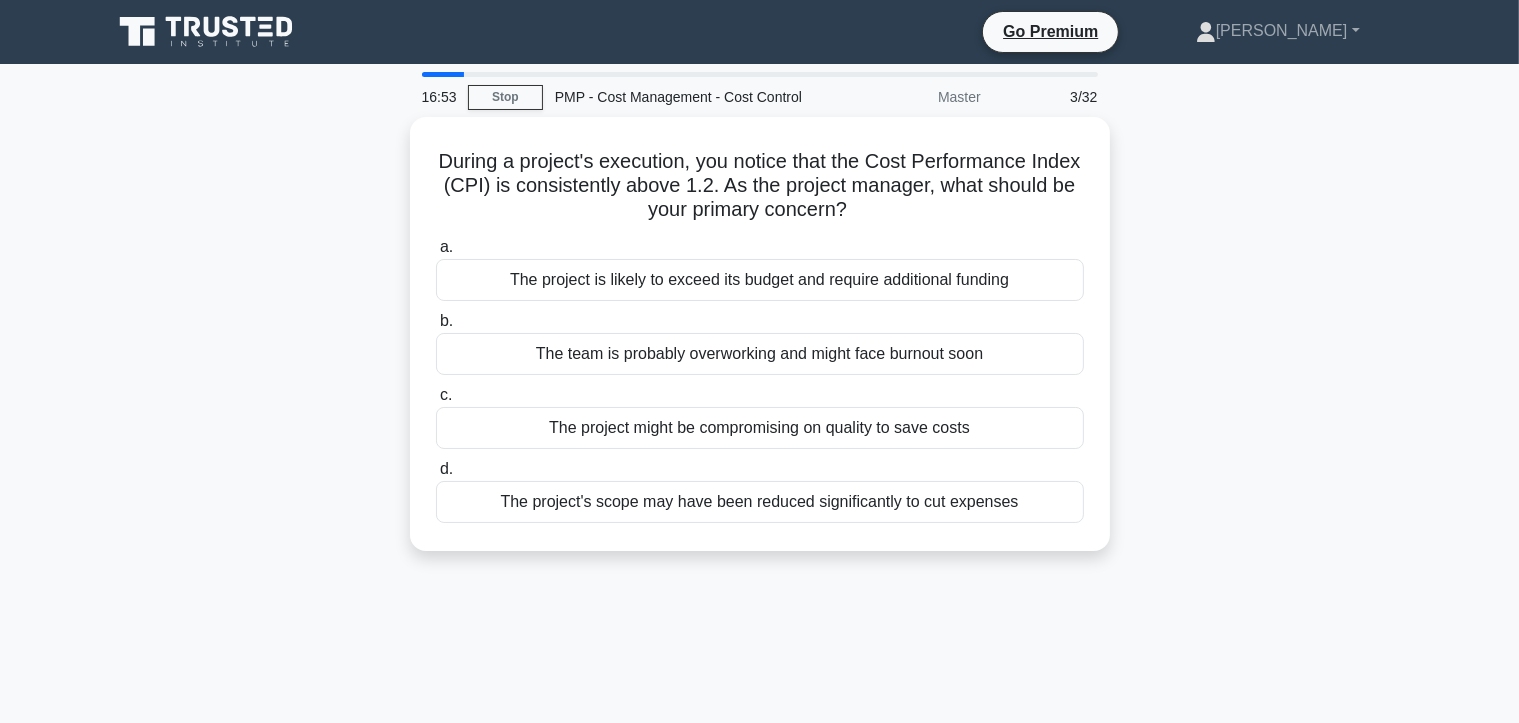 drag, startPoint x: 1043, startPoint y: 508, endPoint x: 366, endPoint y: 154, distance: 763.9666 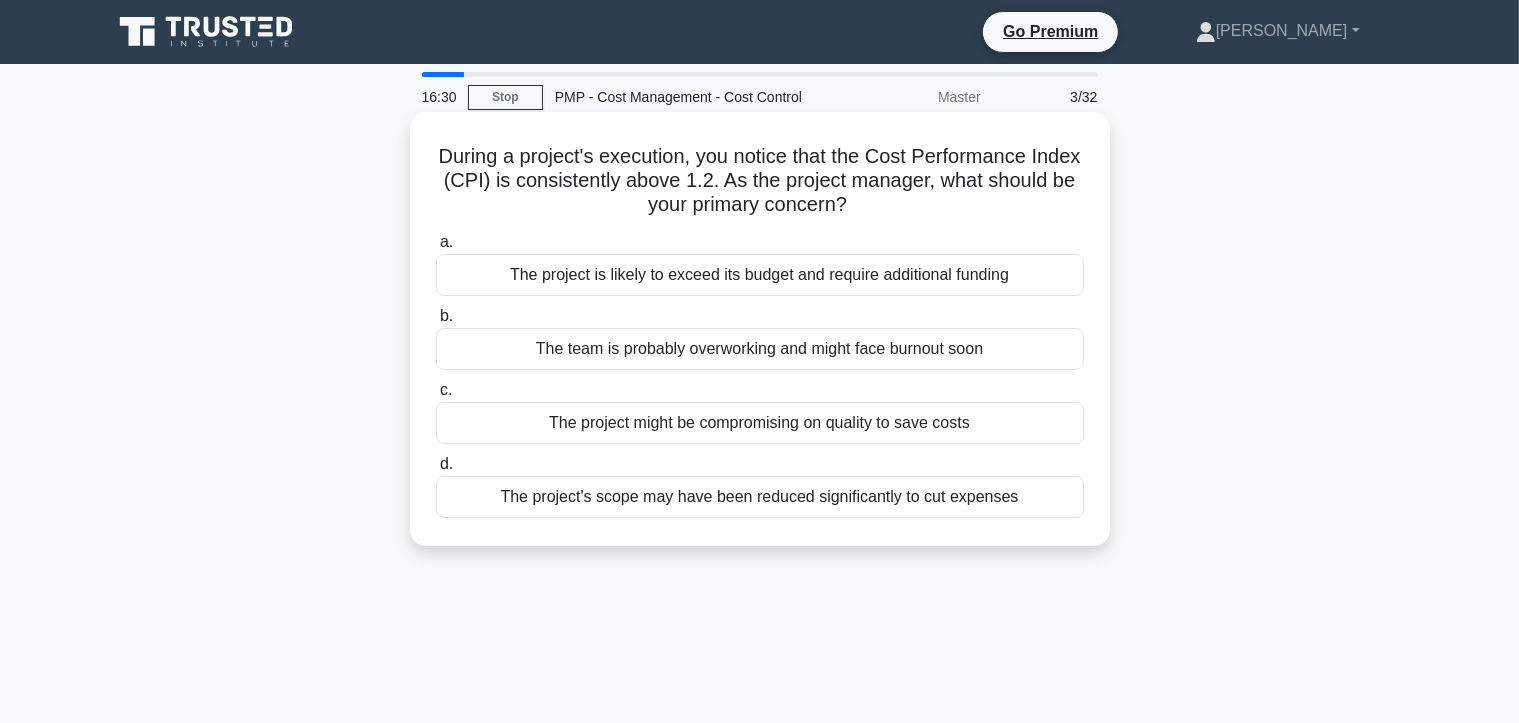click on "The project is likely to exceed its budget and require additional funding" at bounding box center [760, 275] 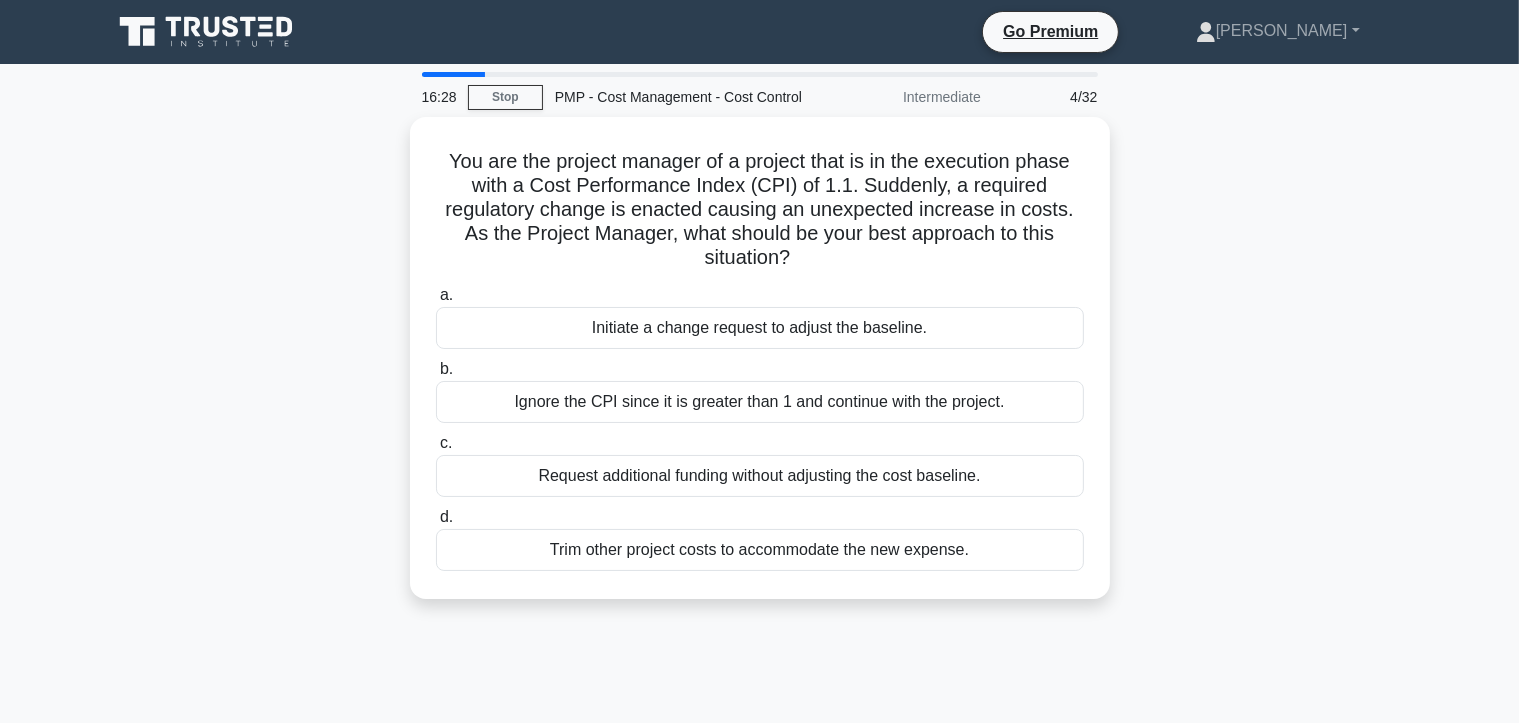 drag, startPoint x: 1006, startPoint y: 553, endPoint x: 402, endPoint y: 146, distance: 728.33026 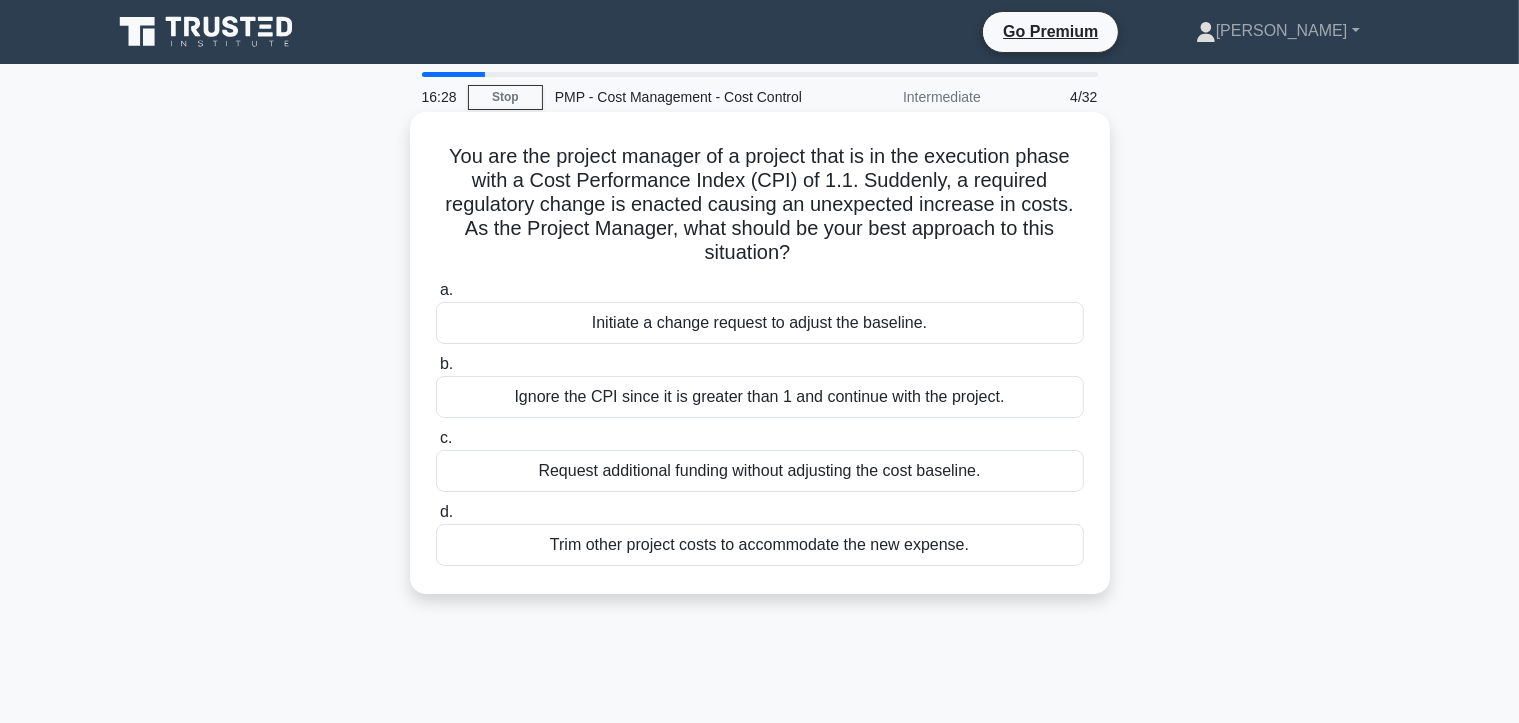 copy on "You are the project manager of a project that is in the execution phase with a Cost Performance Index (CPI) of 1.1. Suddenly, a required regulatory change is enacted causing an unexpected increase in costs. As the Project Manager, what should be your best approach to this situation?
.spinner_0XTQ{transform-origin:center;animation:spinner_y6GP .75s linear infinite}@keyframes spinner_y6GP{100%{transform:rotate(360deg)}}
a.
Initiate a change request to adjust the baseline.
b.
Ignore the CPI since it is greater than 1 and continue with the project.
c.
Request additional funding without adjusting the cost baseline.
d.
Trim other project costs to accommodate the new expense." 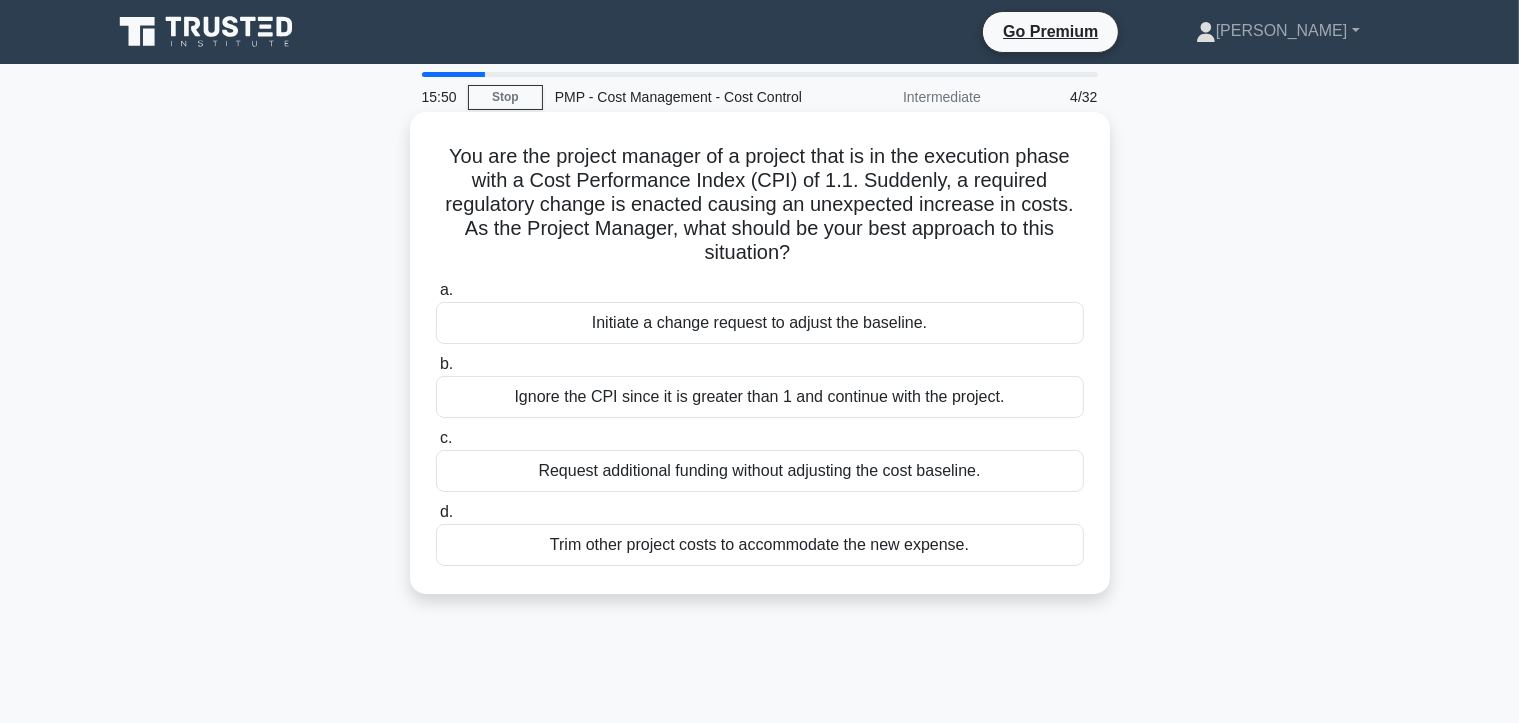 click on "Ignore the CPI since it is greater than 1 and continue with the project." at bounding box center (760, 397) 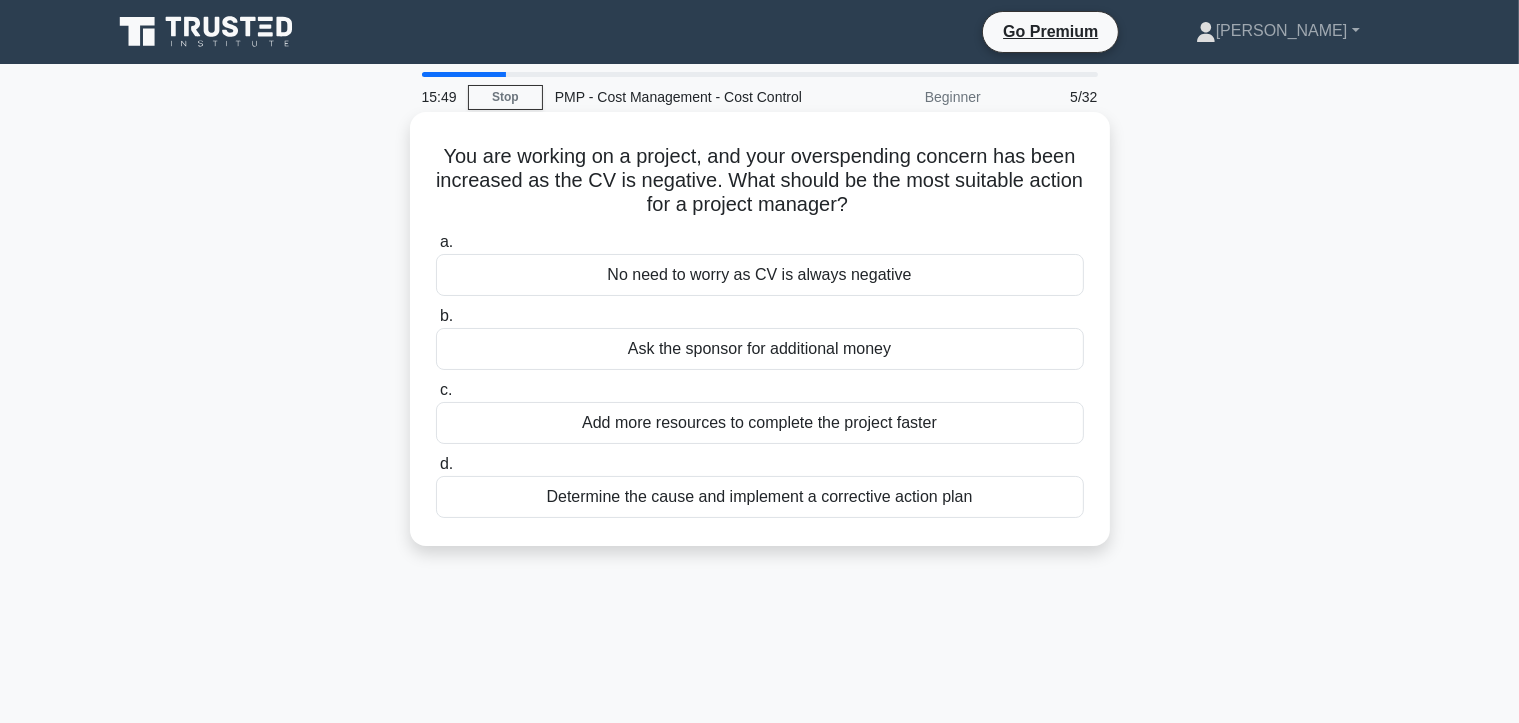 click on "Determine the cause and implement a corrective action plan" at bounding box center (760, 497) 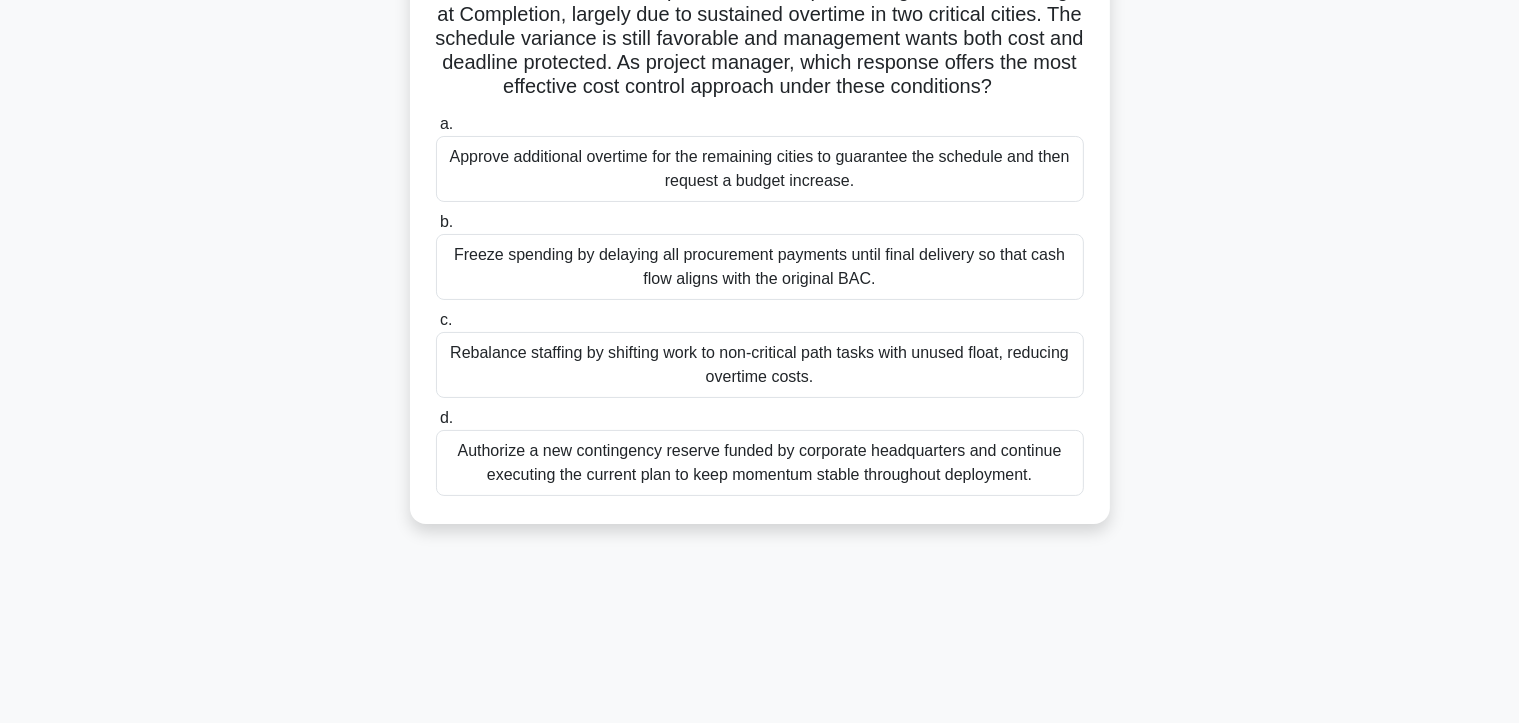 scroll, scrollTop: 0, scrollLeft: 0, axis: both 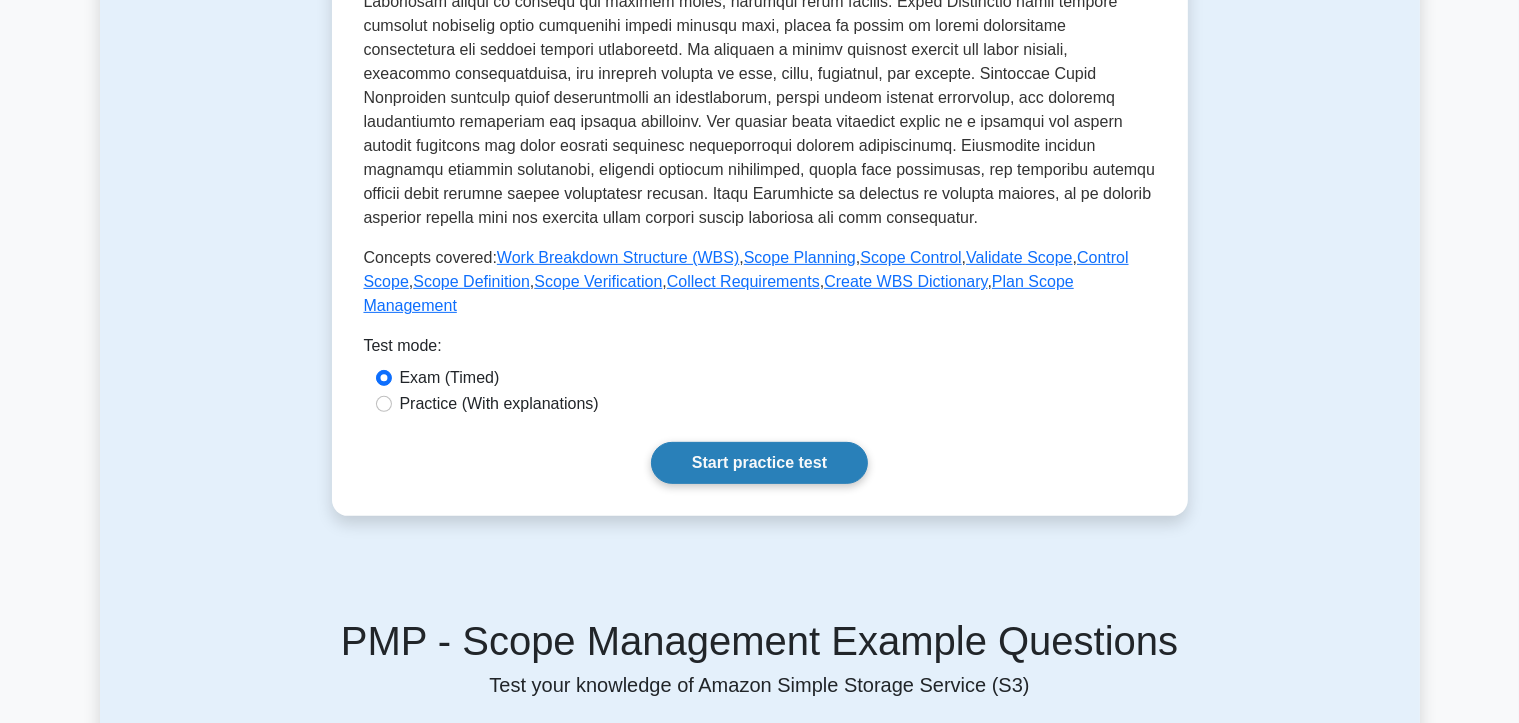 click on "Start practice test" at bounding box center (759, 463) 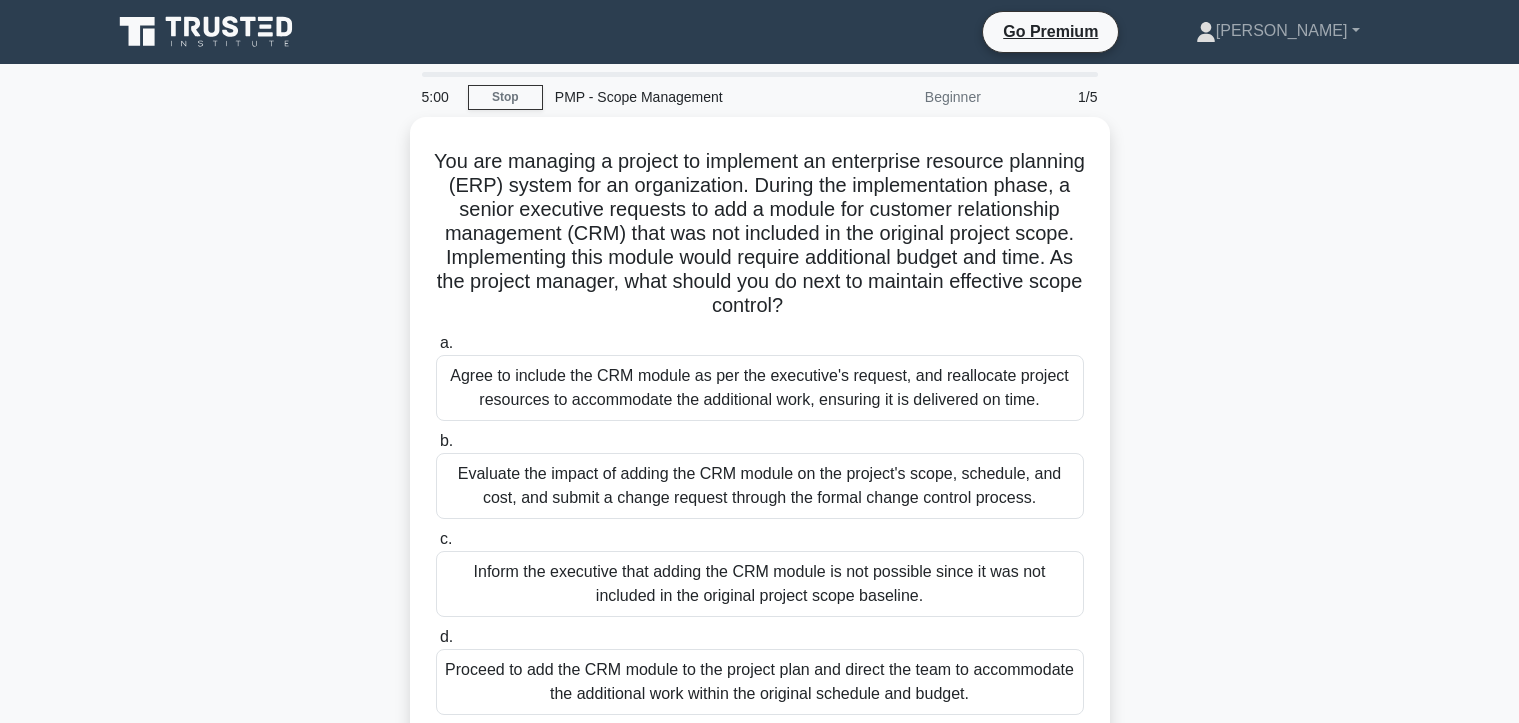 scroll, scrollTop: 0, scrollLeft: 0, axis: both 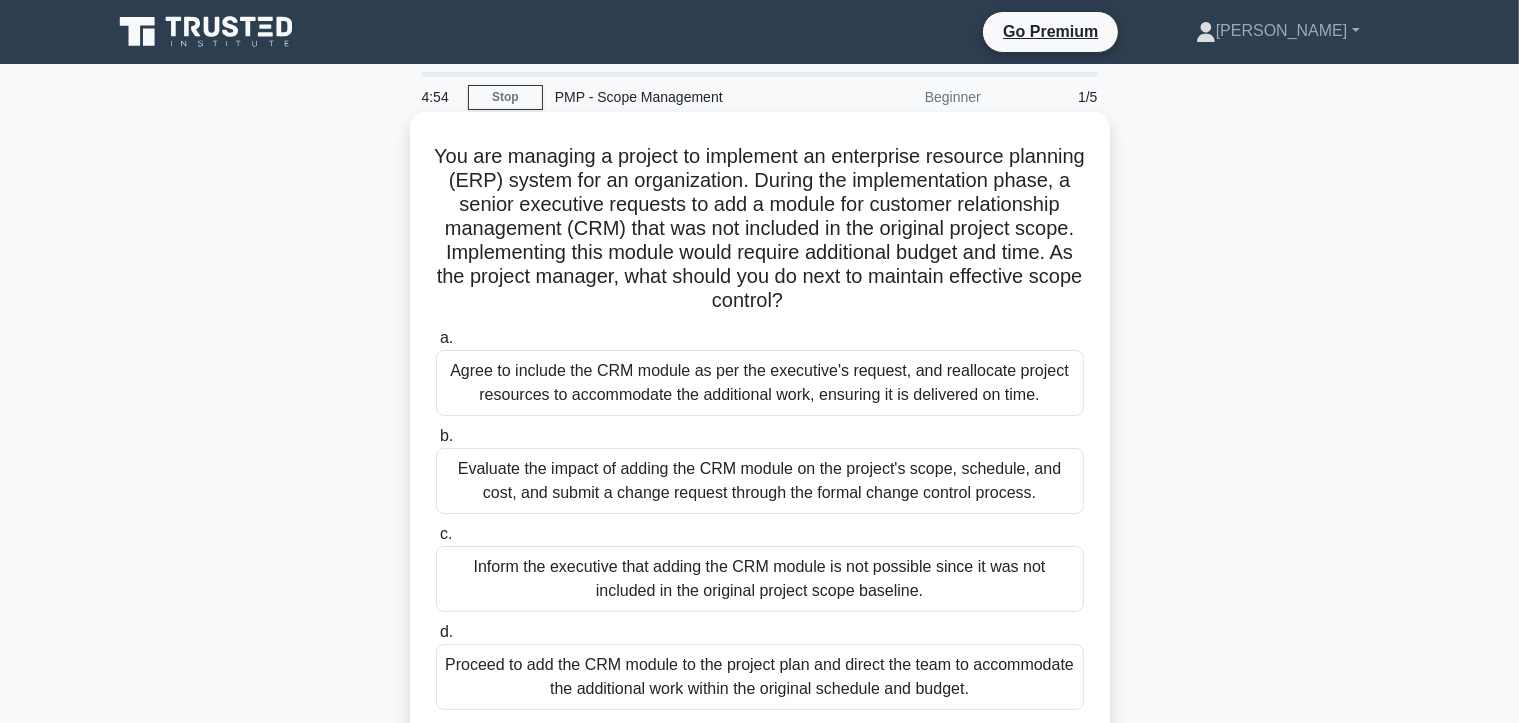 drag, startPoint x: 1054, startPoint y: 395, endPoint x: 449, endPoint y: 146, distance: 654.23694 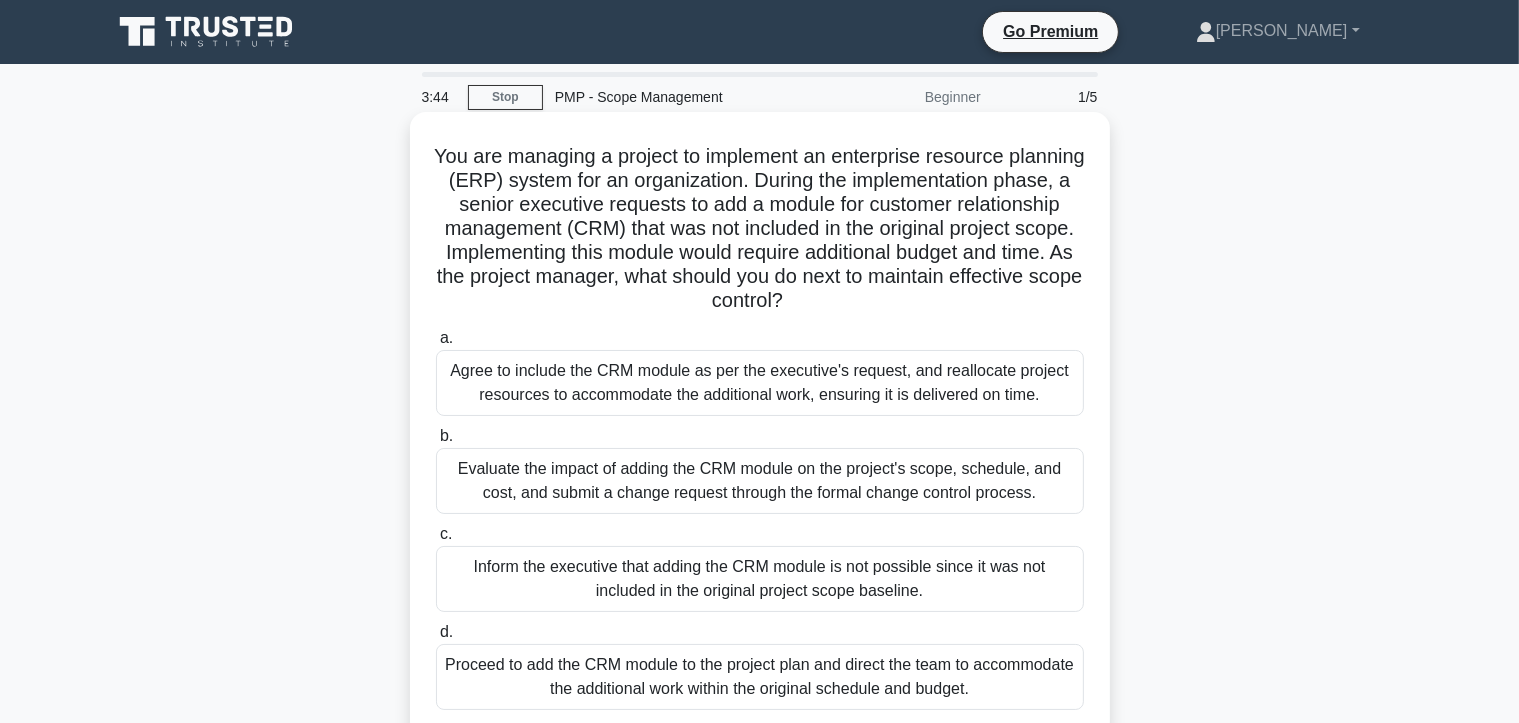 click on "Evaluate the impact of adding the CRM module on the project's scope, schedule, and cost, and submit a change request through the formal change control process." at bounding box center (760, 481) 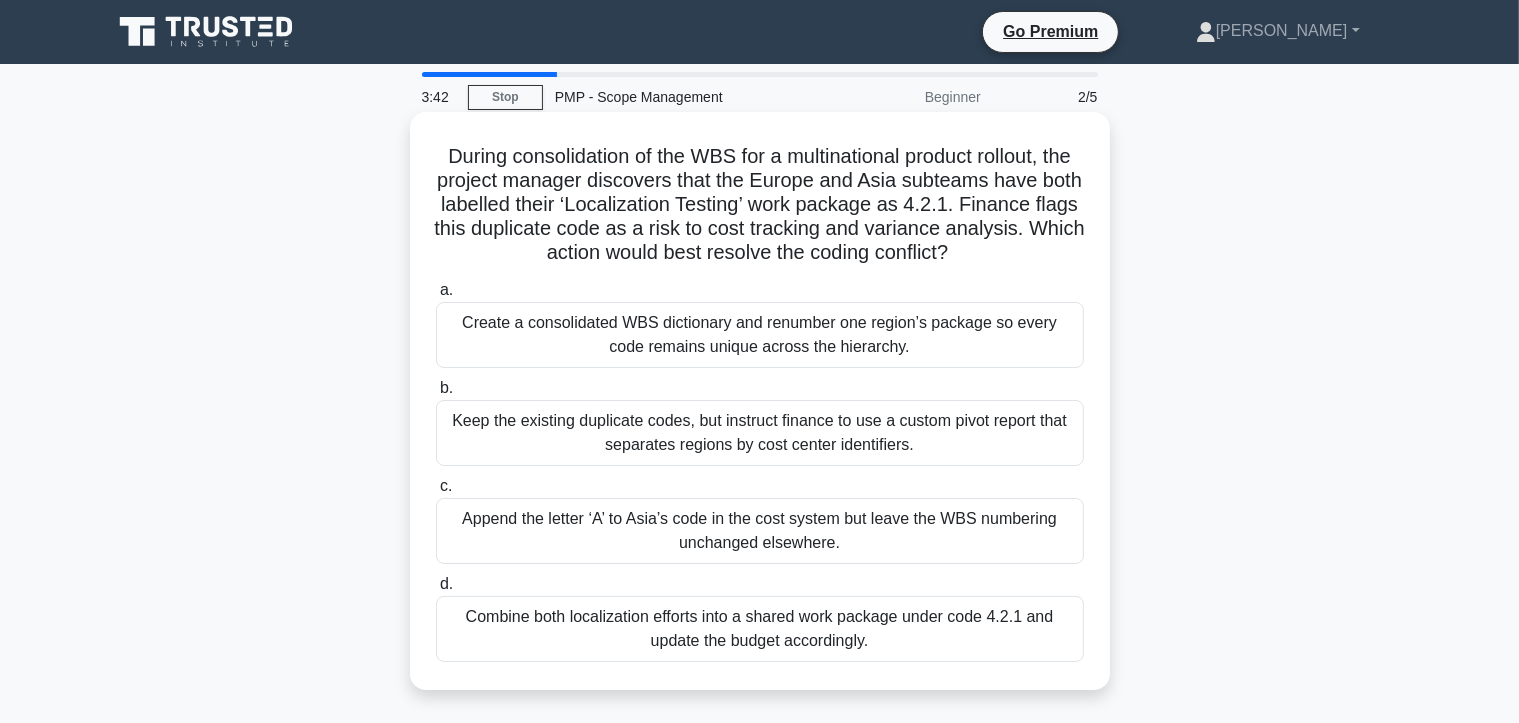 drag, startPoint x: 890, startPoint y: 645, endPoint x: 441, endPoint y: 118, distance: 692.3366 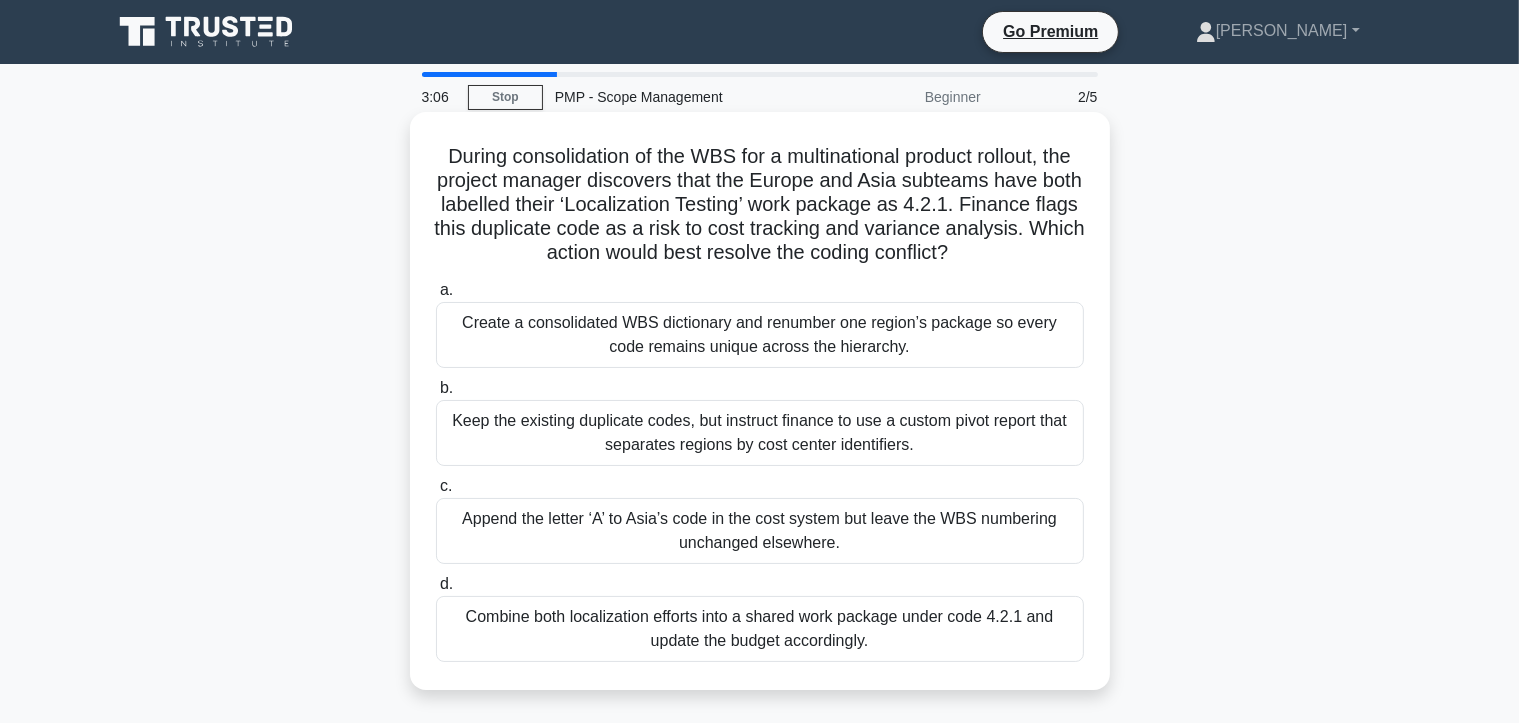 click on "Create a consolidated WBS dictionary and renumber one region’s package so every code remains unique across the hierarchy." at bounding box center (760, 335) 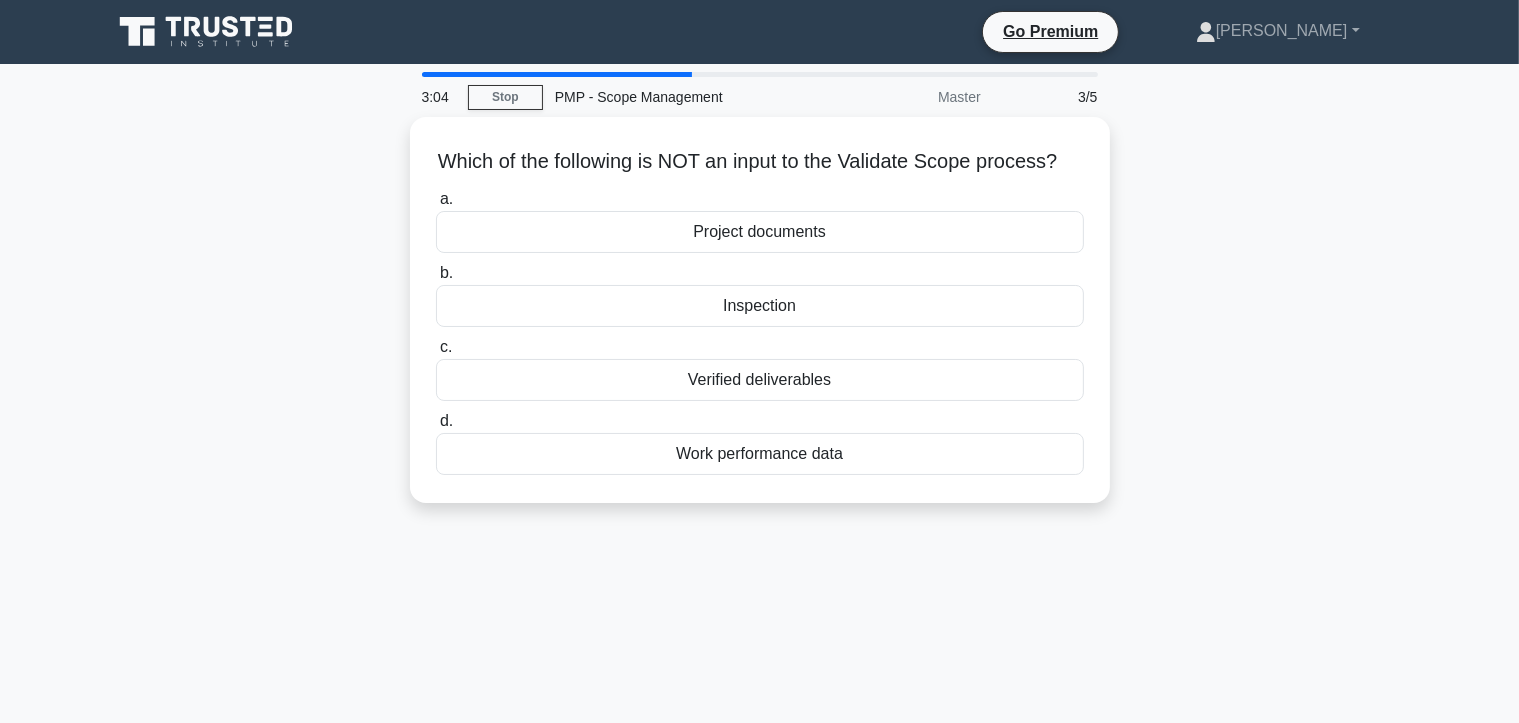 drag, startPoint x: 897, startPoint y: 466, endPoint x: 381, endPoint y: 159, distance: 600.4207 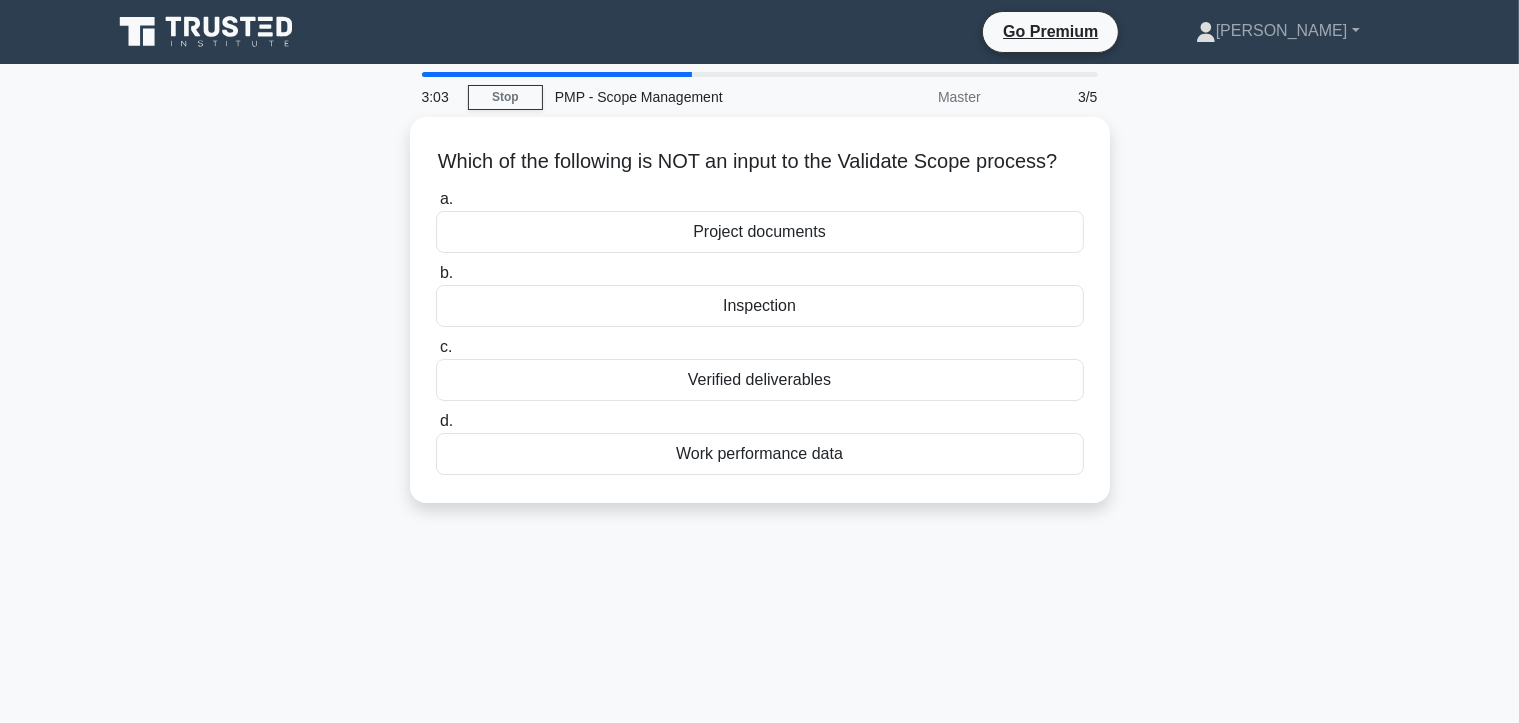 copy on "Which of the following is NOT an input to the Validate Scope process?
.spinner_0XTQ{transform-origin:center;animation:spinner_y6GP .75s linear infinite}@keyframes spinner_y6GP{100%{transform:rotate(360deg)}}
a.
Project documents
b.
Inspection
c.
Verified deliverables
d.
Work performance data" 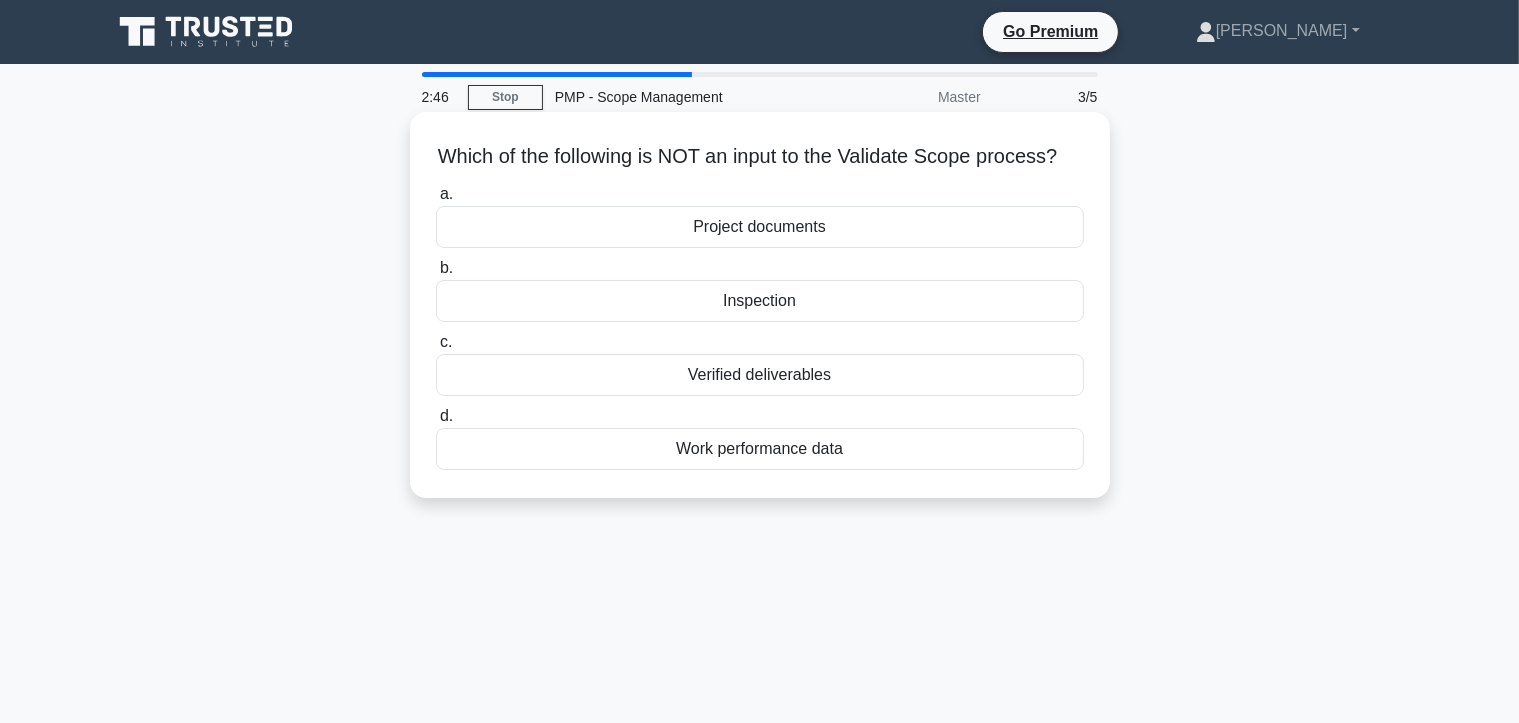 click on "Inspection" at bounding box center [760, 301] 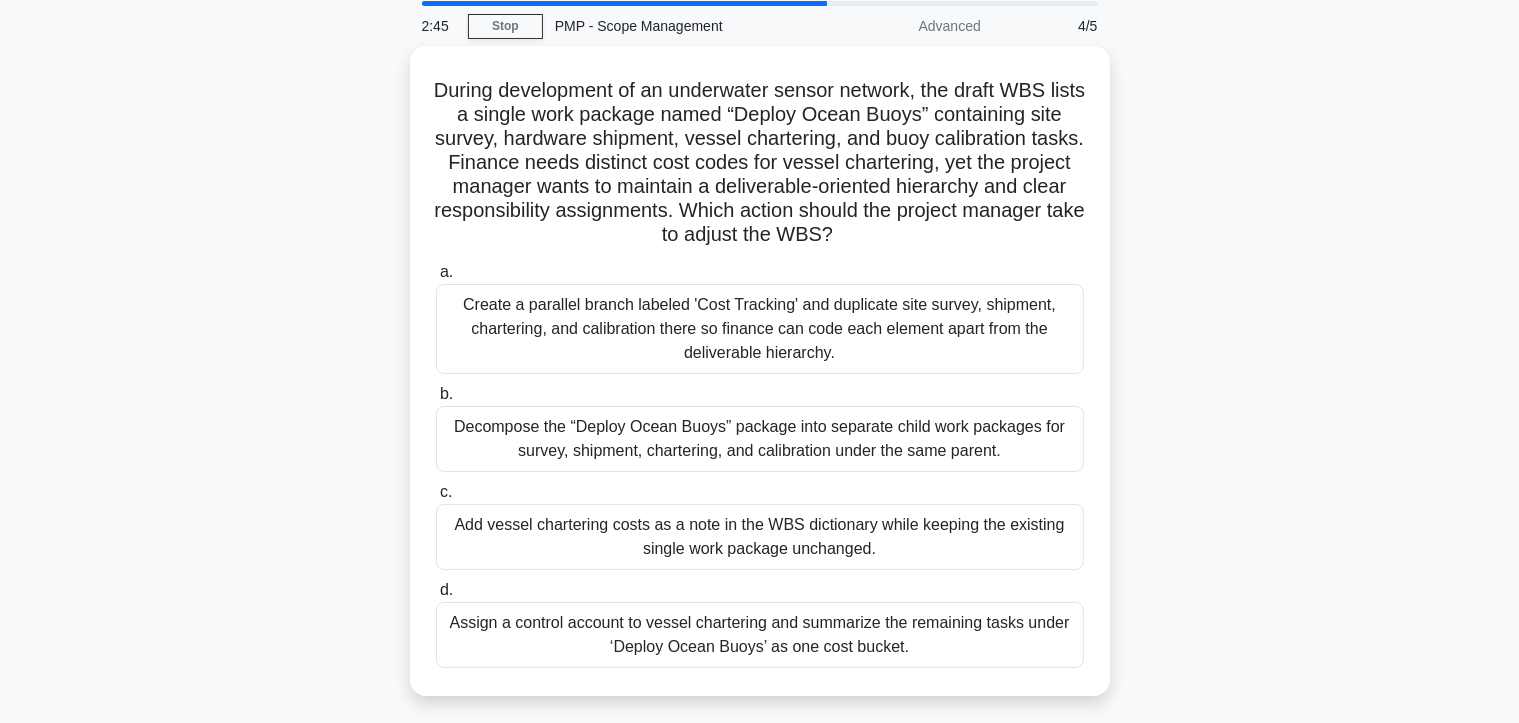 scroll, scrollTop: 186, scrollLeft: 0, axis: vertical 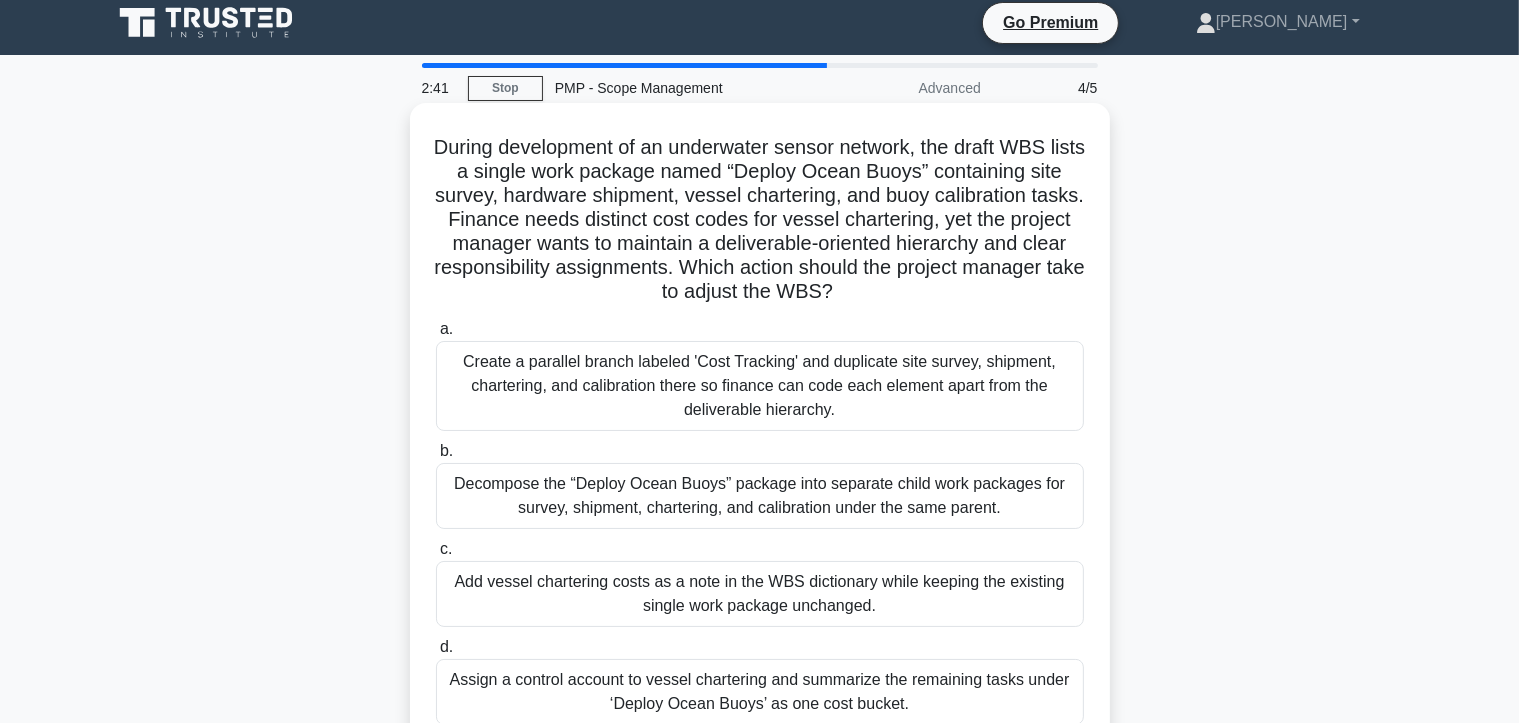 drag, startPoint x: 973, startPoint y: 531, endPoint x: 416, endPoint y: 152, distance: 673.71356 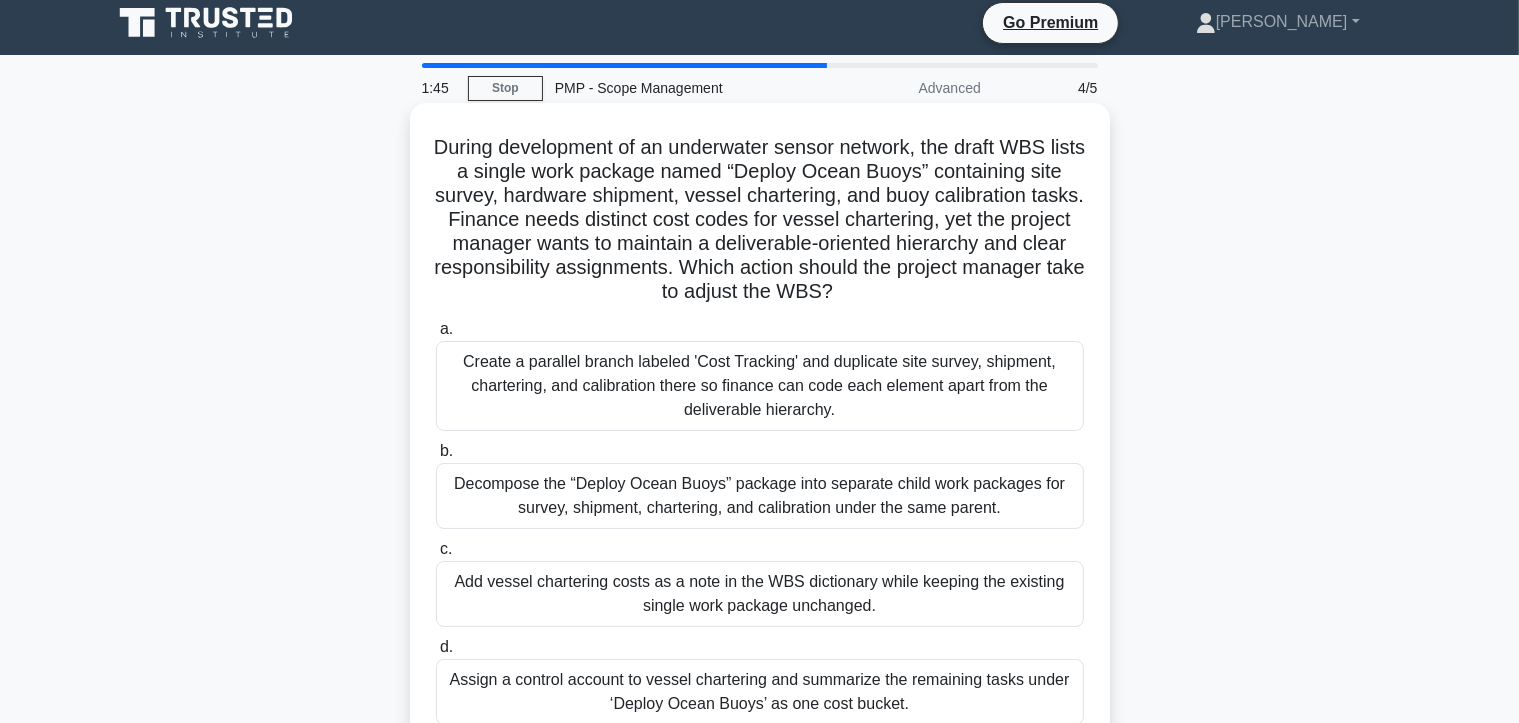 click on "Decompose the “Deploy Ocean Buoys” package into separate child work packages for survey, shipment, chartering, and calibration under the same parent." at bounding box center [760, 496] 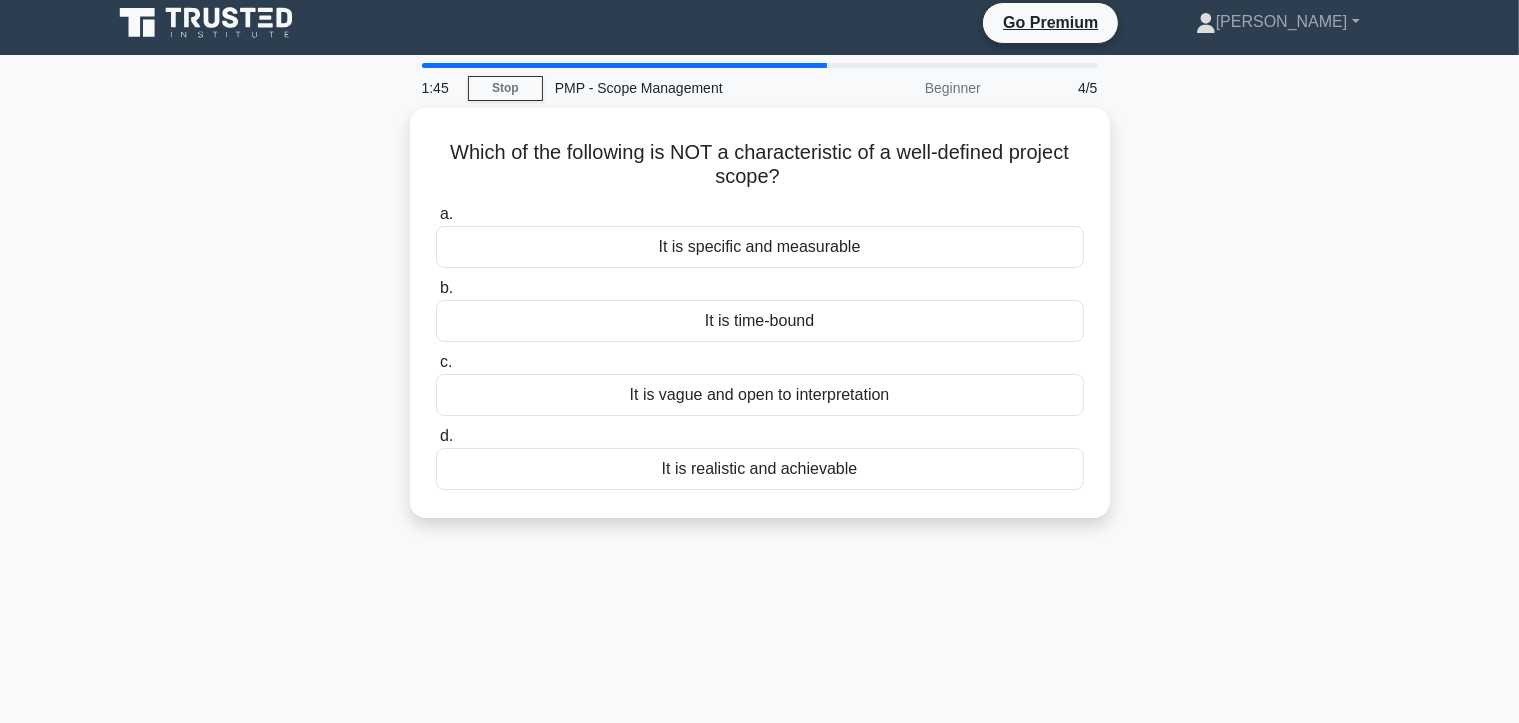 scroll, scrollTop: 0, scrollLeft: 0, axis: both 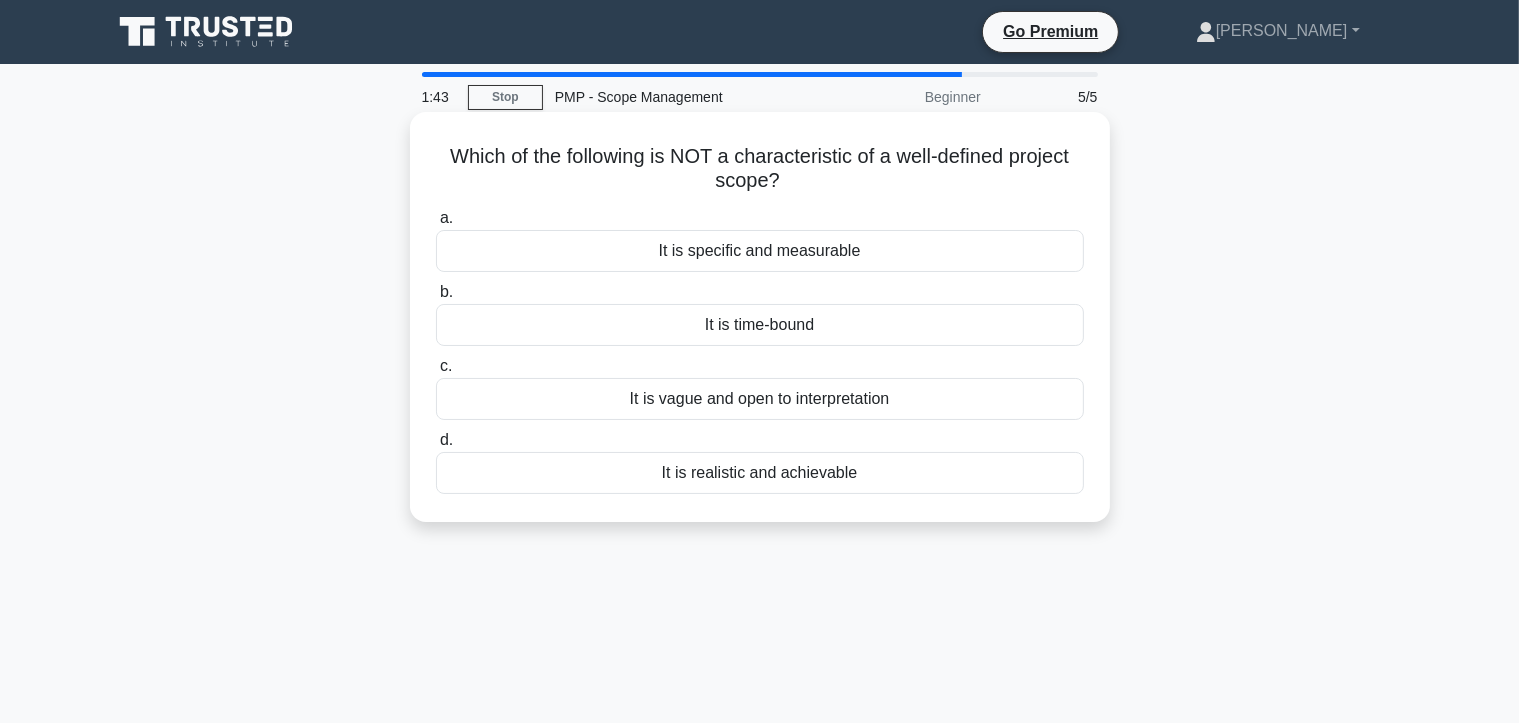 drag, startPoint x: 912, startPoint y: 464, endPoint x: 422, endPoint y: 155, distance: 579.2935 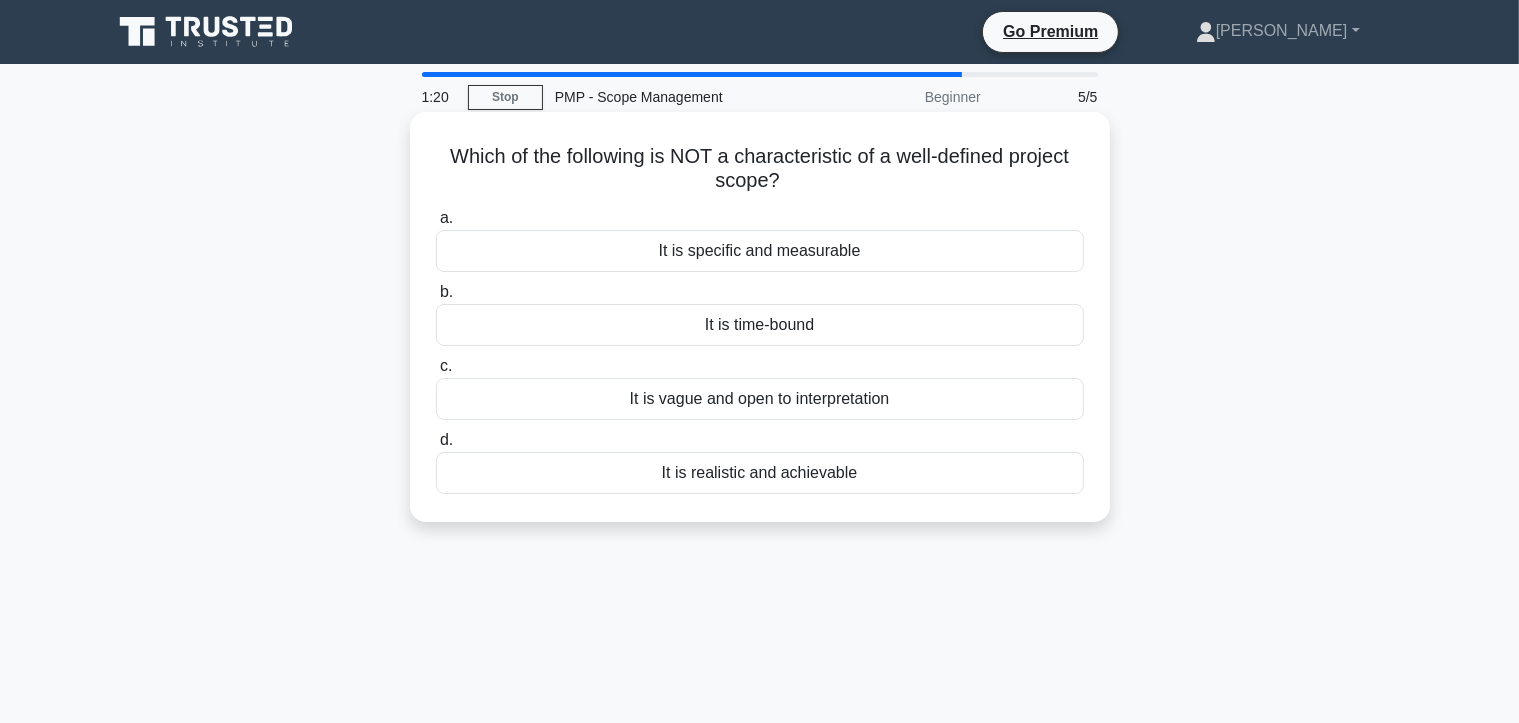 click on "It is vague and open to interpretation" at bounding box center [760, 399] 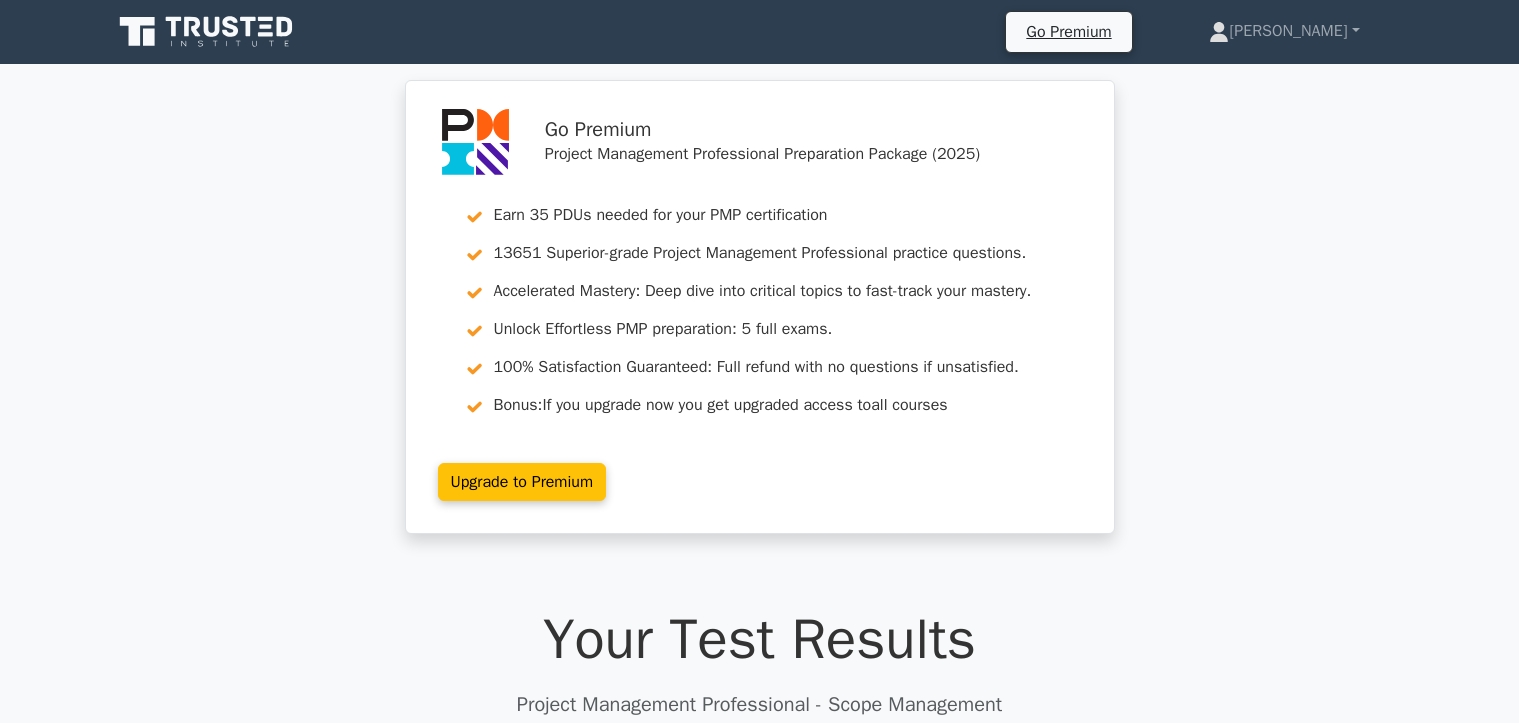 scroll, scrollTop: 466, scrollLeft: 0, axis: vertical 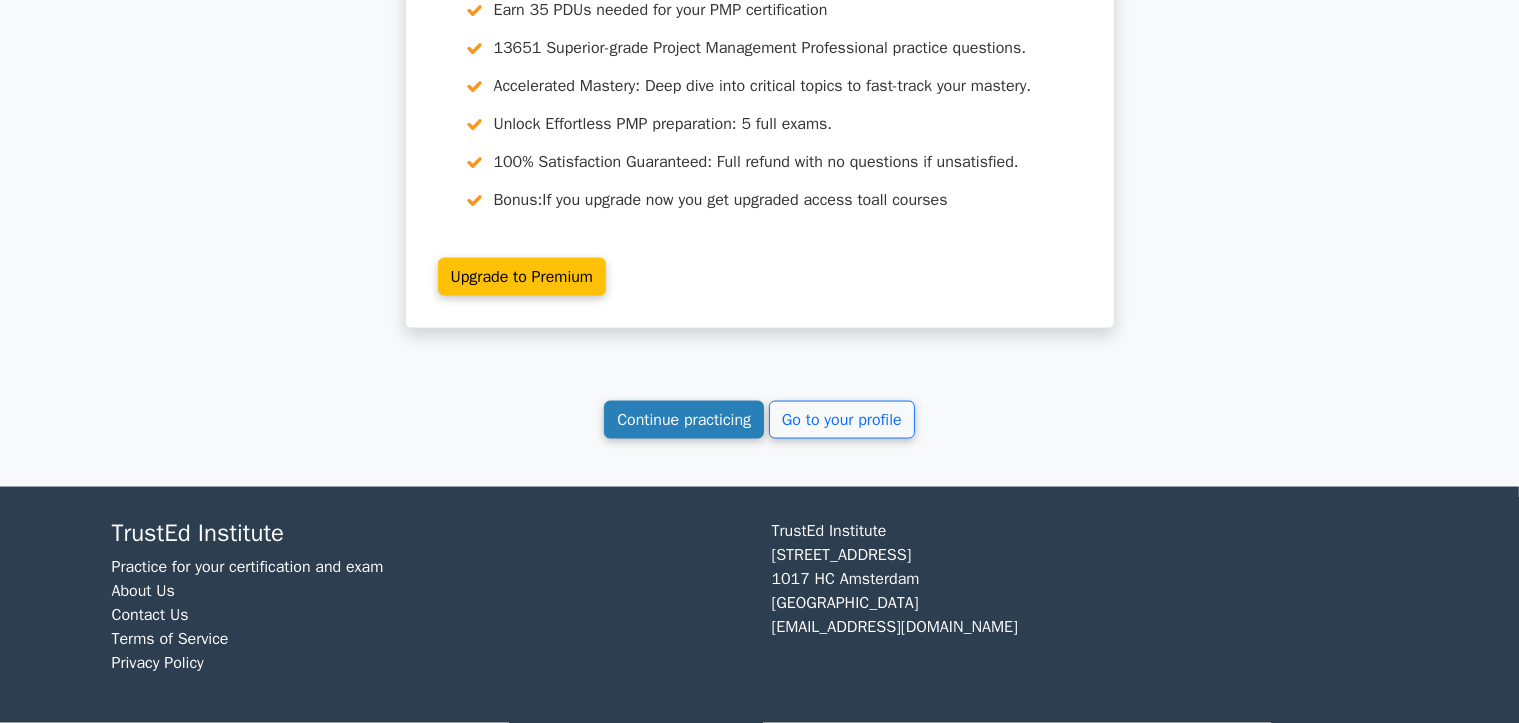 click on "Continue practicing" at bounding box center (684, 420) 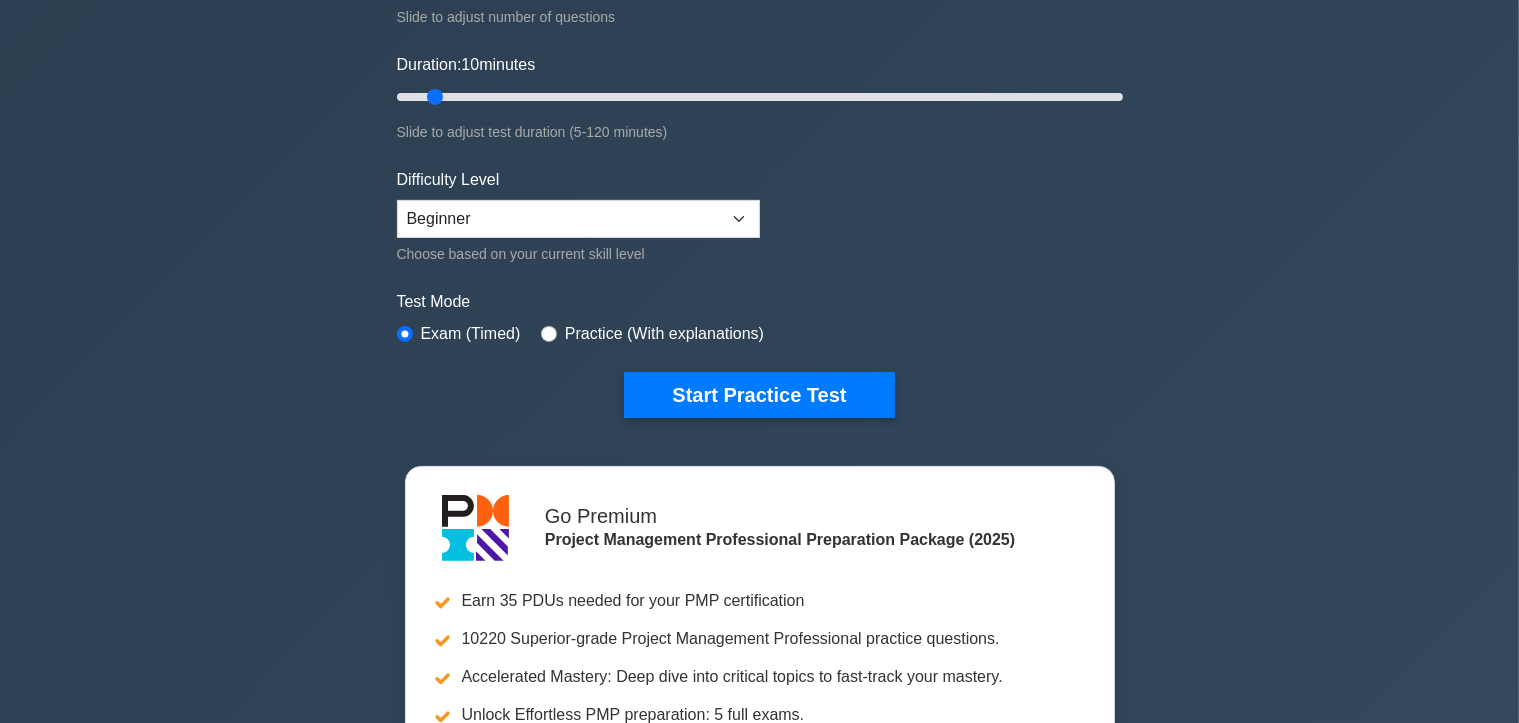 scroll, scrollTop: 736, scrollLeft: 0, axis: vertical 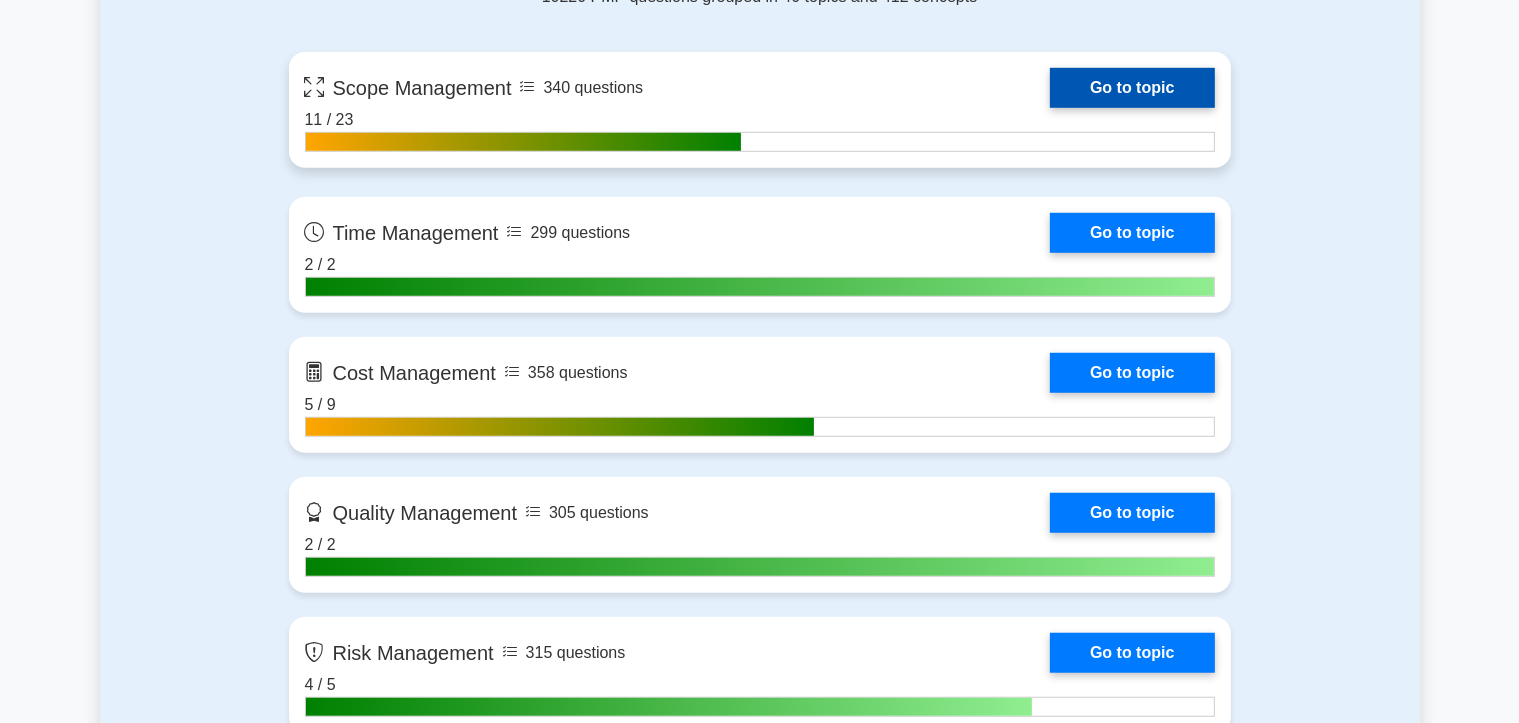 click on "Go to topic" at bounding box center (1132, 88) 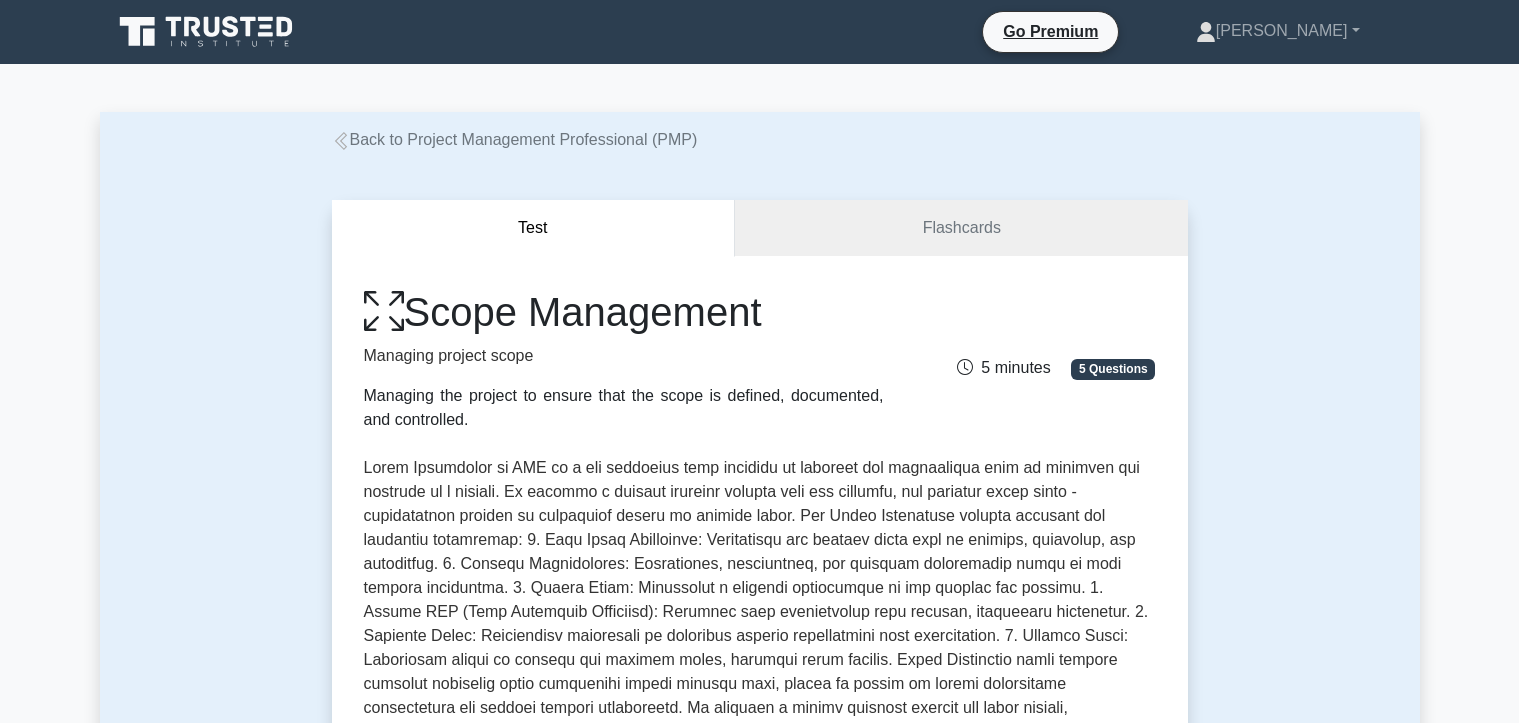 scroll, scrollTop: 0, scrollLeft: 0, axis: both 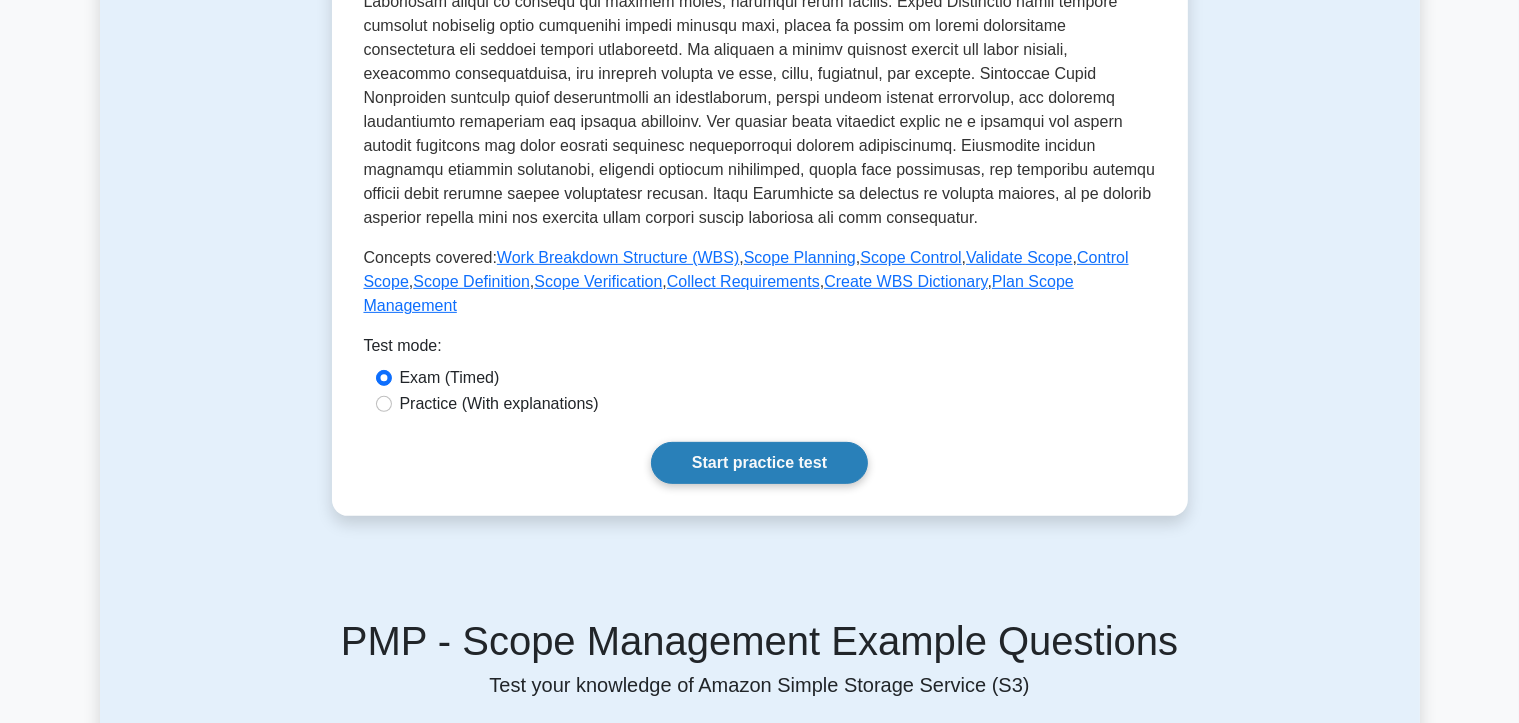 click on "Start practice test" at bounding box center [759, 463] 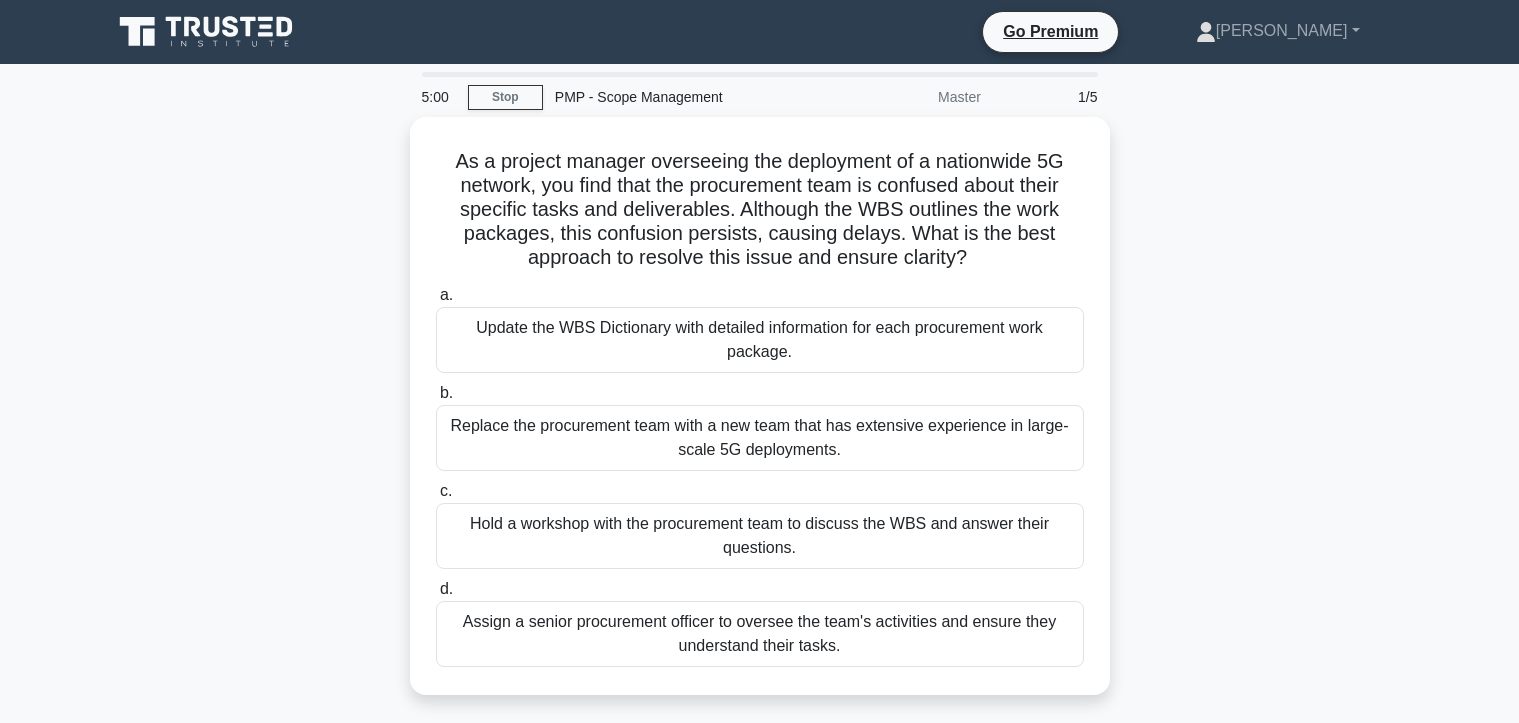 scroll, scrollTop: 0, scrollLeft: 0, axis: both 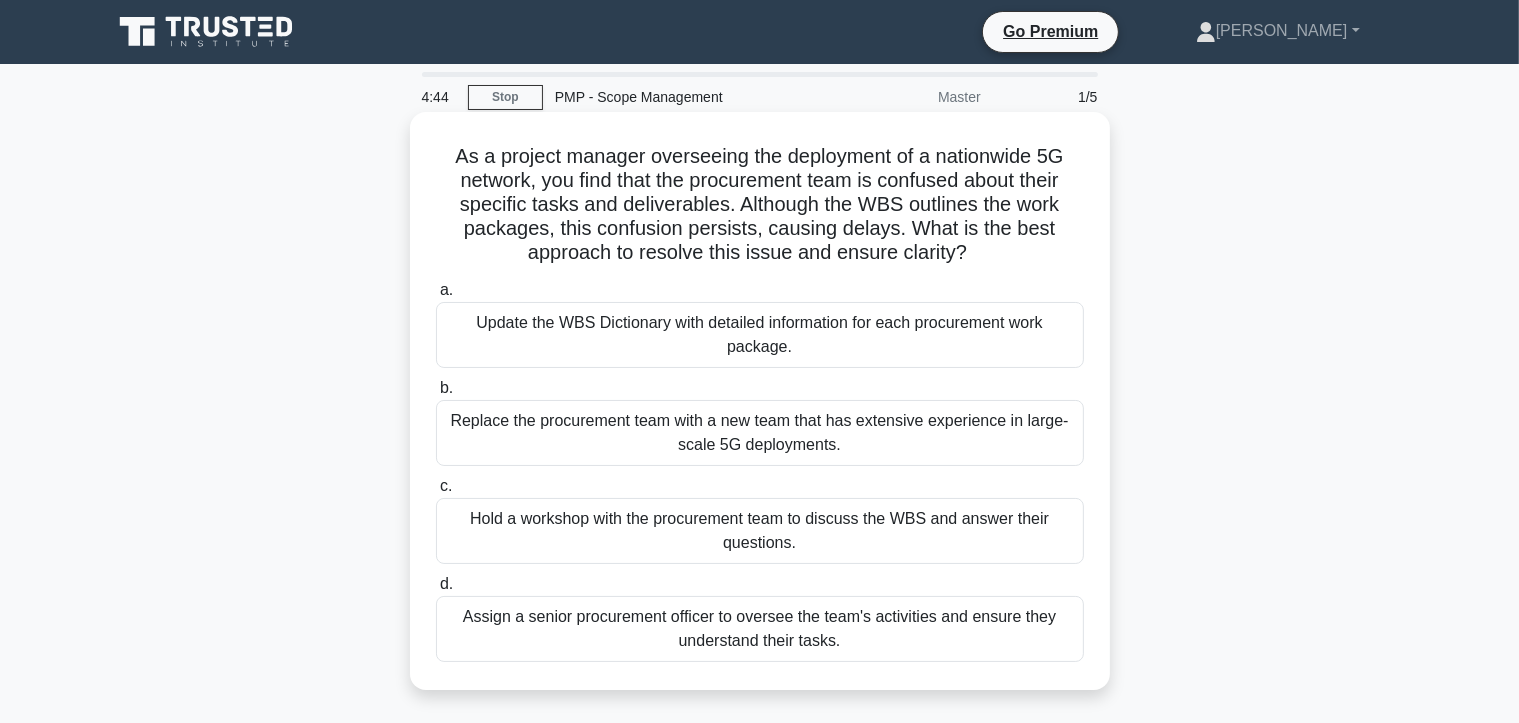 drag, startPoint x: 881, startPoint y: 653, endPoint x: 449, endPoint y: 114, distance: 690.75684 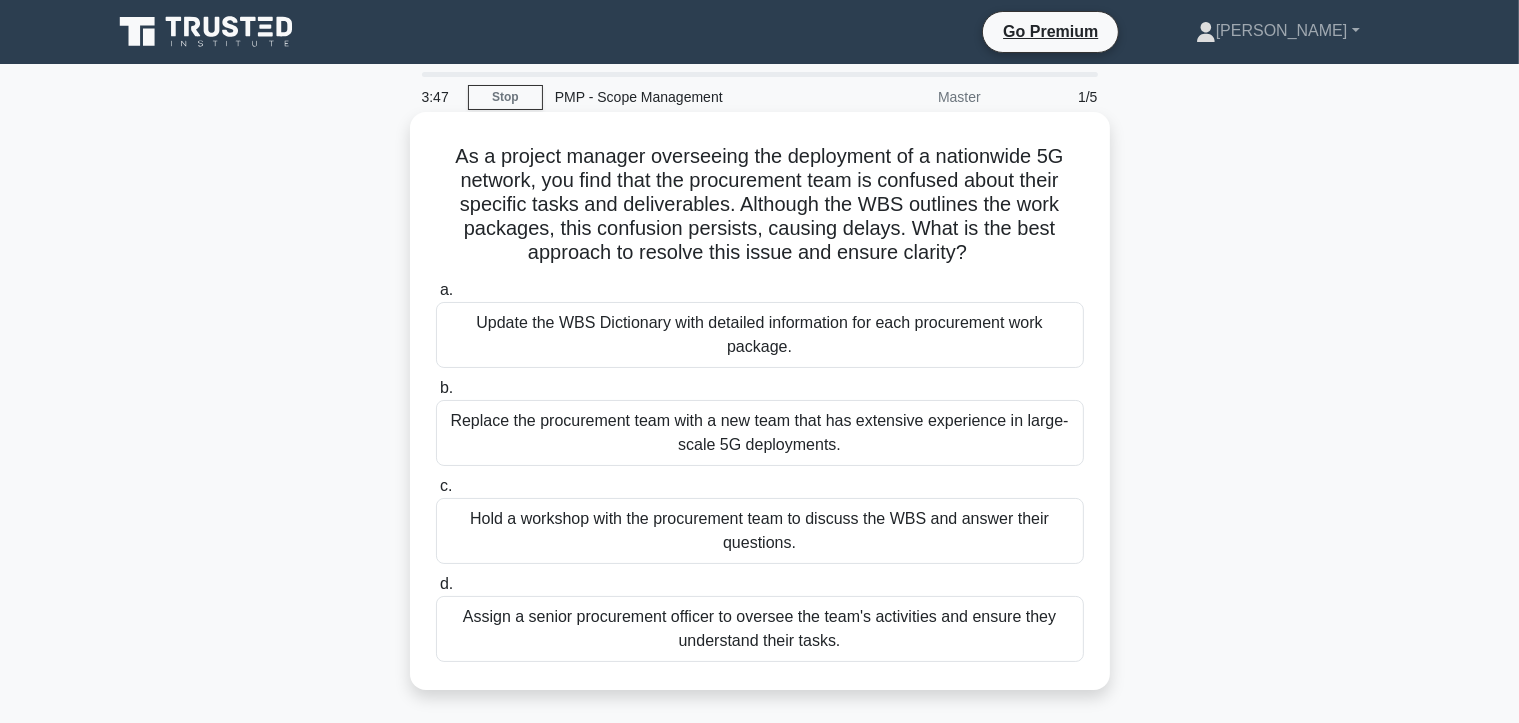 click on "Update the WBS Dictionary with detailed information for each procurement work package." at bounding box center (760, 335) 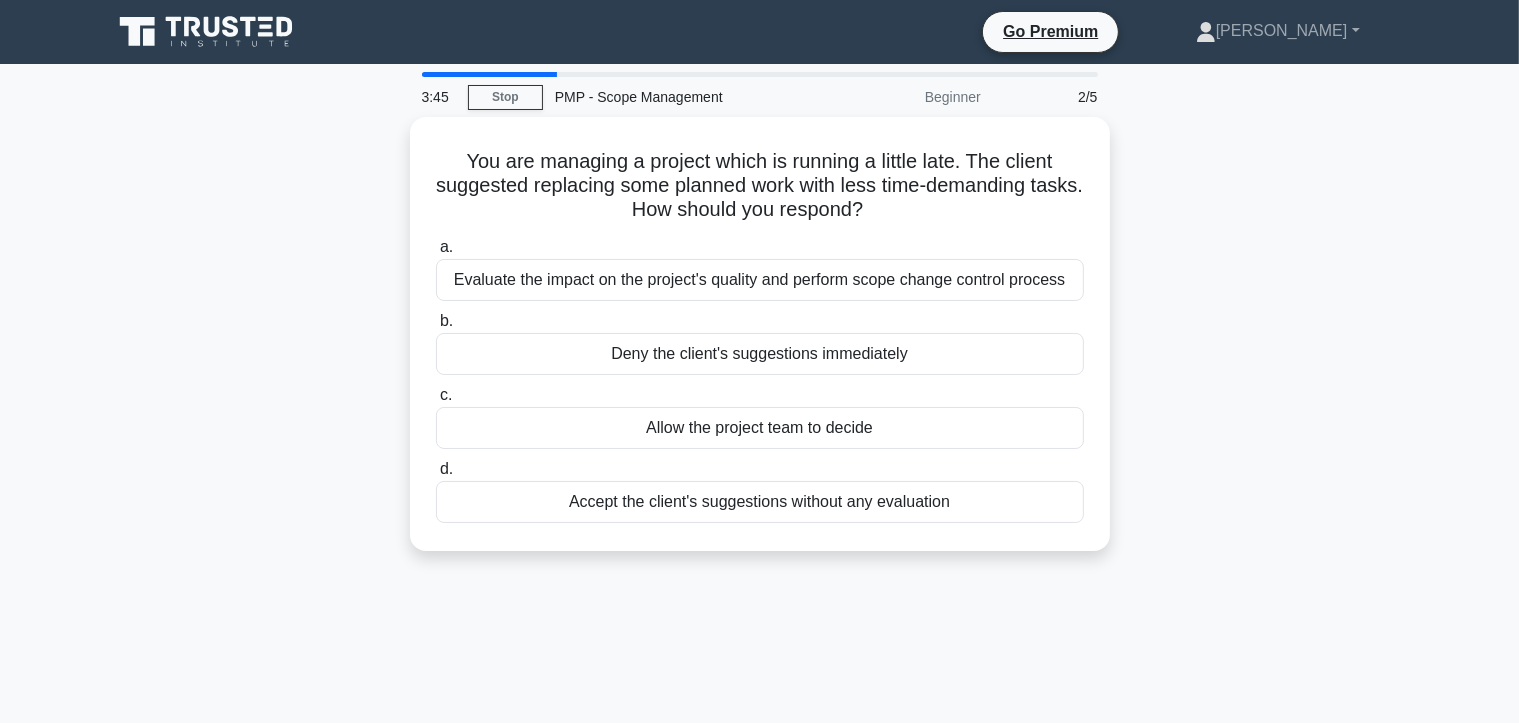 drag, startPoint x: 989, startPoint y: 503, endPoint x: 367, endPoint y: 166, distance: 707.427 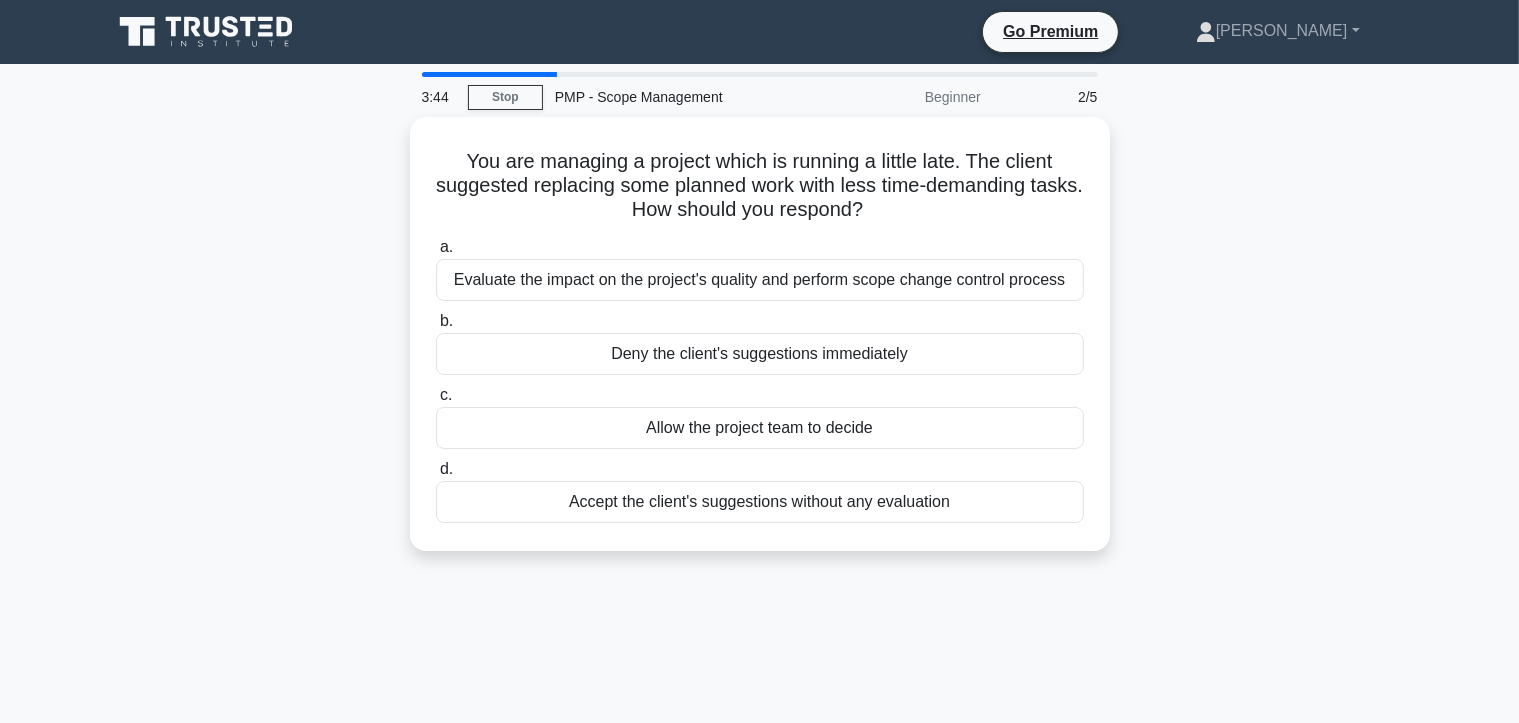 copy on "You are managing a project which is running a little late. The client suggested replacing some planned work with less time-demanding tasks. How should you respond?
.spinner_0XTQ{transform-origin:center;animation:spinner_y6GP .75s linear infinite}@keyframes spinner_y6GP{100%{transform:rotate(360deg)}}
a.
Evaluate the impact on the project's quality and perform scope change control process
b.
Deny the client's suggestions immediately
c.
Allow the project team to decide
d.
Accept the client's suggestions without any evaluation" 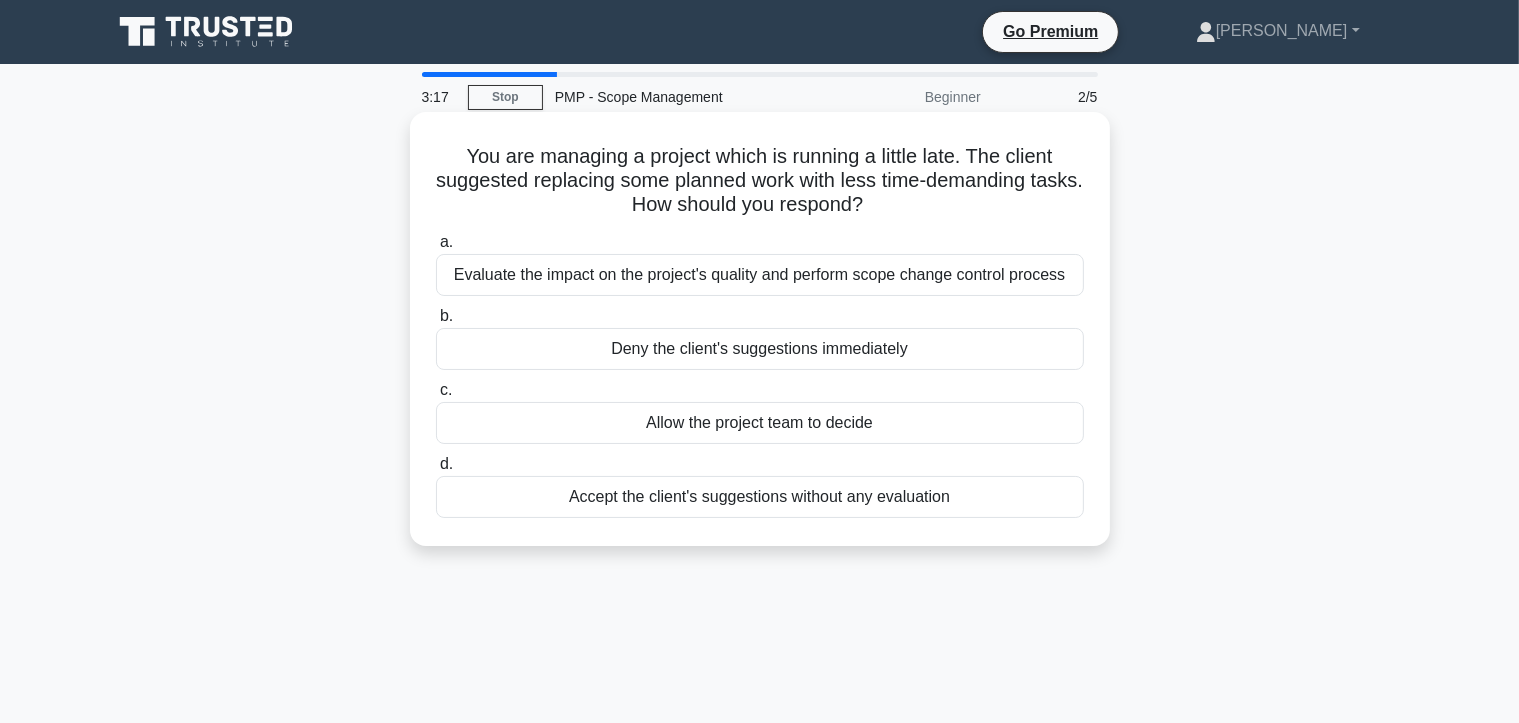 click on "Evaluate the impact on the project's quality and perform scope change control process" at bounding box center [760, 275] 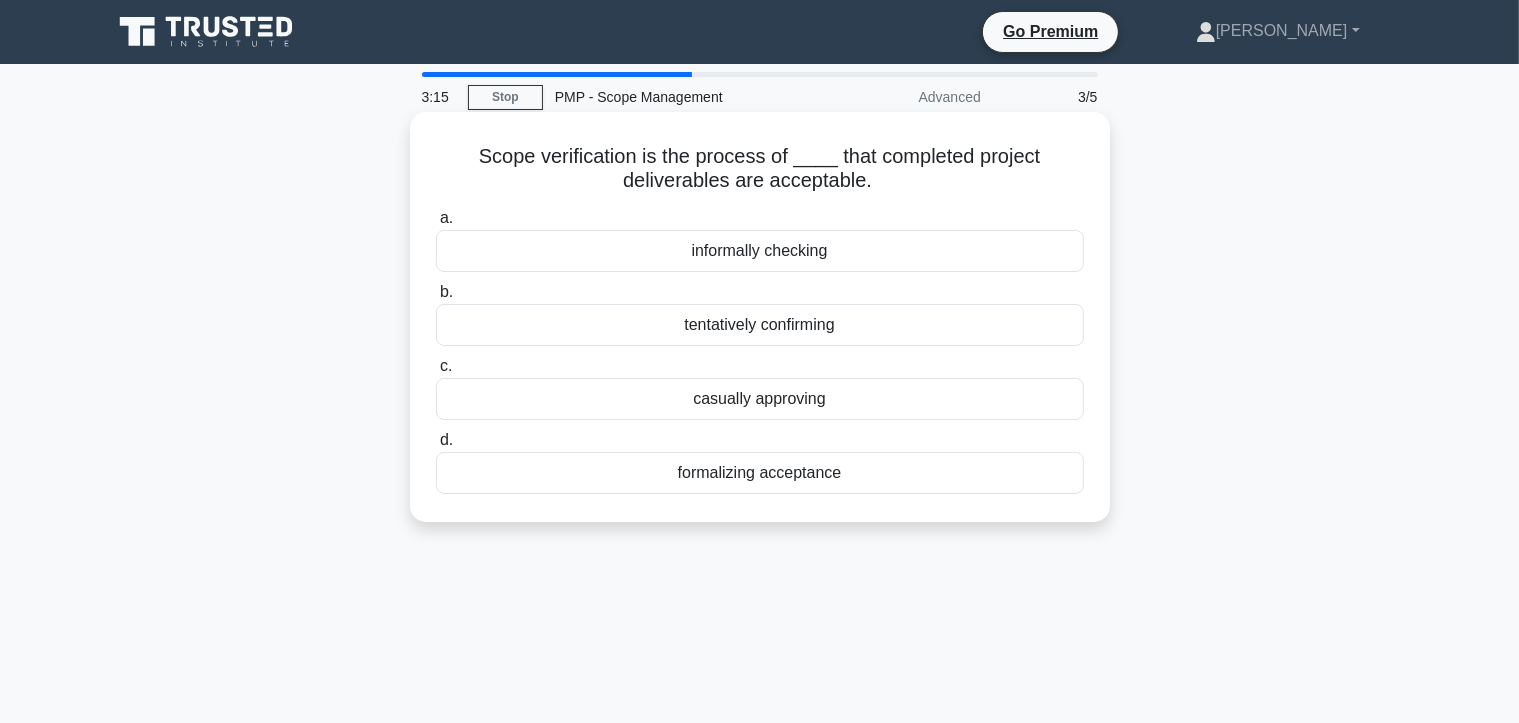 drag, startPoint x: 880, startPoint y: 469, endPoint x: 461, endPoint y: 156, distance: 523.001 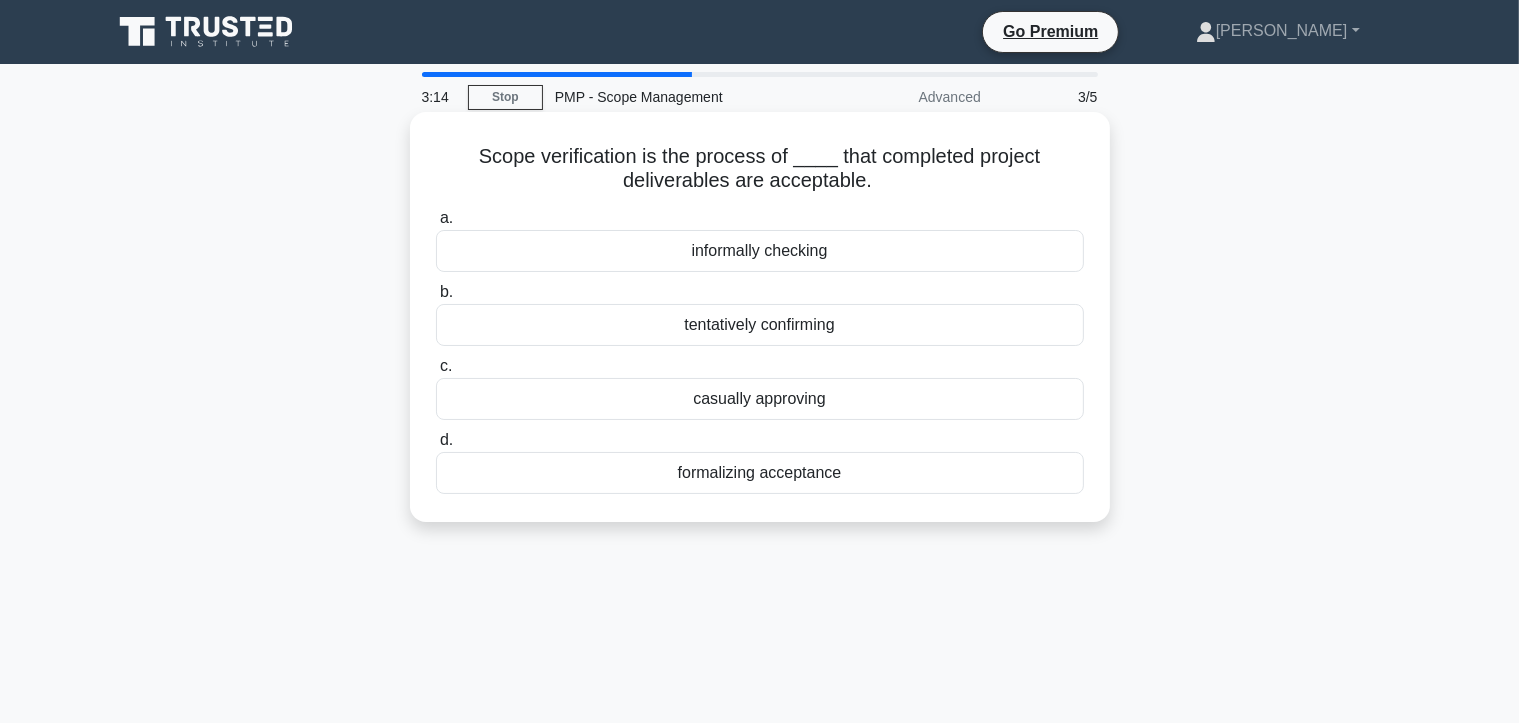 copy on "Scope verification is the process of ____ that completed project deliverables are acceptable.
.spinner_0XTQ{transform-origin:center;animation:spinner_y6GP .75s linear infinite}@keyframes spinner_y6GP{100%{transform:rotate(360deg)}}
a.
informally checking
b.
tentatively confirming
c.
casually approving
d.
formalizing acceptance" 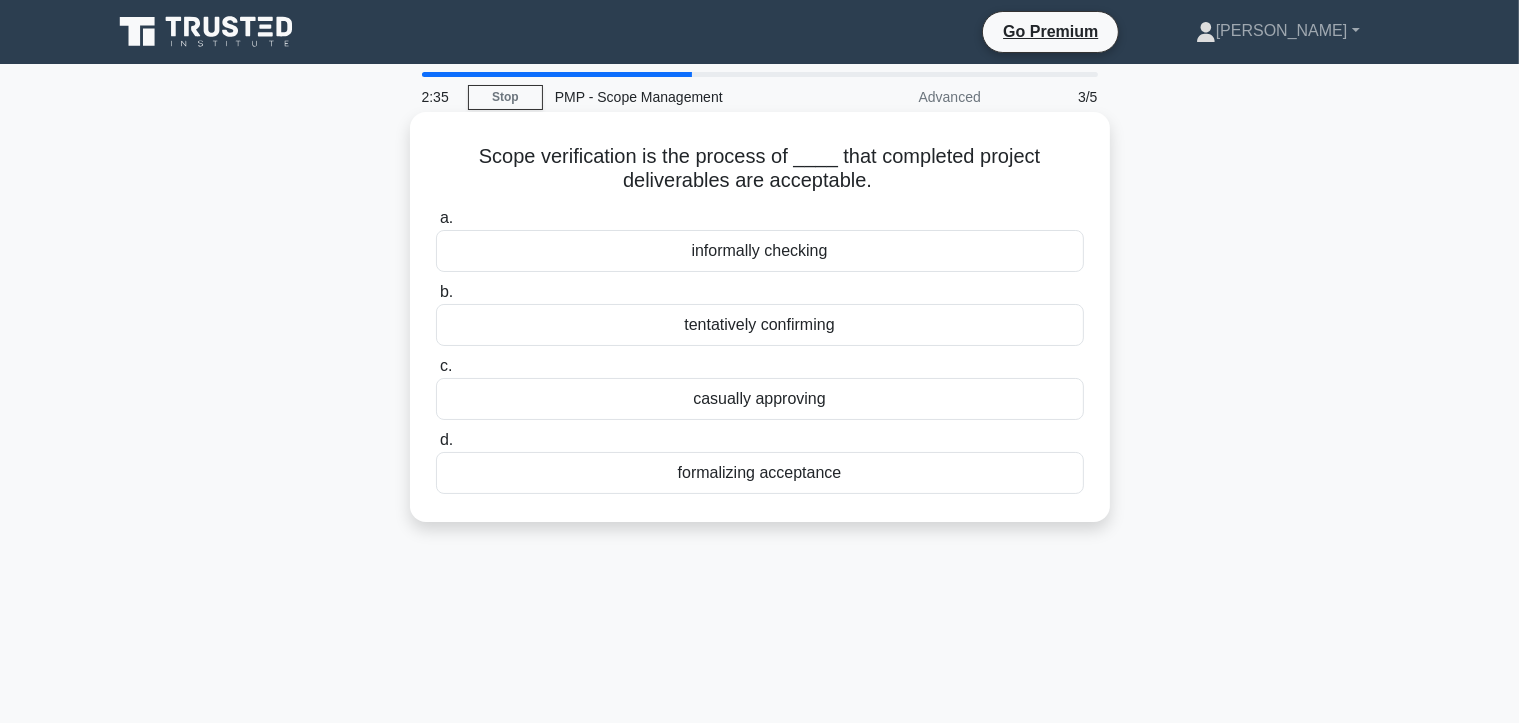 click on "formalizing acceptance" at bounding box center (760, 473) 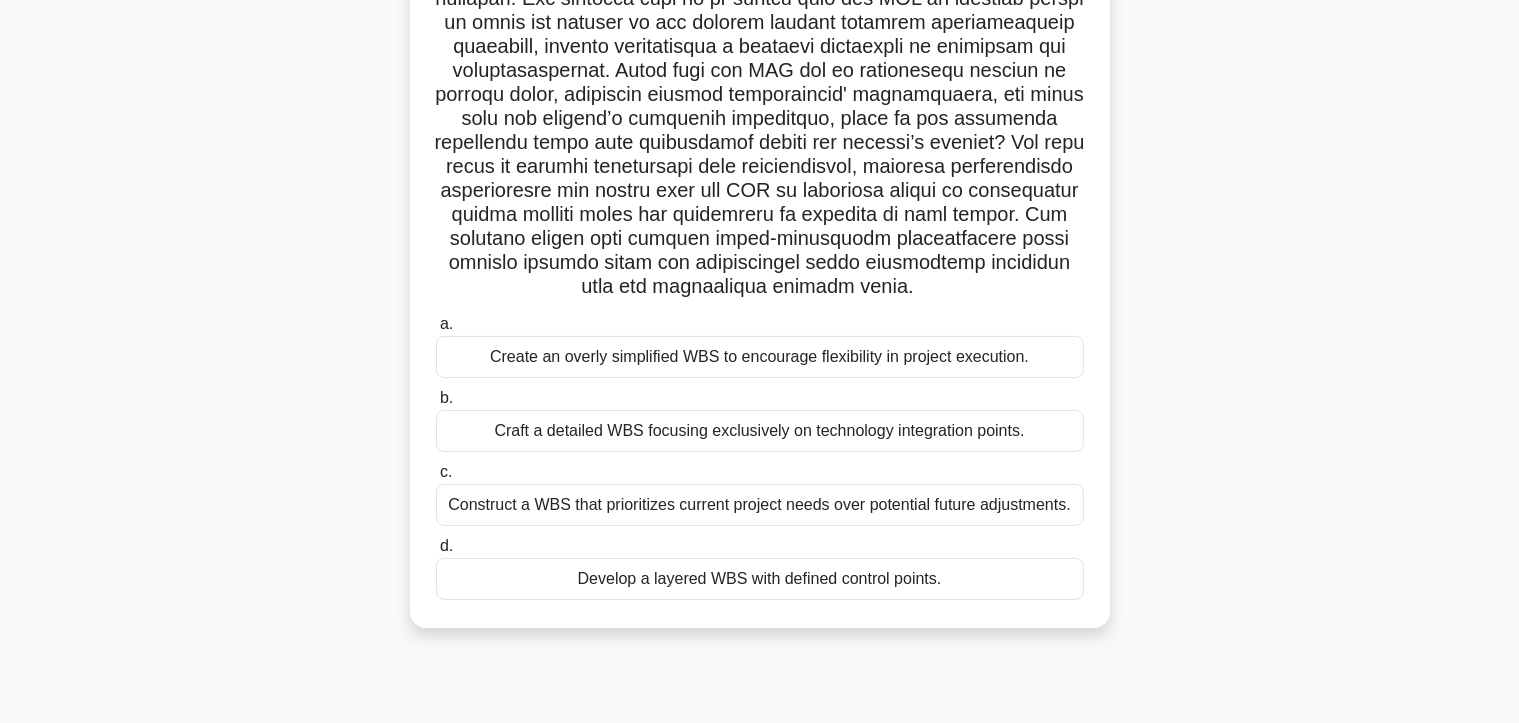 scroll, scrollTop: 357, scrollLeft: 0, axis: vertical 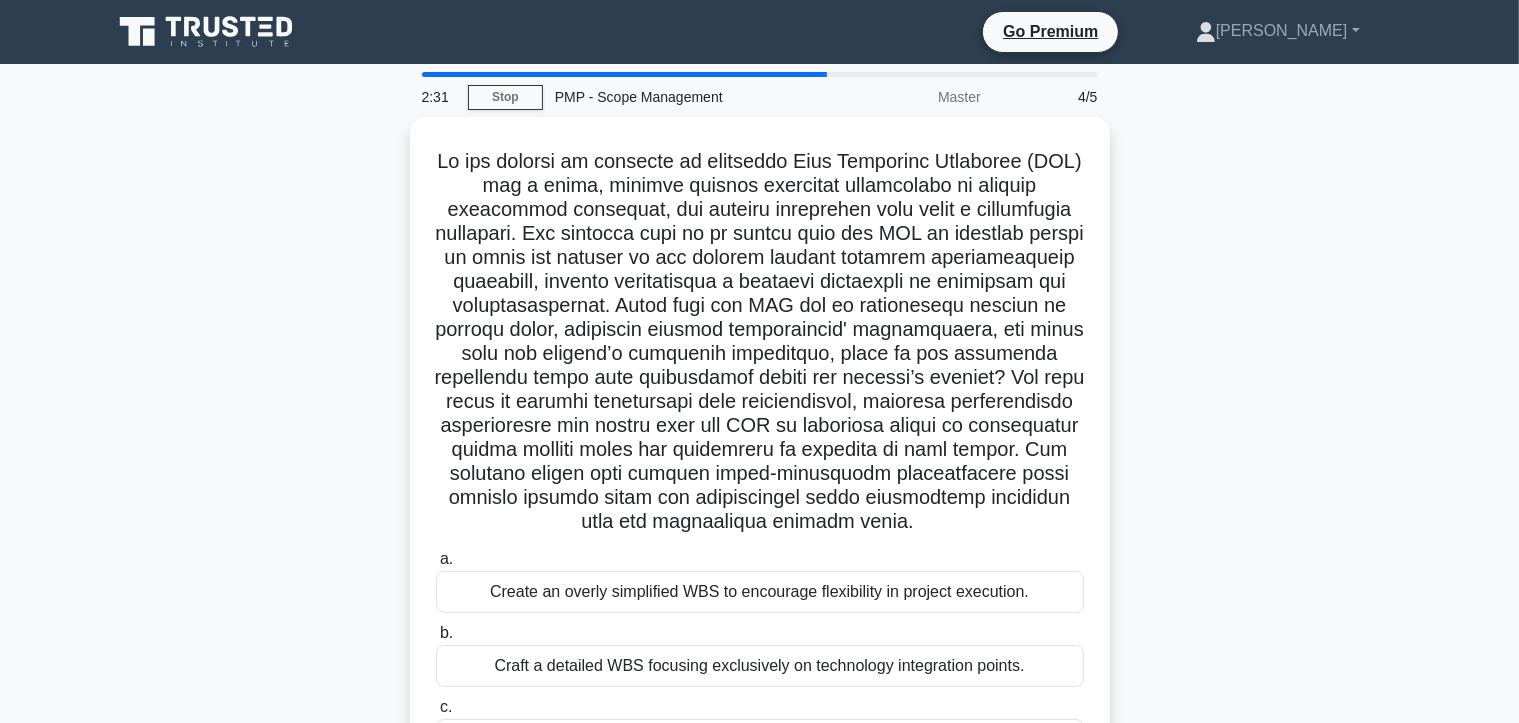 drag, startPoint x: 959, startPoint y: 455, endPoint x: 384, endPoint y: 130, distance: 660.49225 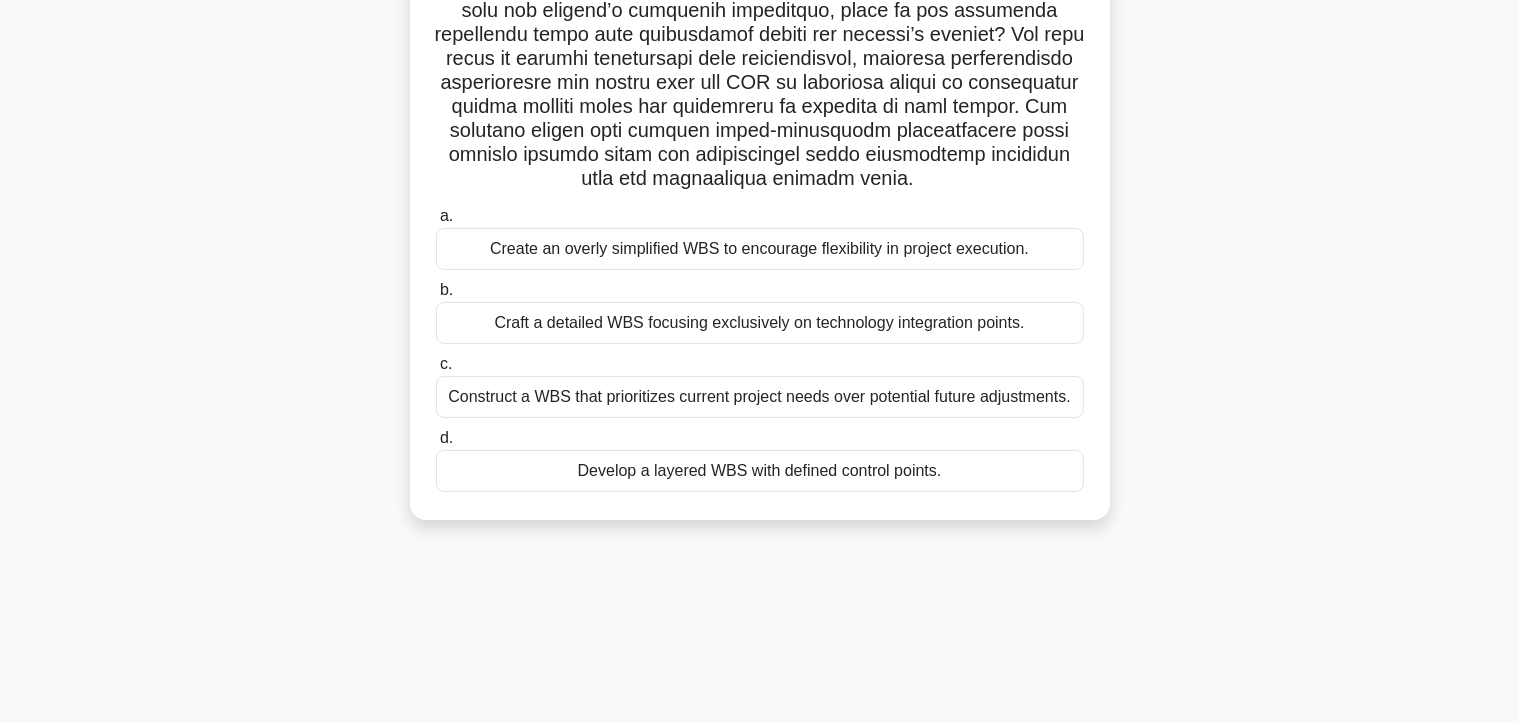 scroll, scrollTop: 357, scrollLeft: 0, axis: vertical 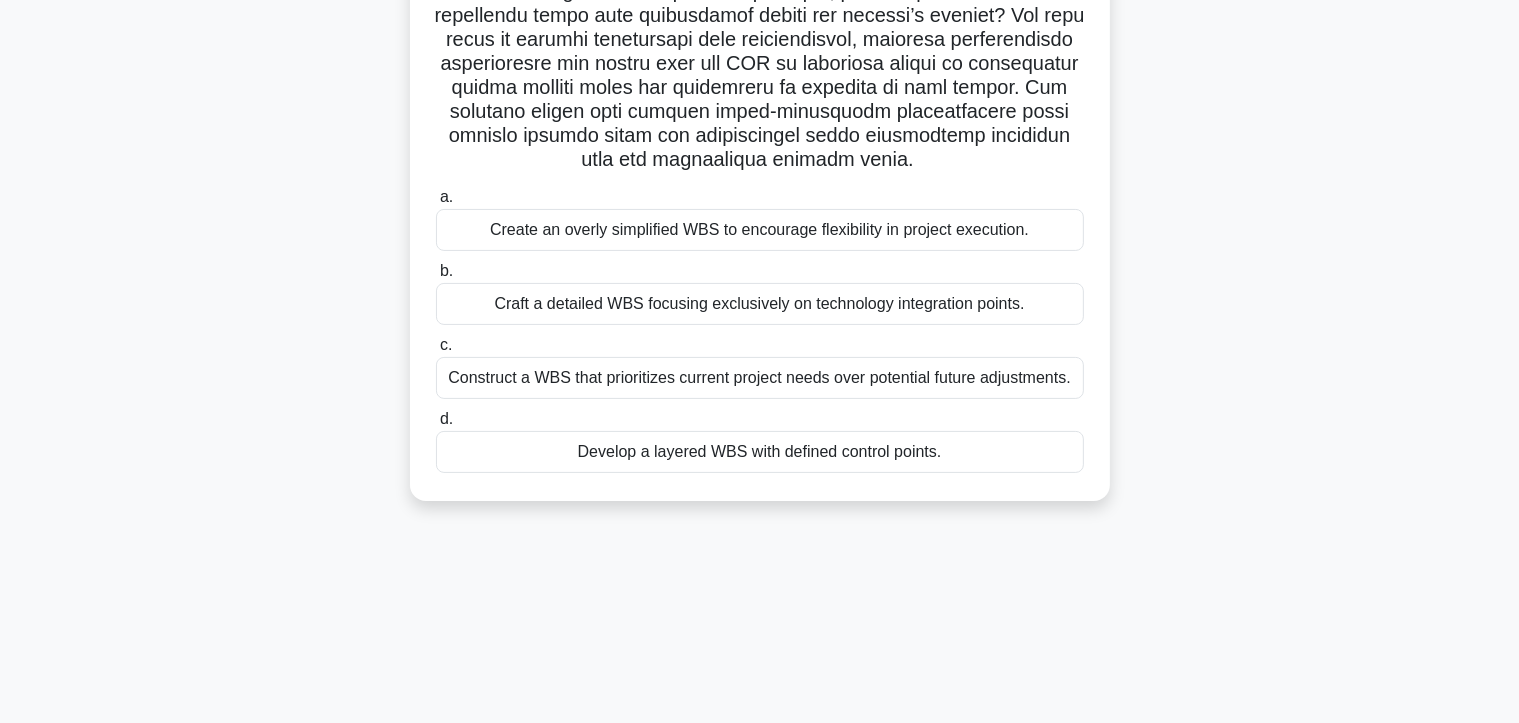 click on "Develop a layered WBS with defined control points." at bounding box center (760, 452) 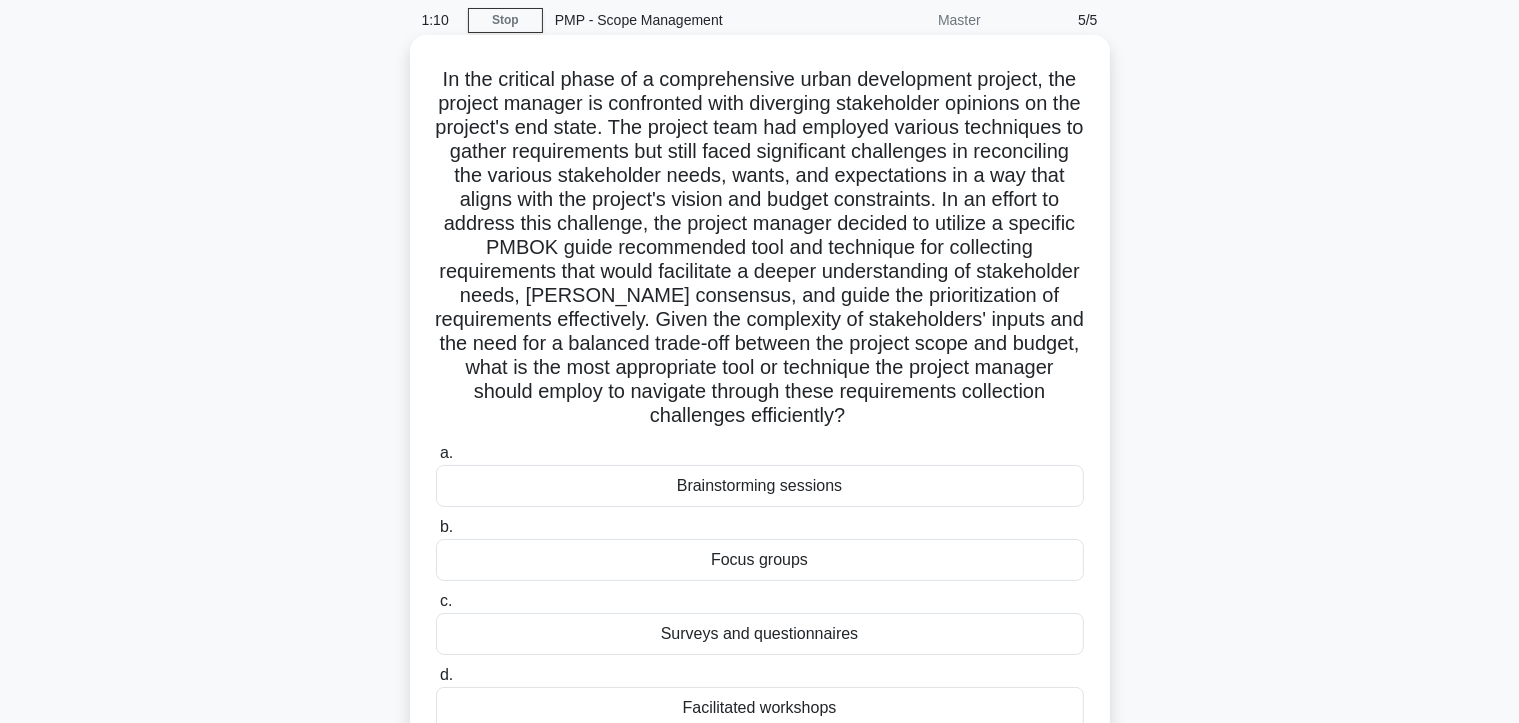 scroll, scrollTop: 186, scrollLeft: 0, axis: vertical 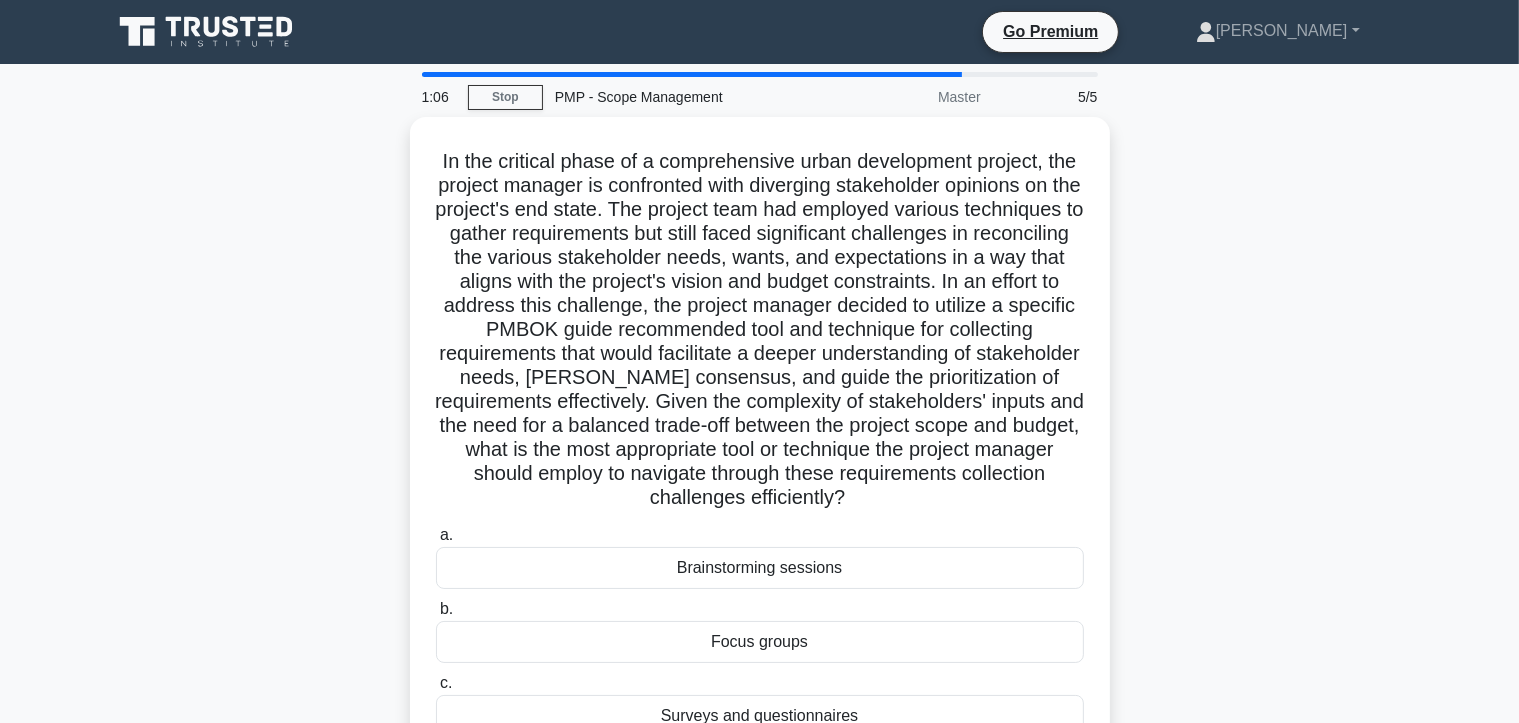 drag, startPoint x: 900, startPoint y: 599, endPoint x: 400, endPoint y: 118, distance: 693.8018 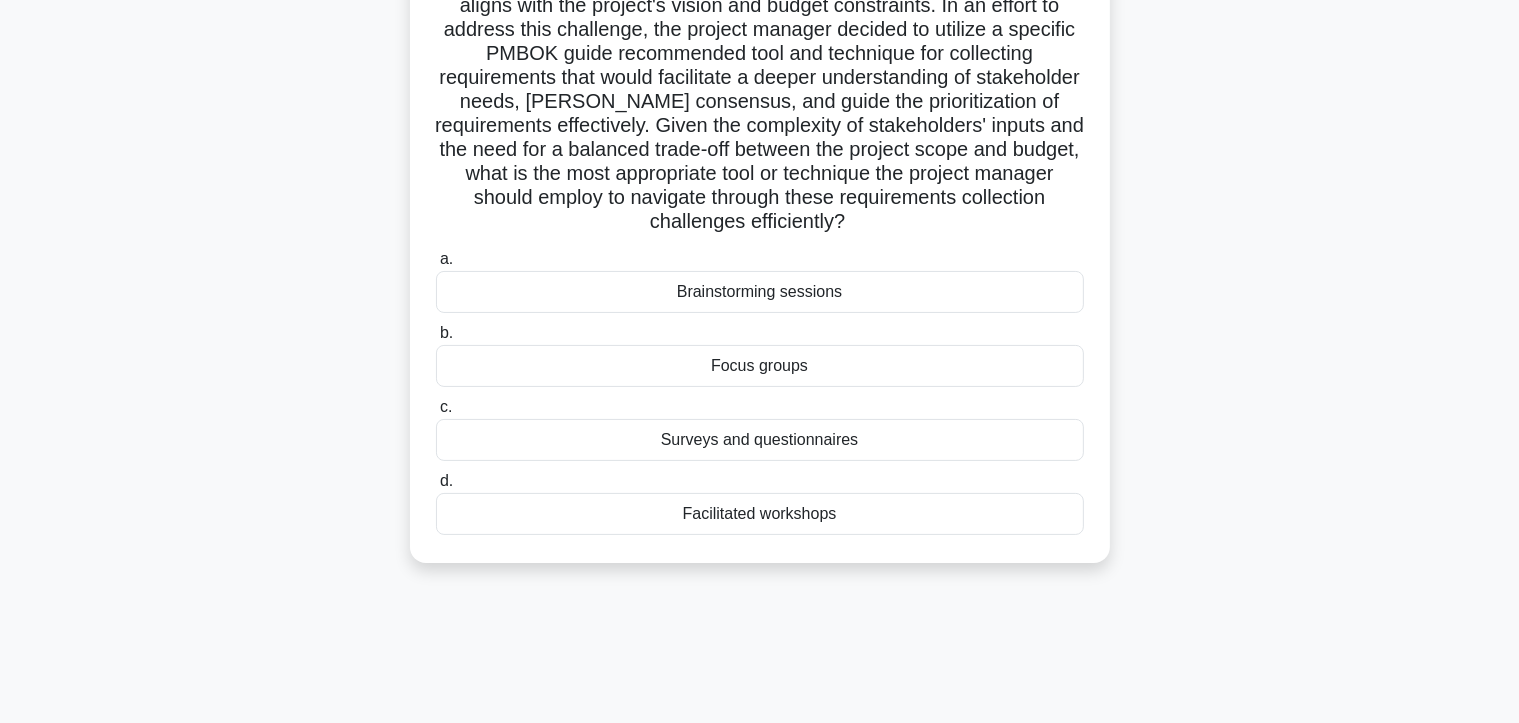 scroll, scrollTop: 280, scrollLeft: 0, axis: vertical 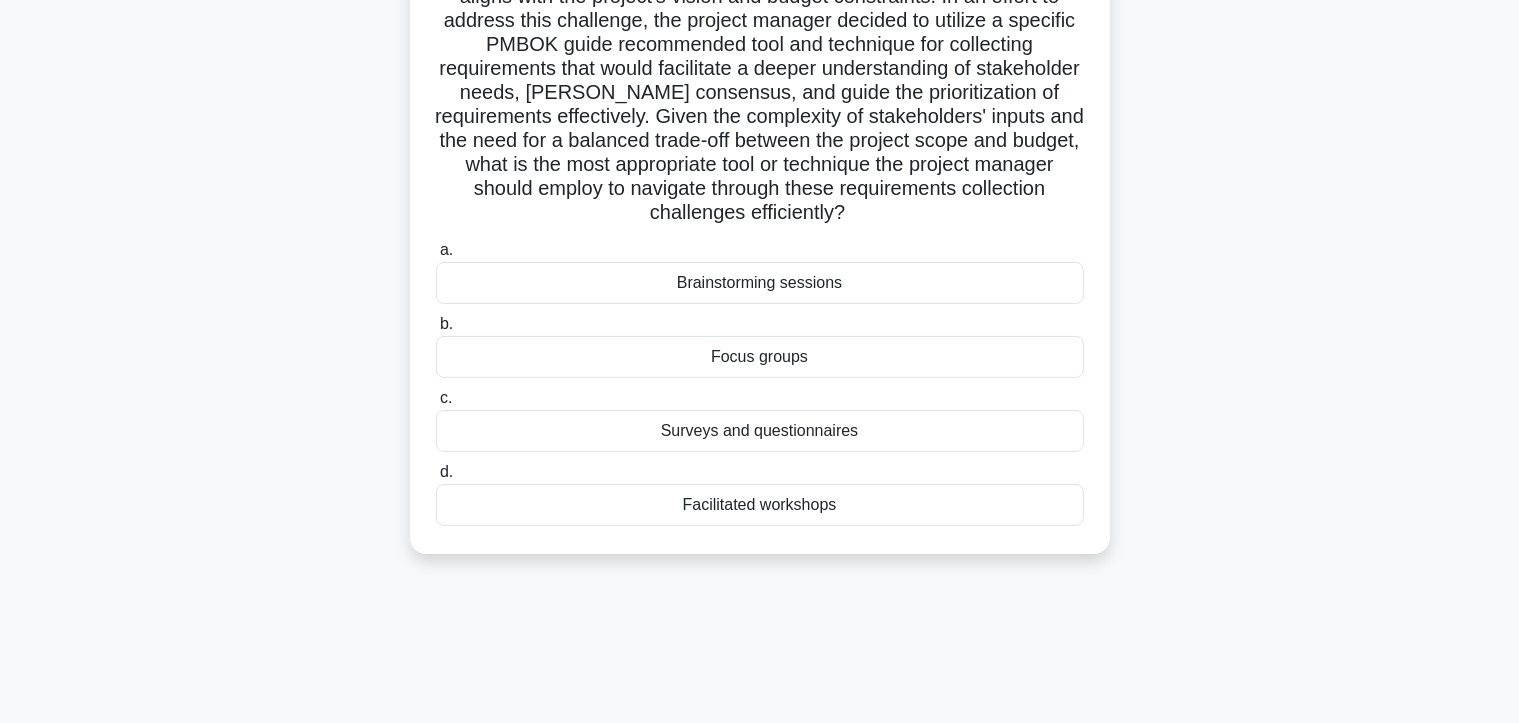click on "Facilitated workshops" at bounding box center (760, 505) 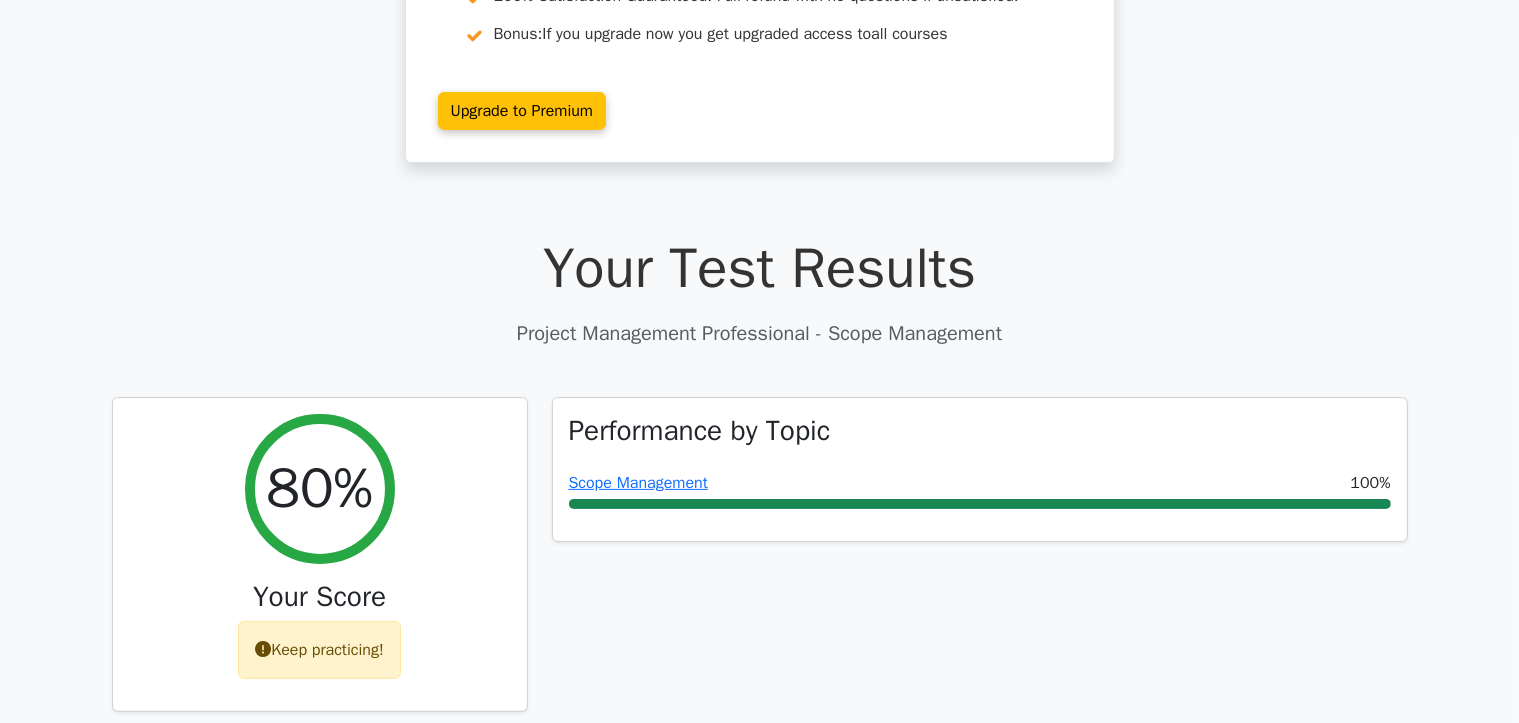 scroll, scrollTop: 0, scrollLeft: 0, axis: both 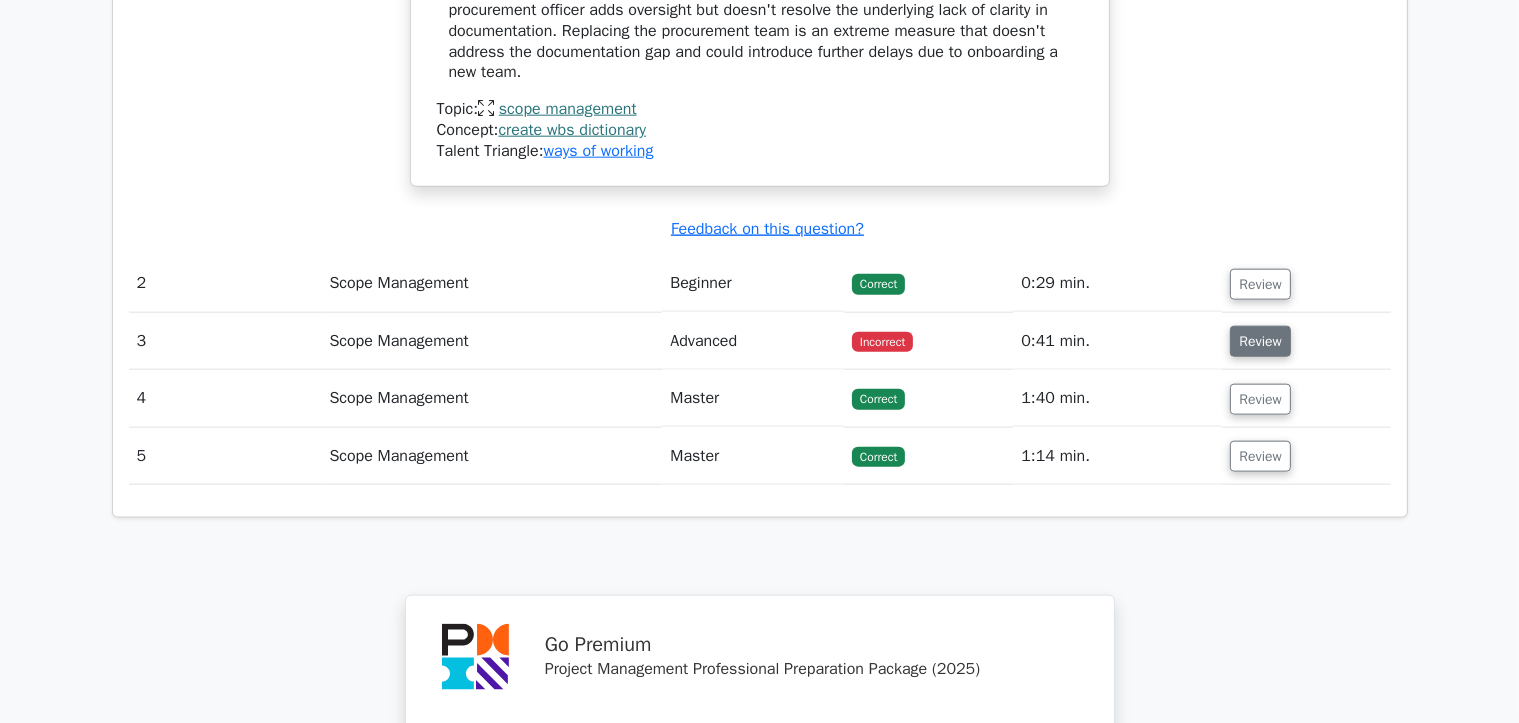 click on "Review" at bounding box center (1260, 341) 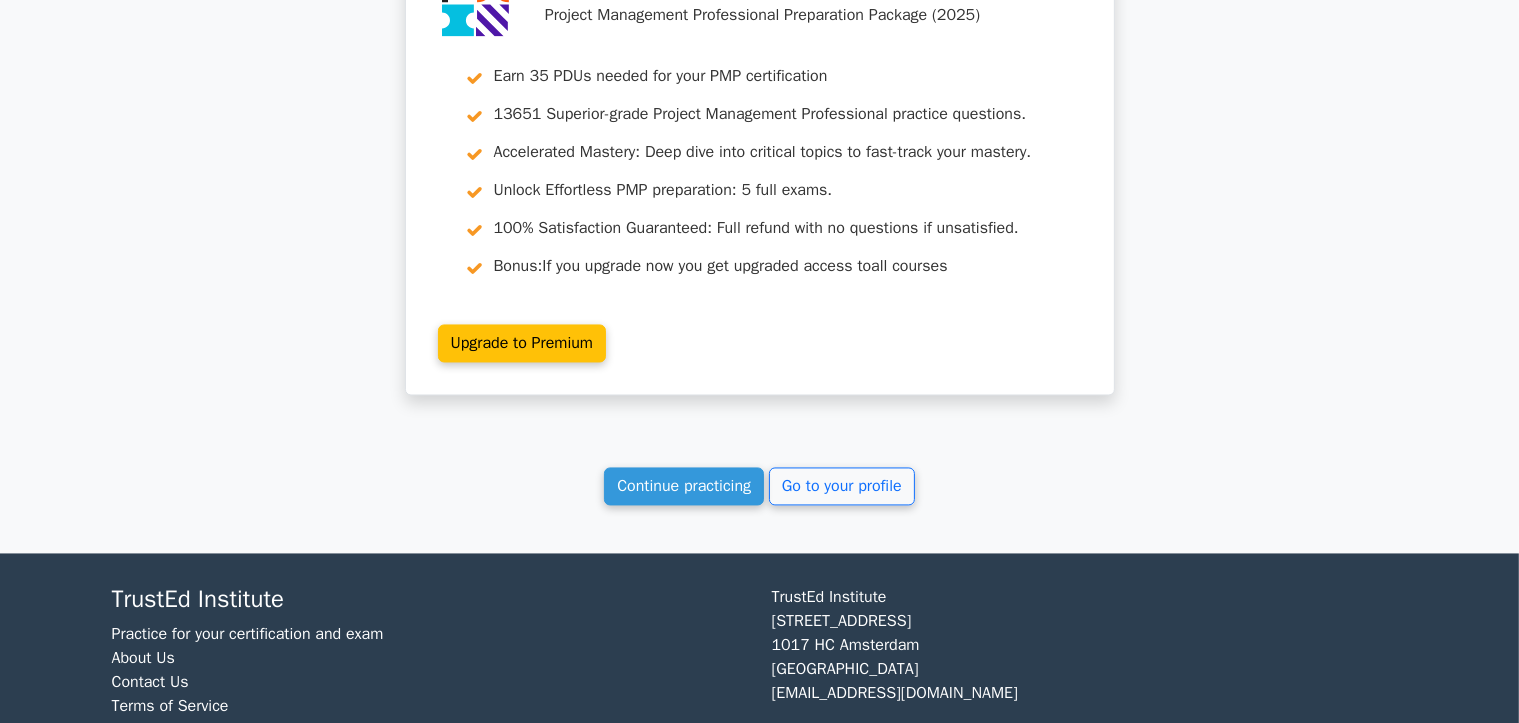scroll, scrollTop: 3888, scrollLeft: 0, axis: vertical 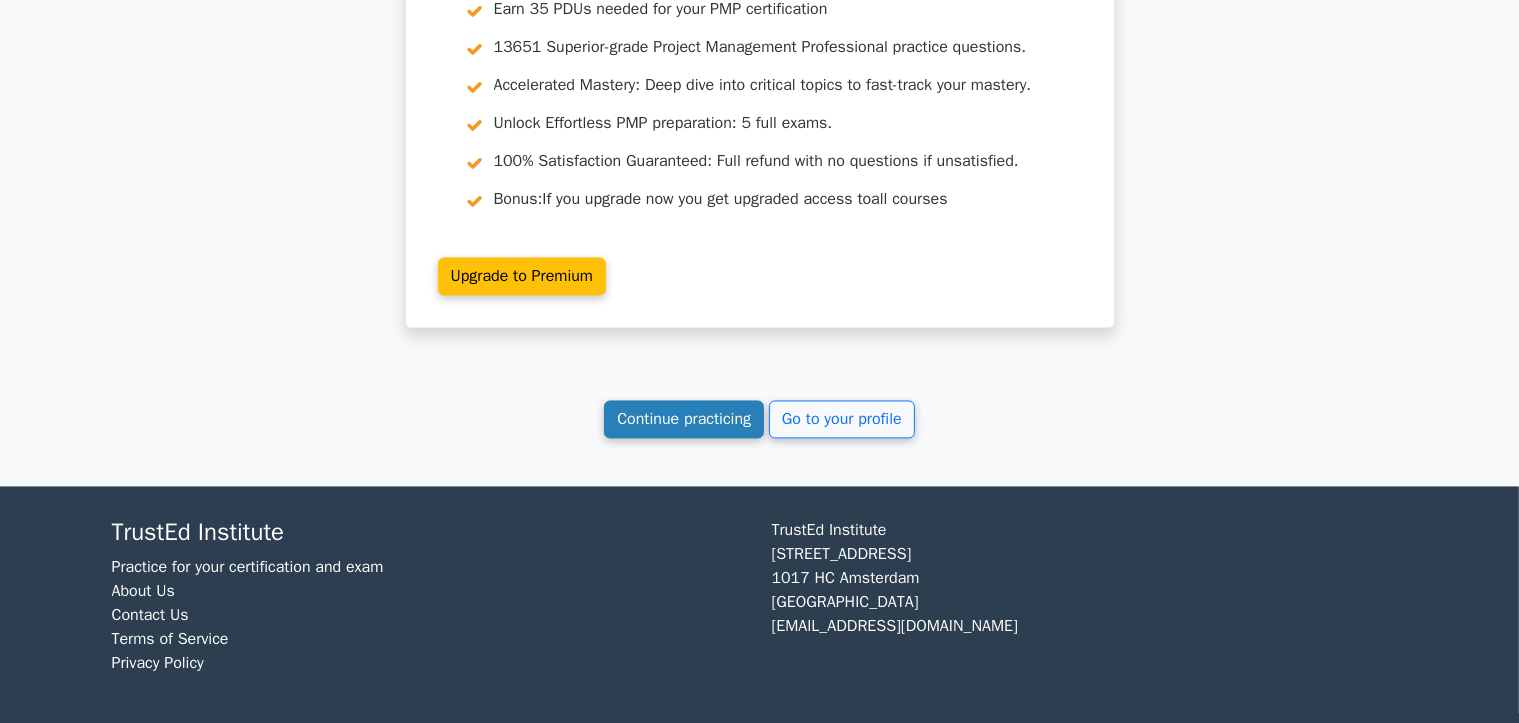 click on "Continue practicing" at bounding box center (684, 419) 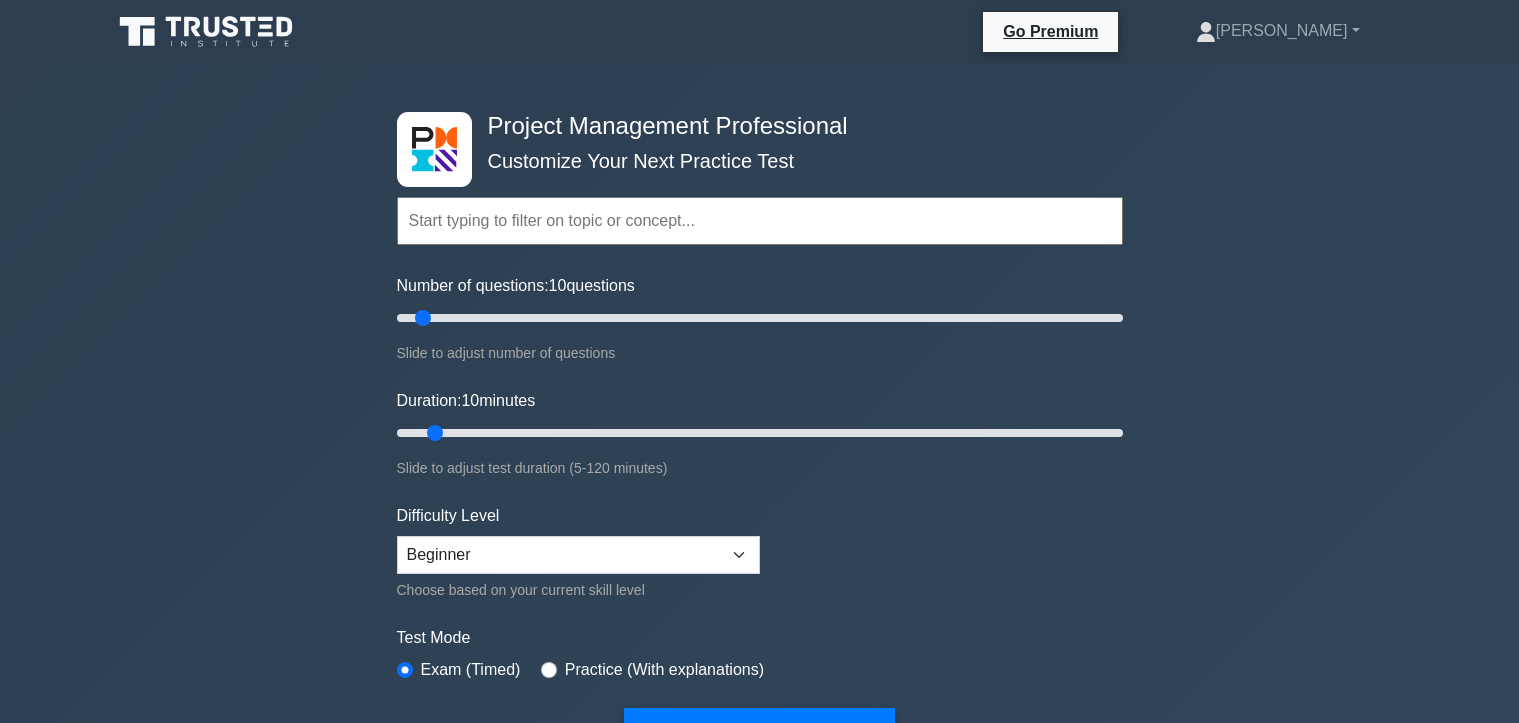 scroll, scrollTop: 373, scrollLeft: 0, axis: vertical 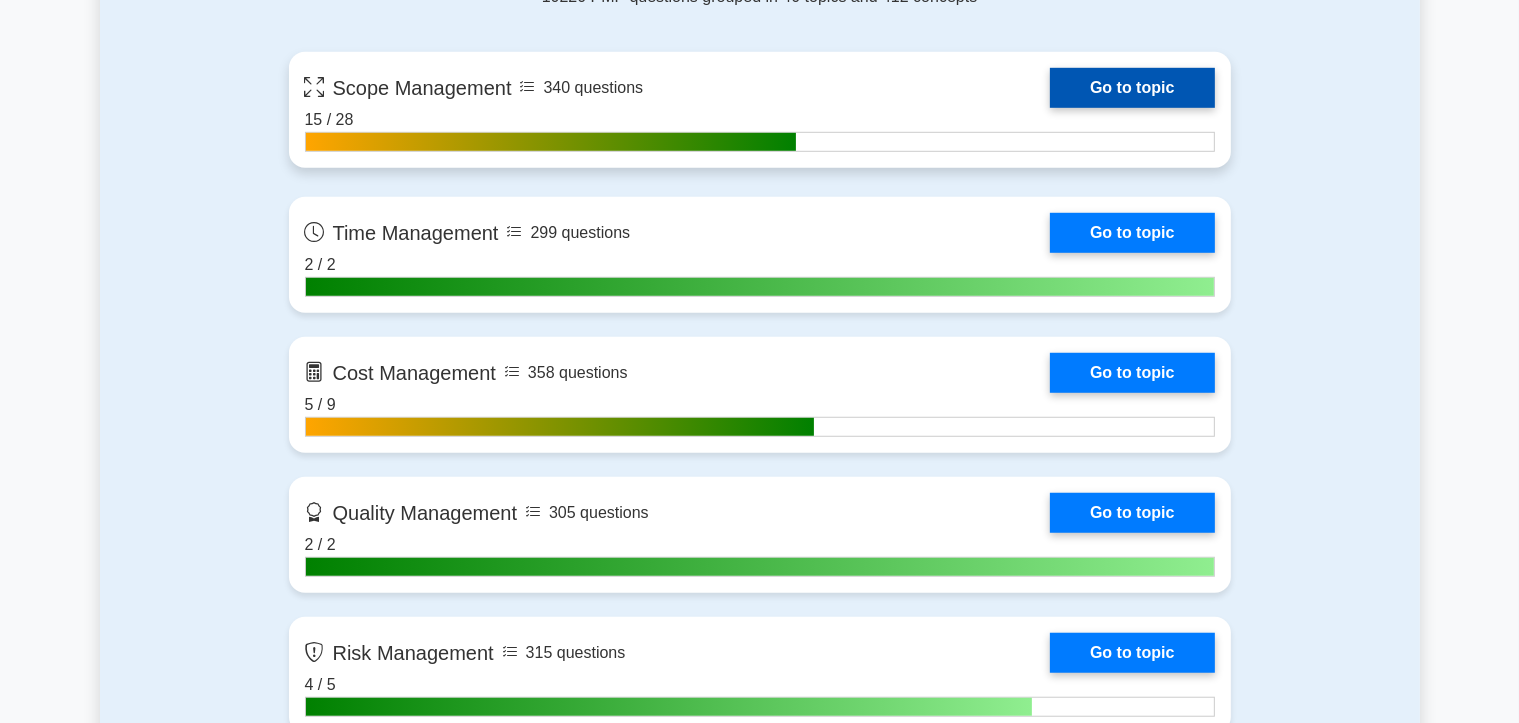 click on "Go to topic" at bounding box center [1132, 88] 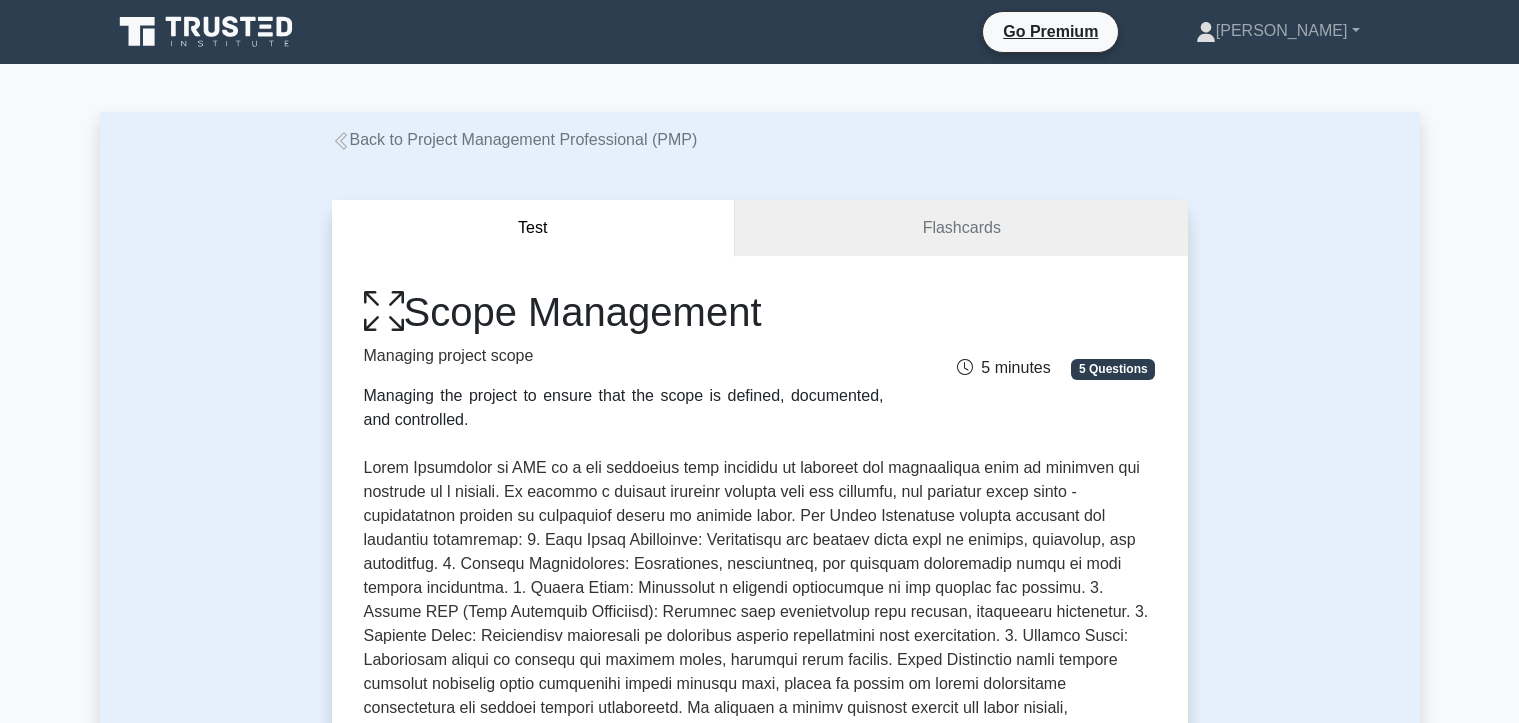scroll, scrollTop: 0, scrollLeft: 0, axis: both 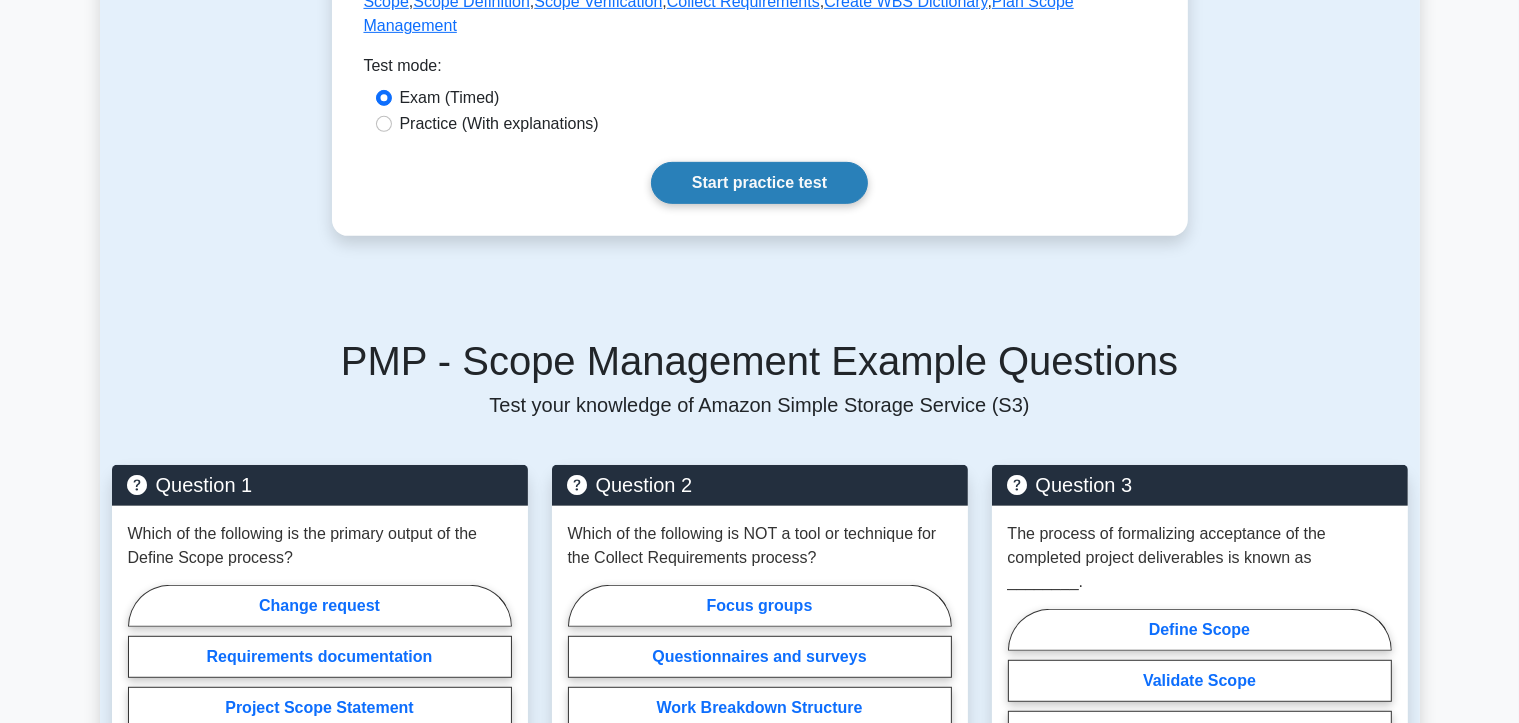 click on "Start practice test" at bounding box center (759, 183) 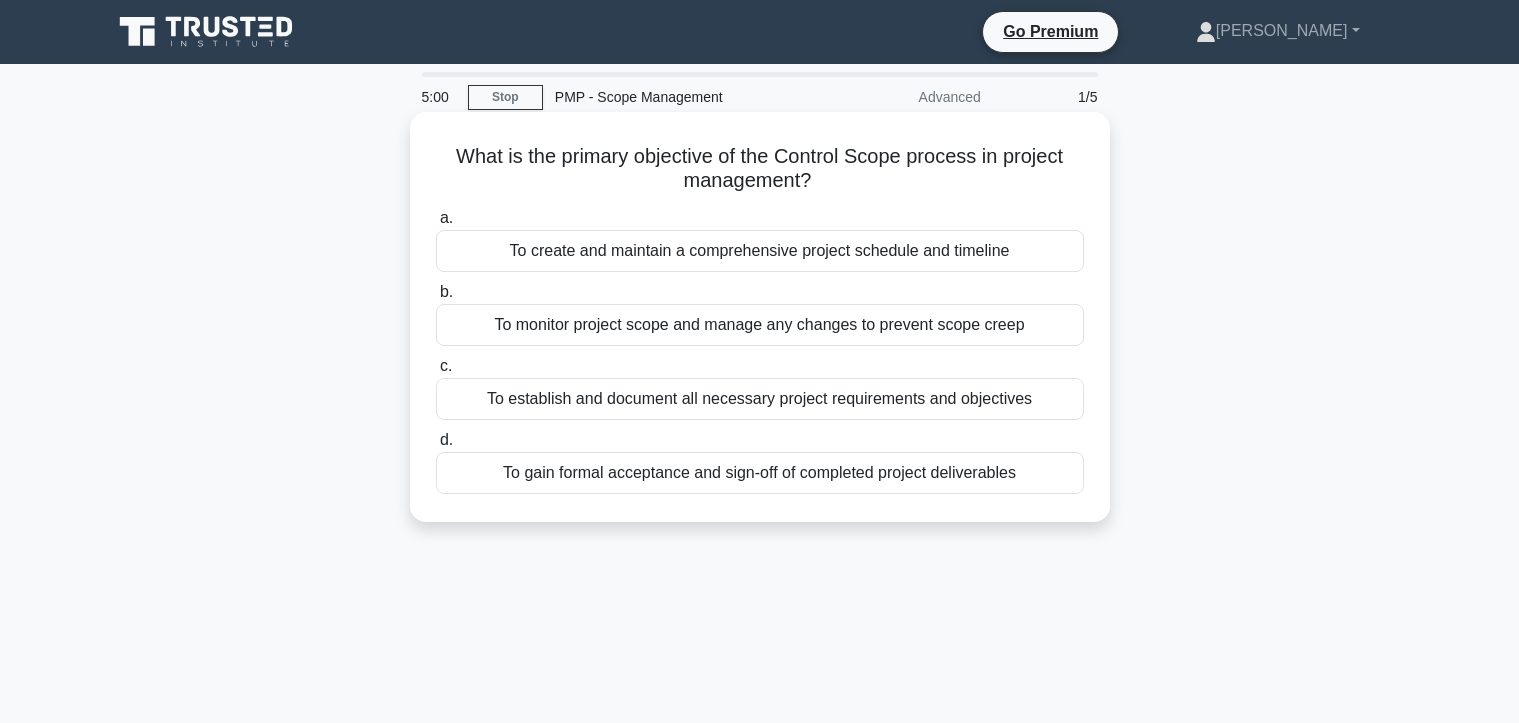 scroll, scrollTop: 0, scrollLeft: 0, axis: both 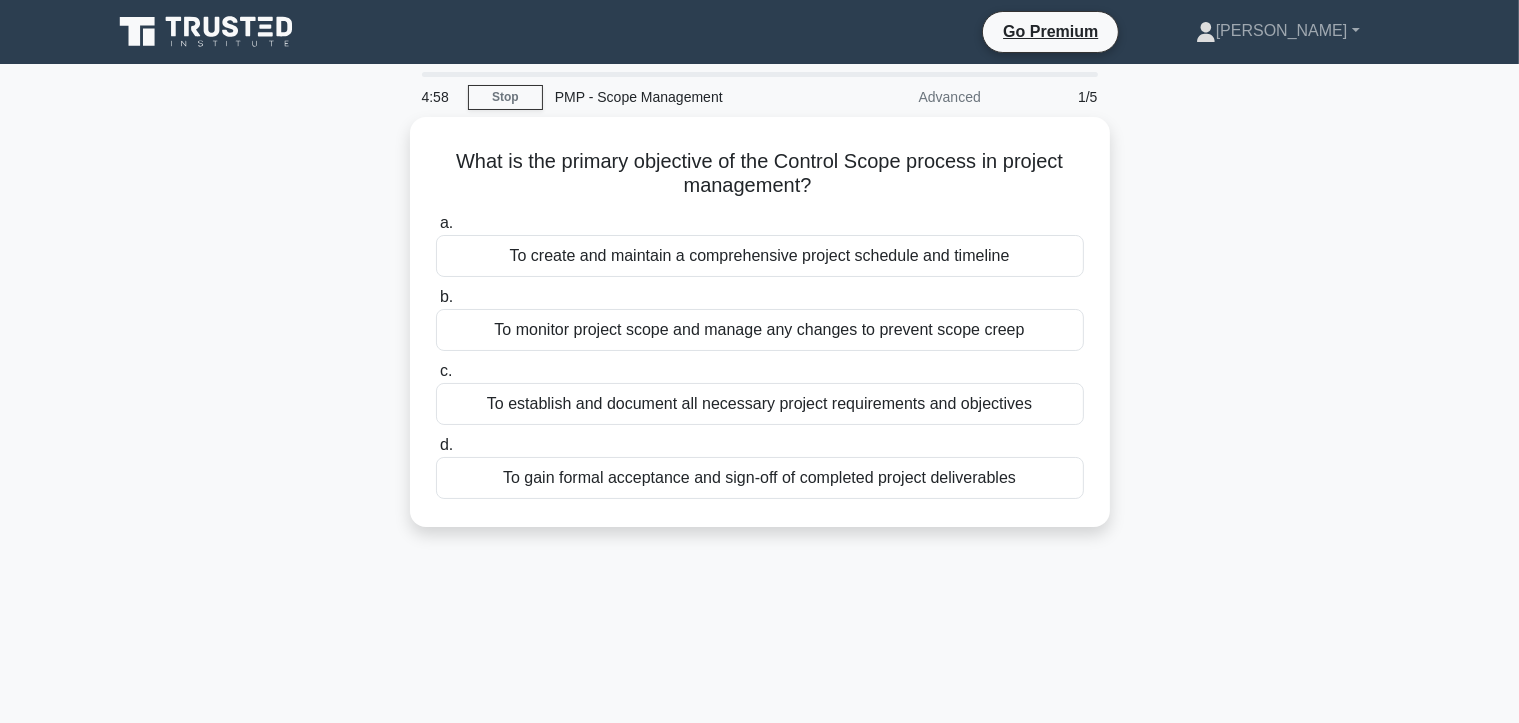 drag, startPoint x: 1049, startPoint y: 469, endPoint x: 408, endPoint y: 147, distance: 717.33185 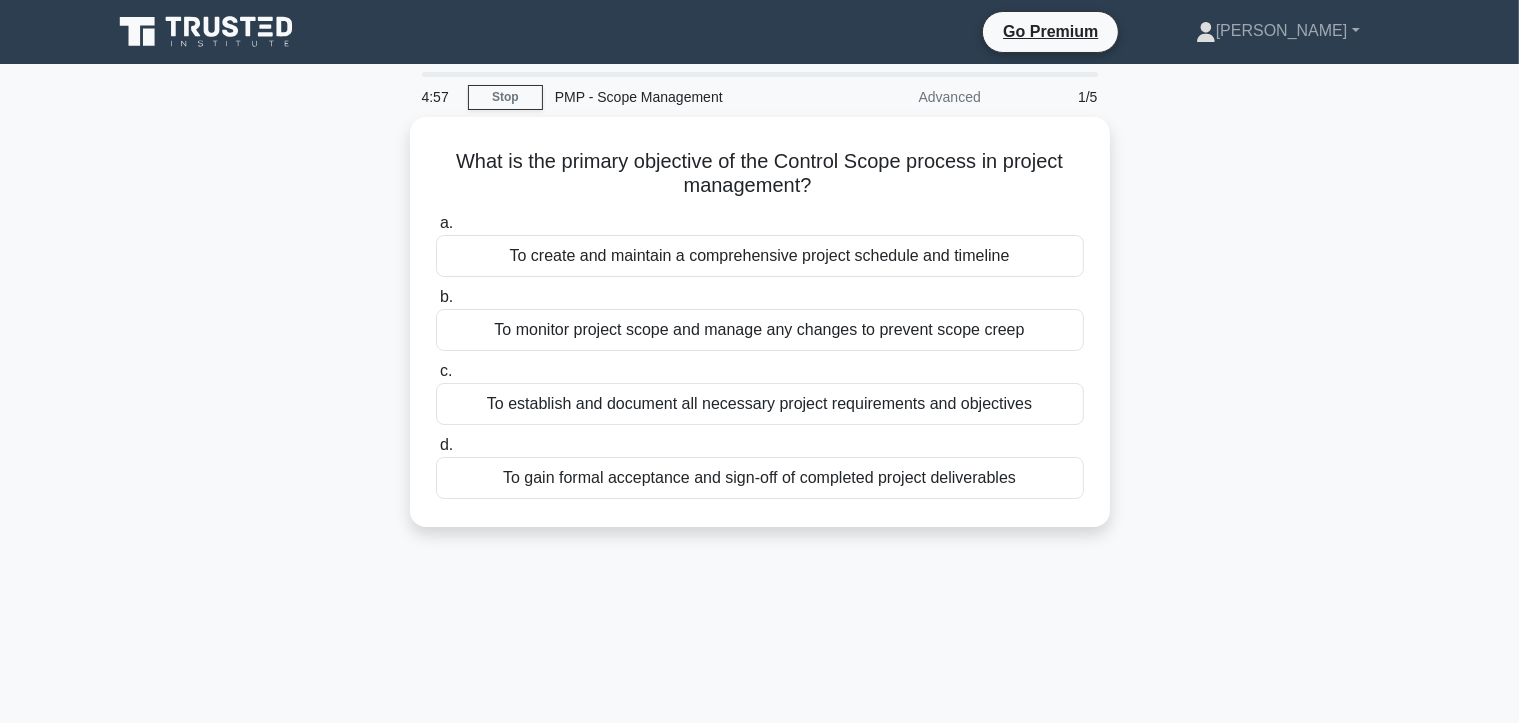 copy on "What is the primary objective of the Control Scope process in project management?
.spinner_0XTQ{transform-origin:center;animation:spinner_y6GP .75s linear infinite}@keyframes spinner_y6GP{100%{transform:rotate(360deg)}}
a.
To create and maintain a comprehensive project schedule and timeline
b.
To monitor project scope and manage any changes to prevent scope creep
c.
To establish and document all necessary project requirements and objectives
d.
To gain formal acceptance and sign-off of completed project deliverables" 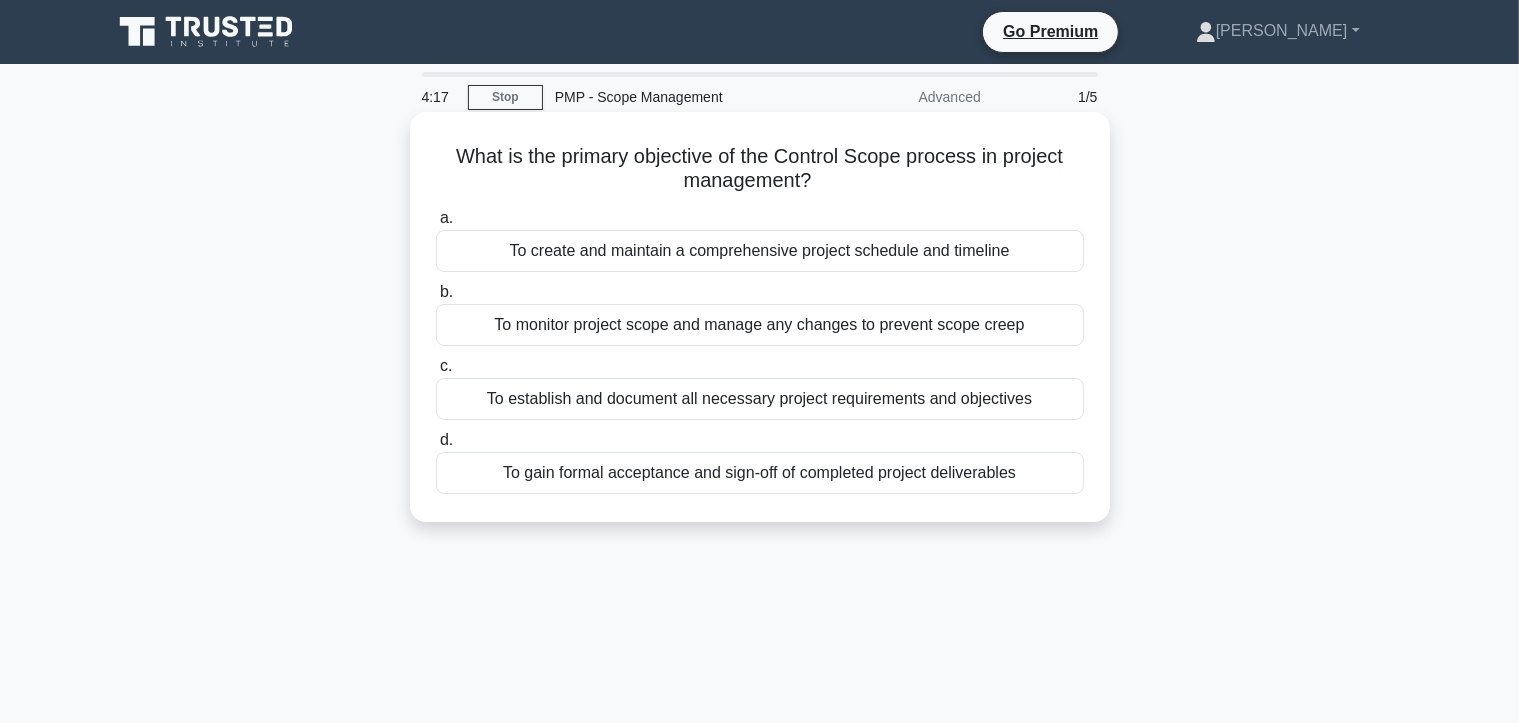 click on "To monitor project scope and manage any changes to prevent scope creep" at bounding box center [760, 325] 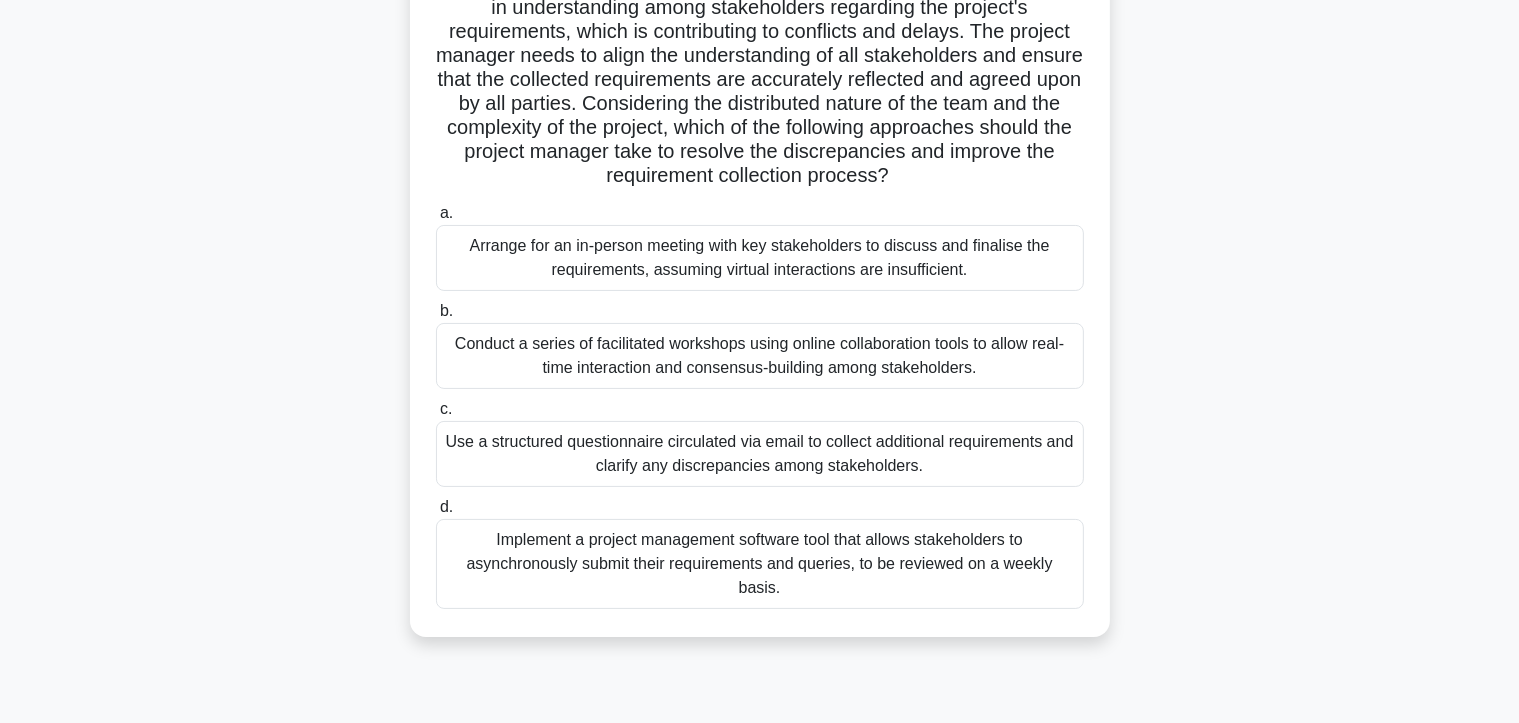 scroll, scrollTop: 357, scrollLeft: 0, axis: vertical 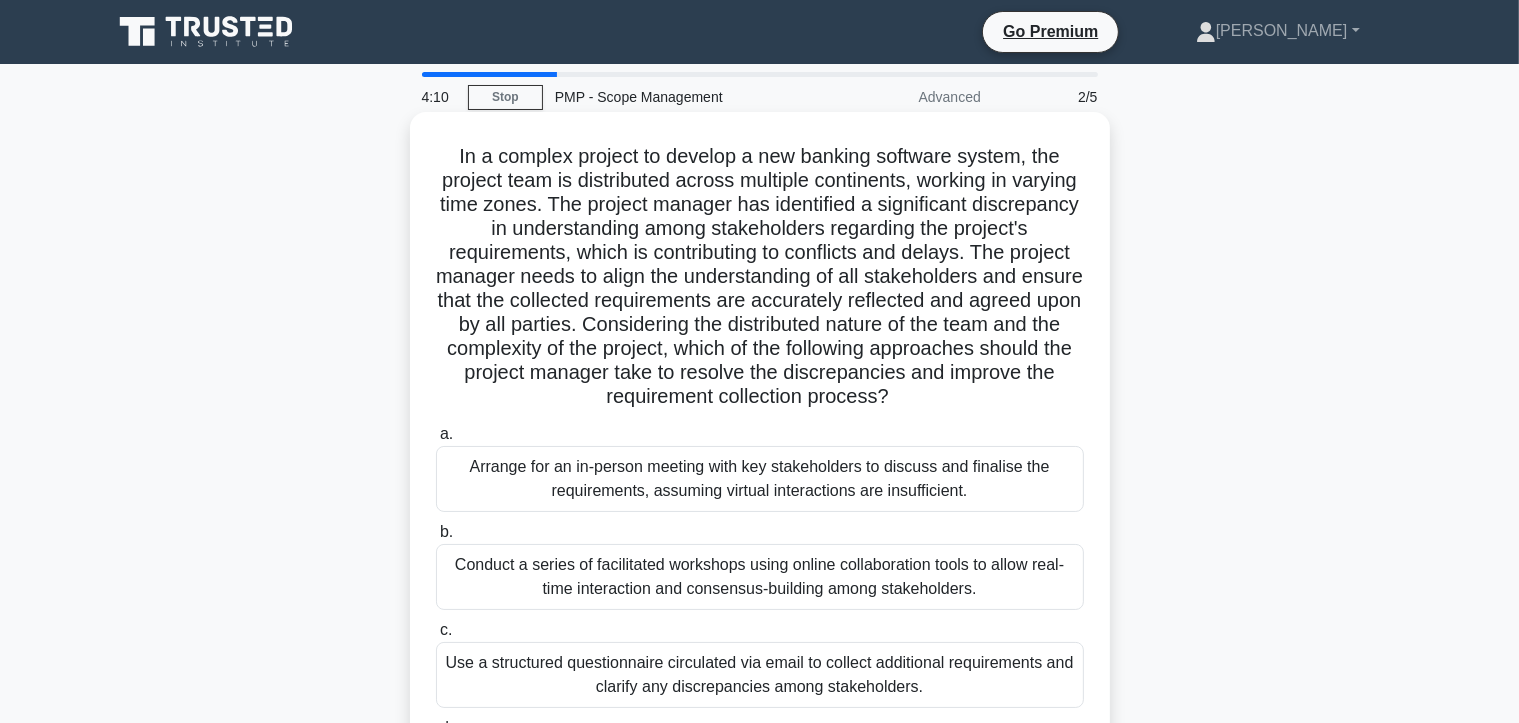 drag, startPoint x: 1076, startPoint y: 429, endPoint x: 445, endPoint y: 162, distance: 685.1642 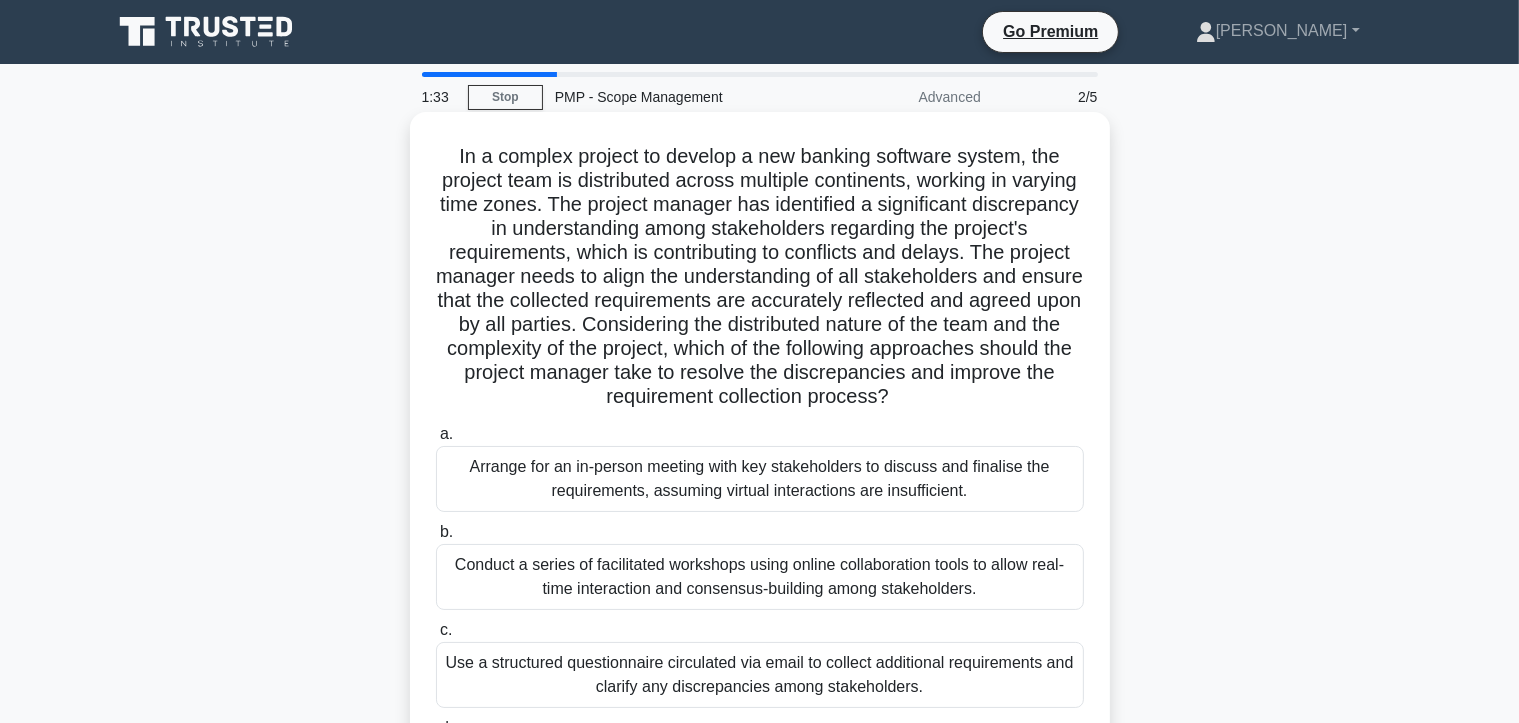 click on "Conduct a series of facilitated workshops using online collaboration tools to allow real-time interaction and consensus-building among stakeholders." at bounding box center [760, 577] 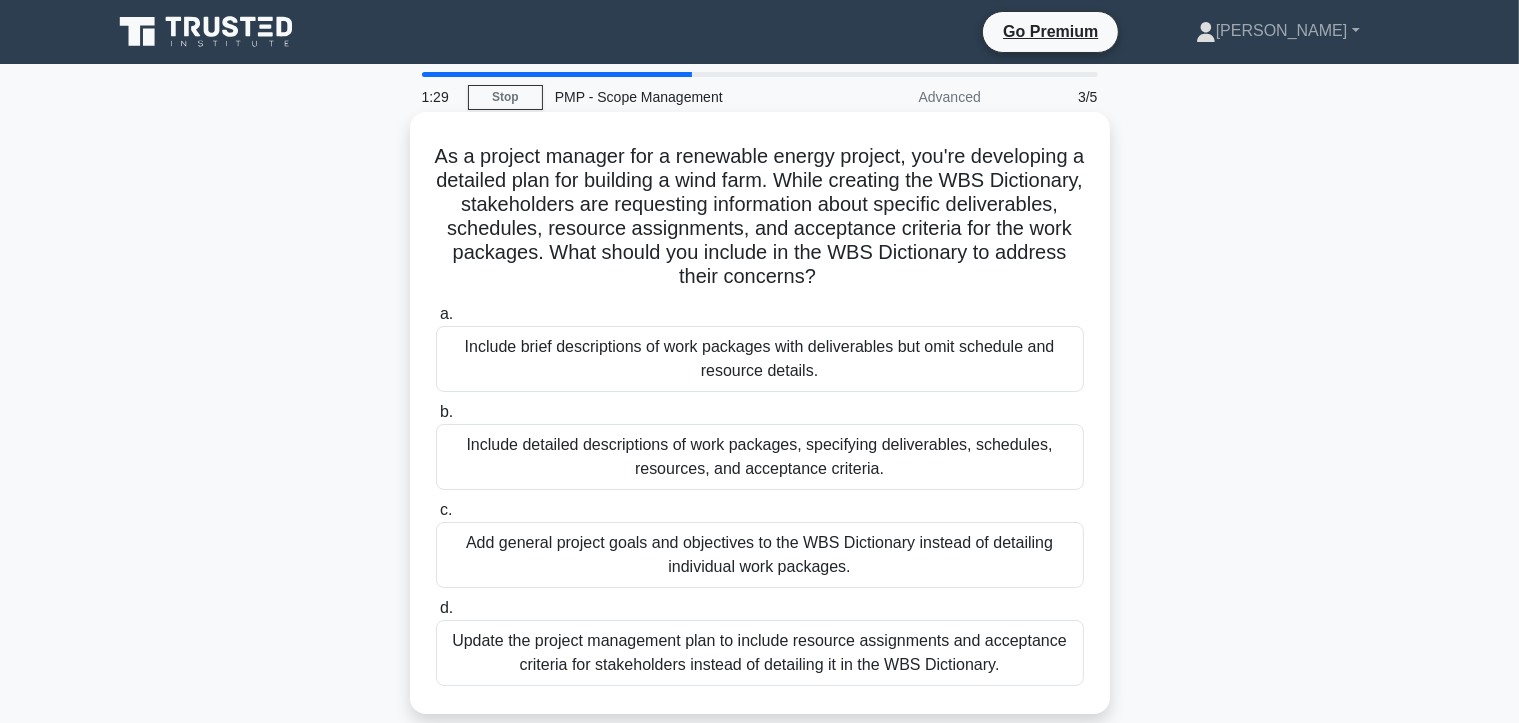 drag, startPoint x: 1028, startPoint y: 673, endPoint x: 424, endPoint y: 151, distance: 798.3107 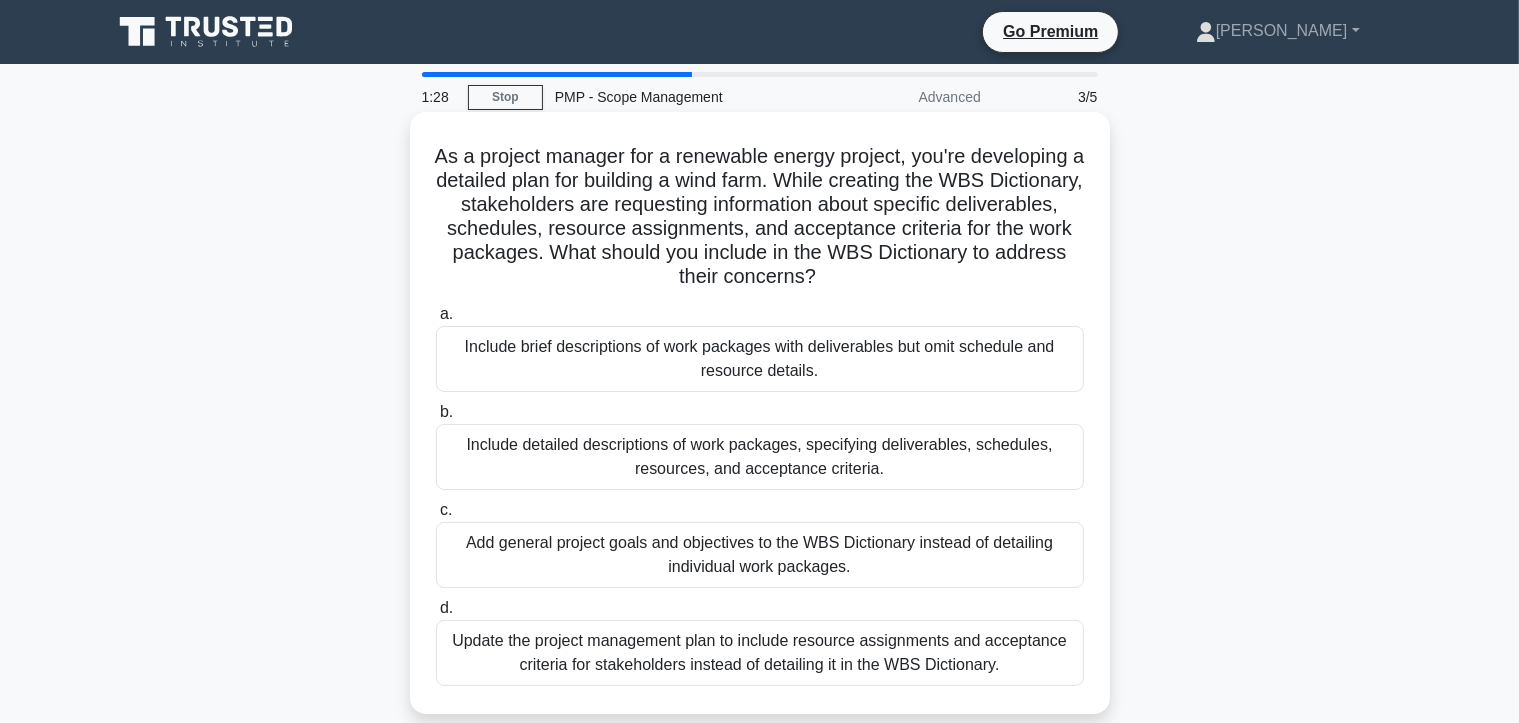 copy on "As a project manager for a renewable energy project, you're developing a detailed plan for building a wind farm. While creating the WBS Dictionary, stakeholders are requesting information about specific deliverables, schedules, resource assignments, and acceptance criteria for the work packages. What should you include in the WBS Dictionary to address their concerns?
.spinner_0XTQ{transform-origin:center;animation:spinner_y6GP .75s linear infinite}@keyframes spinner_y6GP{100%{transform:rotate(360deg)}}
a.
Include brief descriptions of work packages with deliverables but omit schedule and resource details.
b.
Include detailed descriptions of work packages, specifying deliverables, schedules, resources, and acceptance criteria.
c.
Add general project goals and objectives to th..." 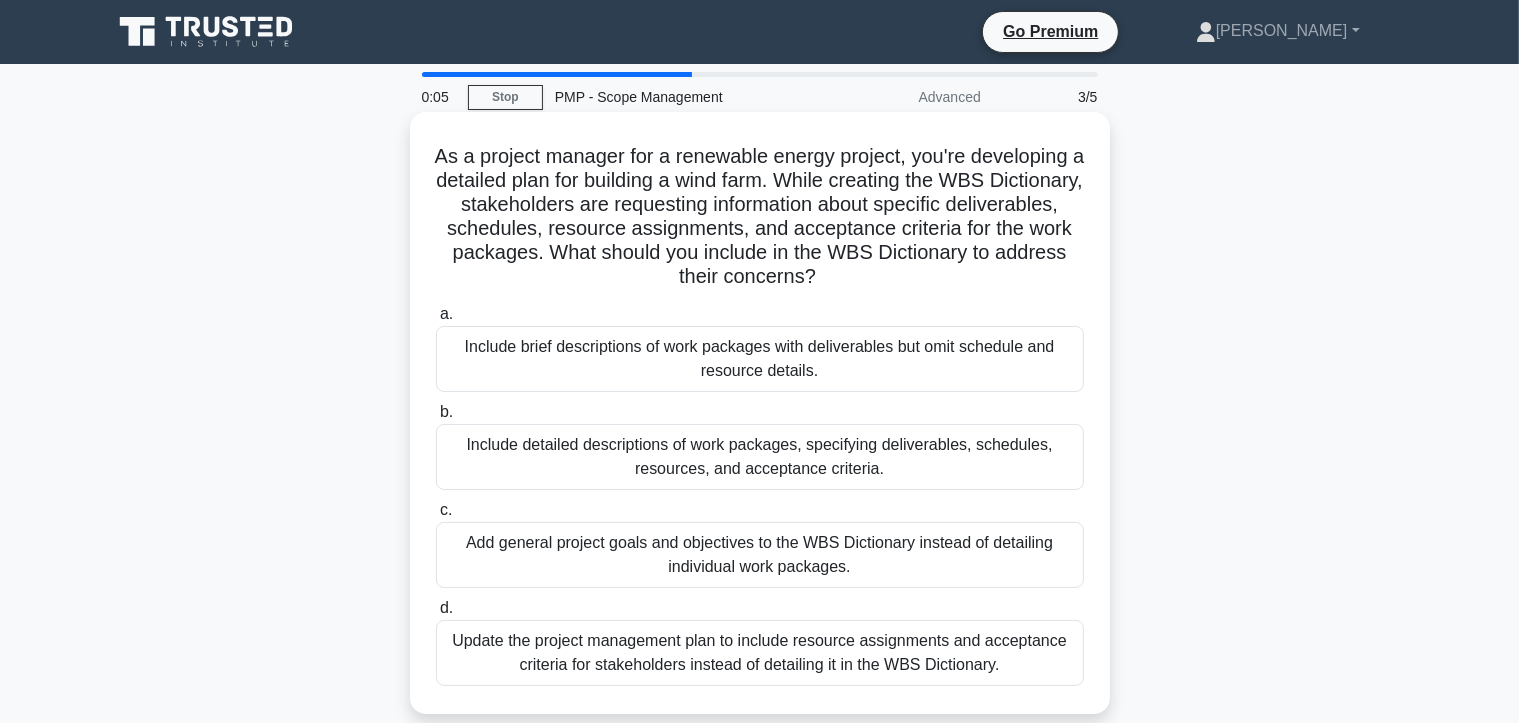 click on "Include detailed descriptions of work packages, specifying deliverables, schedules, resources, and acceptance criteria." at bounding box center (760, 457) 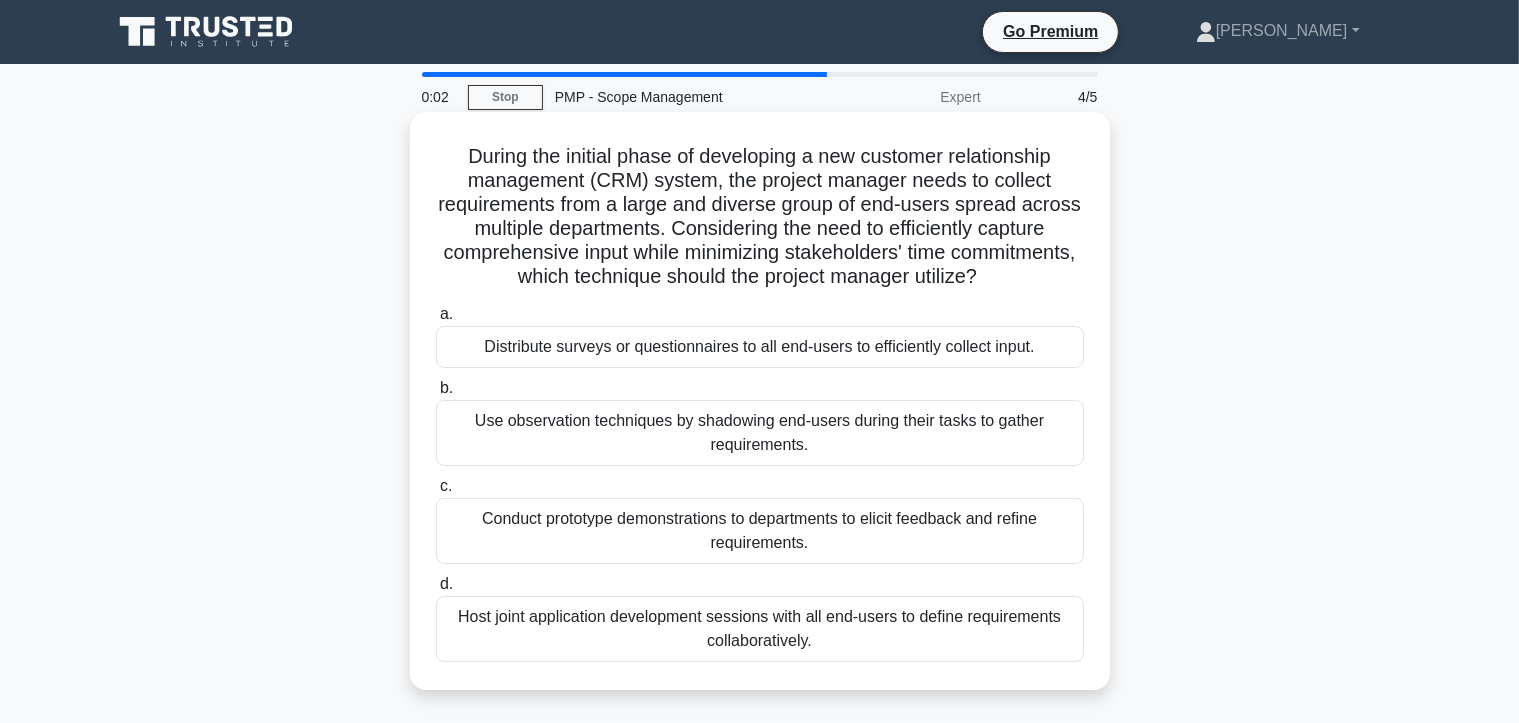 drag, startPoint x: 913, startPoint y: 649, endPoint x: 456, endPoint y: 138, distance: 685.5436 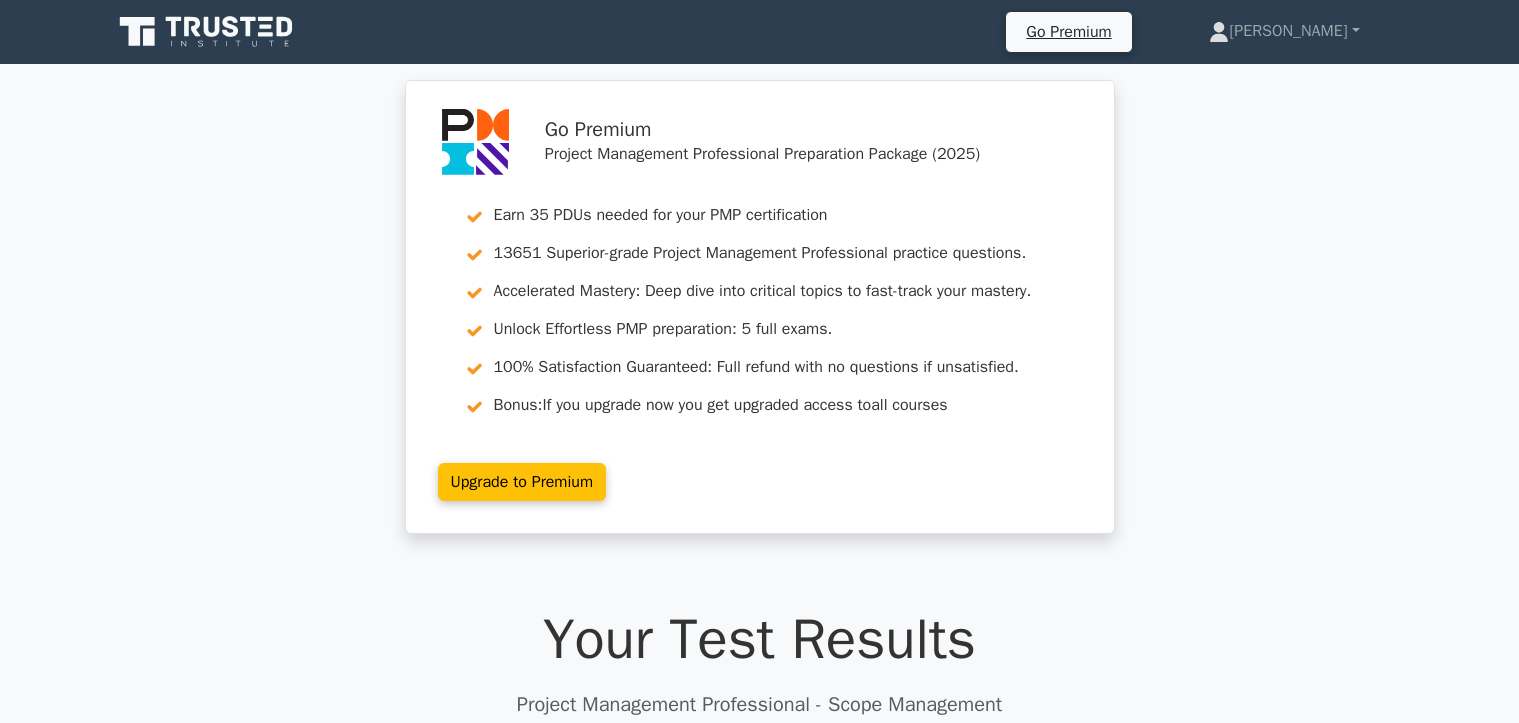 scroll, scrollTop: 0, scrollLeft: 0, axis: both 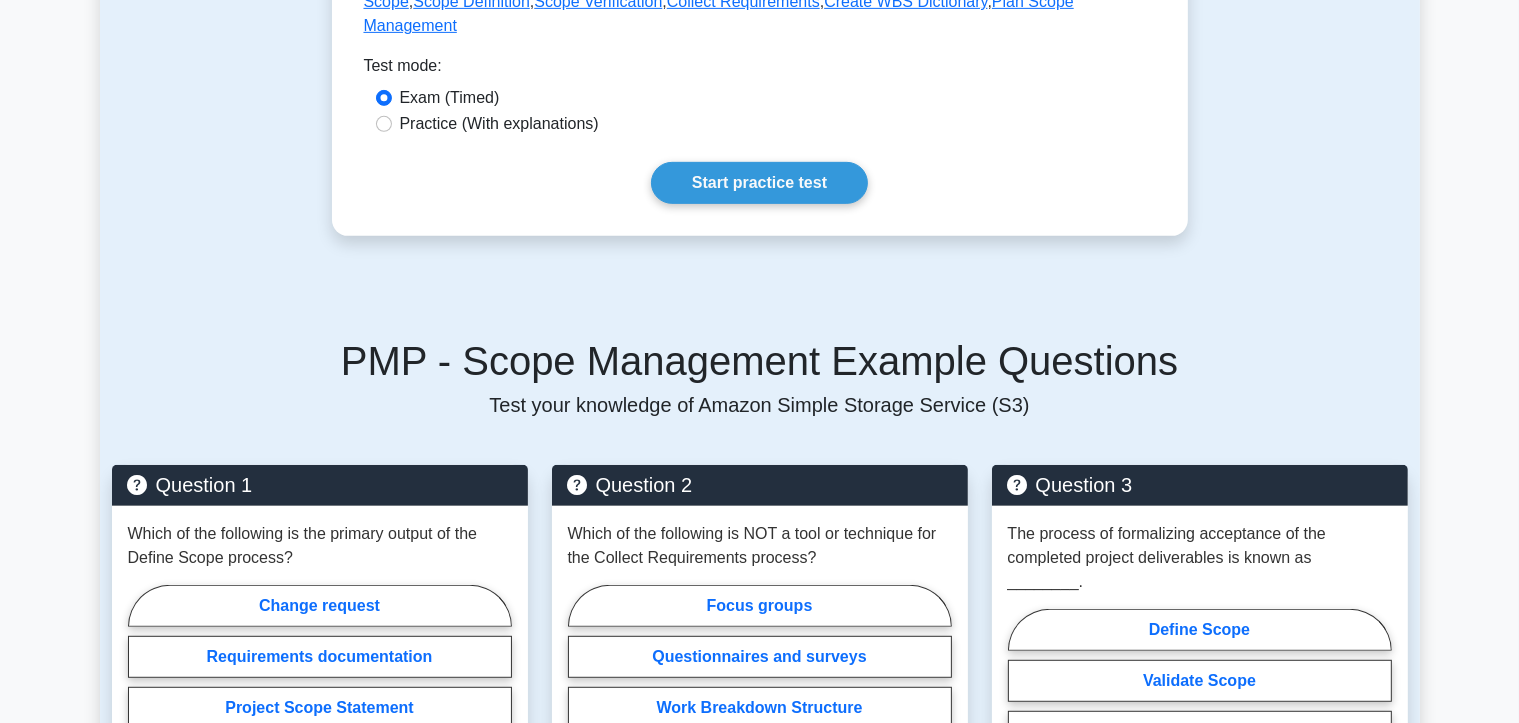 click on "Practice (With explanations)" at bounding box center [499, 124] 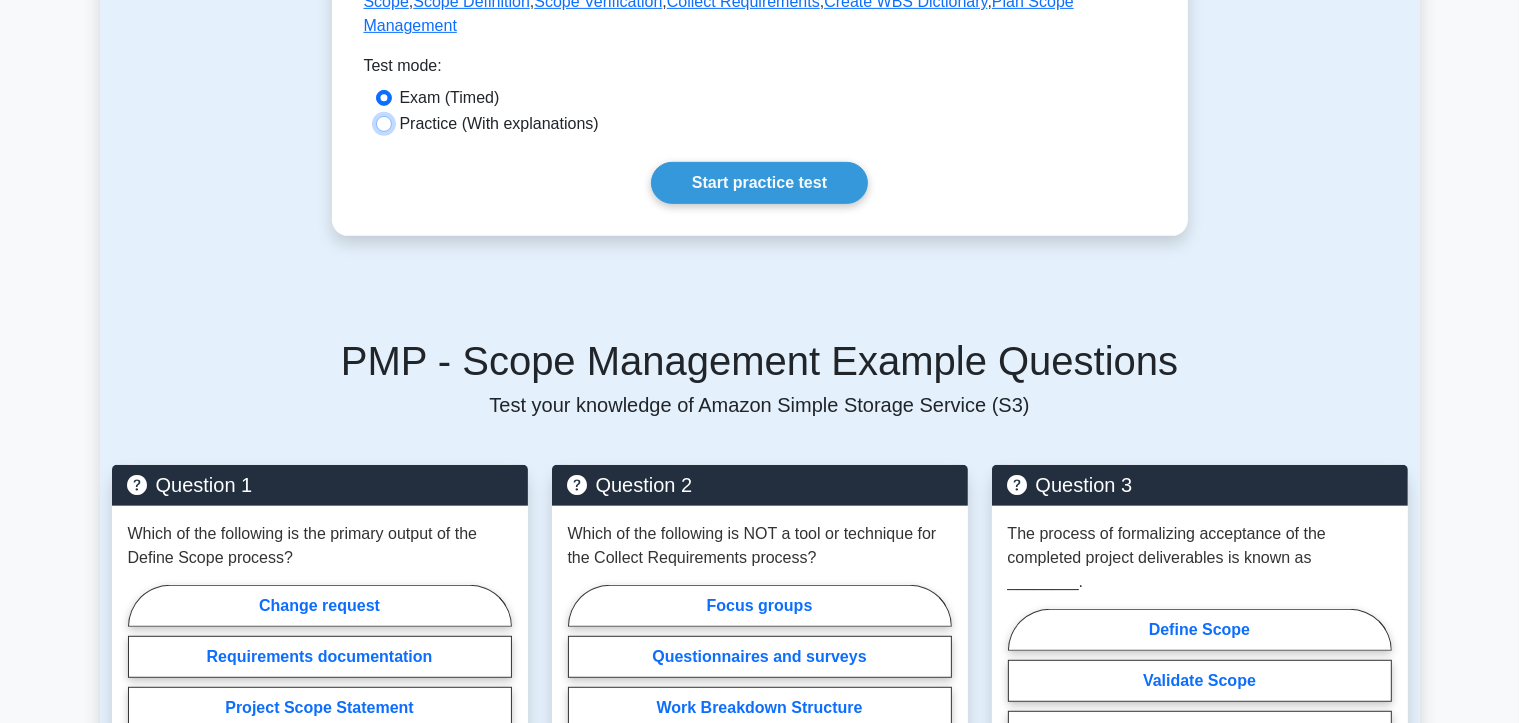 click on "Practice (With explanations)" at bounding box center [384, 124] 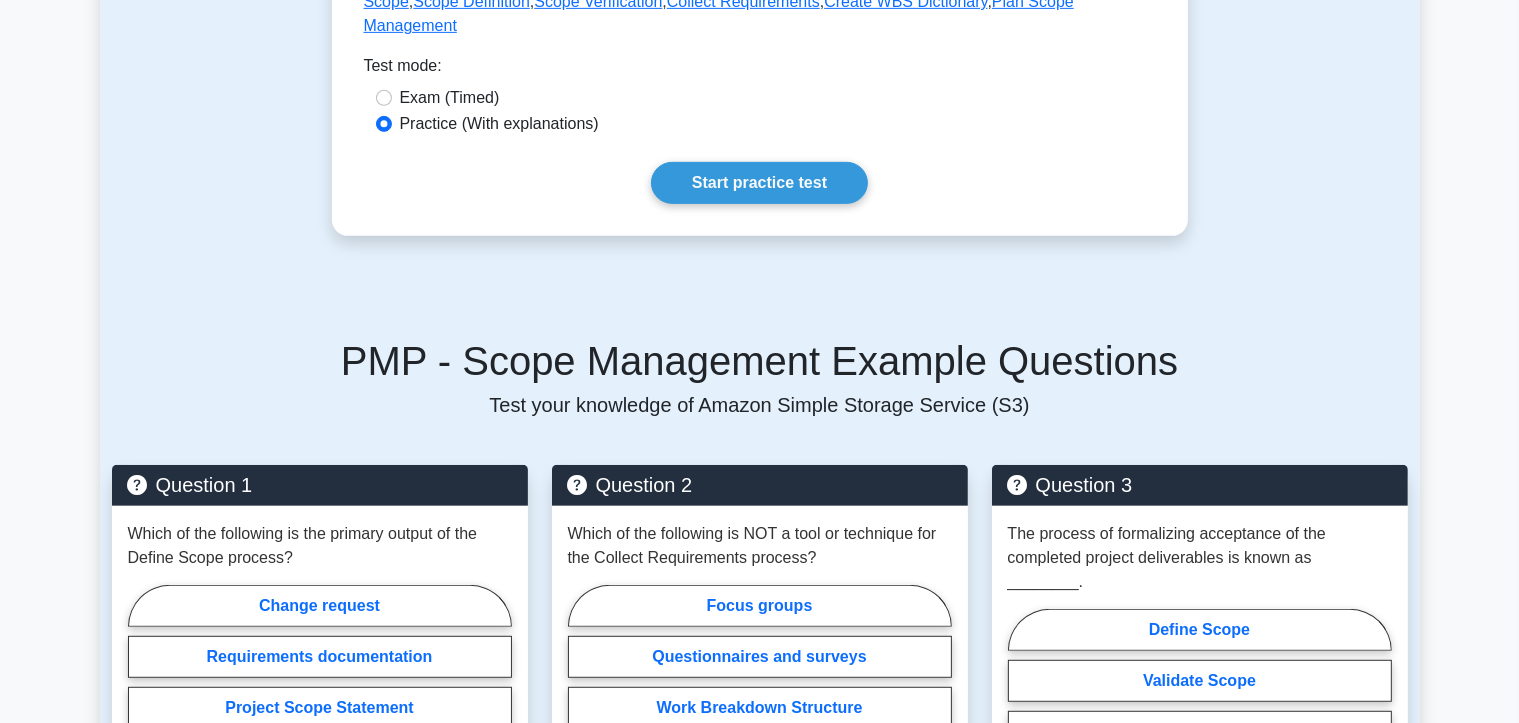 click on "Exam (Timed)" at bounding box center [450, 98] 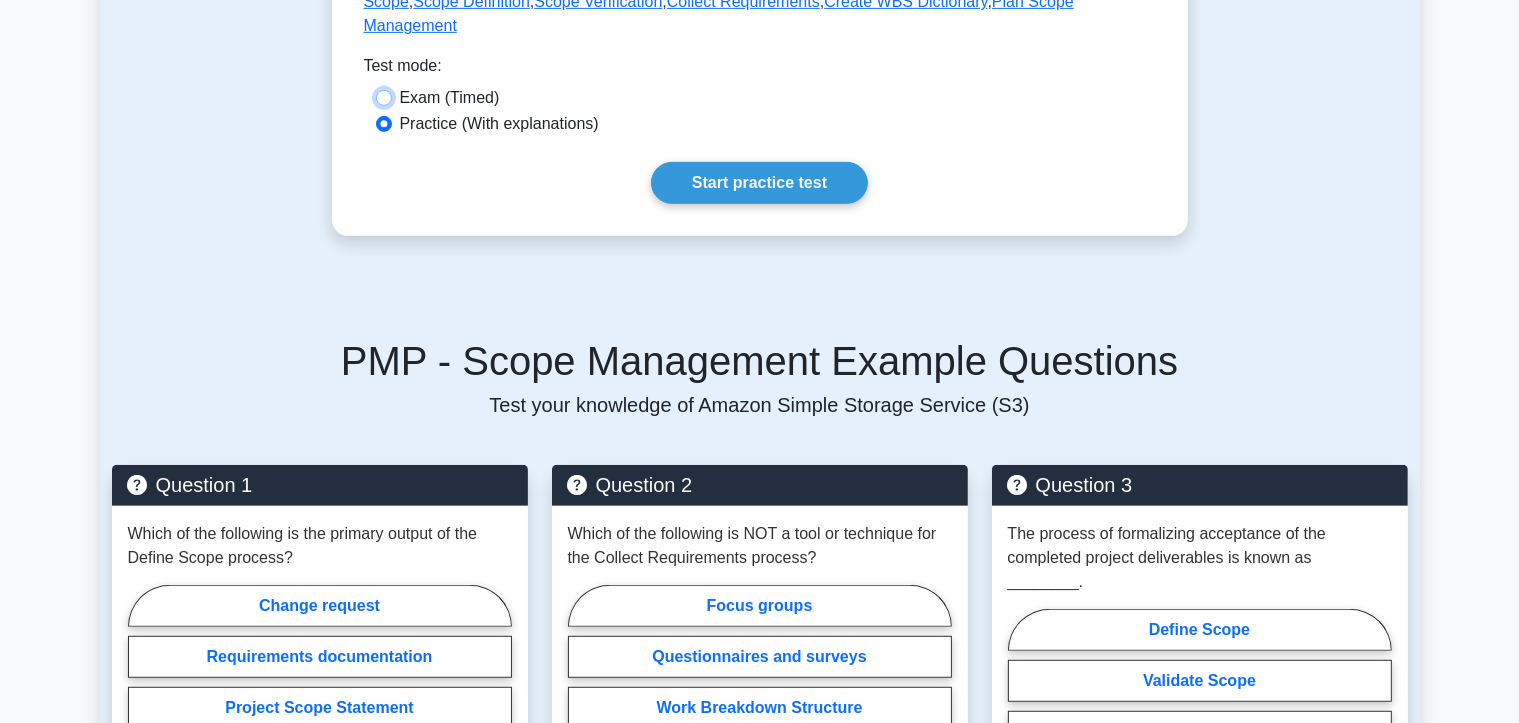 click on "Exam (Timed)" at bounding box center [384, 98] 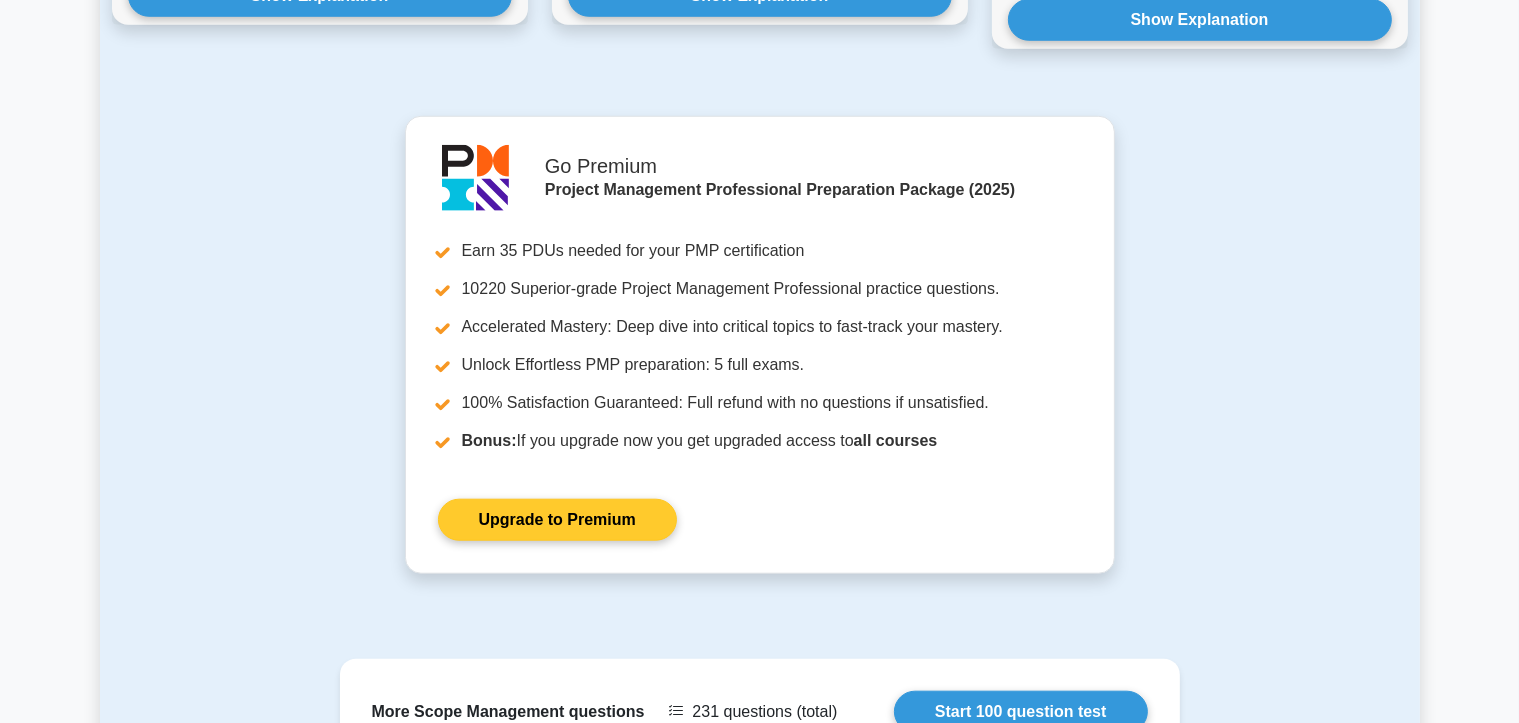 scroll, scrollTop: 2104, scrollLeft: 0, axis: vertical 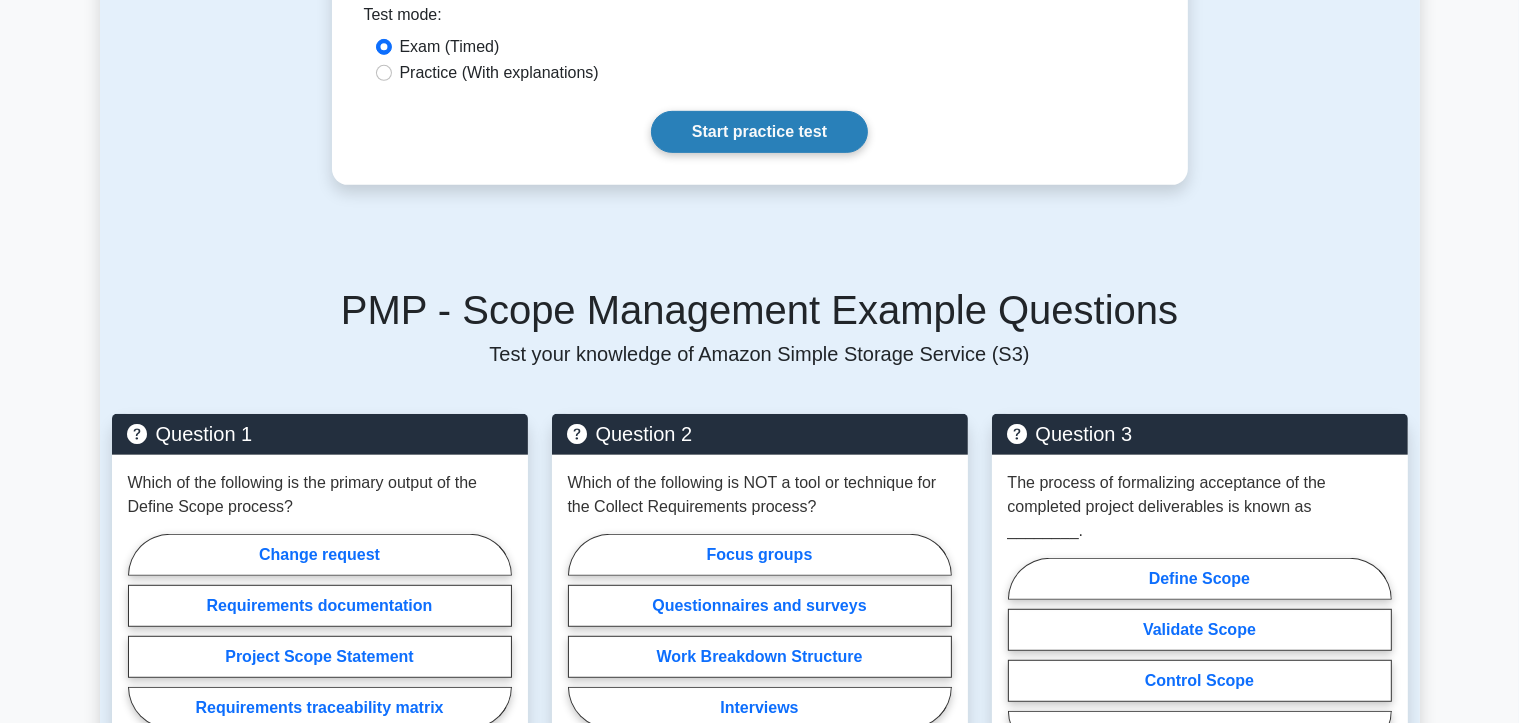 click on "Start practice test" at bounding box center [759, 132] 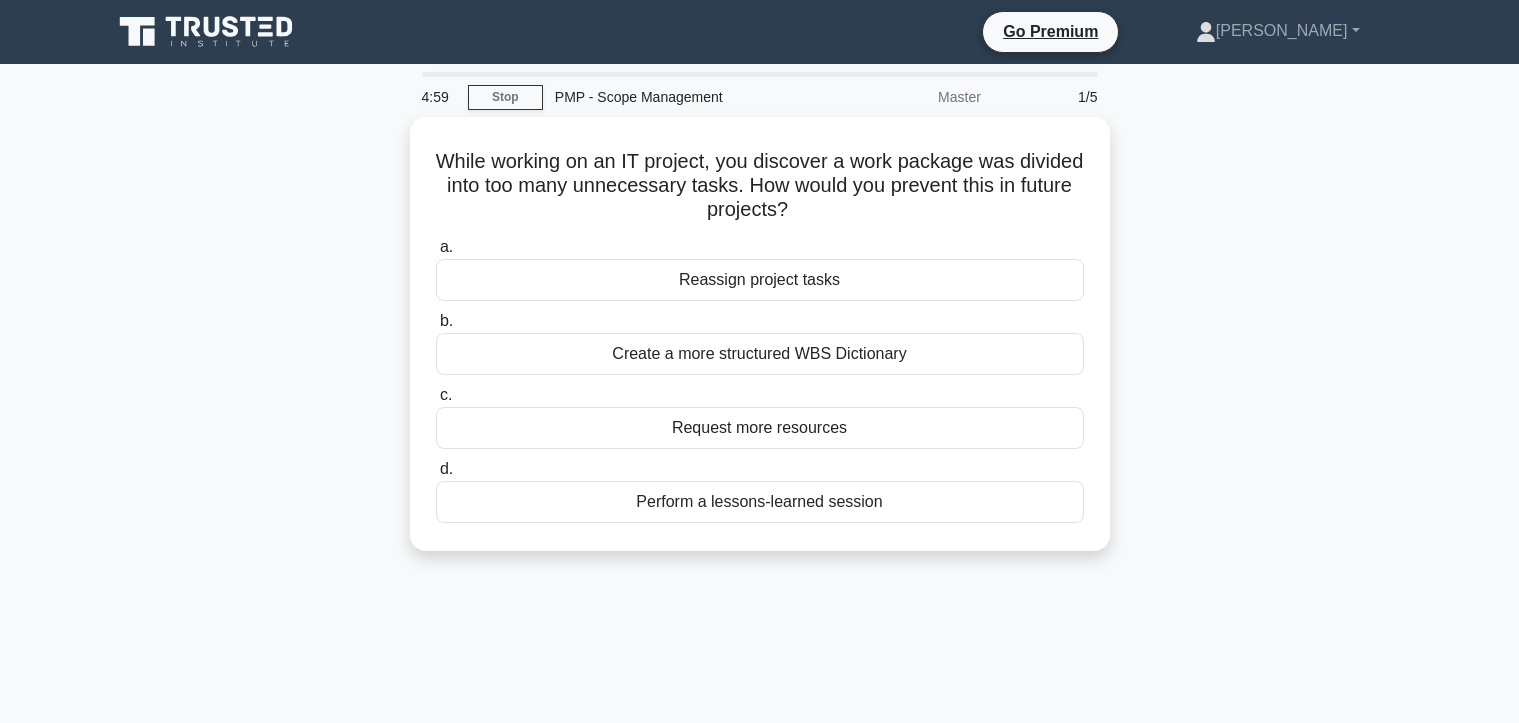 scroll, scrollTop: 0, scrollLeft: 0, axis: both 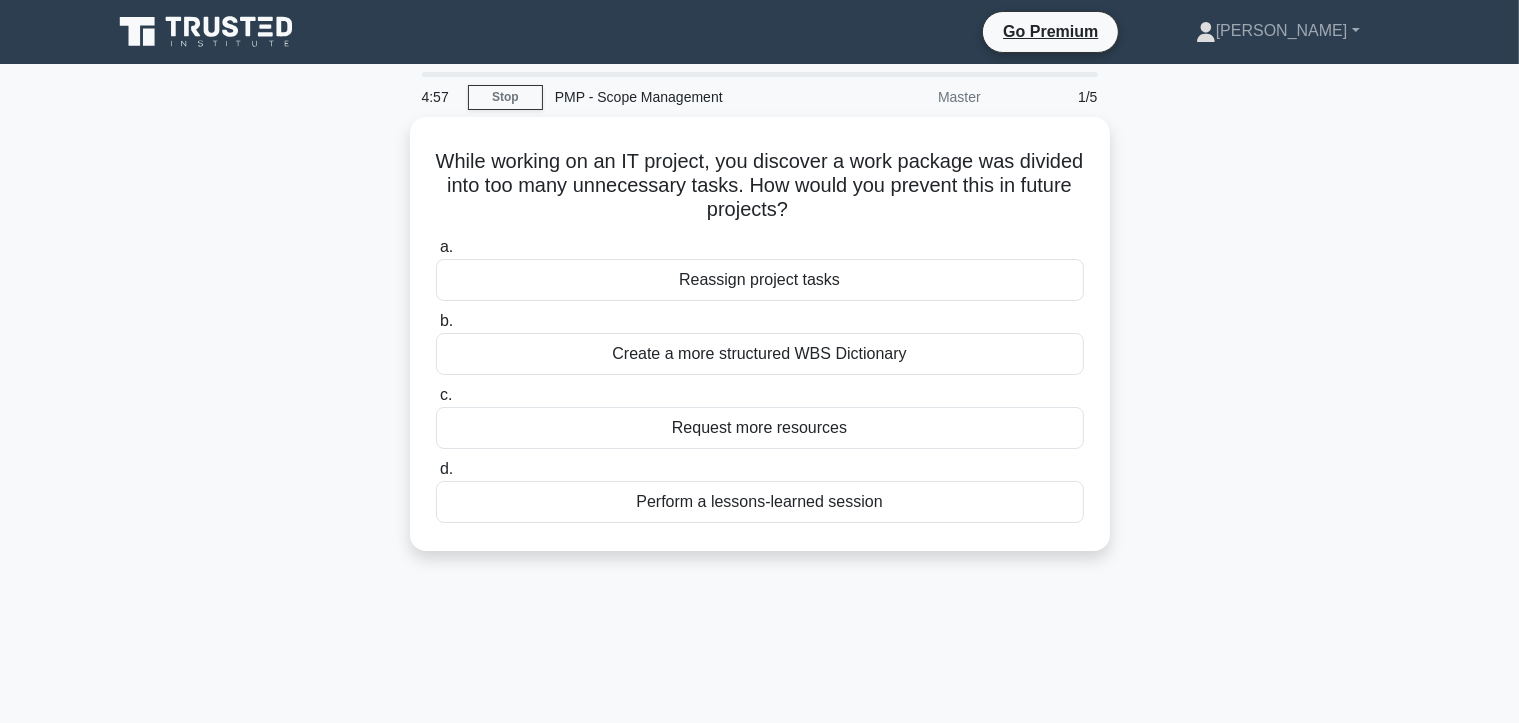 drag, startPoint x: 954, startPoint y: 509, endPoint x: 406, endPoint y: 122, distance: 670.8748 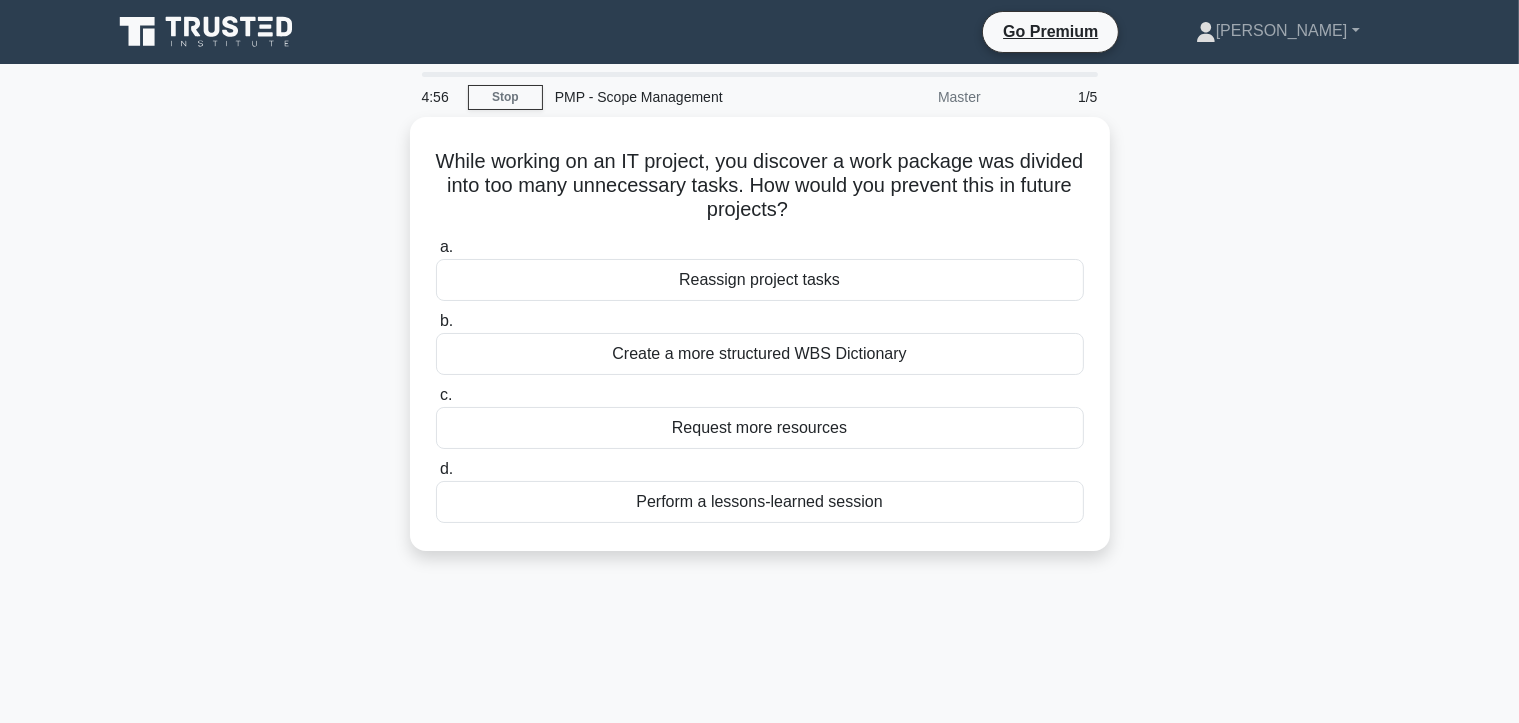 copy on "While working on an IT project, you discover a work package was divided into too many unnecessary tasks. How would you prevent this in future projects?
.spinner_0XTQ{transform-origin:center;animation:spinner_y6GP .75s linear infinite}@keyframes spinner_y6GP{100%{transform:rotate(360deg)}}
a.
Reassign project tasks
b.
Create a more structured WBS Dictionary
c.
Request more resources
d.
Perform a lessons-learned session" 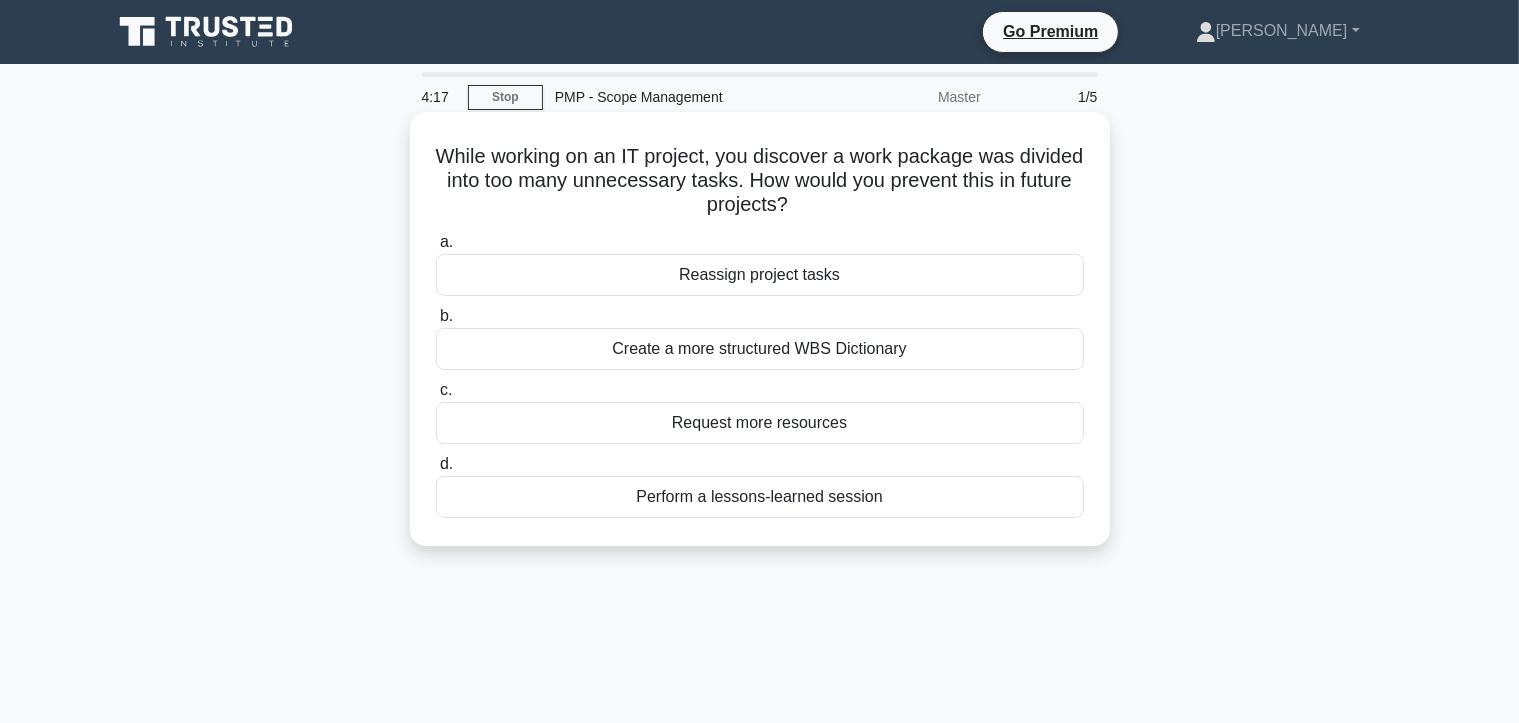 click on "Create a more structured WBS Dictionary" at bounding box center (760, 349) 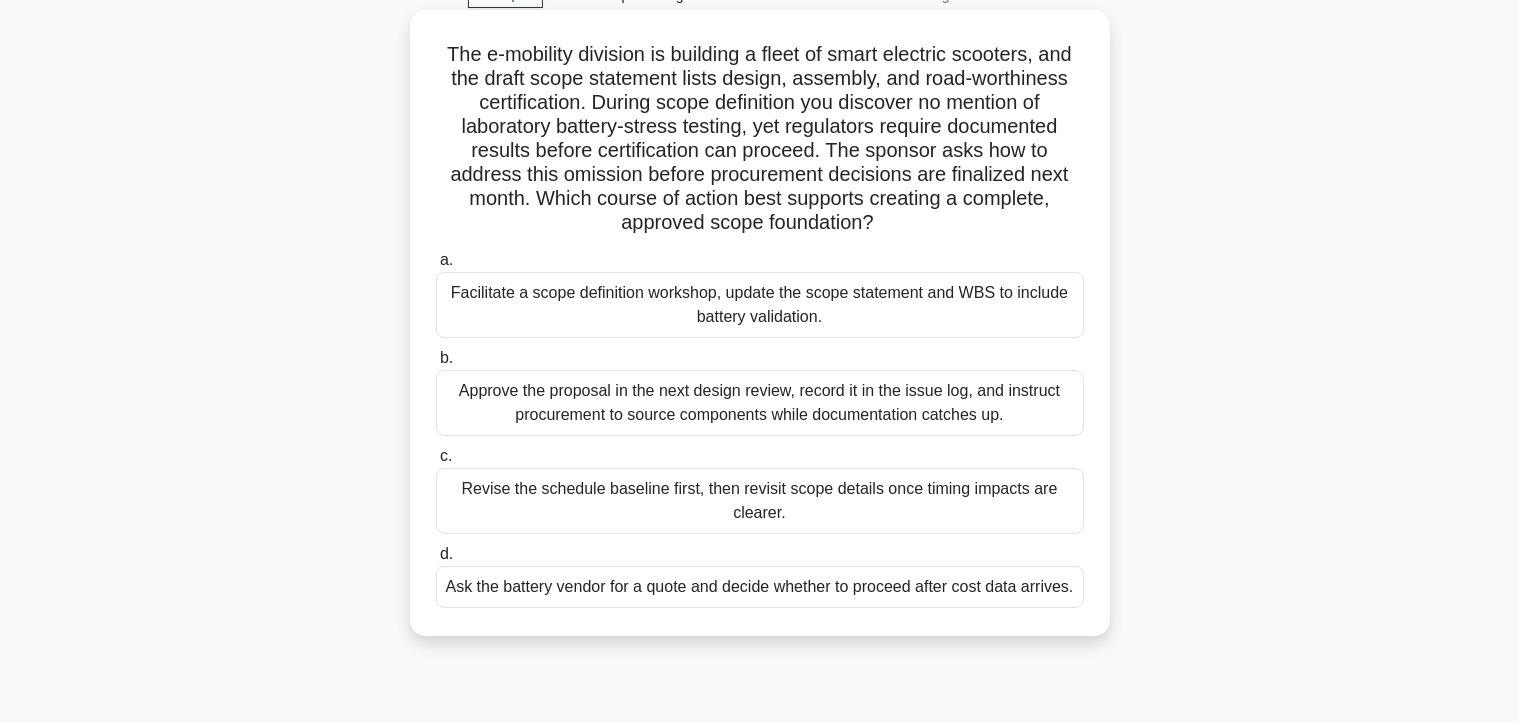 scroll, scrollTop: 186, scrollLeft: 0, axis: vertical 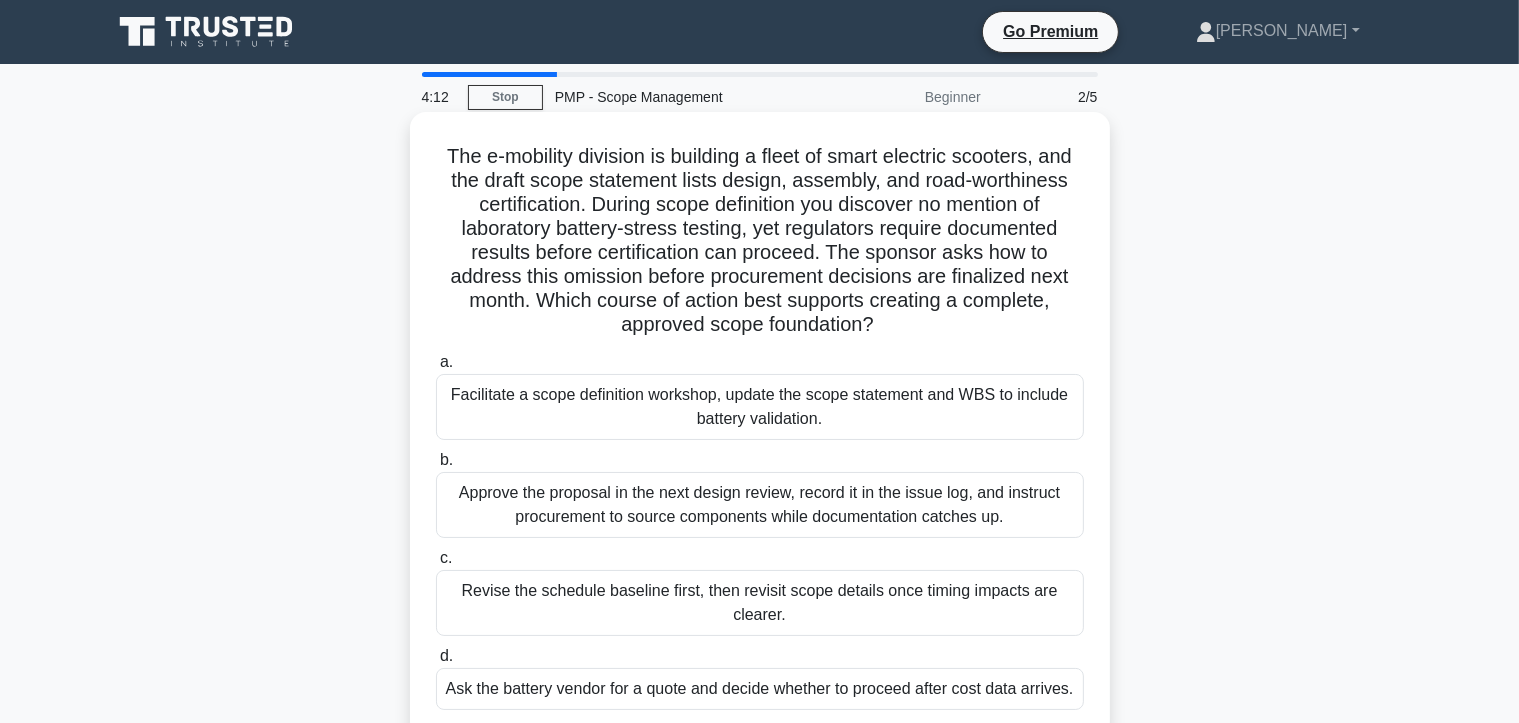 drag, startPoint x: 1072, startPoint y: 506, endPoint x: 440, endPoint y: 161, distance: 720.034 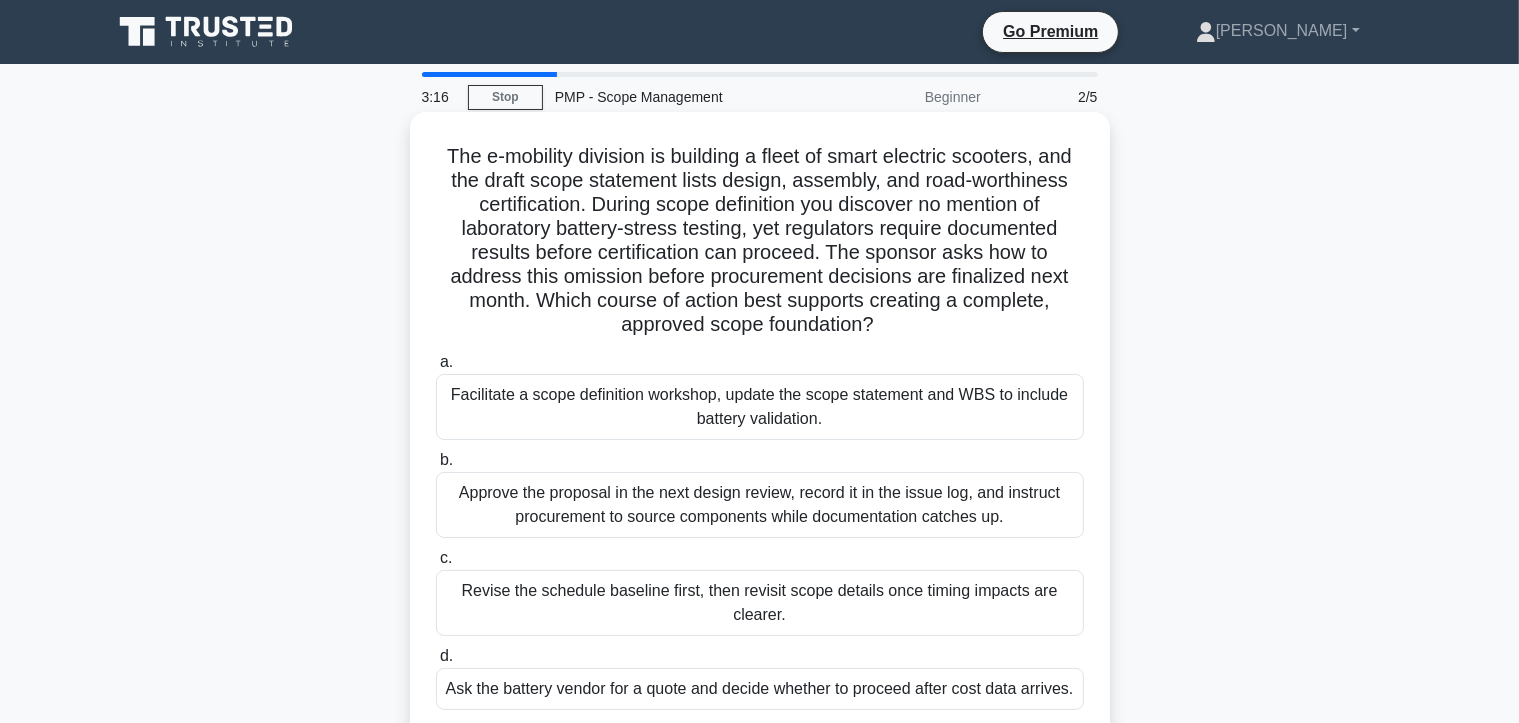click on "Facilitate a scope definition workshop, update the scope statement and WBS to include battery validation." at bounding box center (760, 407) 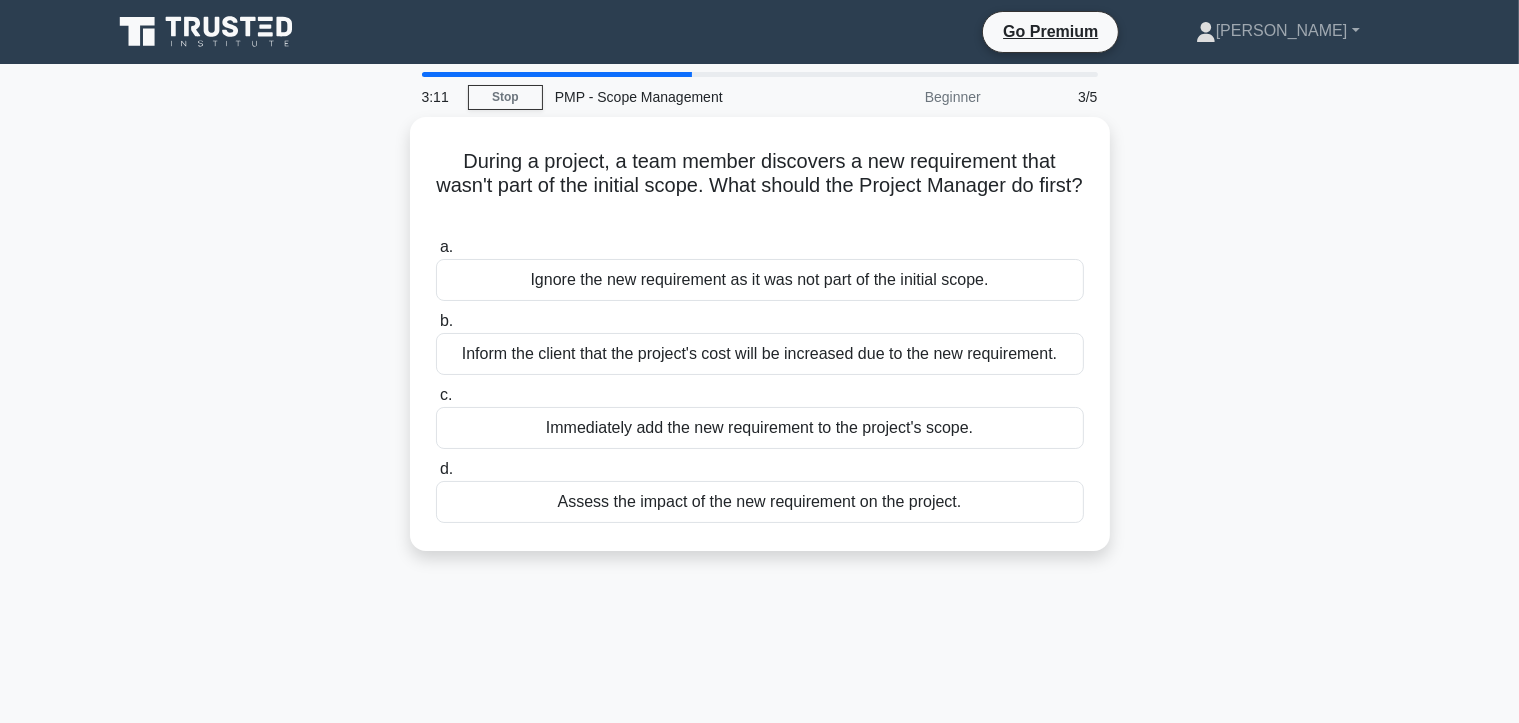 drag, startPoint x: 840, startPoint y: 467, endPoint x: 289, endPoint y: 111, distance: 656.00073 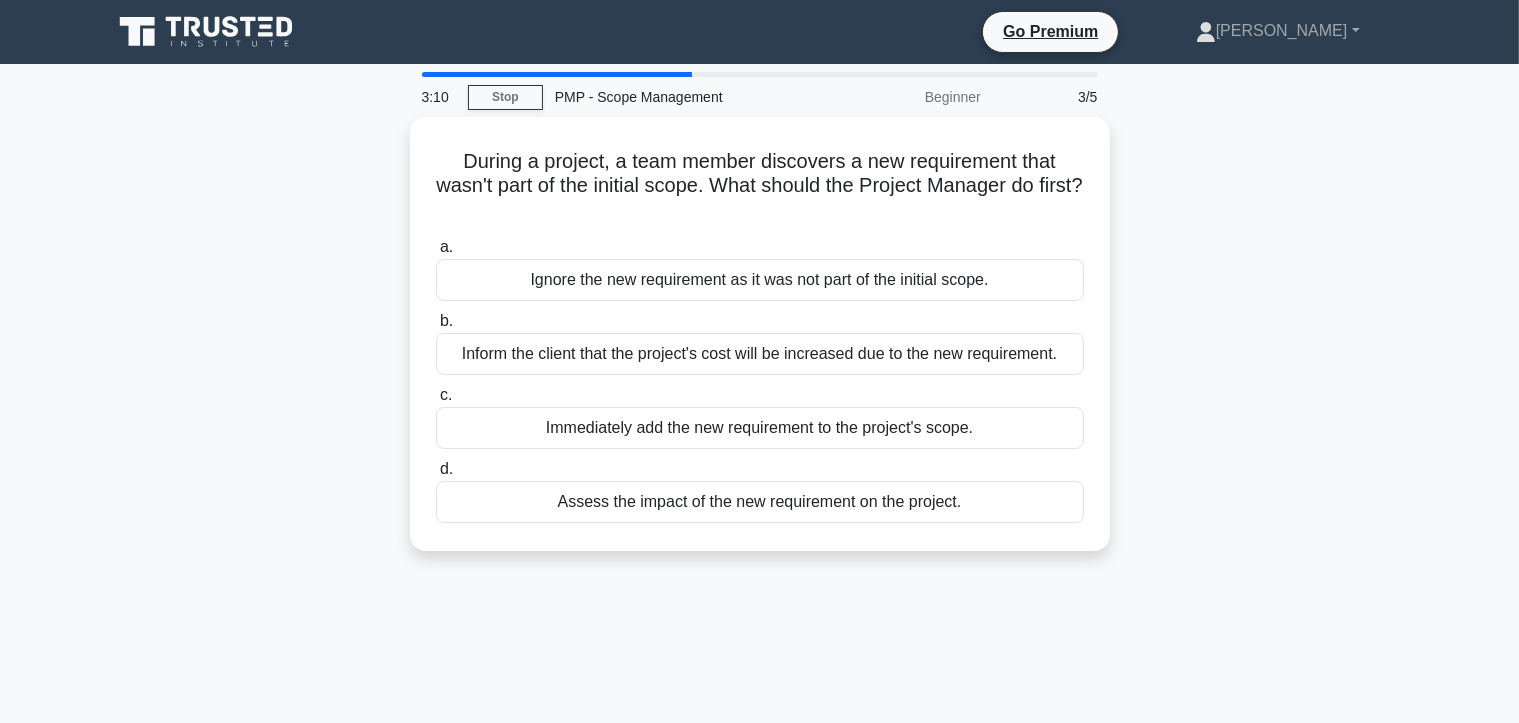 copy on "3:11
Stop
PMP  - Scope Management
Beginner
3/5
During a project, a team member discovers a new requirement that wasn't part of the initial scope. What should the Project Manager do first?
.spinner_0XTQ{transform-origin:center;animation:spinner_y6GP .75s linear infinite}@keyframes spinner_y6GP{100%{transform:rotate(360deg)}}
a.
Ignore the new requirement as it was not part of the initial scope.
b.
Inform the client that the project's cost will be increased due to the new requirement.
c.
Immediately add the new requirement to the project's scope.
d.
Assess the impact of the new requirement on the project." 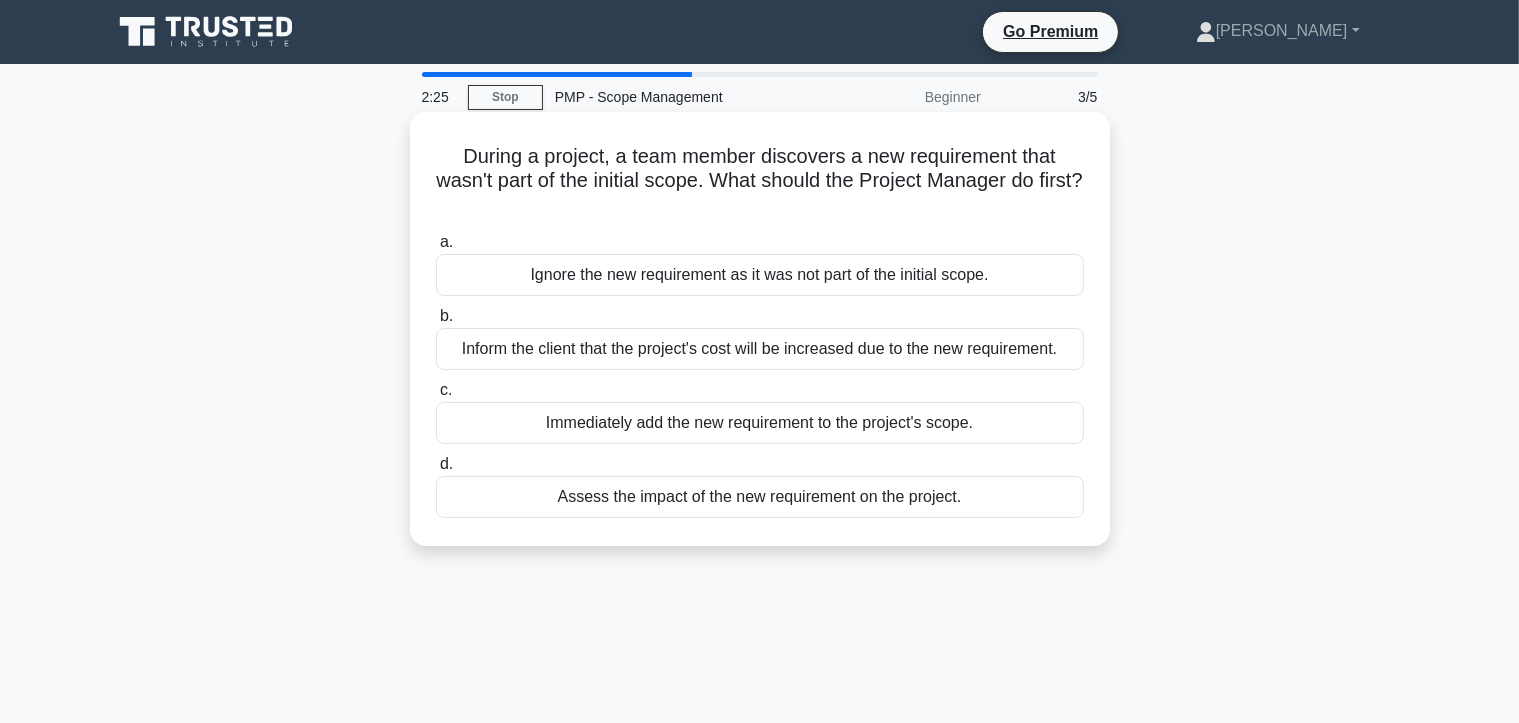 click on "Assess the impact of the new requirement on the project." at bounding box center [760, 497] 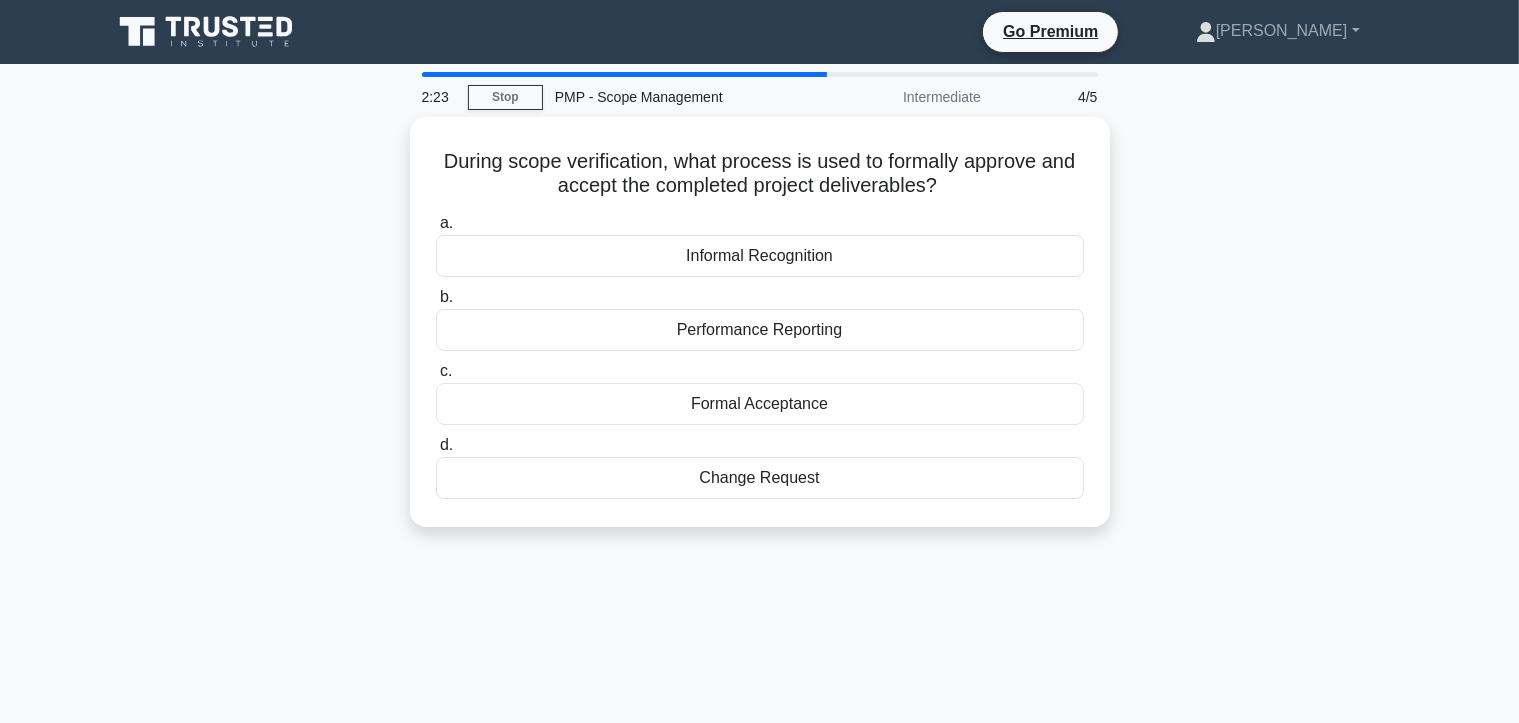 drag, startPoint x: 919, startPoint y: 473, endPoint x: 310, endPoint y: 124, distance: 701.9131 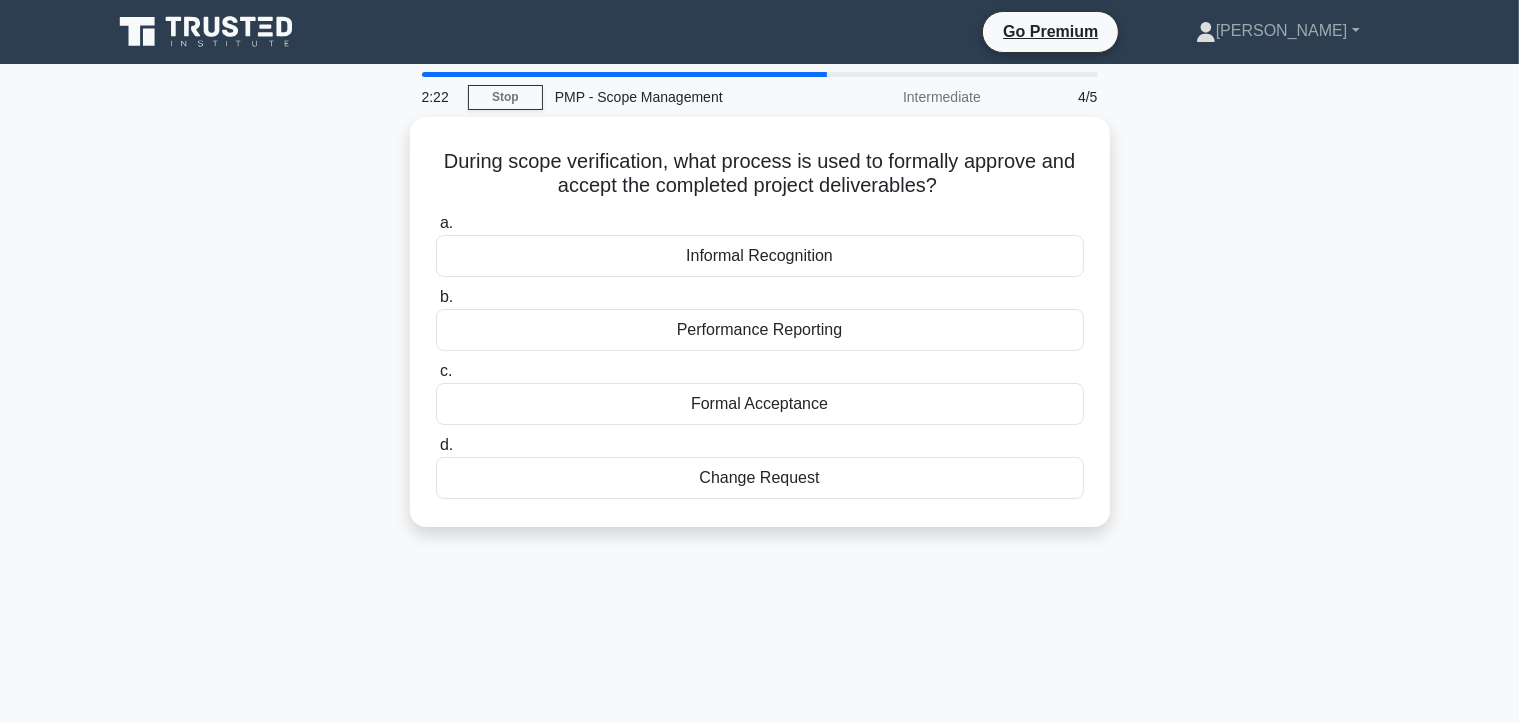 copy on "During scope verification, what process is used to formally approve and accept the completed project deliverables?
.spinner_0XTQ{transform-origin:center;animation:spinner_y6GP .75s linear infinite}@keyframes spinner_y6GP{100%{transform:rotate(360deg)}}
a.
Informal Recognition
b.
Performance Reporting
c.
Formal Acceptance
d.
Change Request" 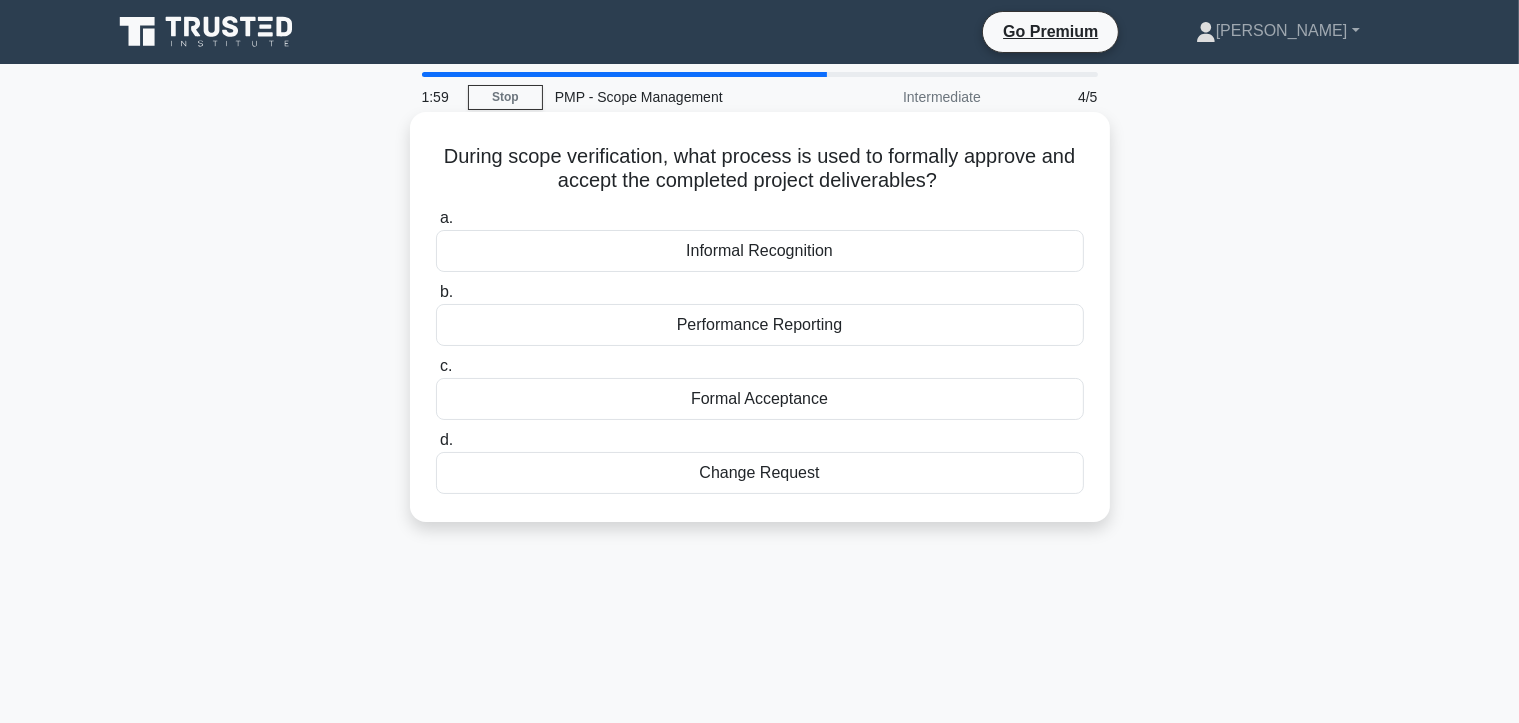 click on "Formal Acceptance" at bounding box center [760, 399] 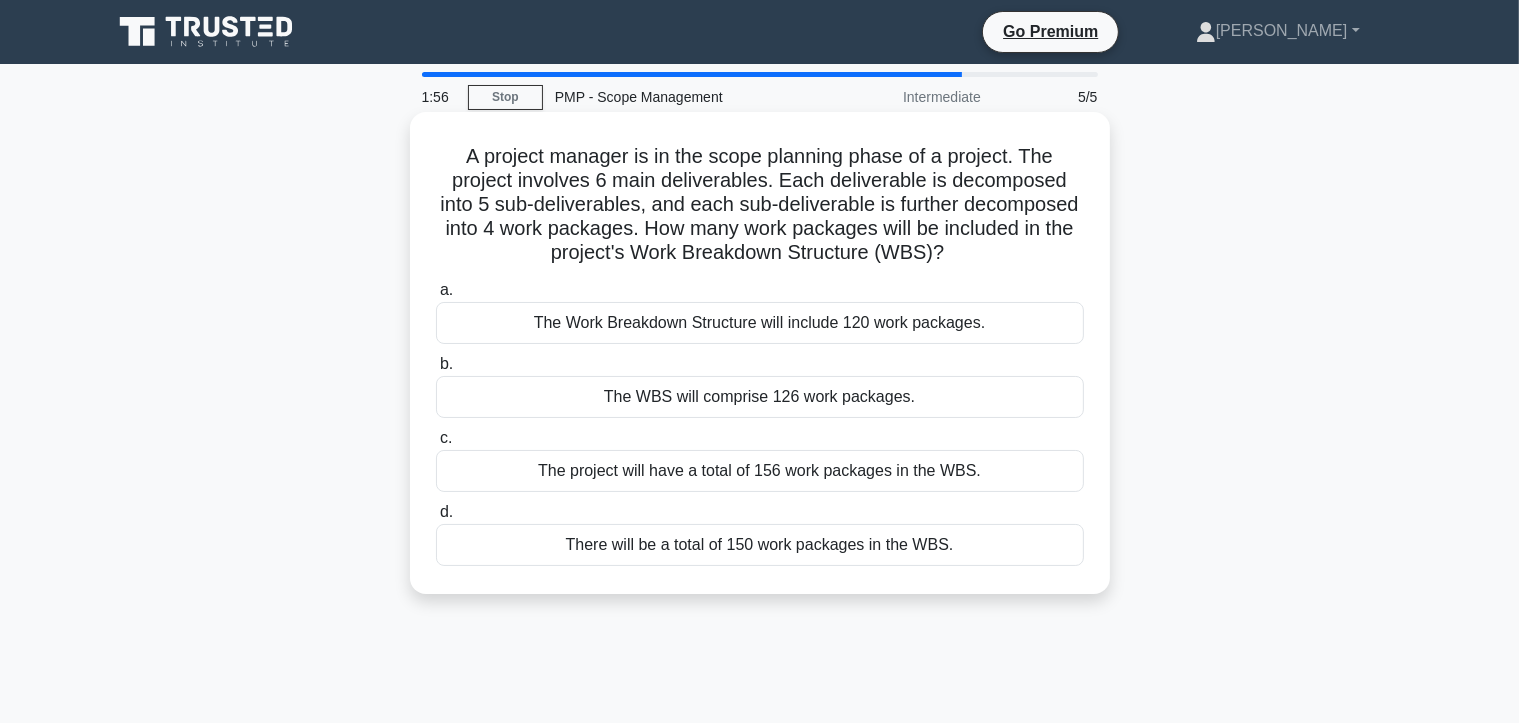 drag, startPoint x: 1006, startPoint y: 545, endPoint x: 415, endPoint y: 134, distance: 719.8625 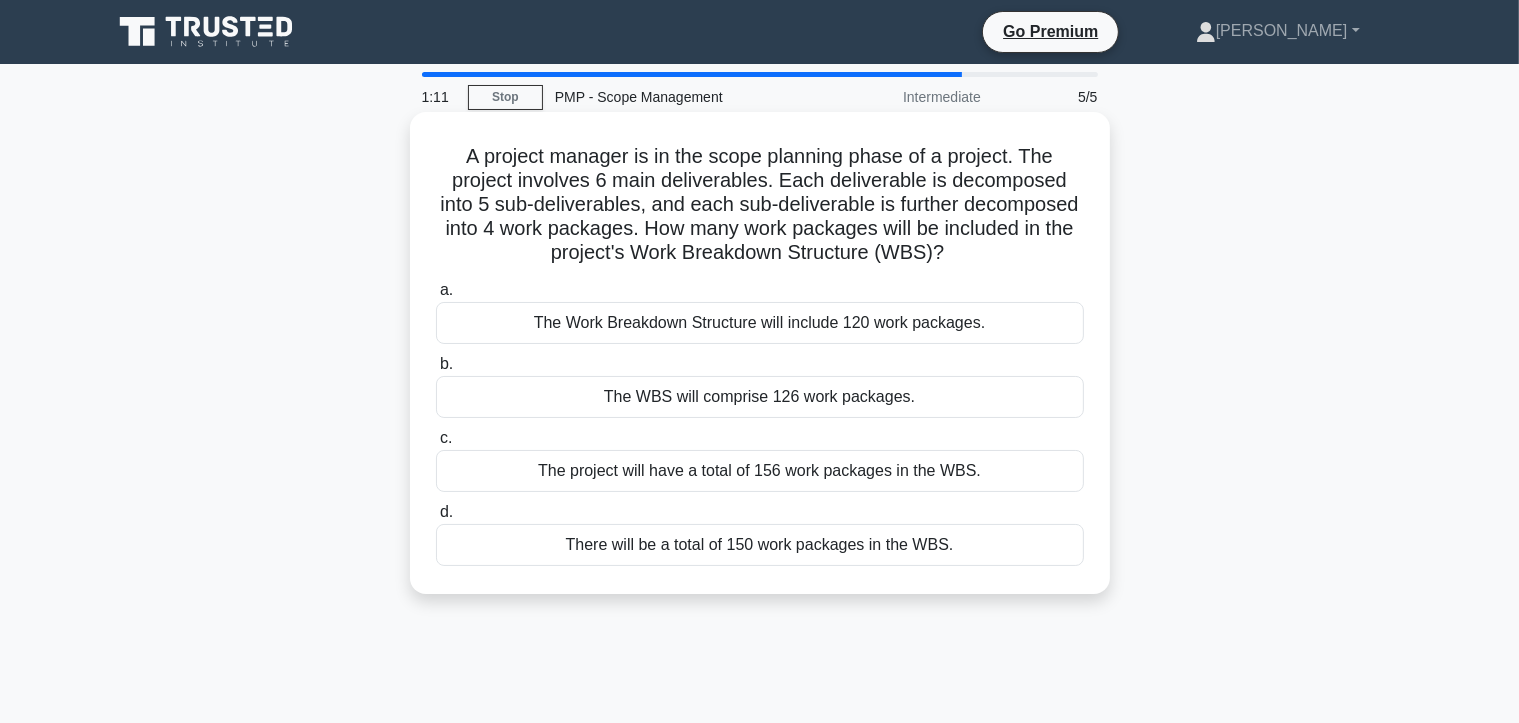 click on "The Work Breakdown Structure will include 120 work packages." at bounding box center [760, 323] 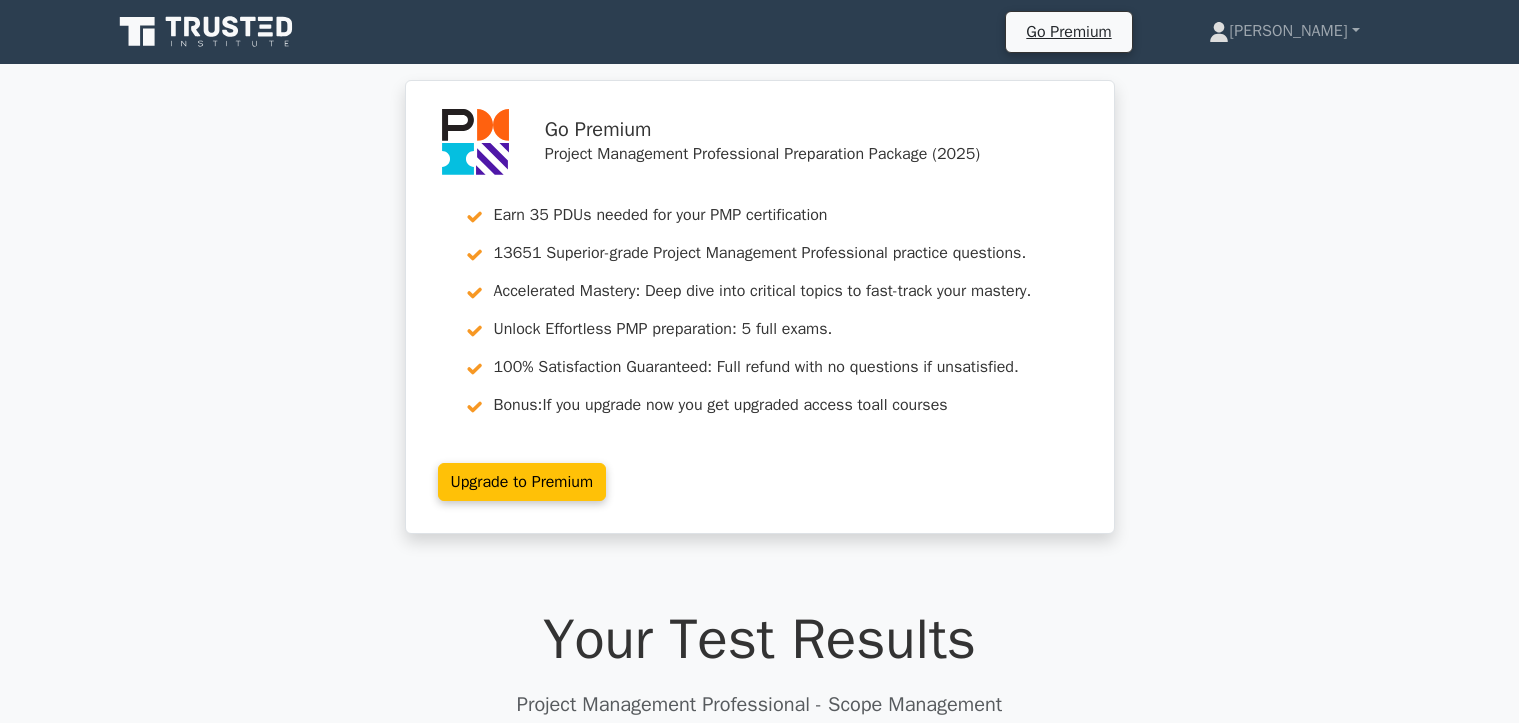scroll, scrollTop: 281, scrollLeft: 0, axis: vertical 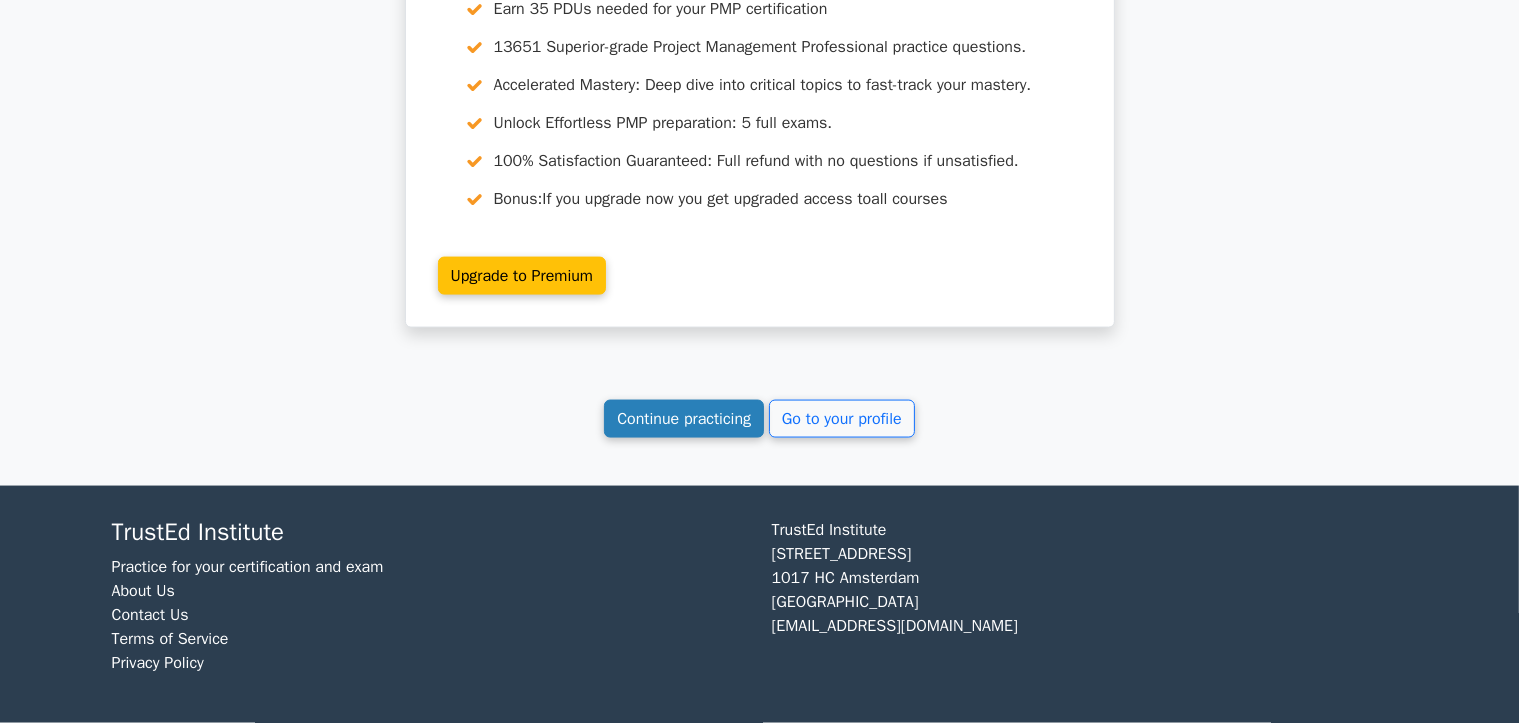 click on "Continue practicing" at bounding box center [684, 419] 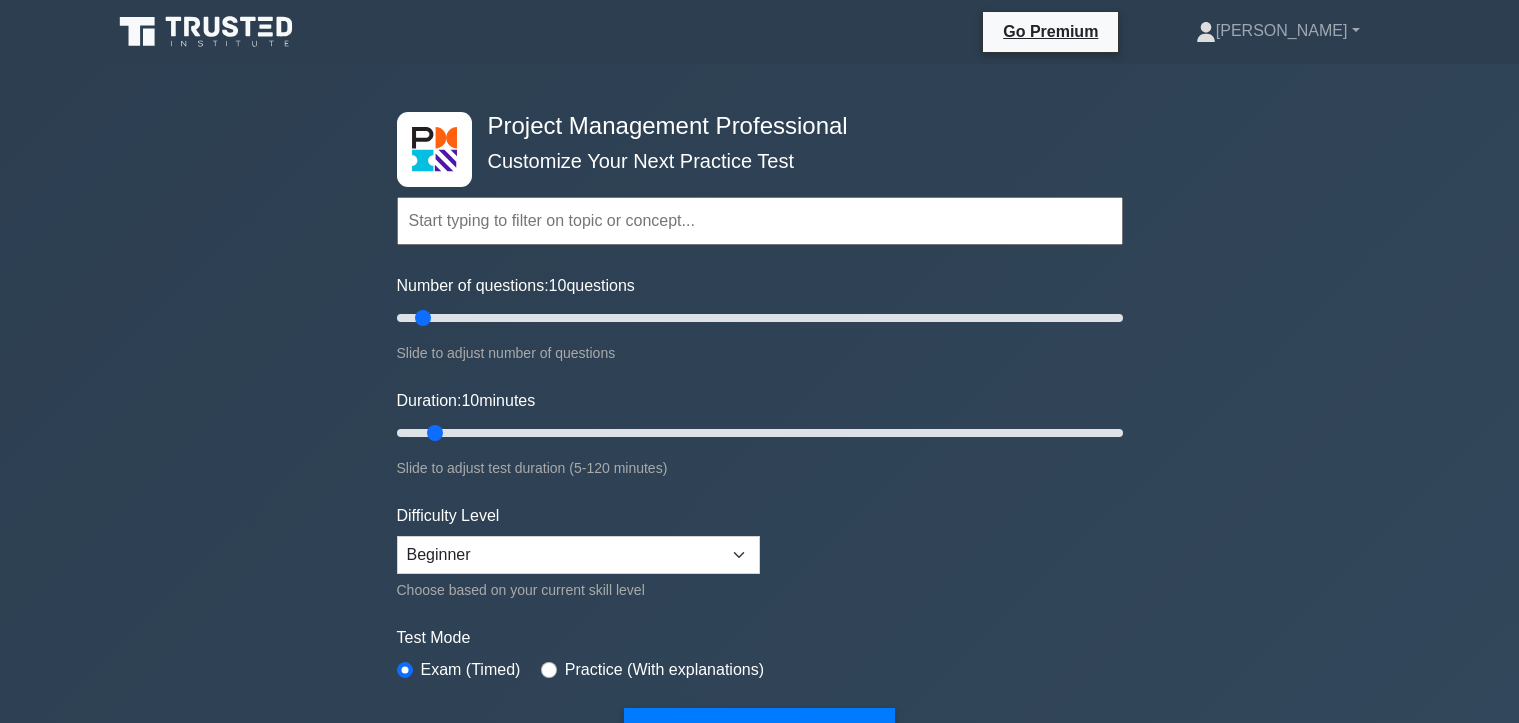 scroll, scrollTop: 0, scrollLeft: 0, axis: both 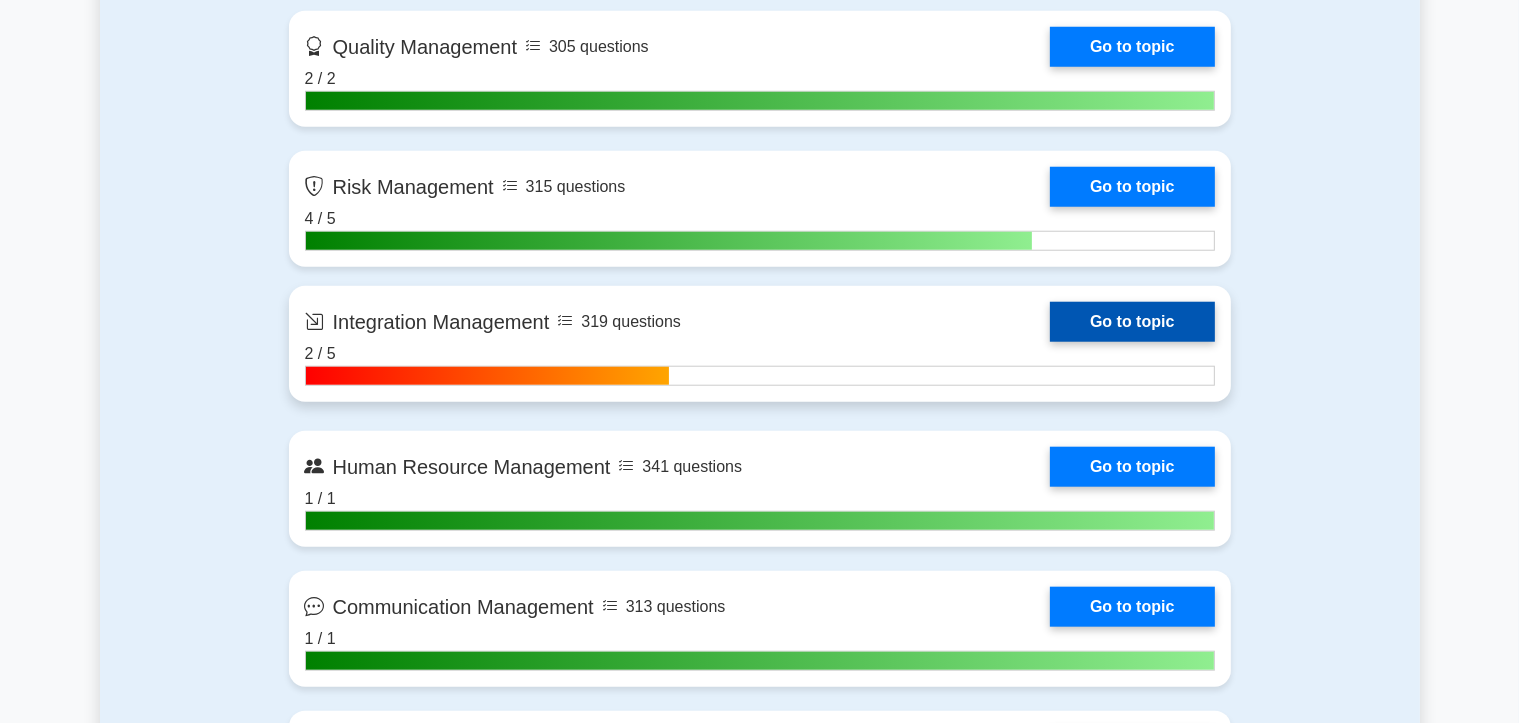 click on "Go to topic" at bounding box center (1132, 322) 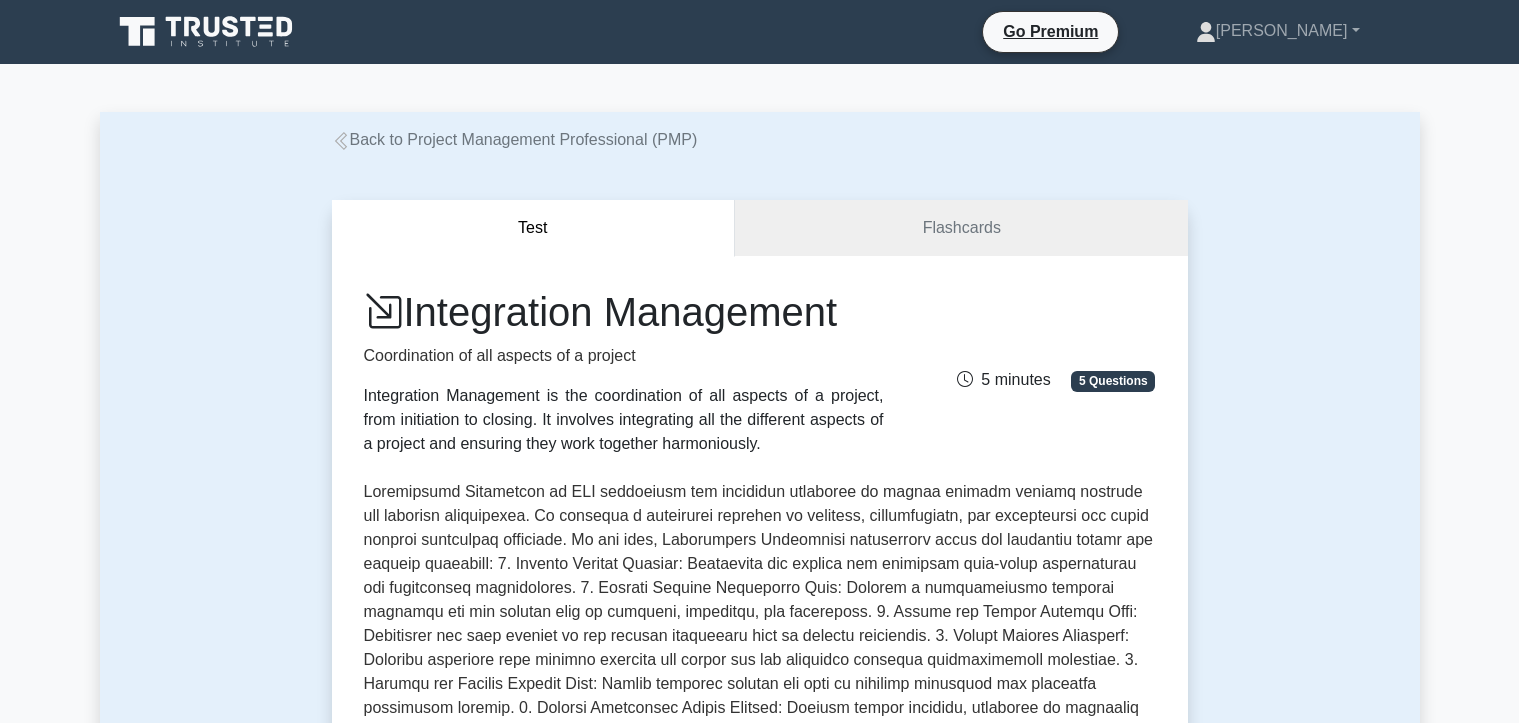 scroll, scrollTop: 0, scrollLeft: 0, axis: both 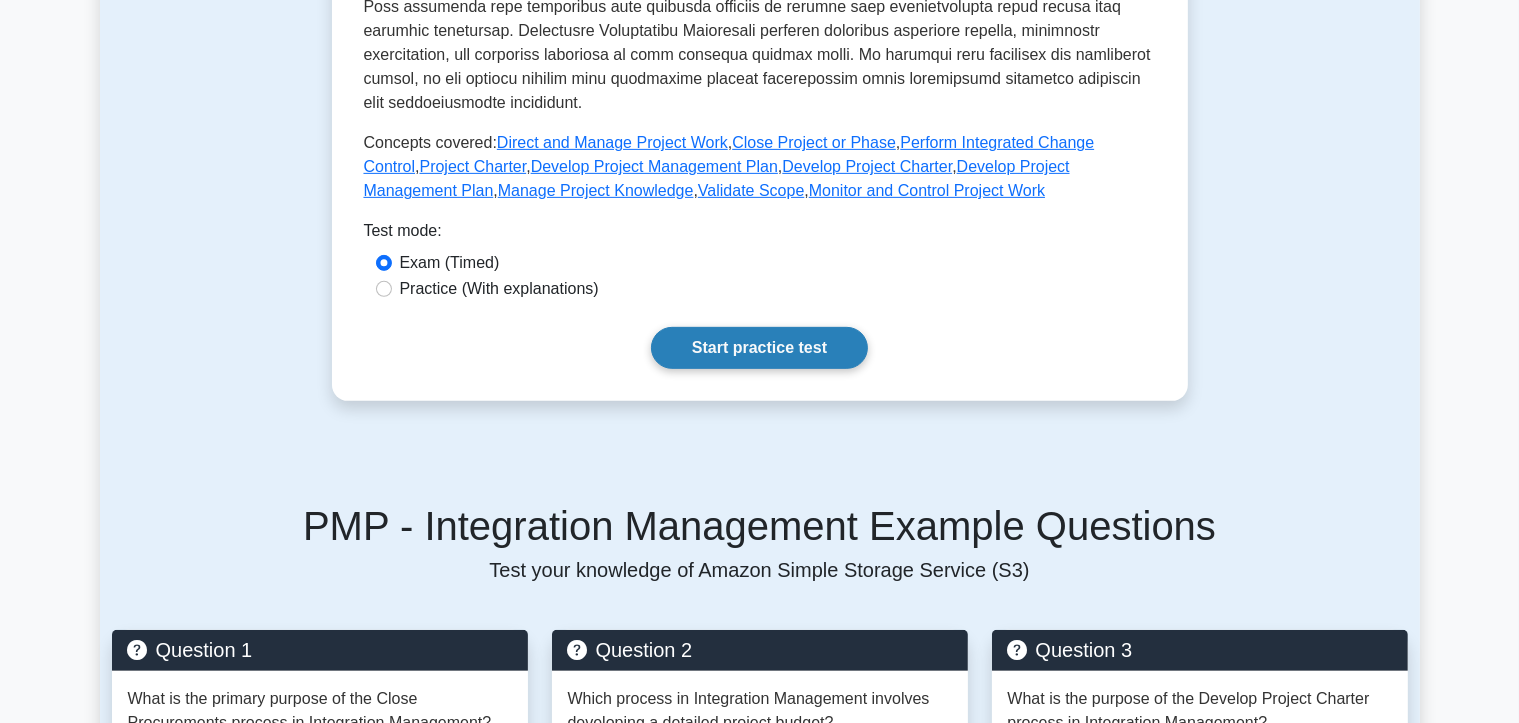 click on "Start practice test" at bounding box center [759, 348] 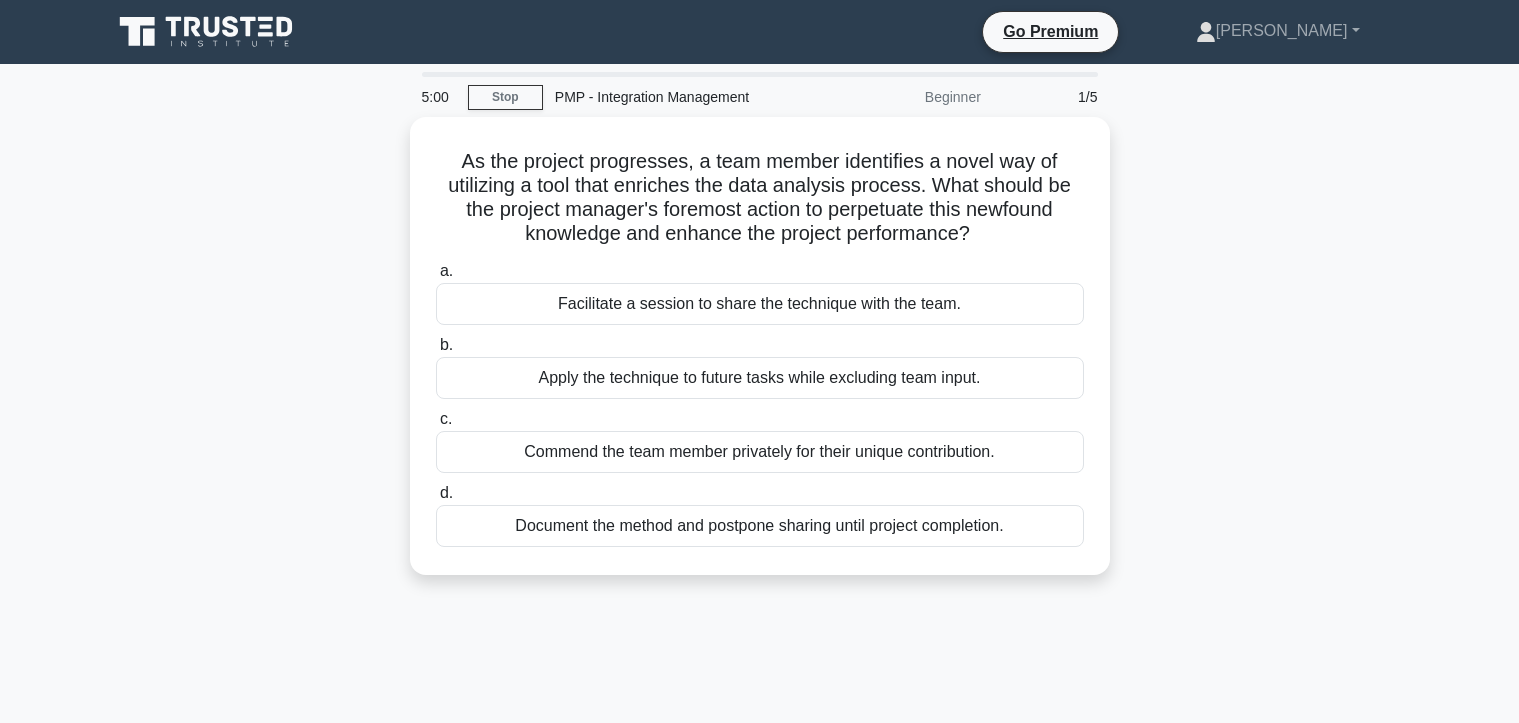 scroll, scrollTop: 0, scrollLeft: 0, axis: both 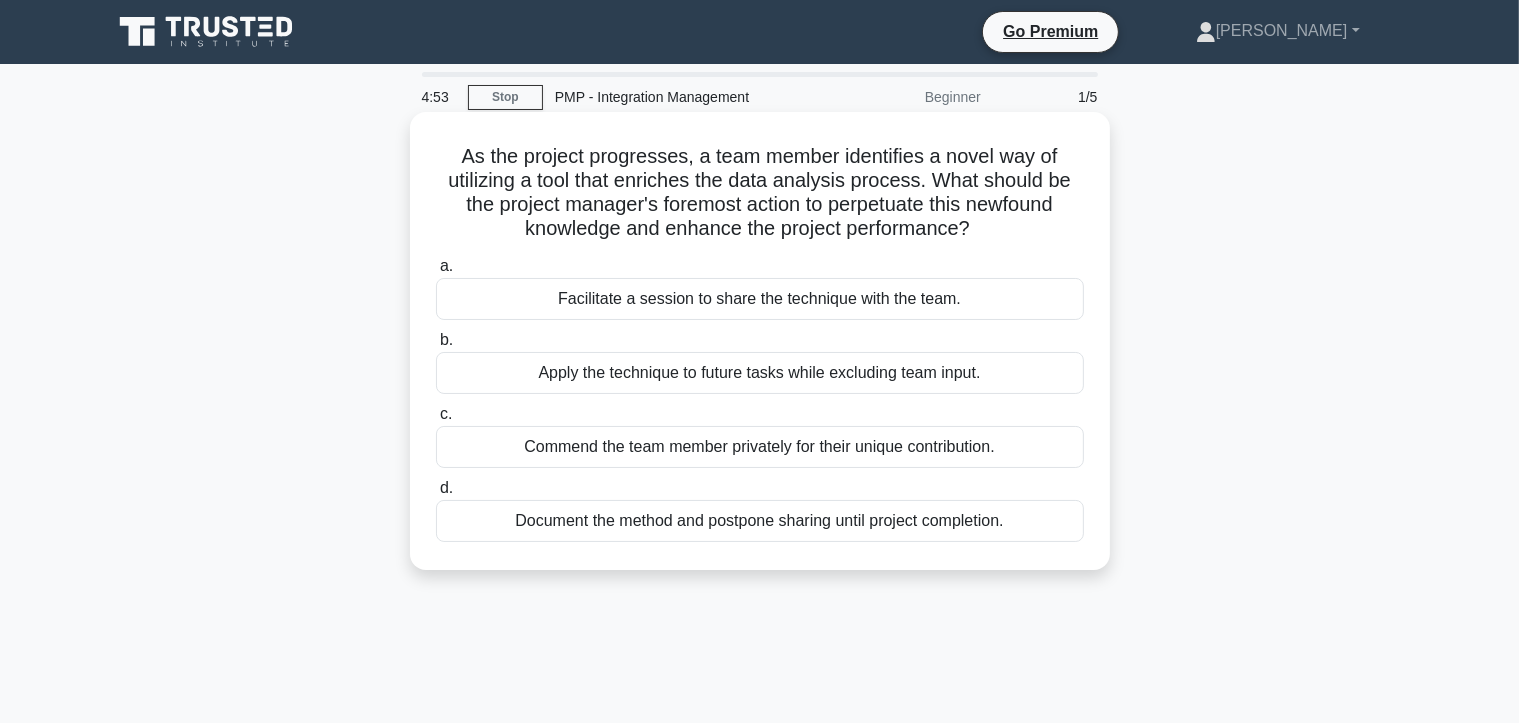 drag, startPoint x: 1036, startPoint y: 531, endPoint x: 418, endPoint y: 154, distance: 723.91504 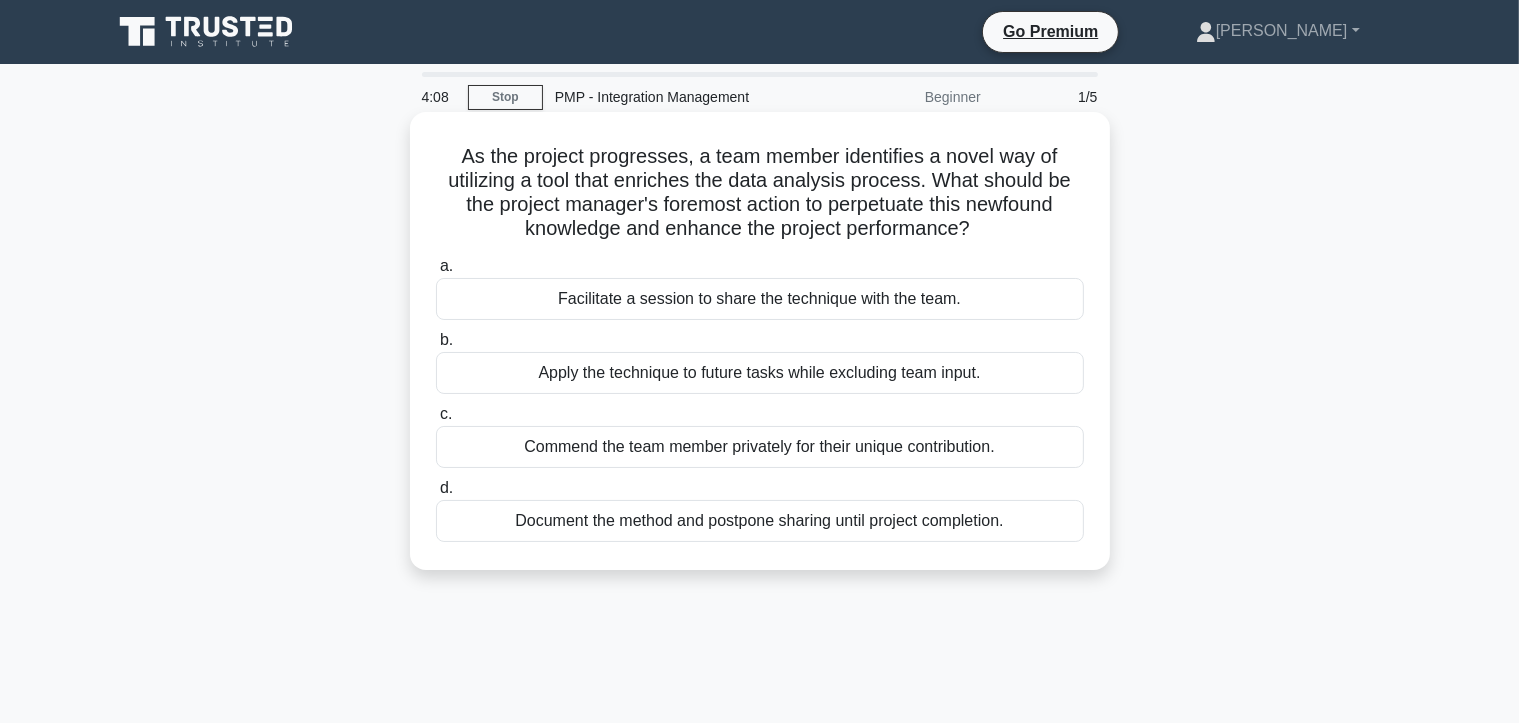 click on "Facilitate a session to share the technique with the team." at bounding box center (760, 299) 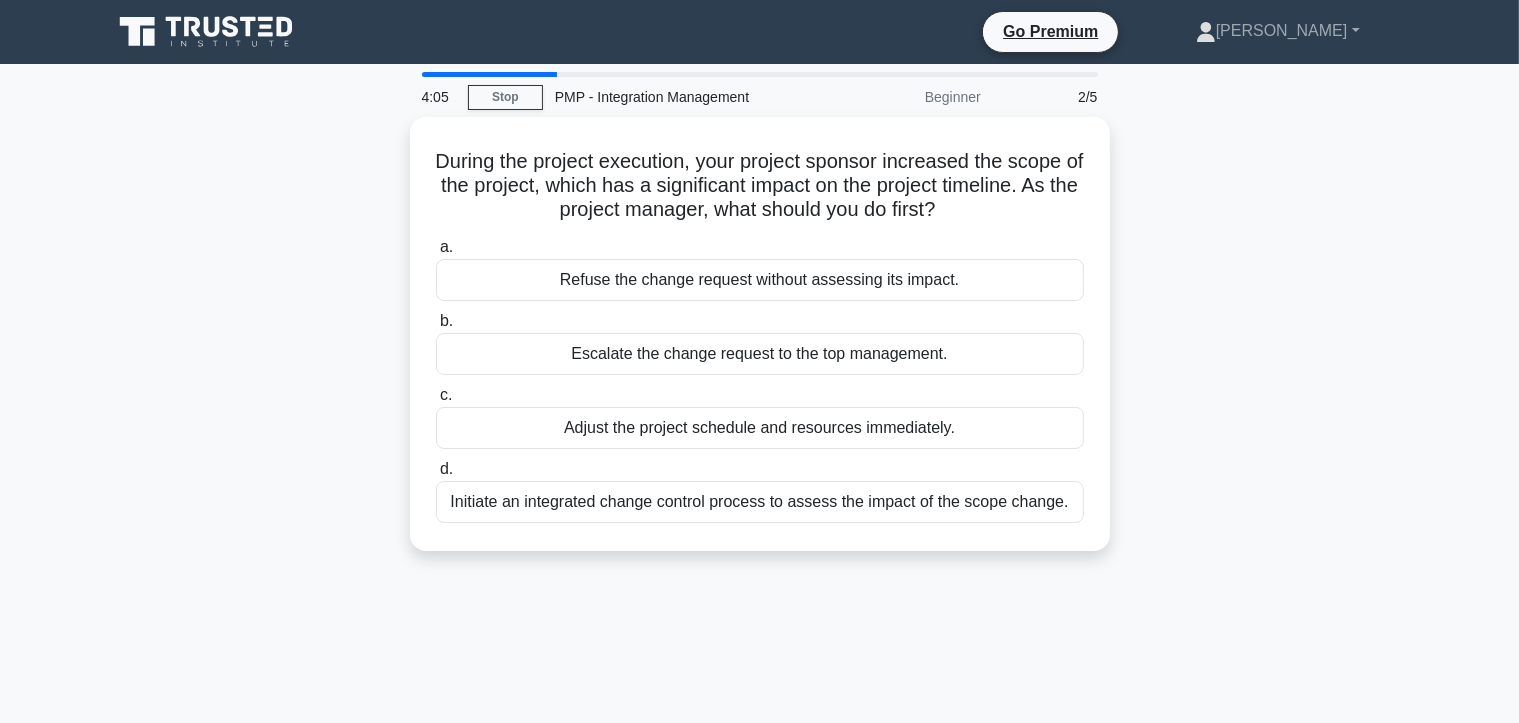 drag, startPoint x: 1060, startPoint y: 503, endPoint x: 329, endPoint y: 146, distance: 813.517 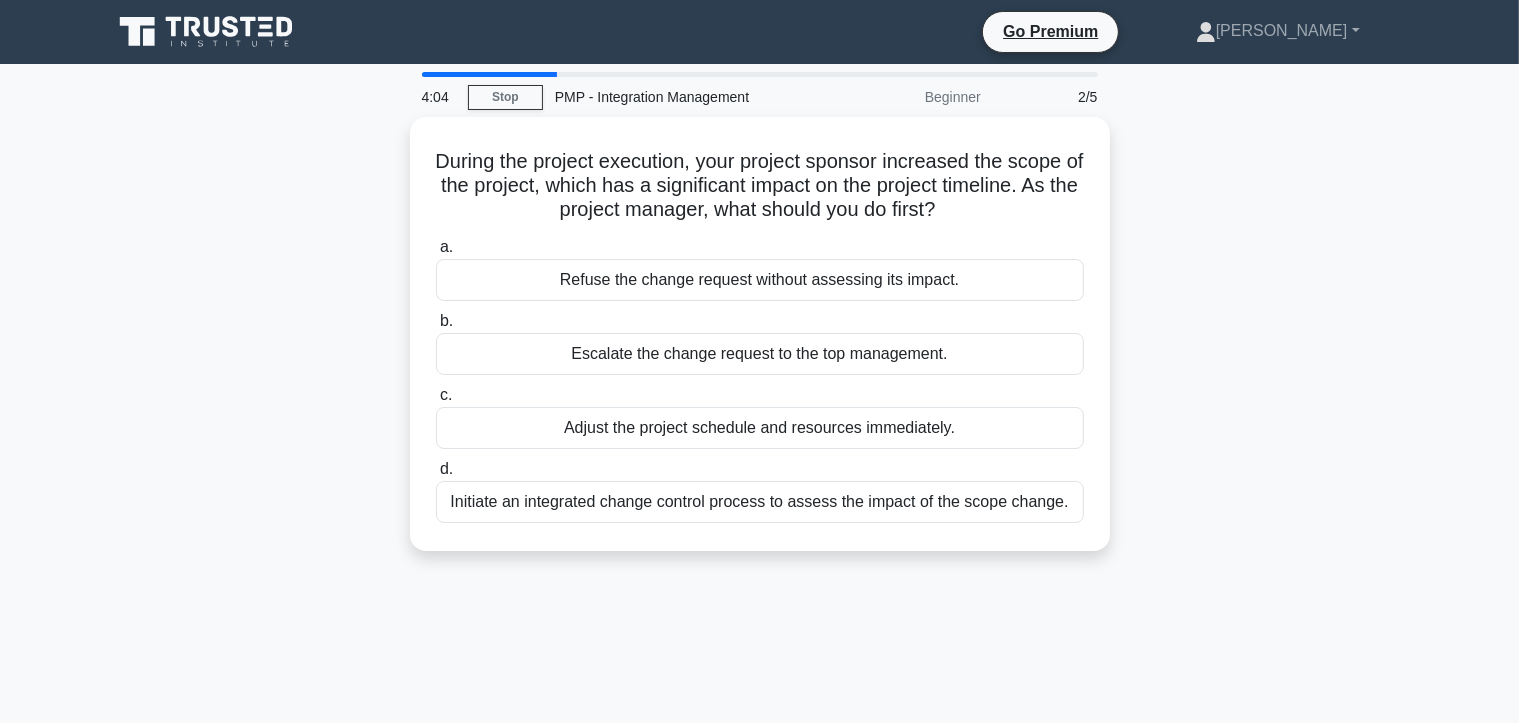 copy on "During the project execution, your project sponsor increased the scope of the project, which has a significant impact on the project timeline. As the project manager, what should you do first?
.spinner_0XTQ{transform-origin:center;animation:spinner_y6GP .75s linear infinite}@keyframes spinner_y6GP{100%{transform:rotate(360deg)}}
a.
Refuse the change request without assessing its impact.
b.
Escalate the change request to the top management.
c.
Adjust the project schedule and resources immediately.
d.
Initiate an integrated change control process to assess the impact of the scope change" 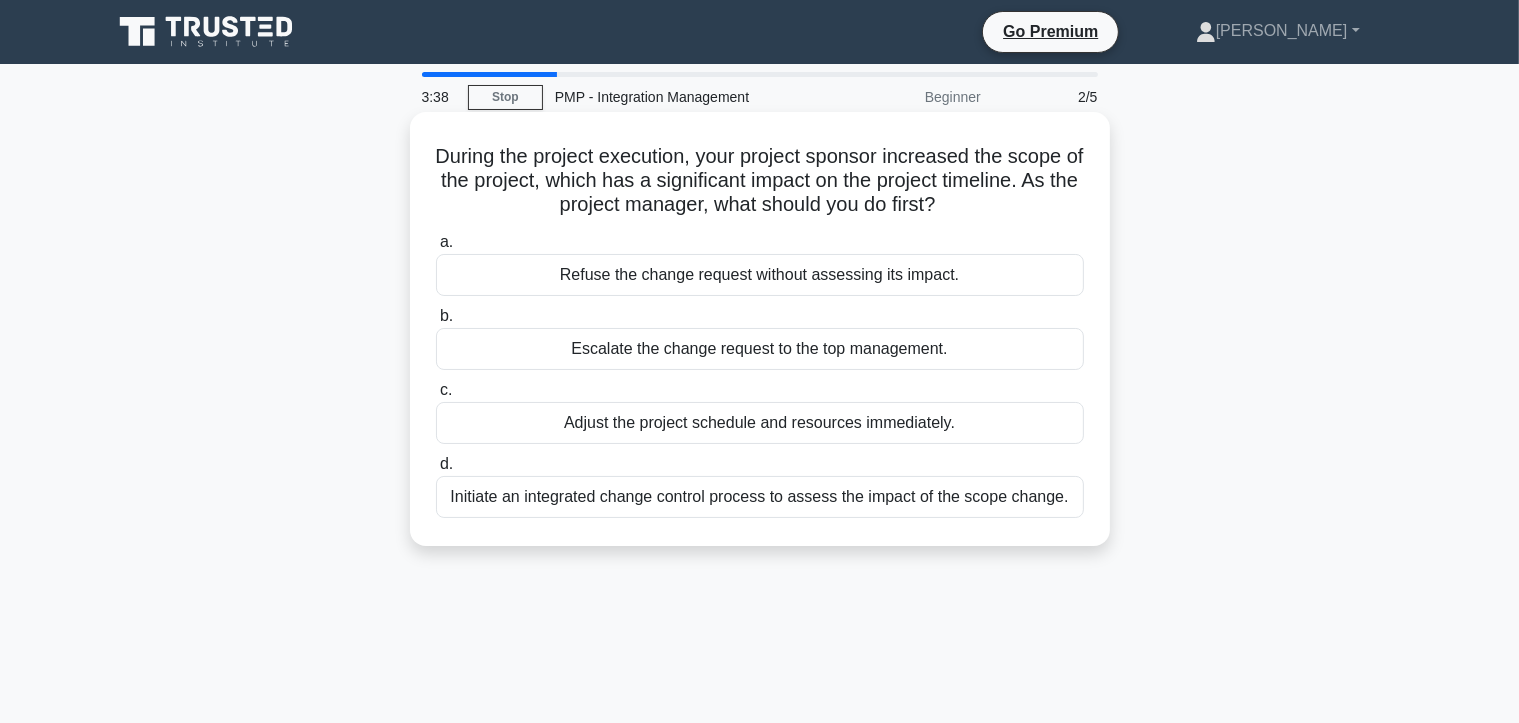 click on "Initiate an integrated change control process to assess the impact of the scope change." at bounding box center (760, 497) 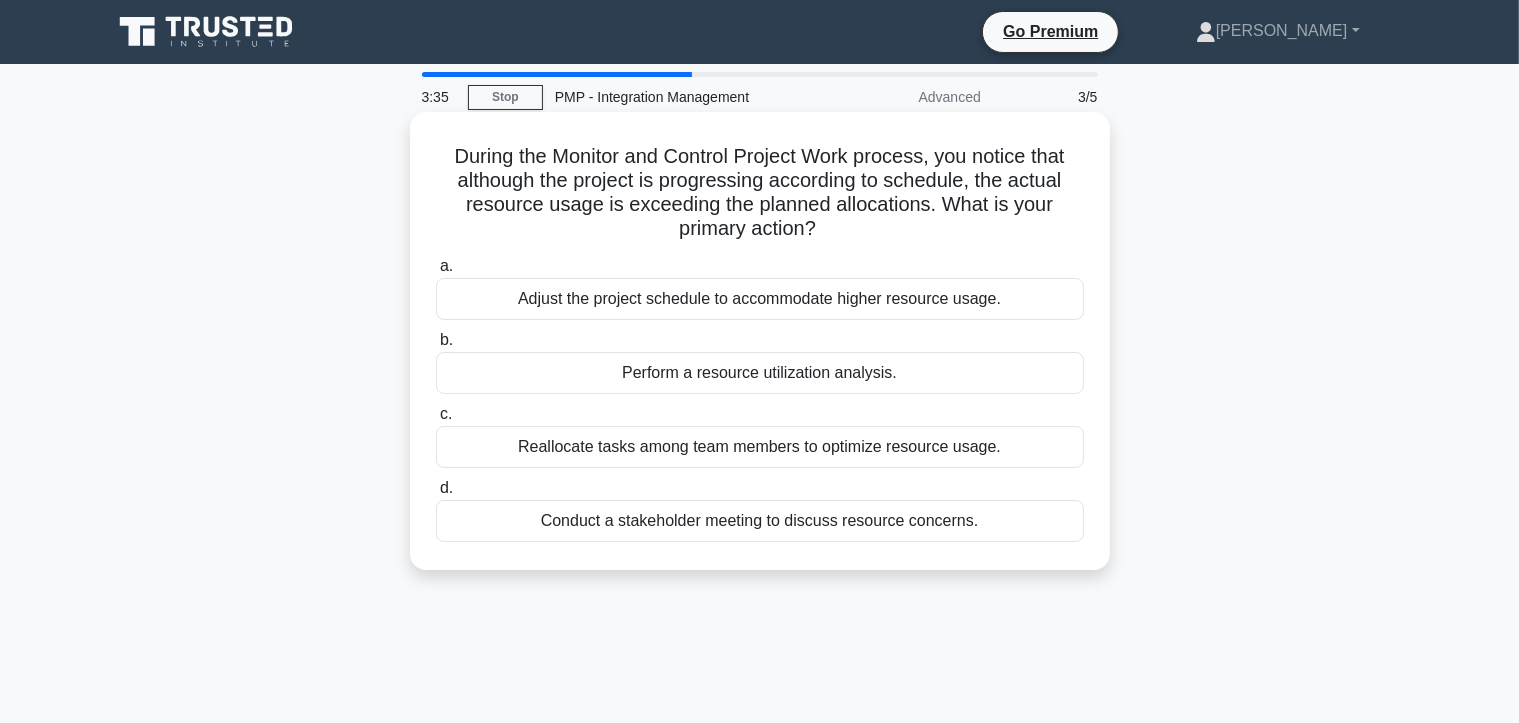 drag, startPoint x: 1011, startPoint y: 522, endPoint x: 420, endPoint y: 144, distance: 701.54474 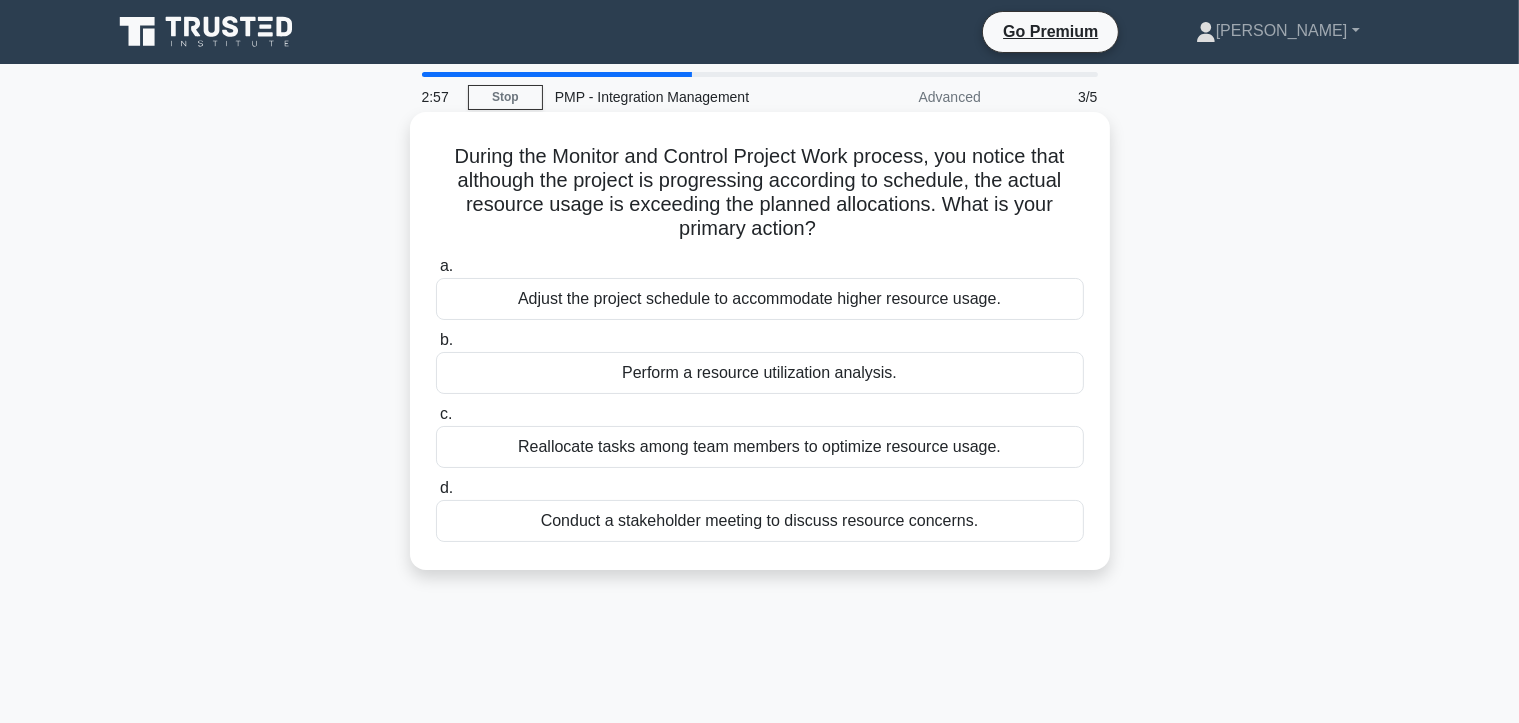 click on "Perform a resource utilization analysis." at bounding box center [760, 373] 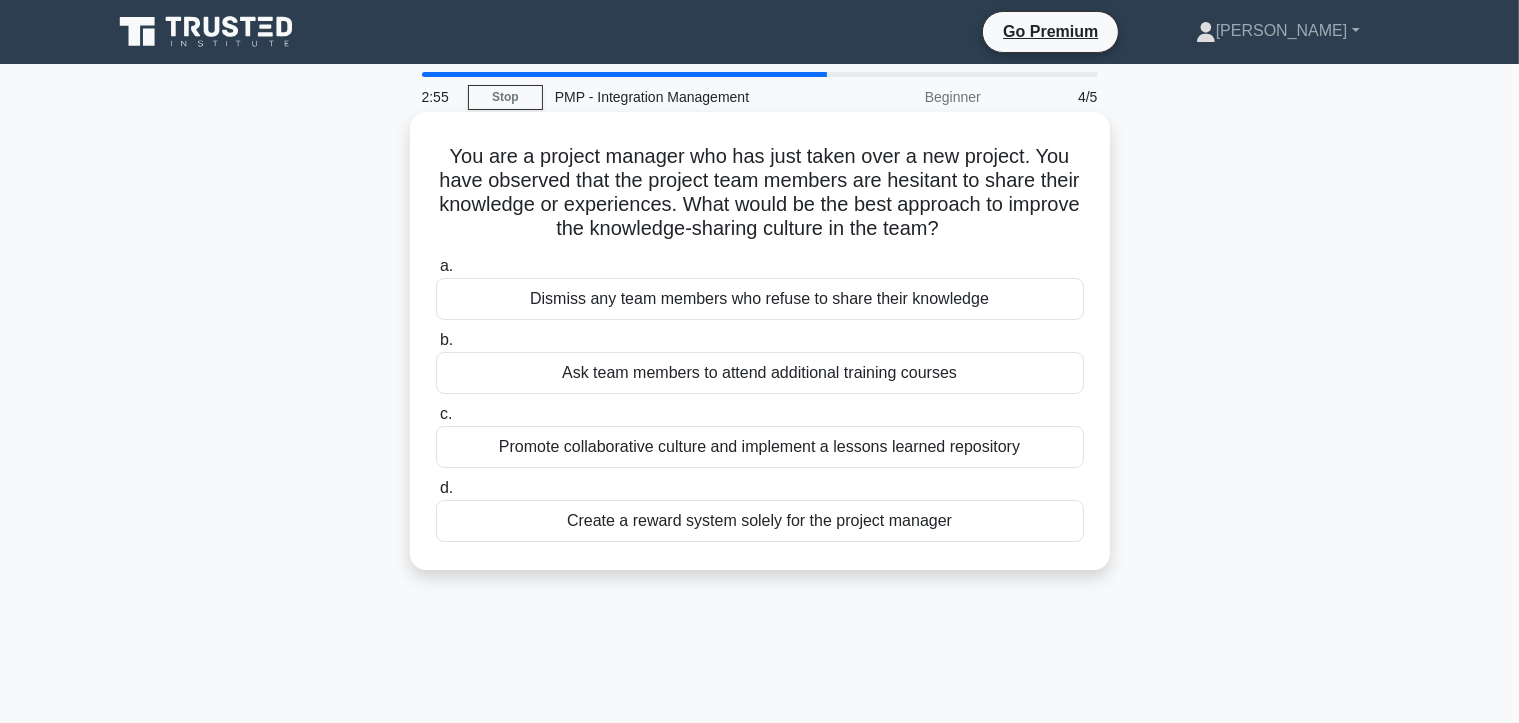 drag, startPoint x: 980, startPoint y: 518, endPoint x: 440, endPoint y: 154, distance: 651.22656 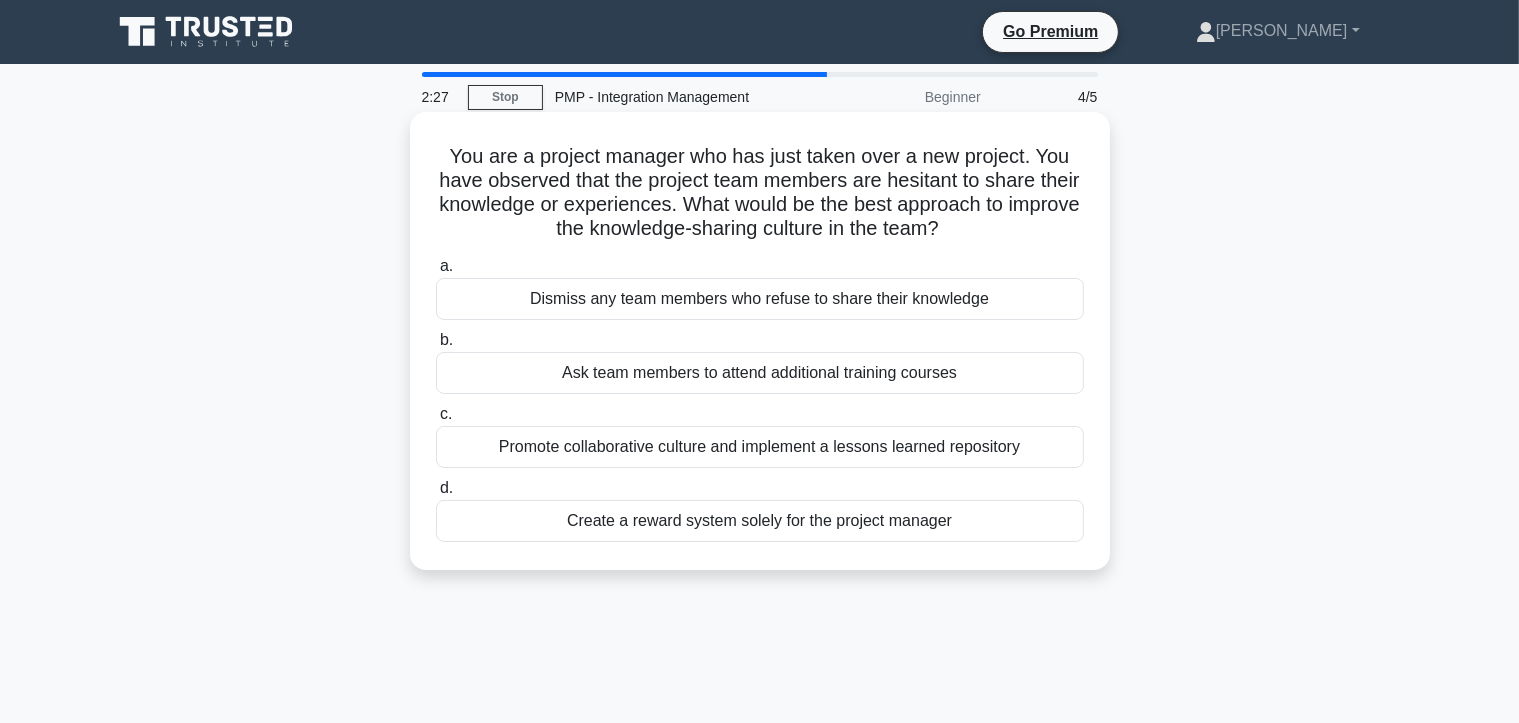 click on "Promote collaborative culture and implement a lessons learned repository" at bounding box center (760, 447) 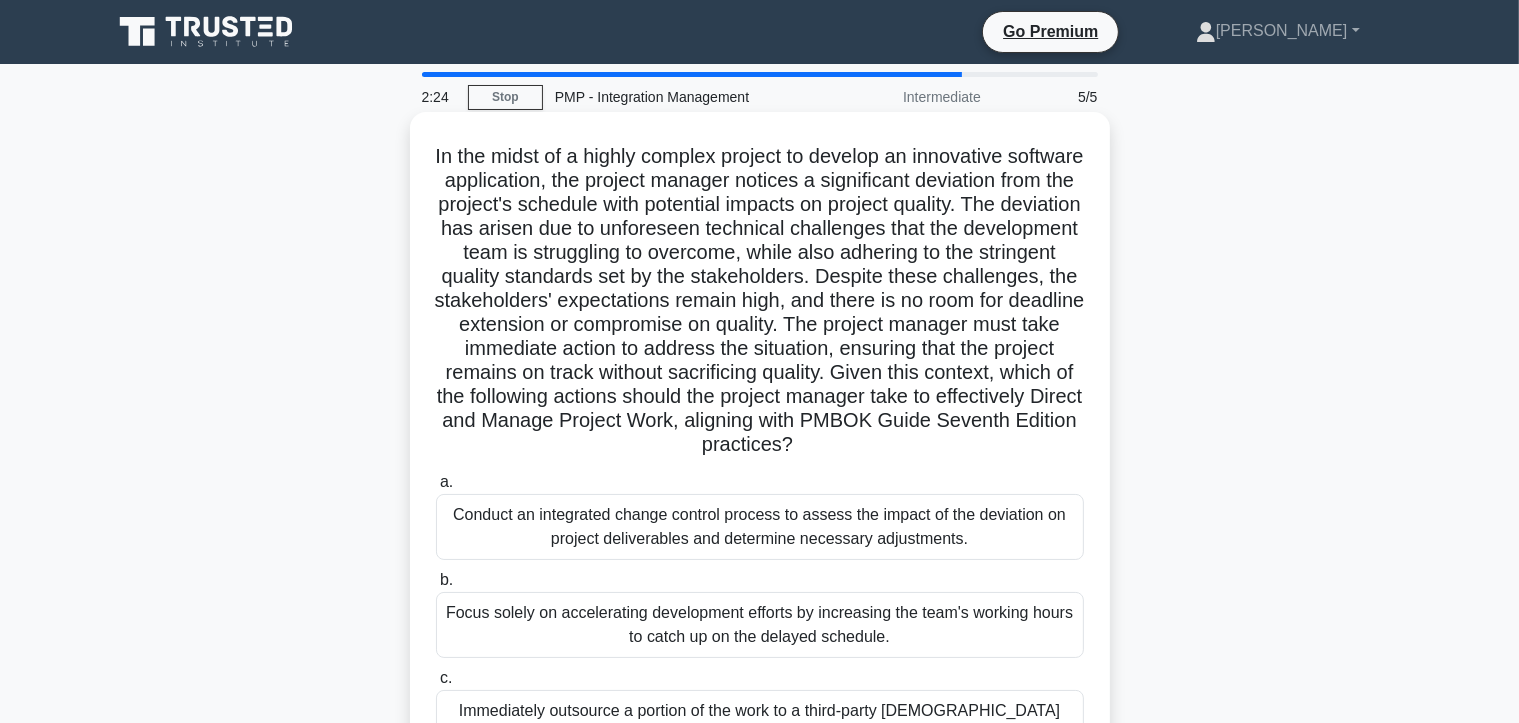 scroll, scrollTop: 280, scrollLeft: 0, axis: vertical 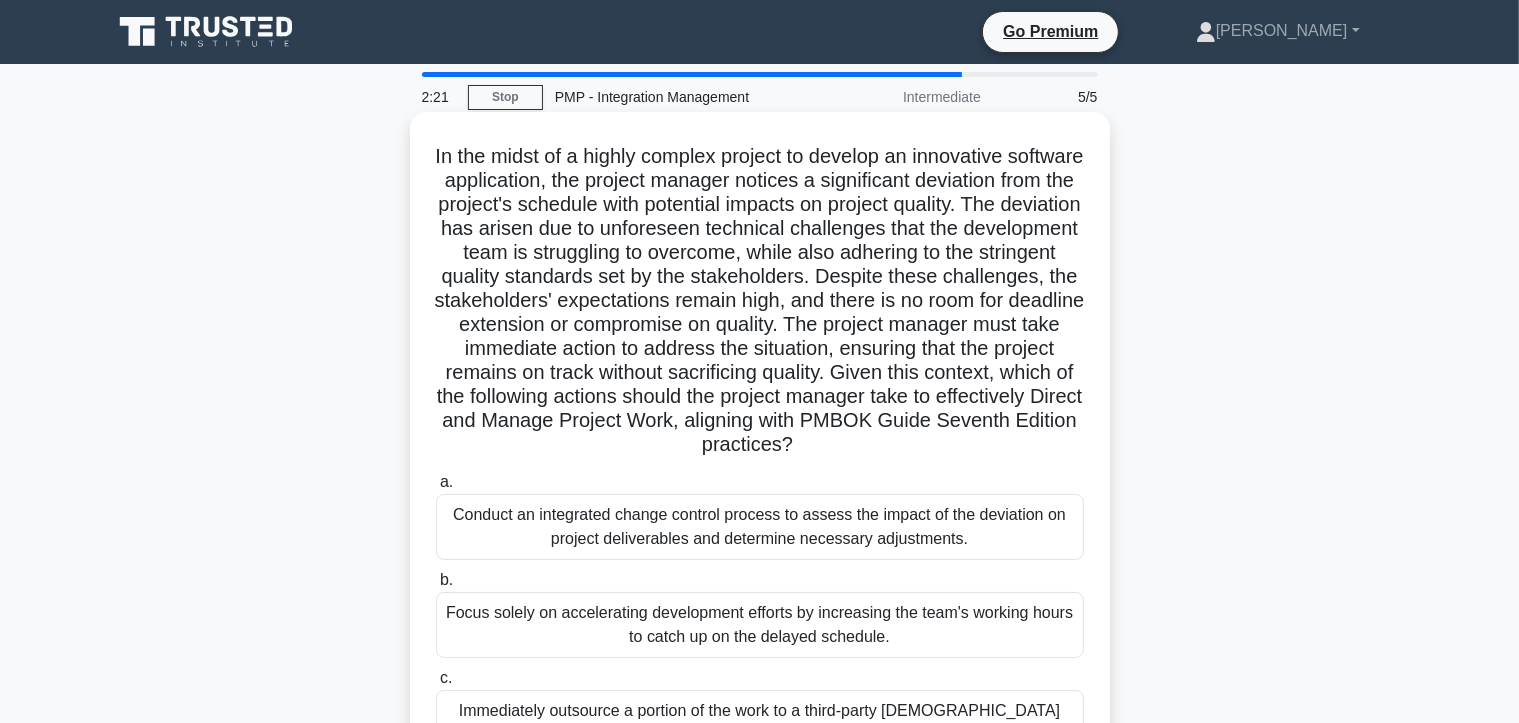 drag, startPoint x: 982, startPoint y: 555, endPoint x: 442, endPoint y: 137, distance: 682.8792 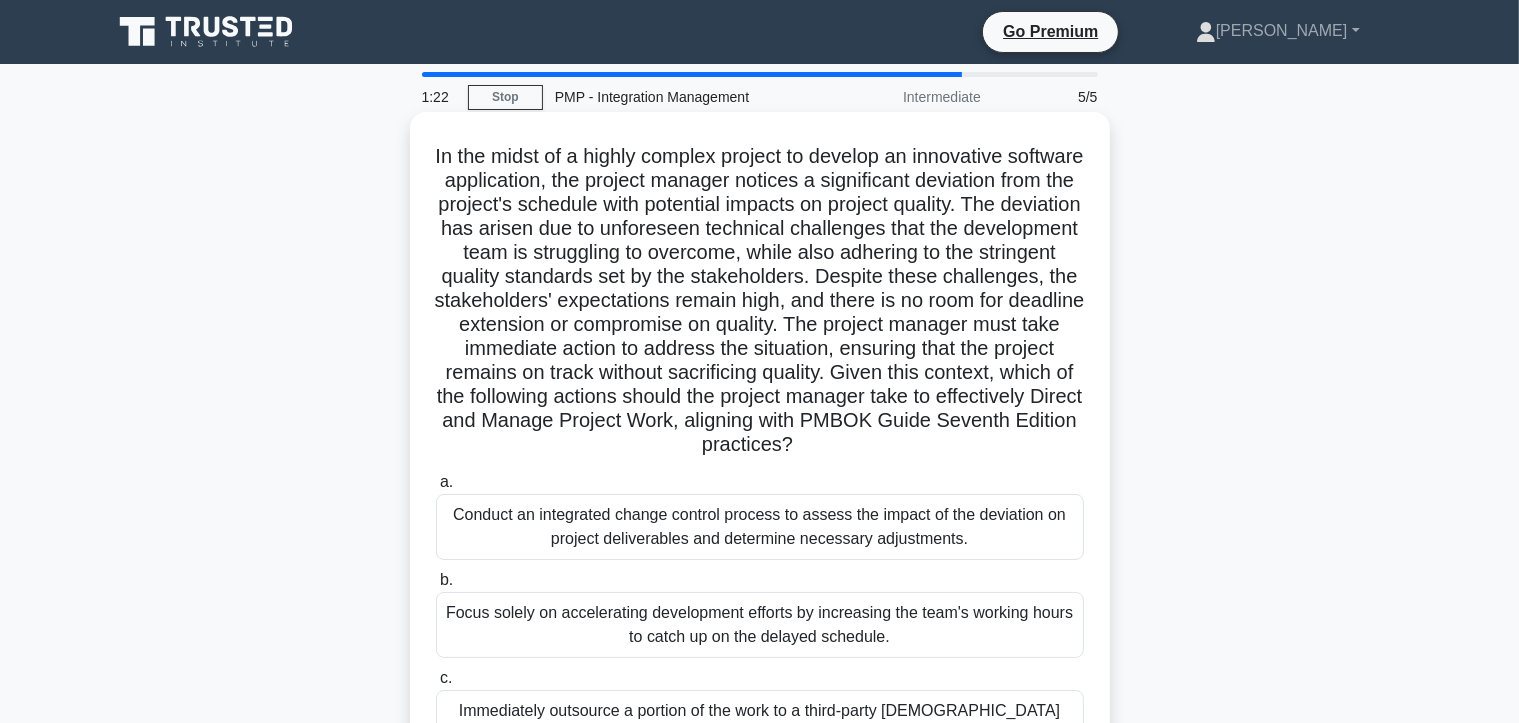 click on "Conduct an integrated change control process to assess the impact of the deviation on project deliverables and determine necessary adjustments." at bounding box center (760, 527) 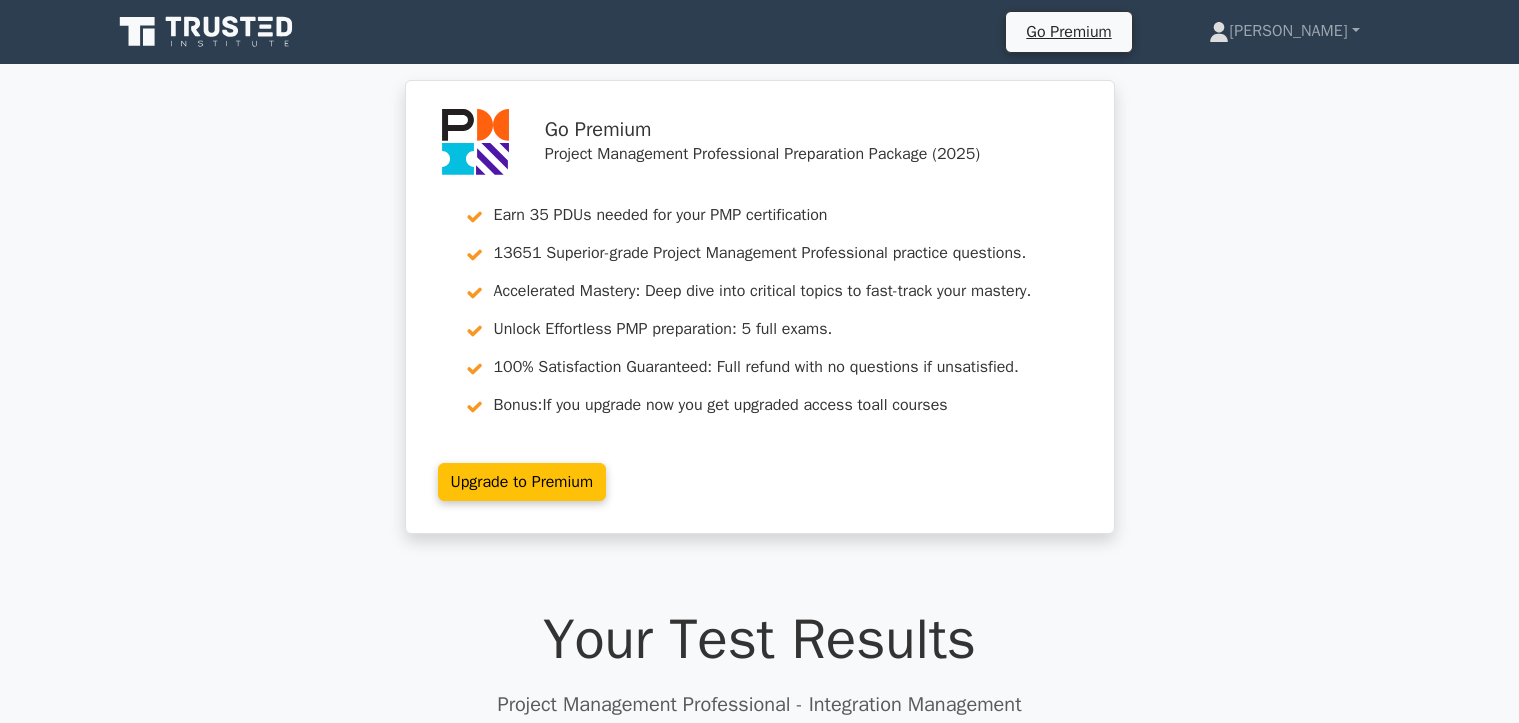 scroll, scrollTop: 0, scrollLeft: 0, axis: both 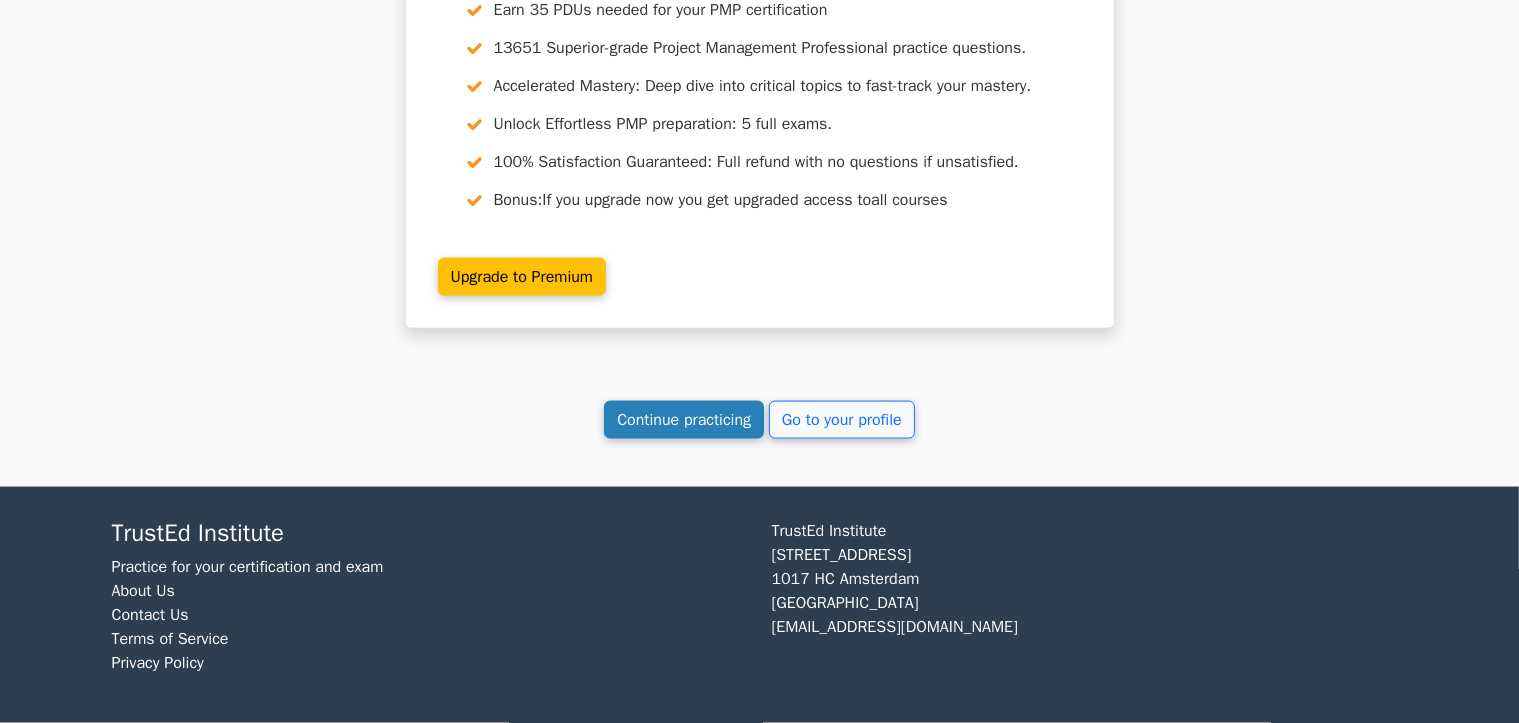 click on "Continue practicing" at bounding box center (684, 420) 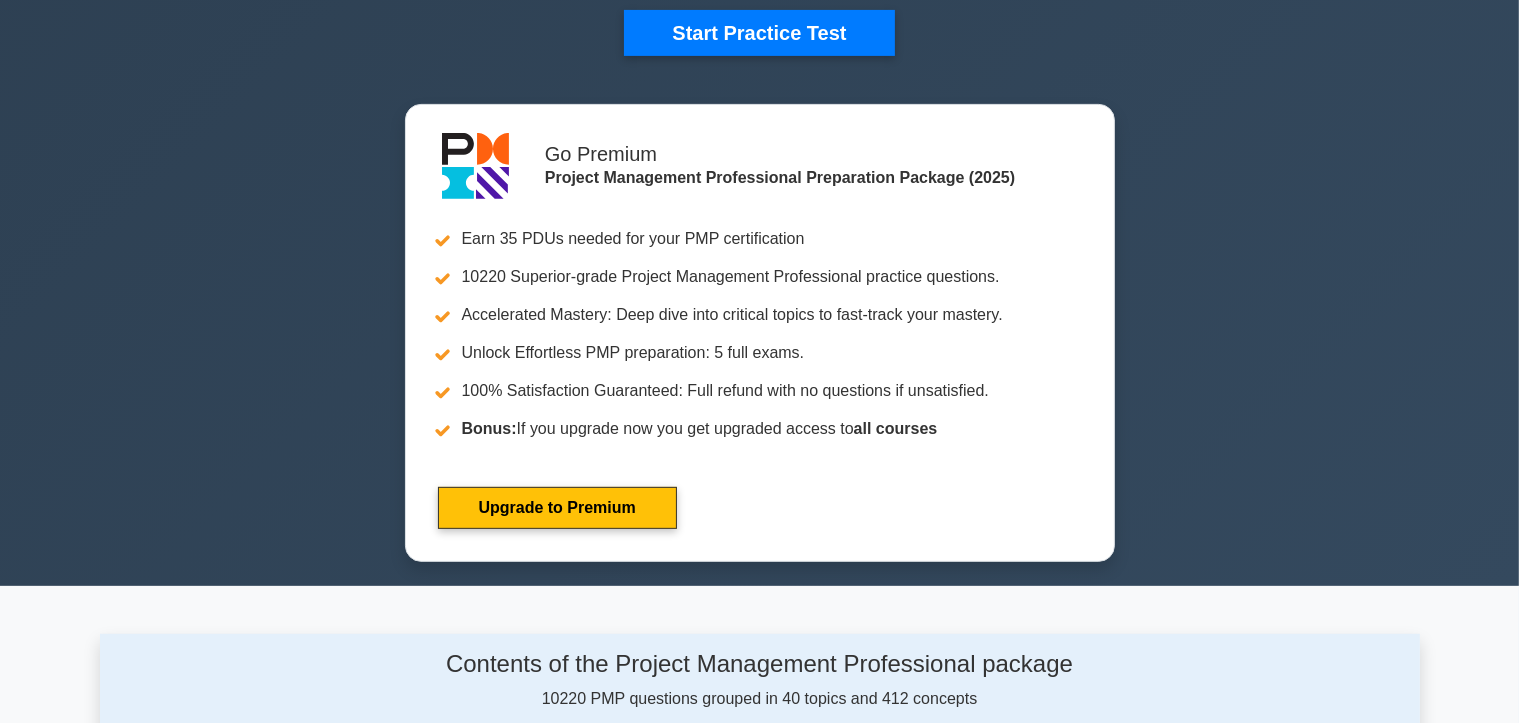 scroll, scrollTop: 0, scrollLeft: 0, axis: both 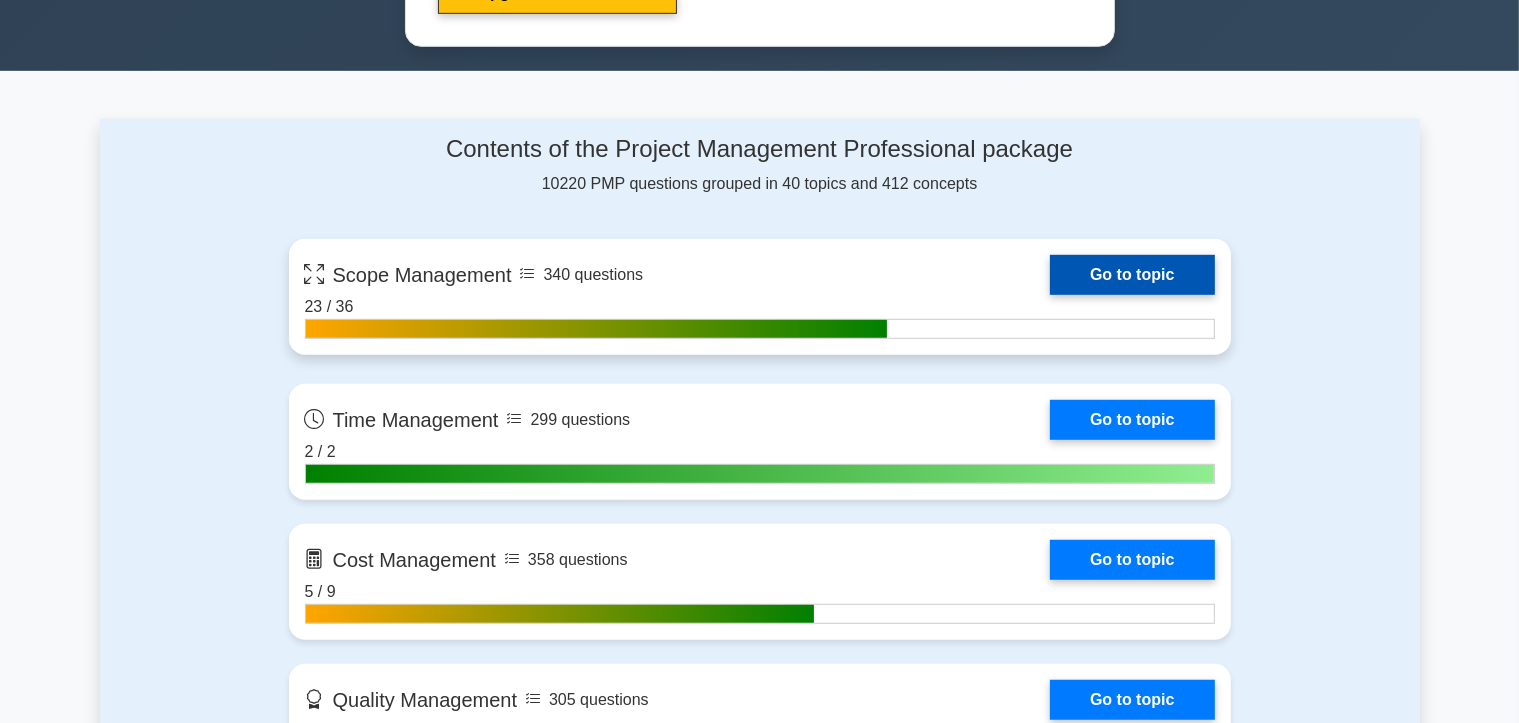 click on "Go to topic" at bounding box center (1132, 275) 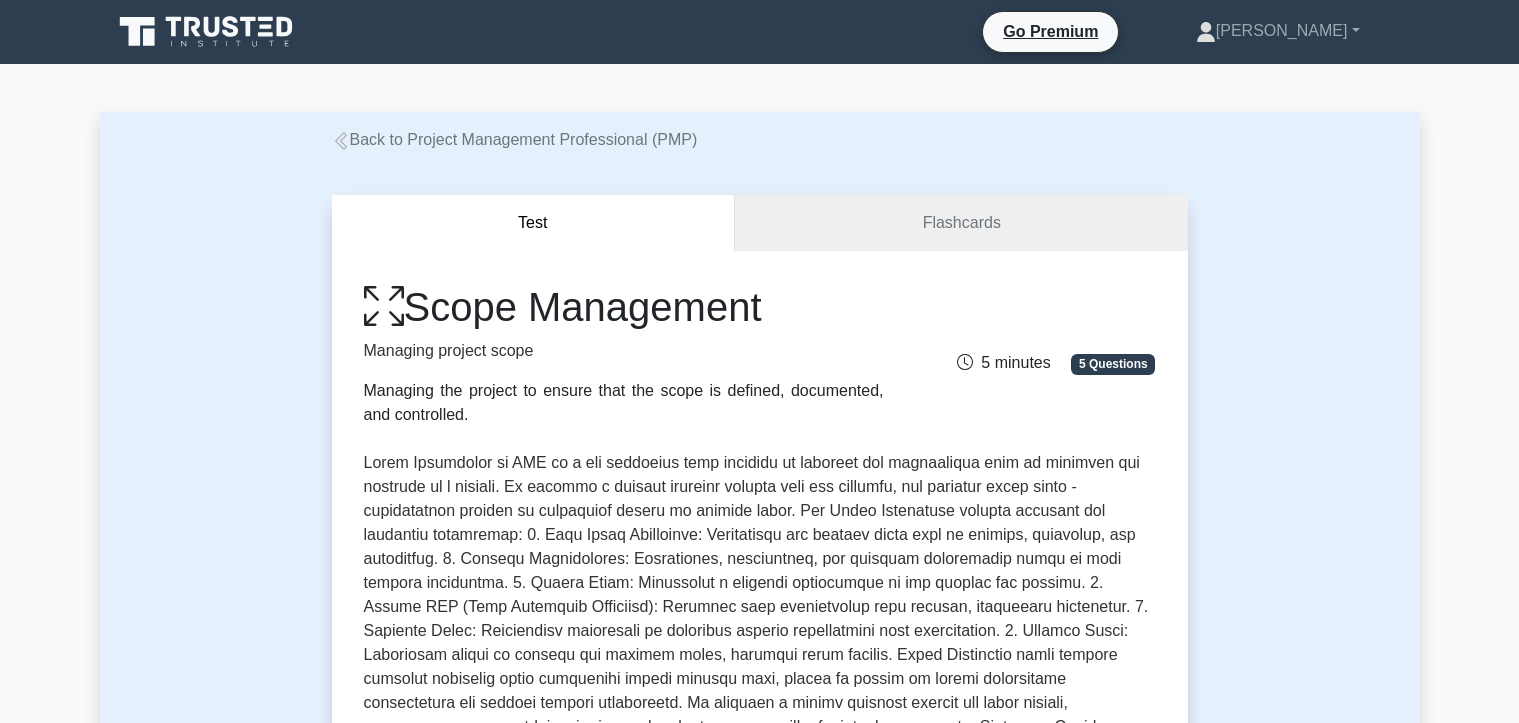 scroll, scrollTop: 0, scrollLeft: 0, axis: both 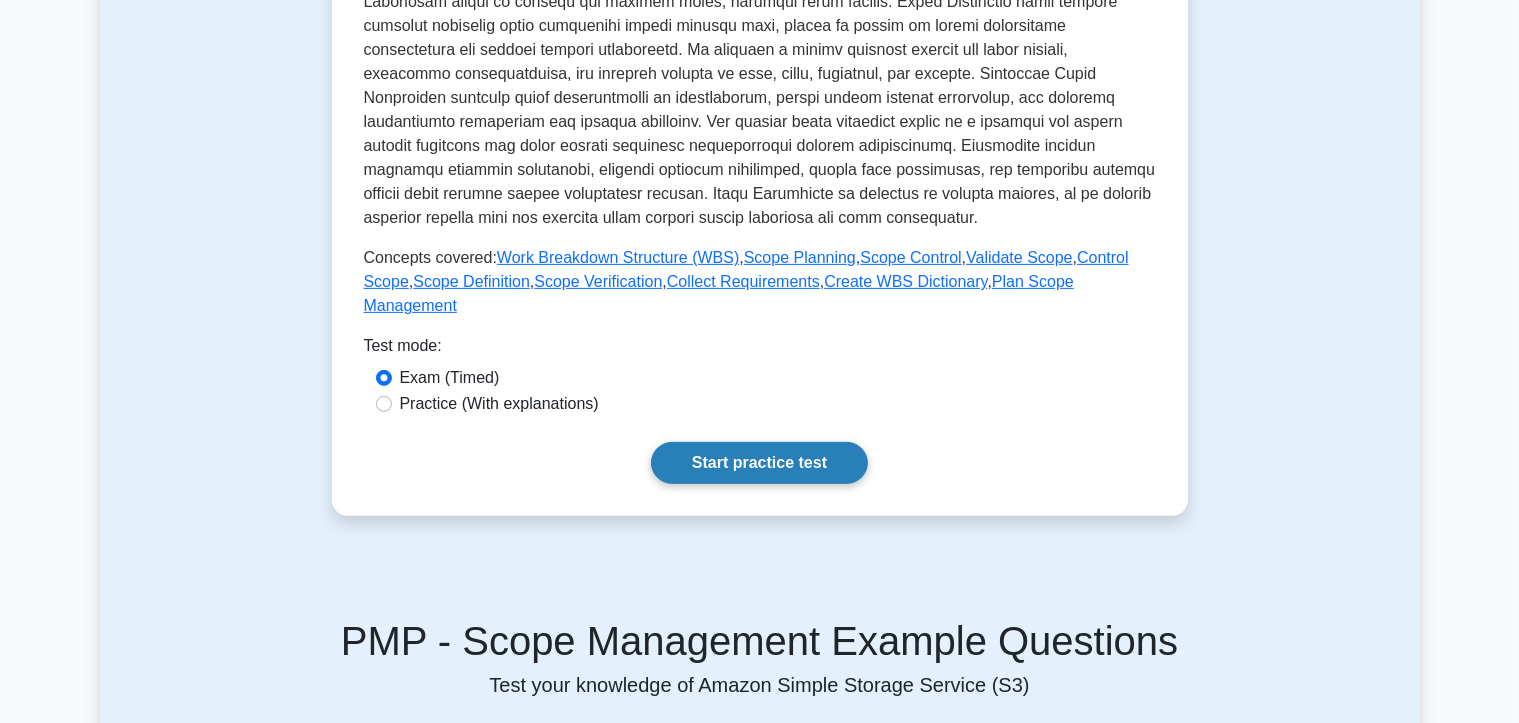 click on "Start practice test" at bounding box center [759, 463] 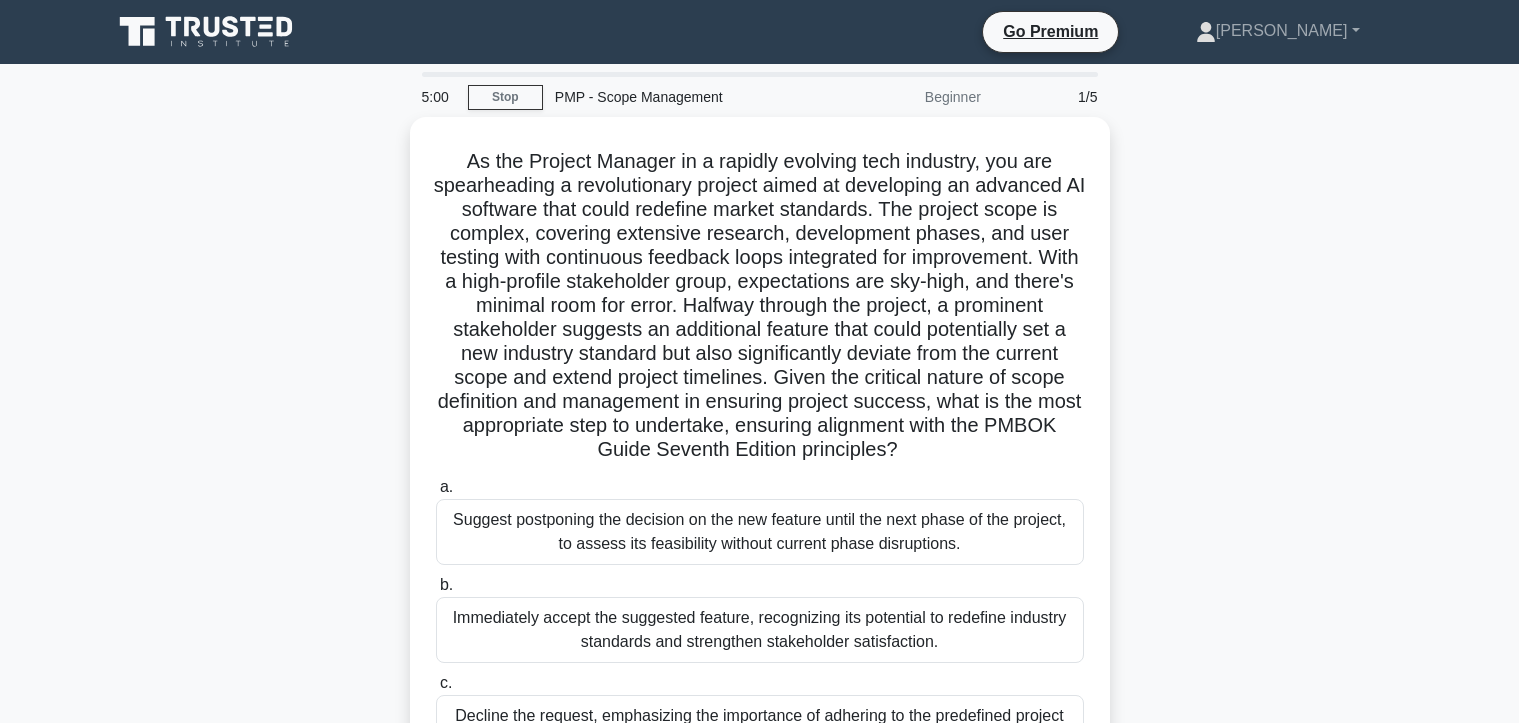 scroll, scrollTop: 0, scrollLeft: 0, axis: both 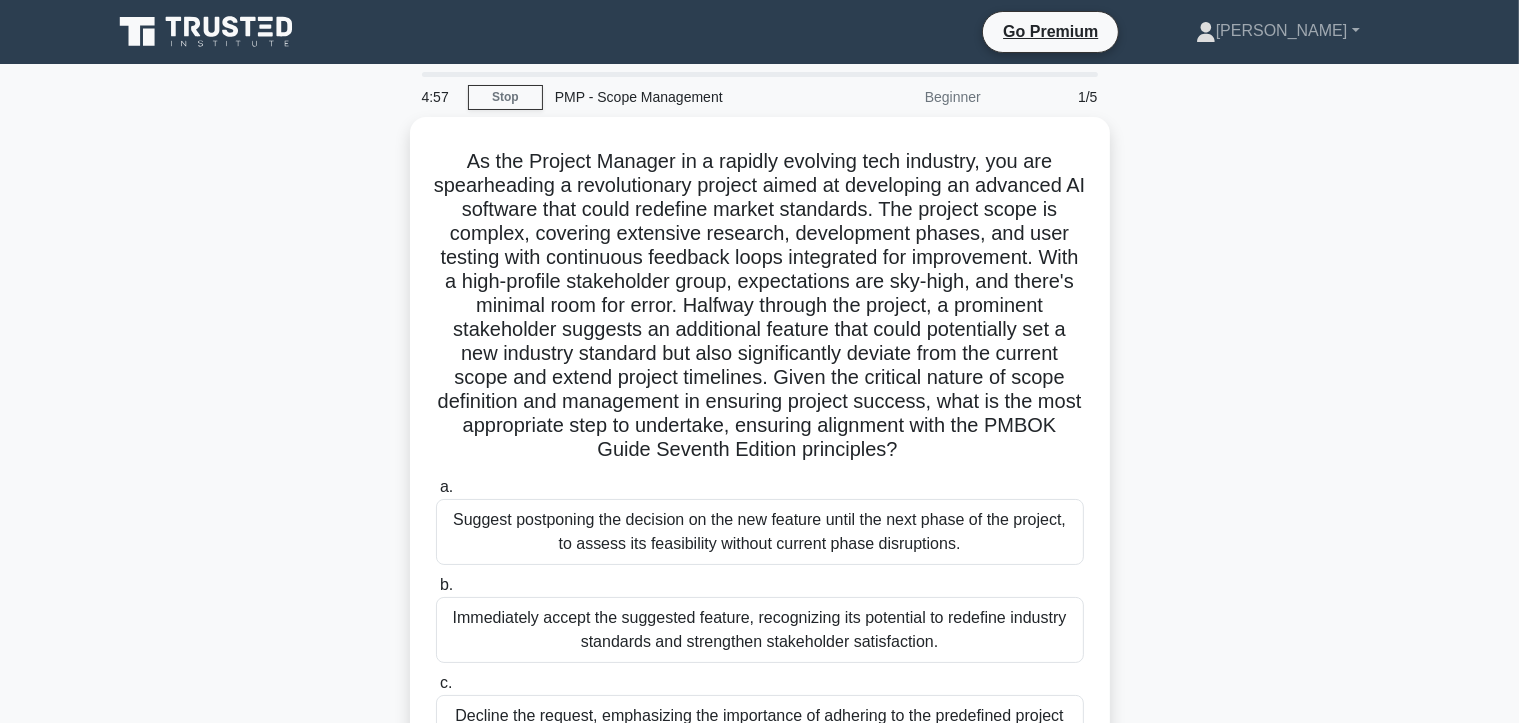 drag, startPoint x: 1049, startPoint y: 556, endPoint x: 414, endPoint y: -34, distance: 866.79004 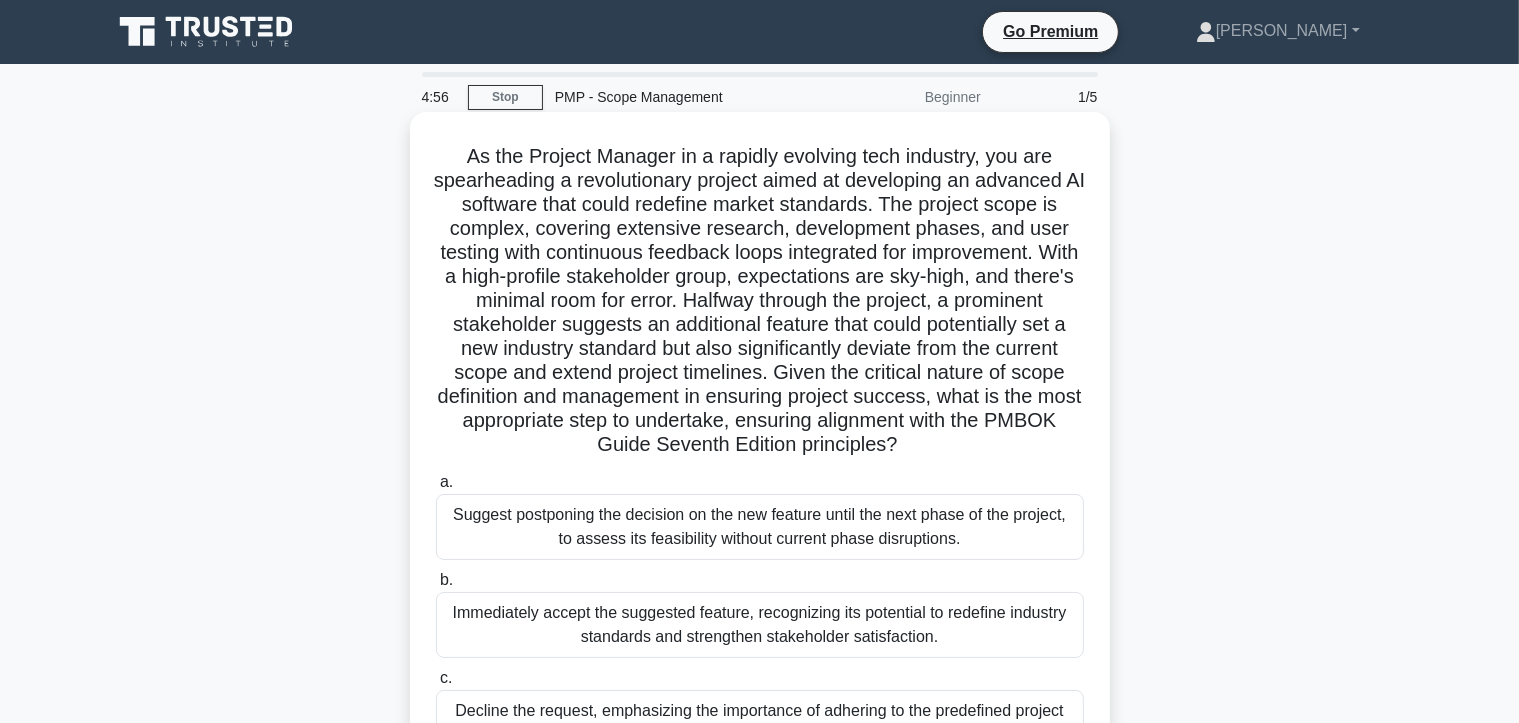 copy on "Osama
Profile
Settings
4:58
Stop
PMP  - Scope Management
Beginner
1/5
As the Project Manager in a rapidly evolving tech industry, you are spearheading a revolutionary project aimed at developing an advanced AI software that could redefine market standards. The project scope is complex, covering extensive research, development phases, and user testing with continuous feedback loops integrated for improvement. With a high-profile stakeholder group, expectations are sky-high, and there's minimal room for error. Halfway through the project, a prominent stakeholder suggests an additional feature that could potentially set a new industry standard but also significantly deviate from the current scope and extend project timelines. Given the critical nature of scope definition and management in ensuring project success, what is the most appropriate step to undertake, ensuring alignment with the PMBOK Guide Seventh Edition principles?
..." 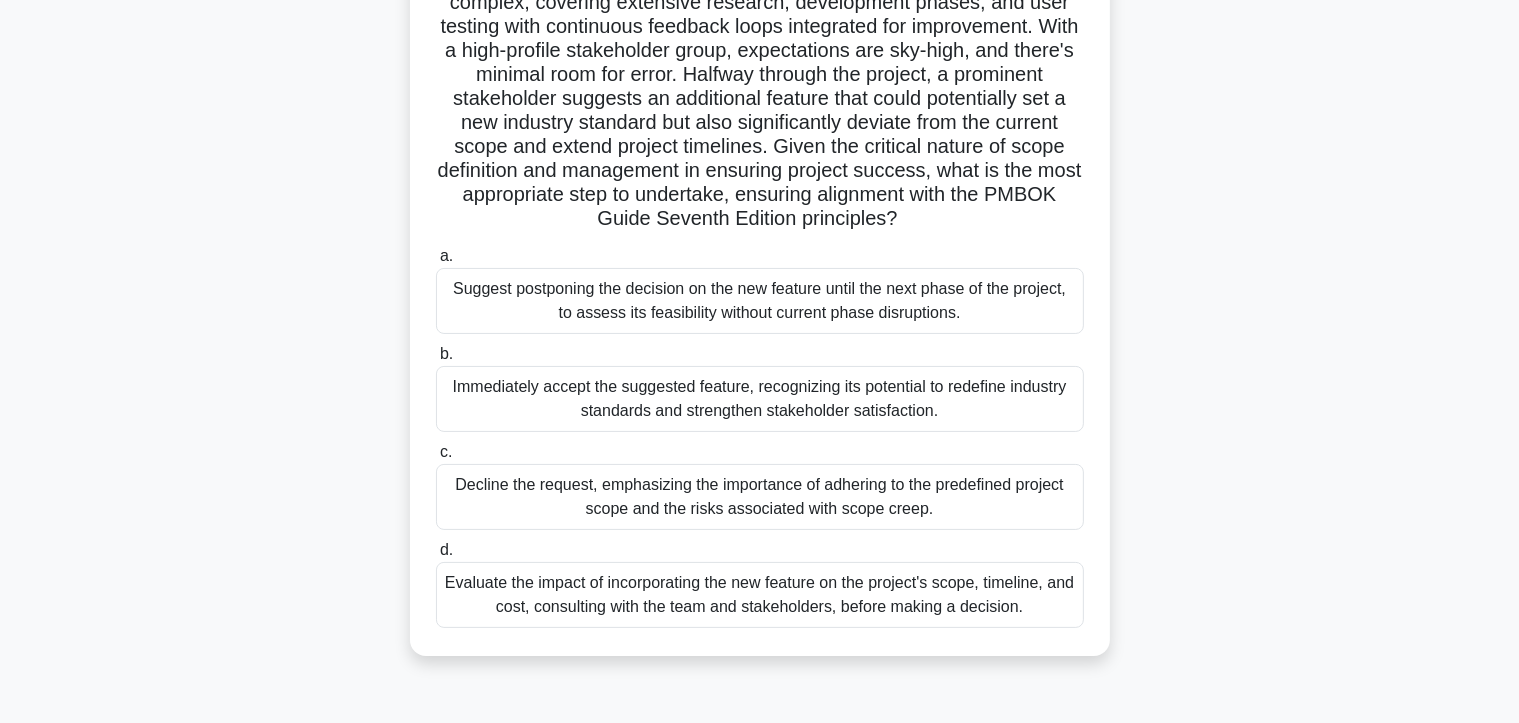 scroll, scrollTop: 280, scrollLeft: 0, axis: vertical 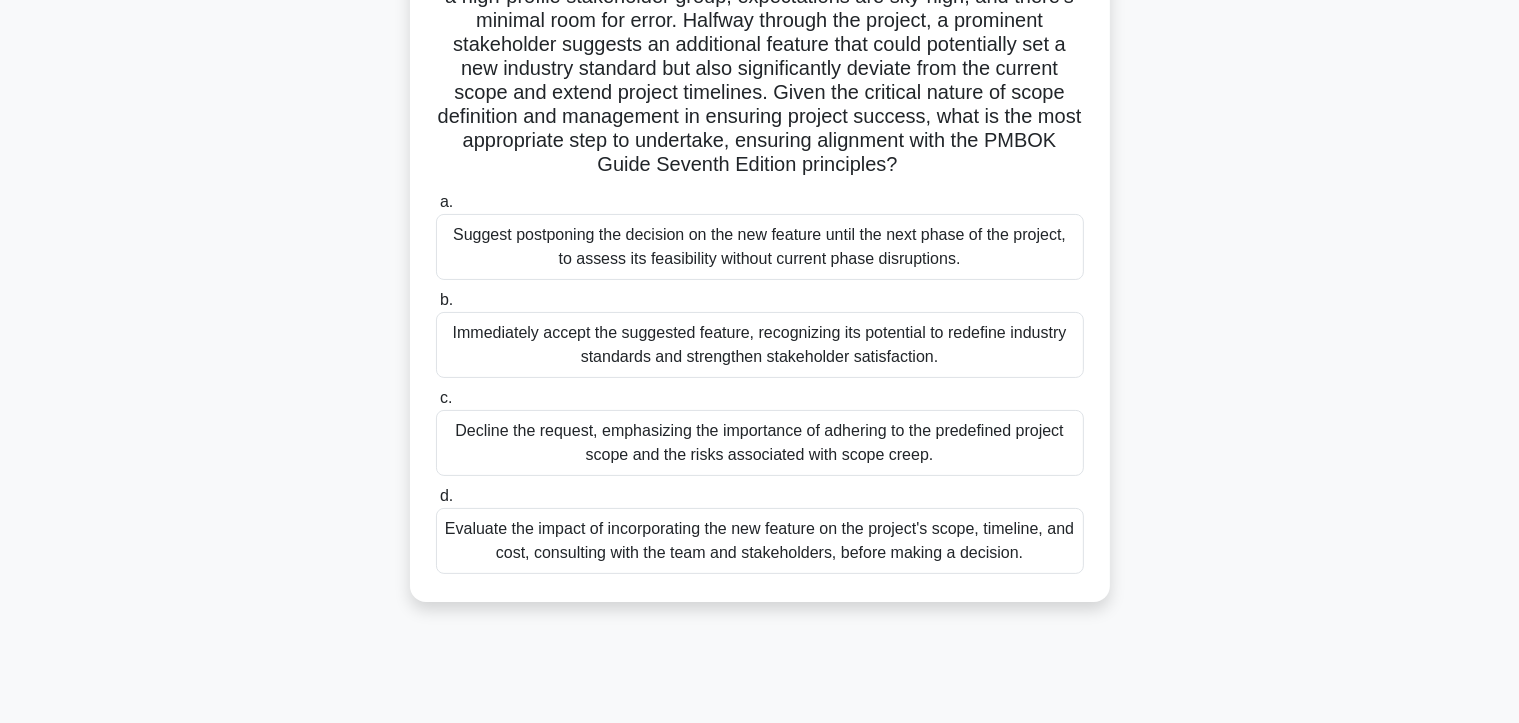 click on "Evaluate the impact of incorporating the new feature on the project's scope, timeline, and cost, consulting with the team and stakeholders, before making a decision." at bounding box center (760, 541) 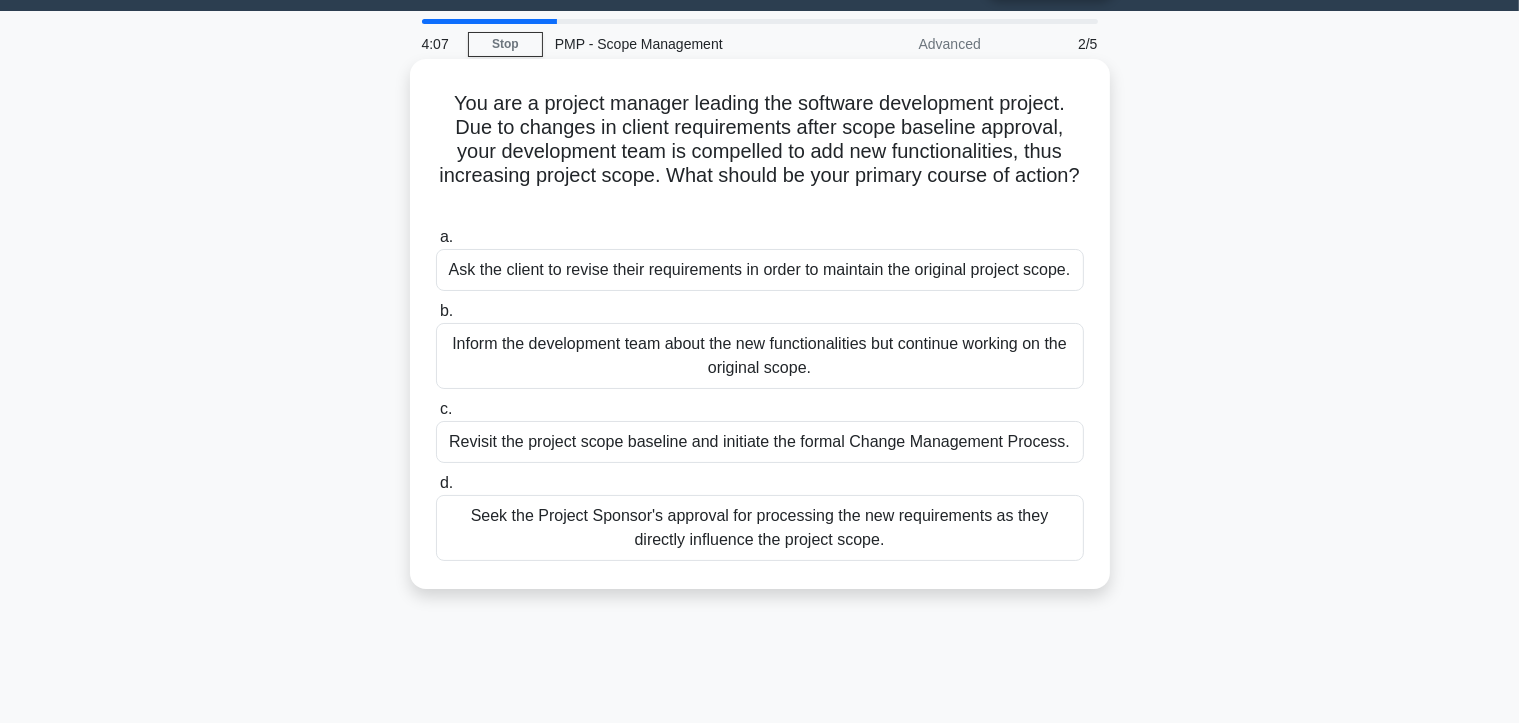 scroll, scrollTop: 0, scrollLeft: 0, axis: both 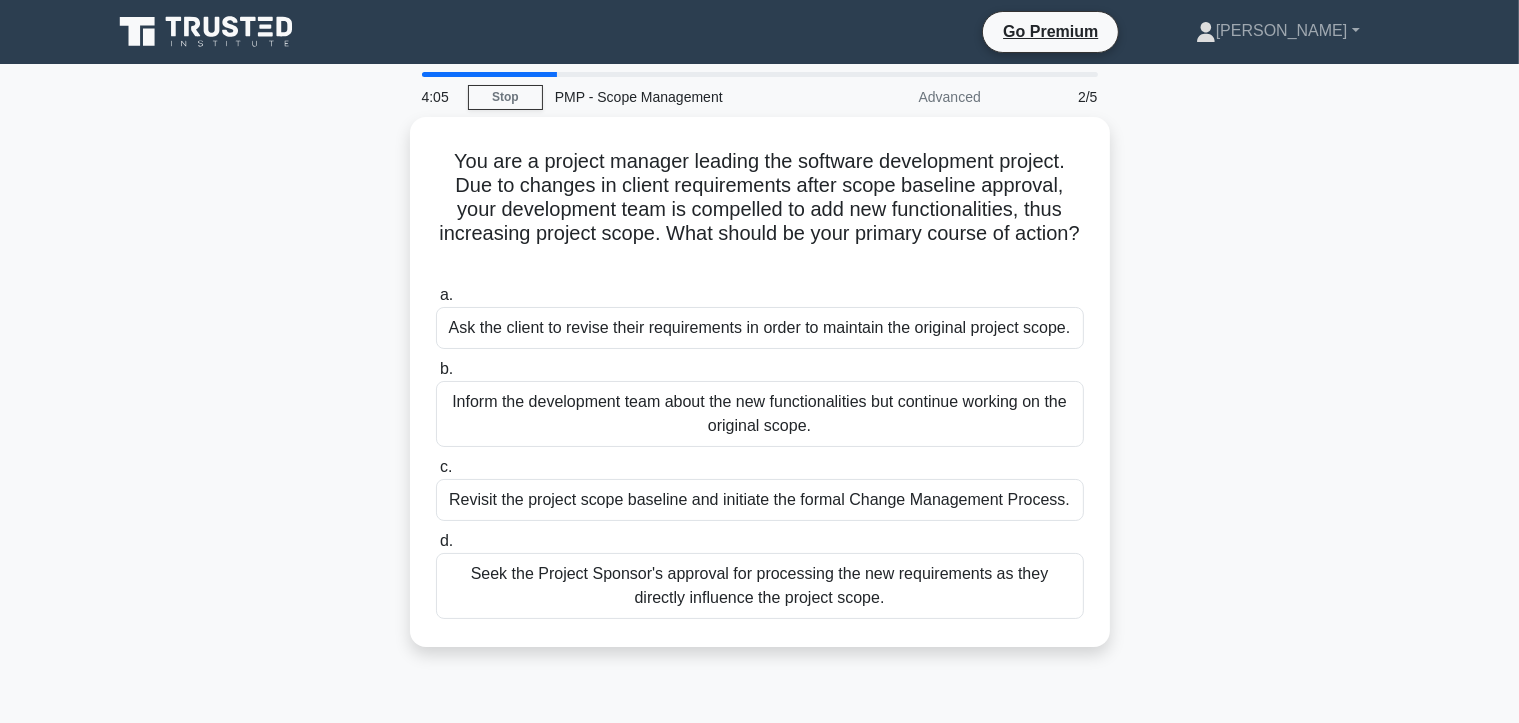 drag, startPoint x: 914, startPoint y: 598, endPoint x: 394, endPoint y: 150, distance: 686.3702 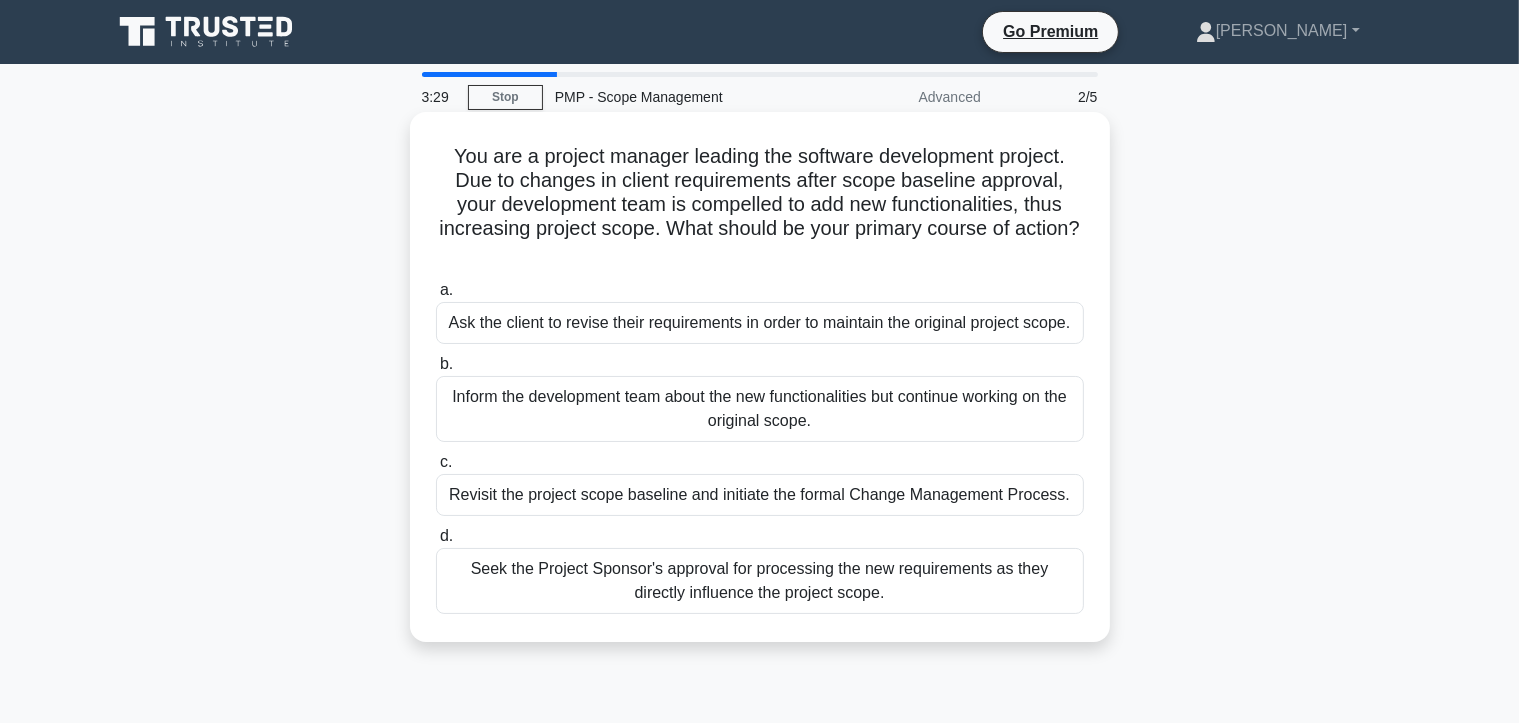 click on "Revisit the project scope baseline and initiate the formal Change Management Process." at bounding box center (760, 495) 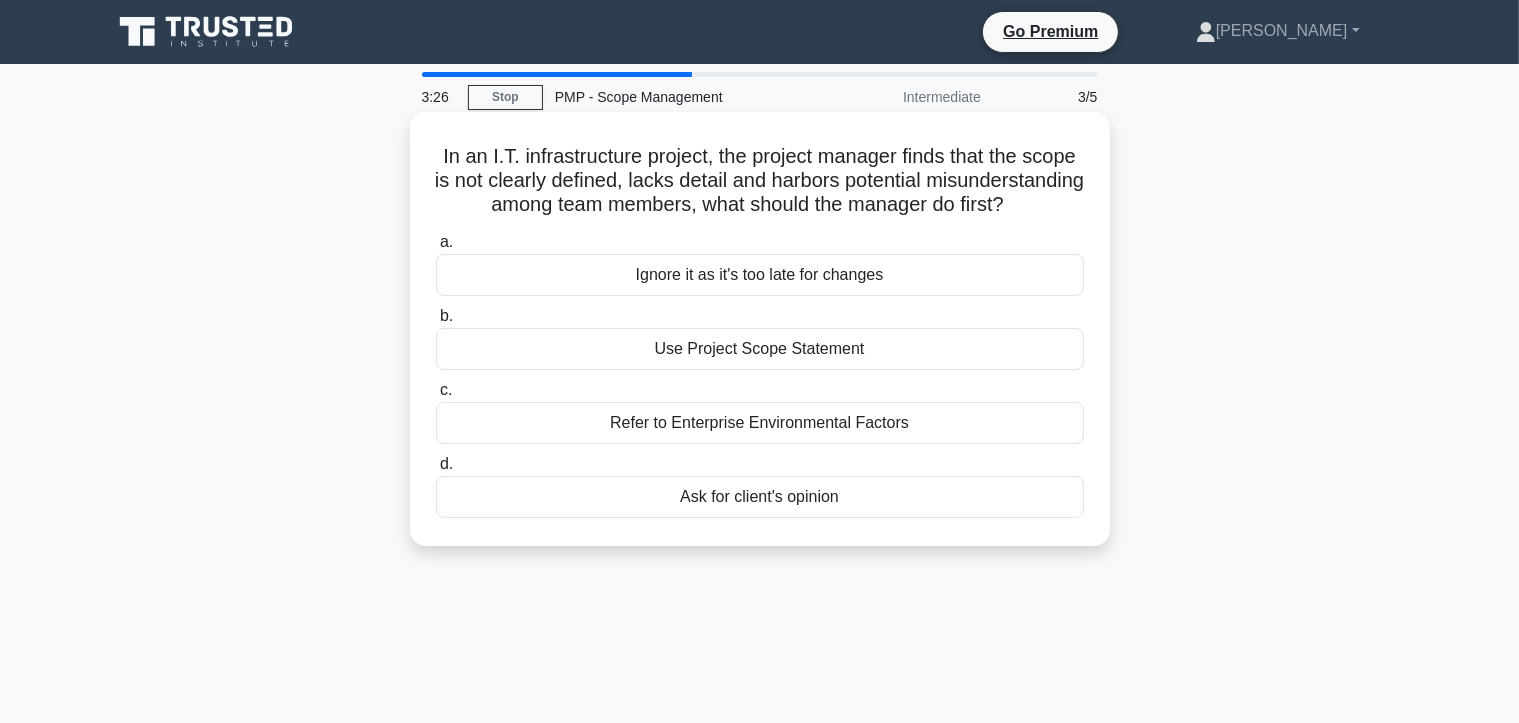 drag, startPoint x: 869, startPoint y: 529, endPoint x: 424, endPoint y: 158, distance: 579.3669 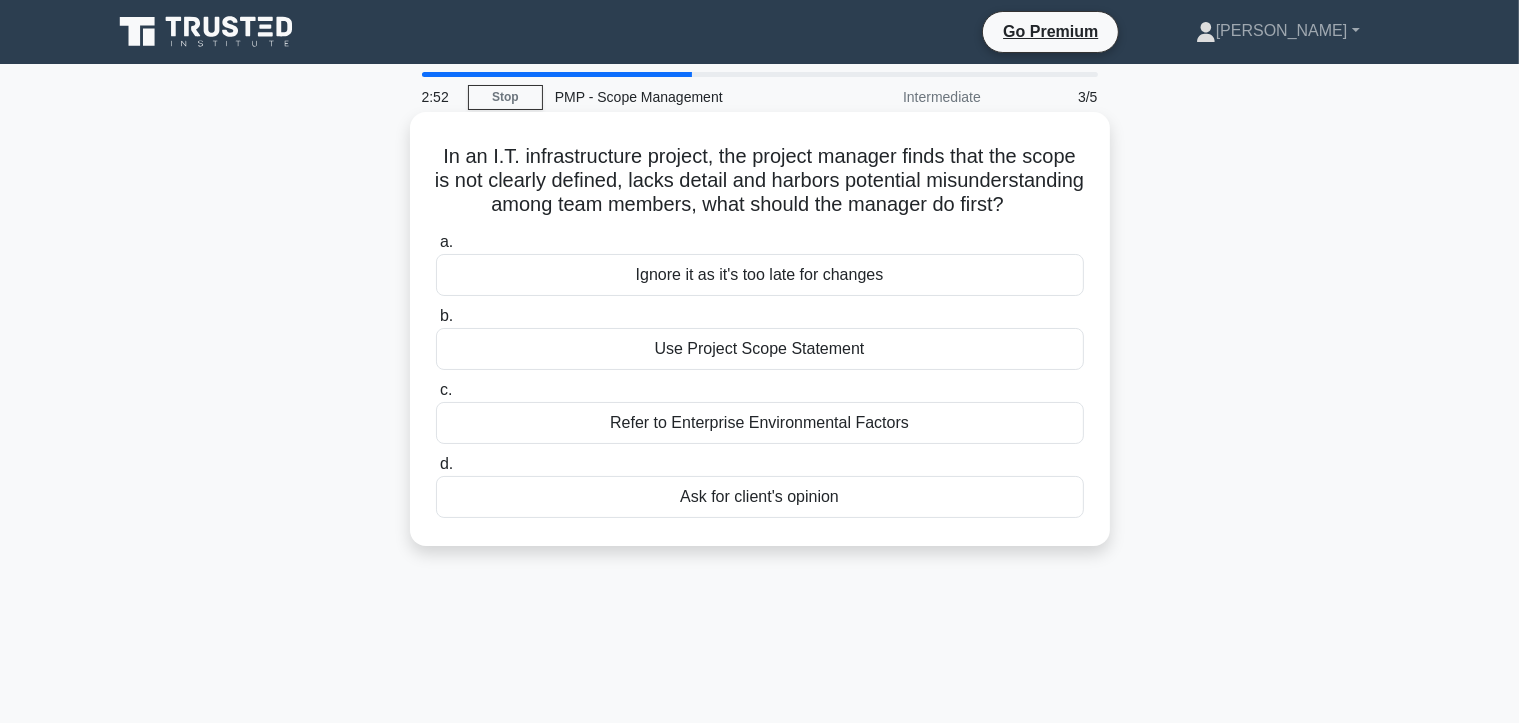 click on "Use Project Scope Statement" at bounding box center [760, 349] 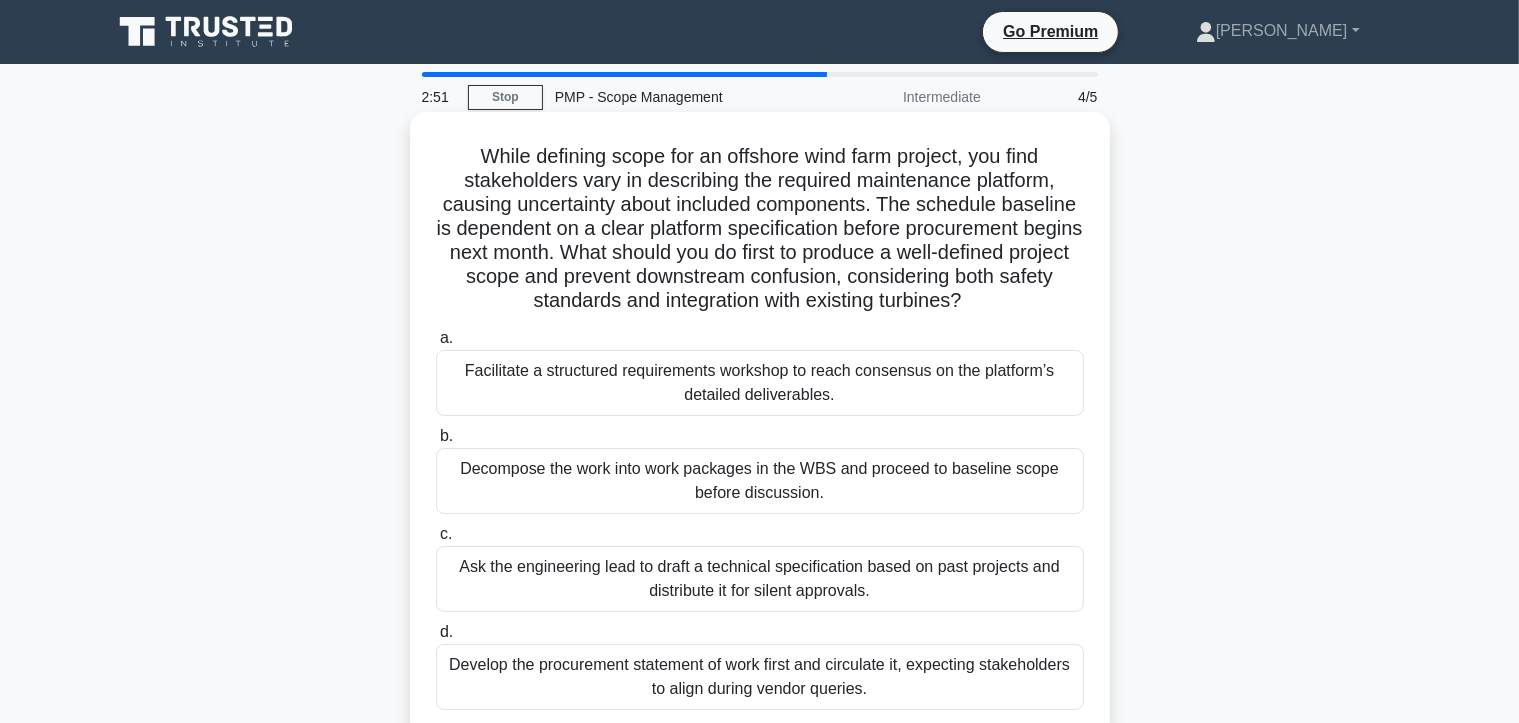 scroll, scrollTop: 186, scrollLeft: 0, axis: vertical 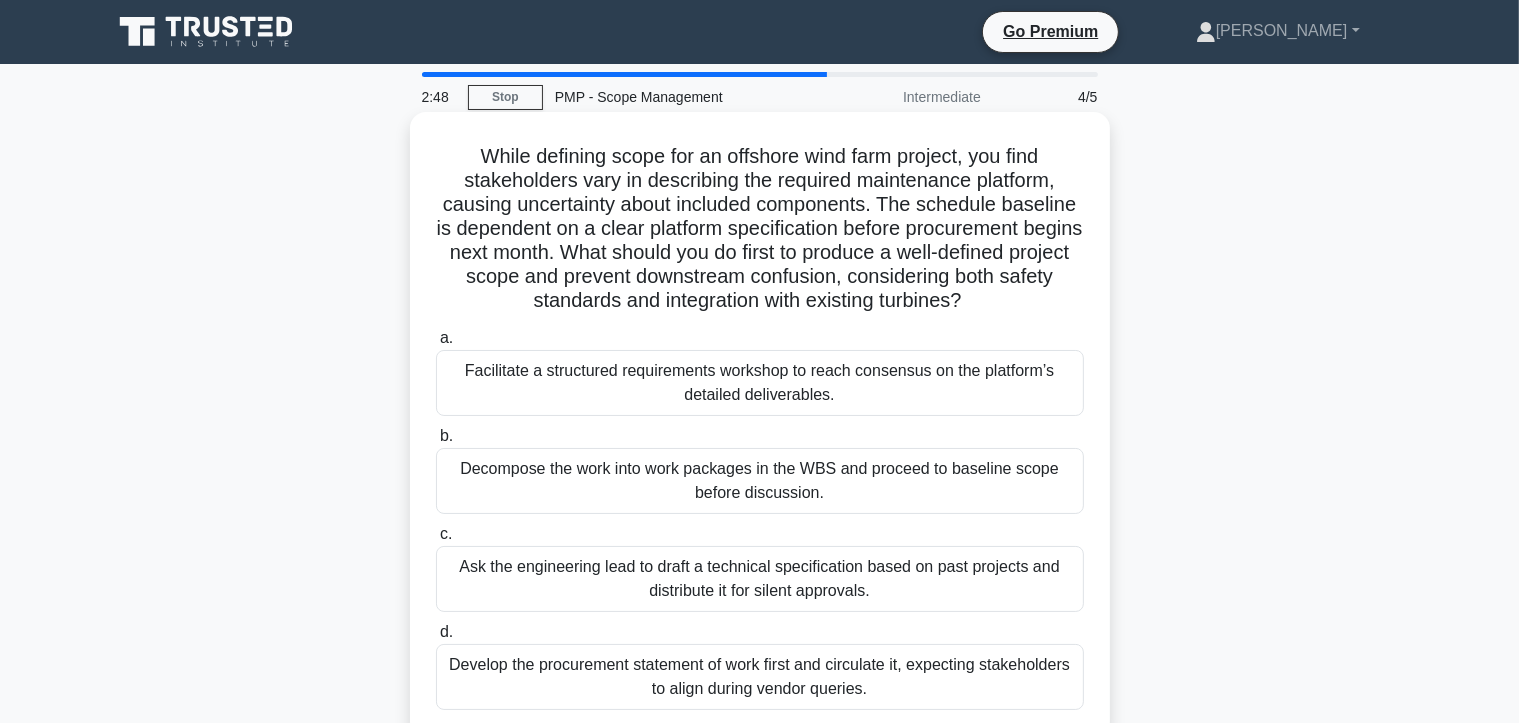 drag, startPoint x: 919, startPoint y: 508, endPoint x: 437, endPoint y: 159, distance: 595.08405 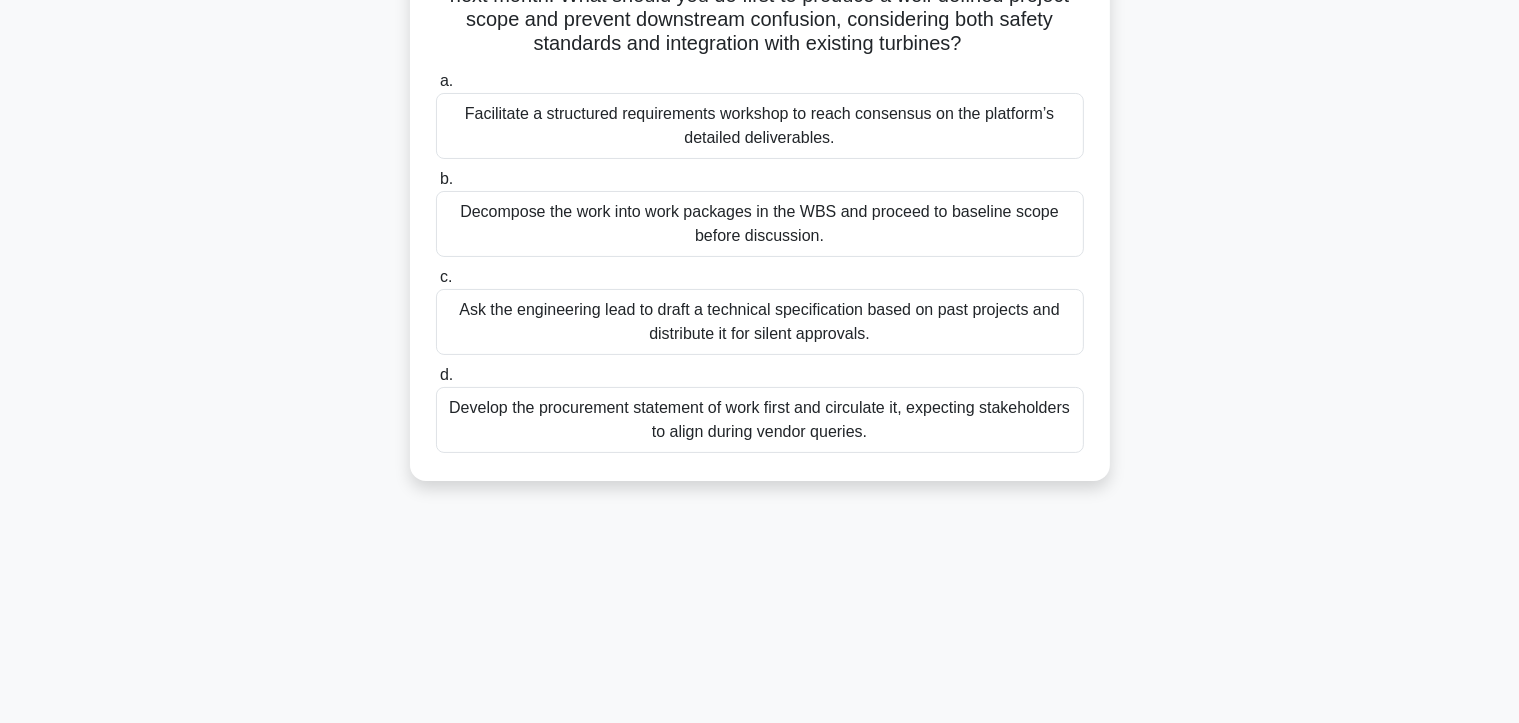 scroll, scrollTop: 280, scrollLeft: 0, axis: vertical 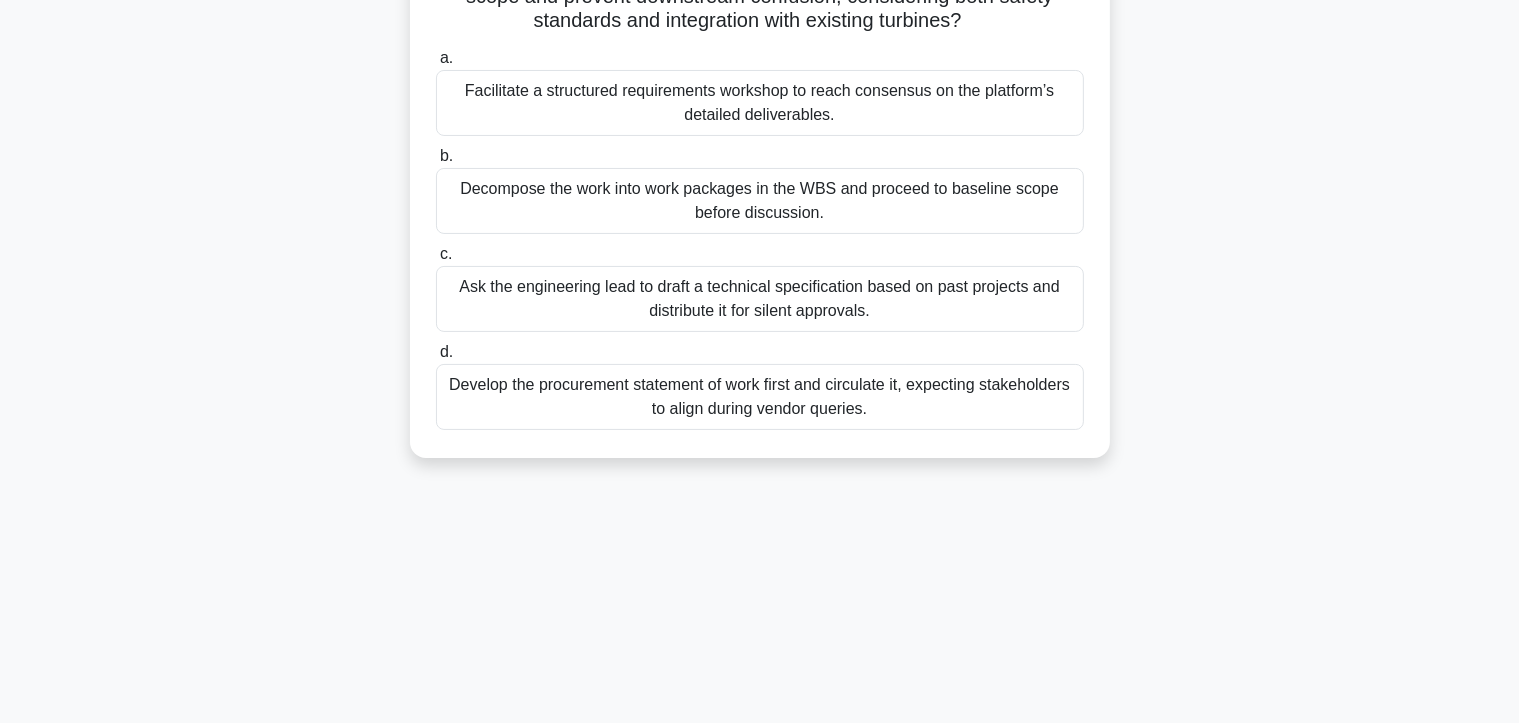 click on "Decompose the work into work packages in the WBS and proceed to baseline scope before discussion." at bounding box center [760, 201] 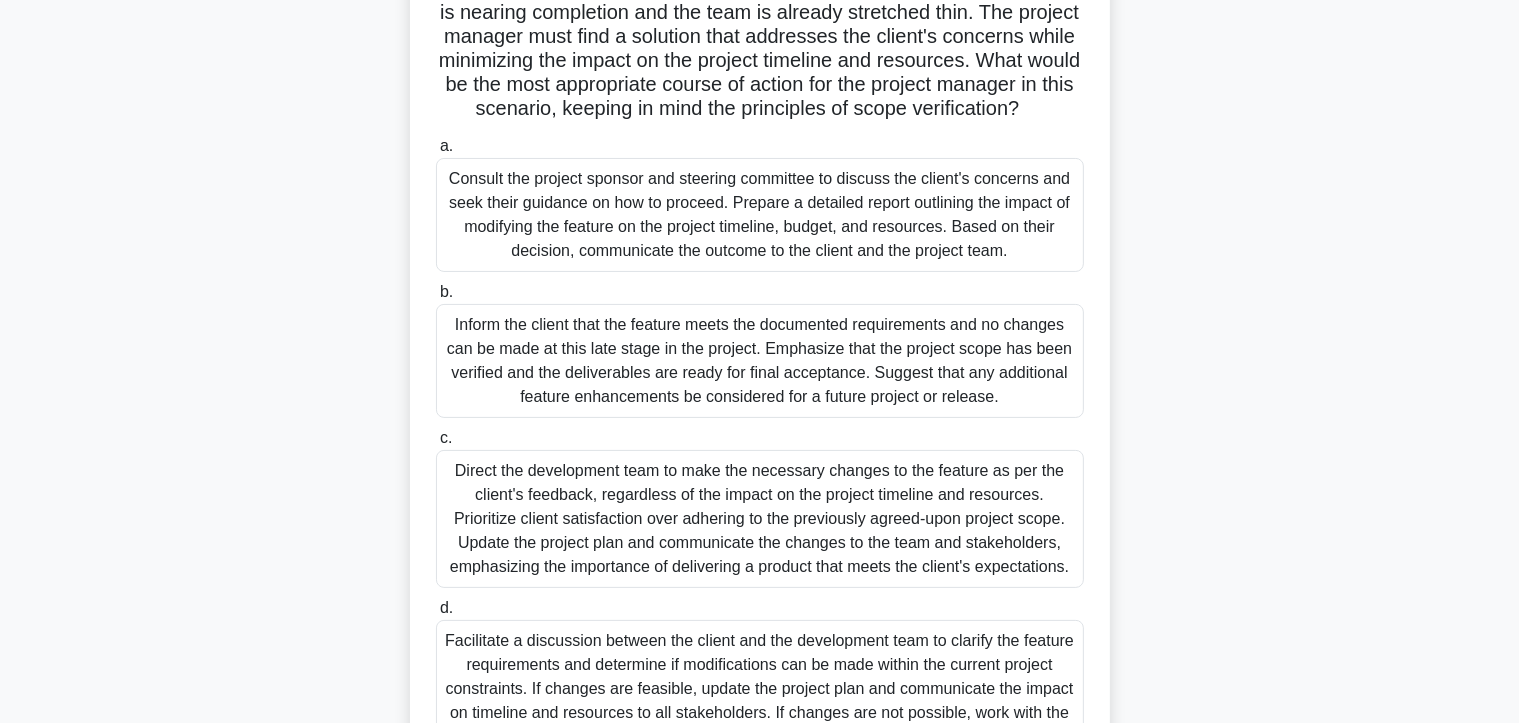 scroll, scrollTop: 436, scrollLeft: 0, axis: vertical 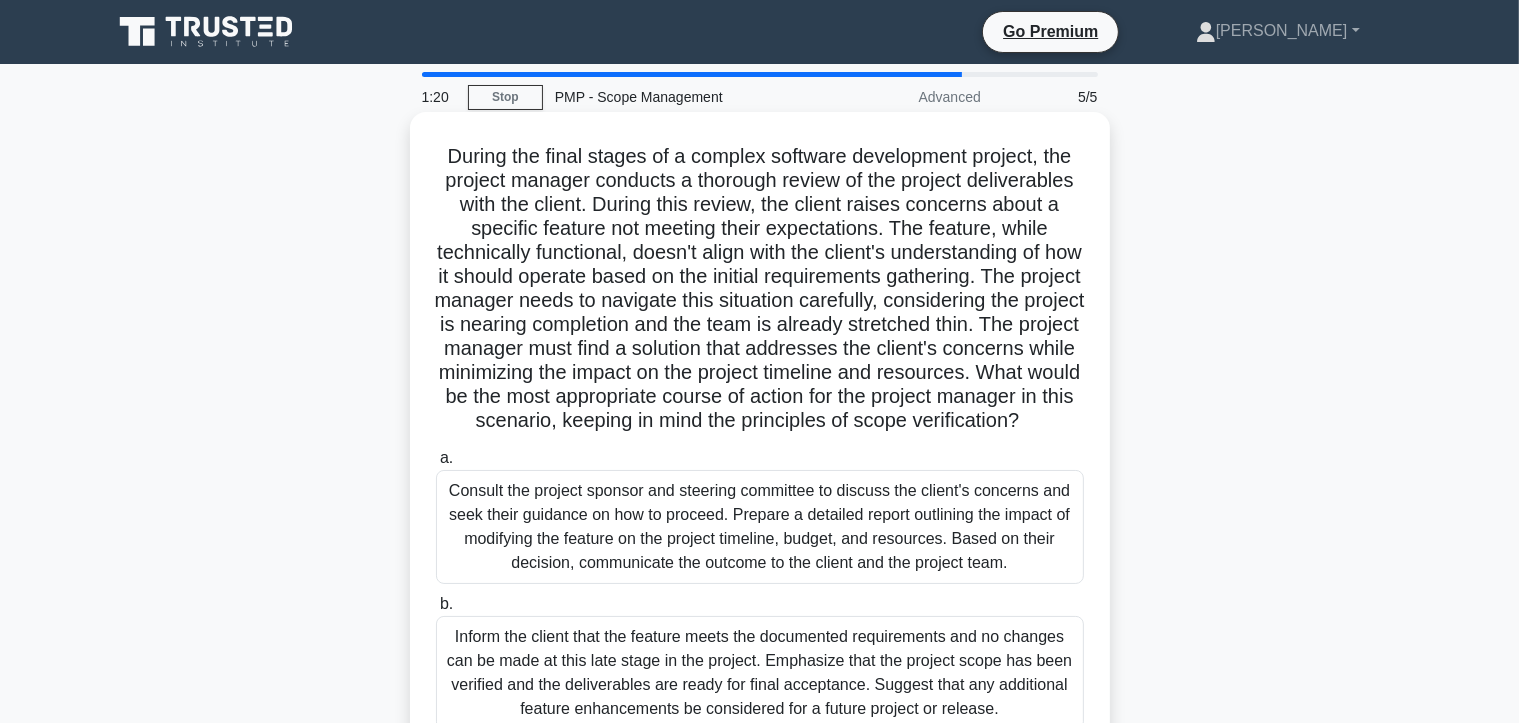 drag, startPoint x: 1064, startPoint y: 643, endPoint x: 436, endPoint y: 148, distance: 799.63055 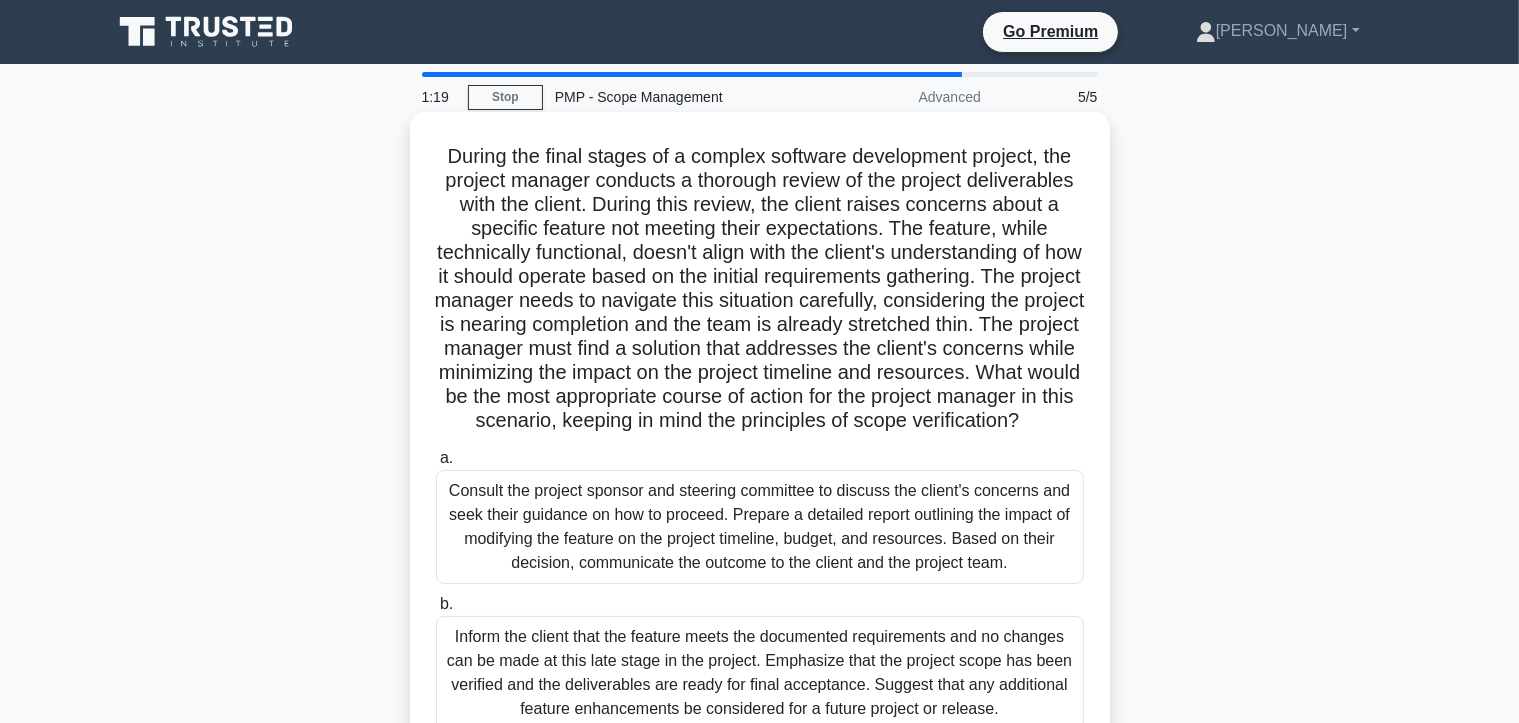 copy on "During the final stages of a complex software development project, the project manager conducts a thorough review of the project deliverables with the client. During this review, the client raises concerns about a specific feature not meeting their expectations. The feature, while technically functional, doesn't align with the client's understanding of how it should operate based on the initial requirements gathering. The project manager needs to navigate this situation carefully, considering the project is nearing completion and the team is already stretched thin. The project manager must find a solution that addresses the client's concerns while minimizing the impact on the project timeline and resources. What would be the most appropriate course of action for the project manager in this scenario, keeping in mind the principles of scope verification?
.spinner_0XTQ{transform-origin:center;animation:spinner_y6GP .75s linear infinite}@keyframes spinner_y6GP{100%{transform:rotate(360..." 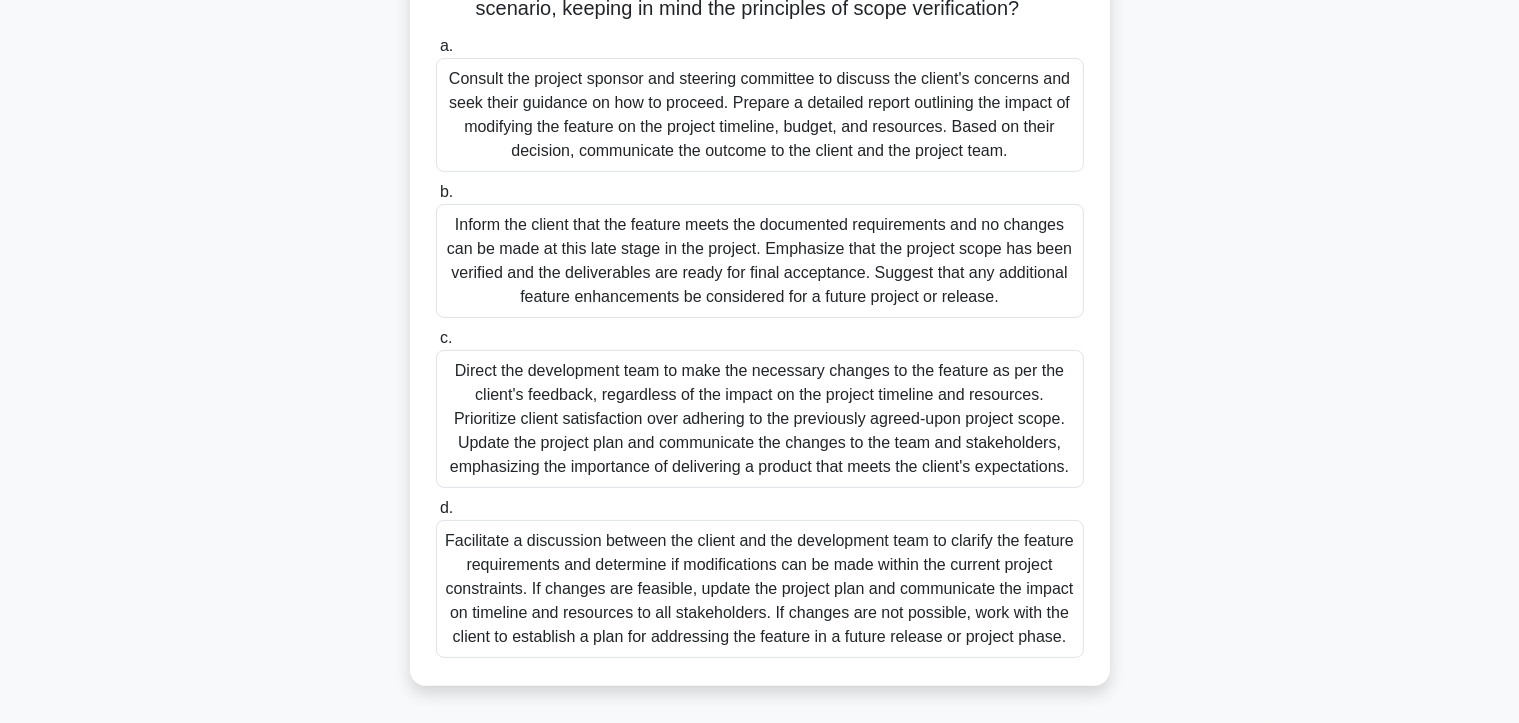 scroll, scrollTop: 436, scrollLeft: 0, axis: vertical 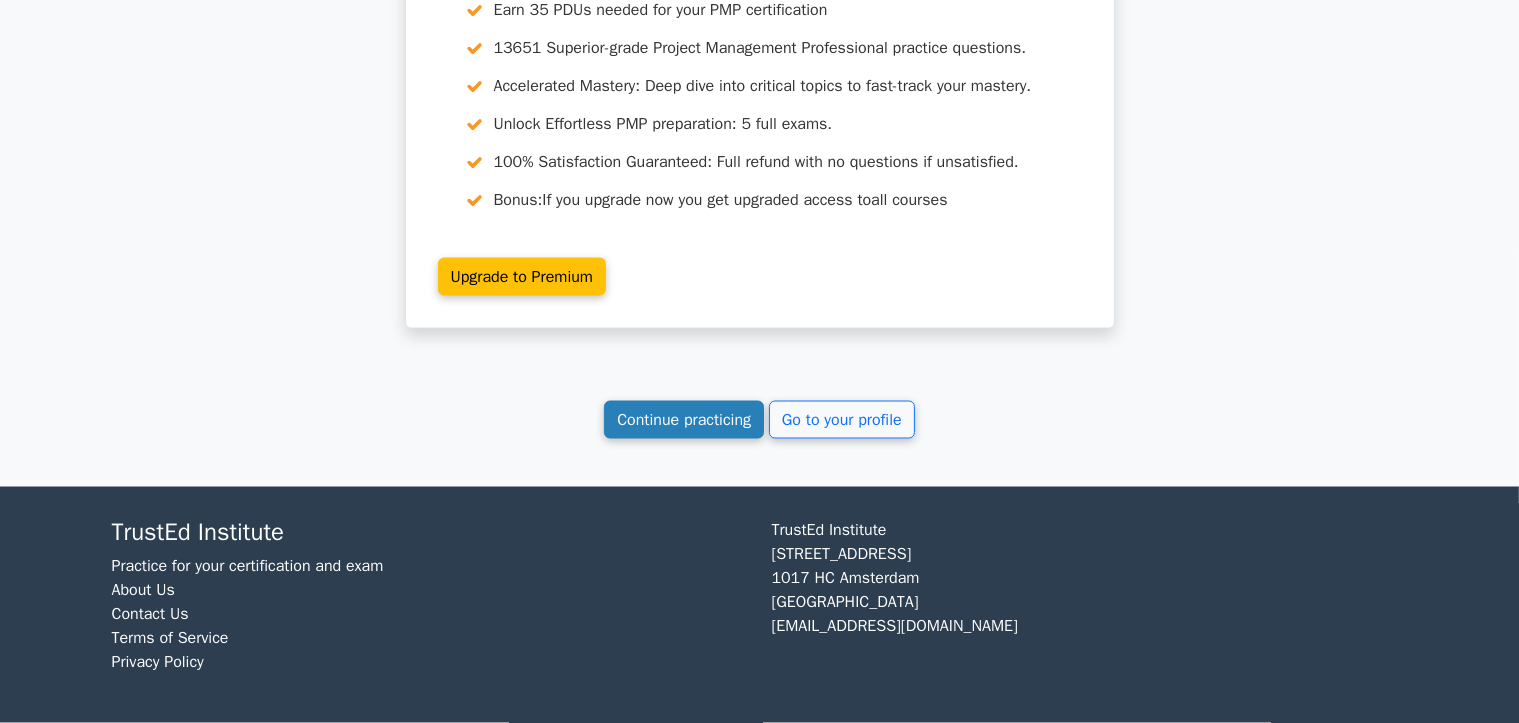 click on "Continue practicing" at bounding box center (684, 420) 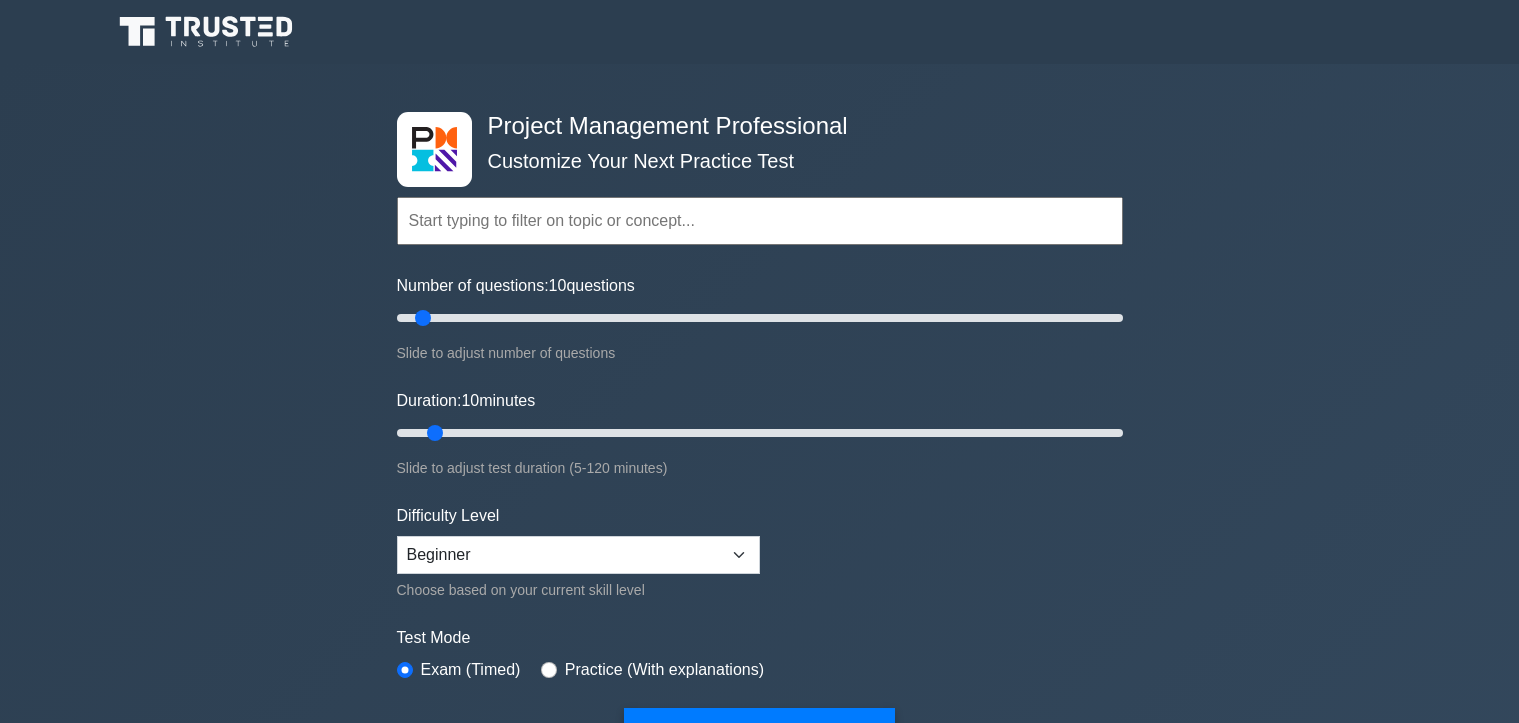 scroll, scrollTop: 0, scrollLeft: 0, axis: both 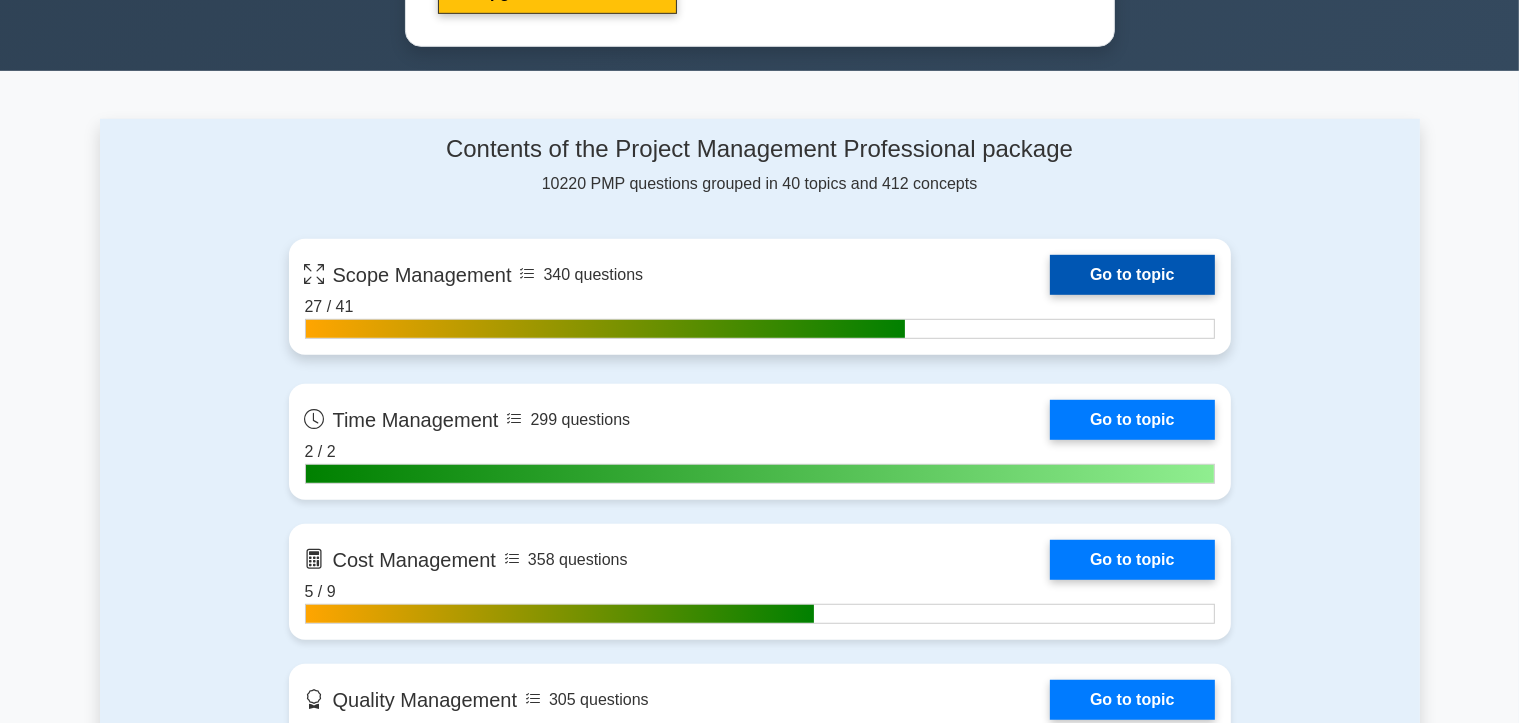 click on "Go to topic" at bounding box center [1132, 275] 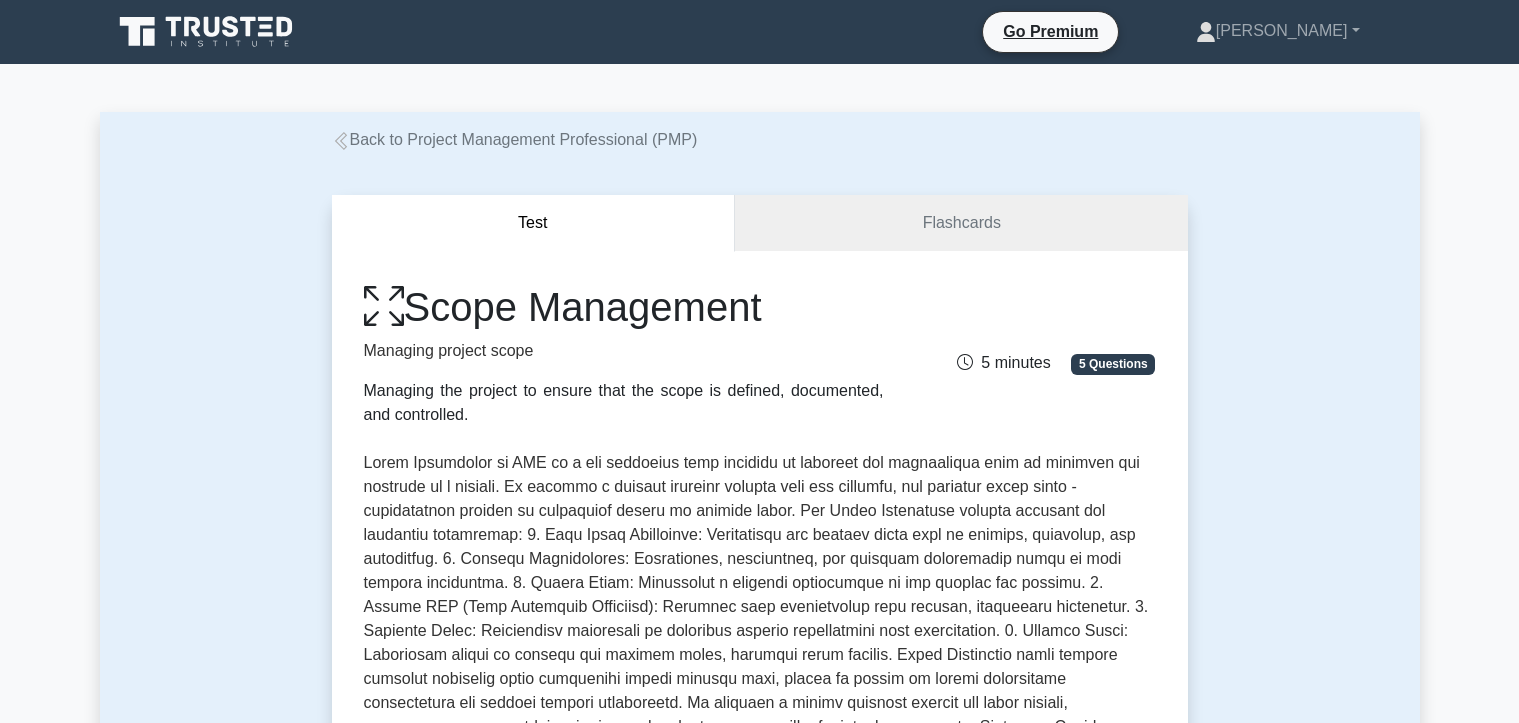 scroll, scrollTop: 0, scrollLeft: 0, axis: both 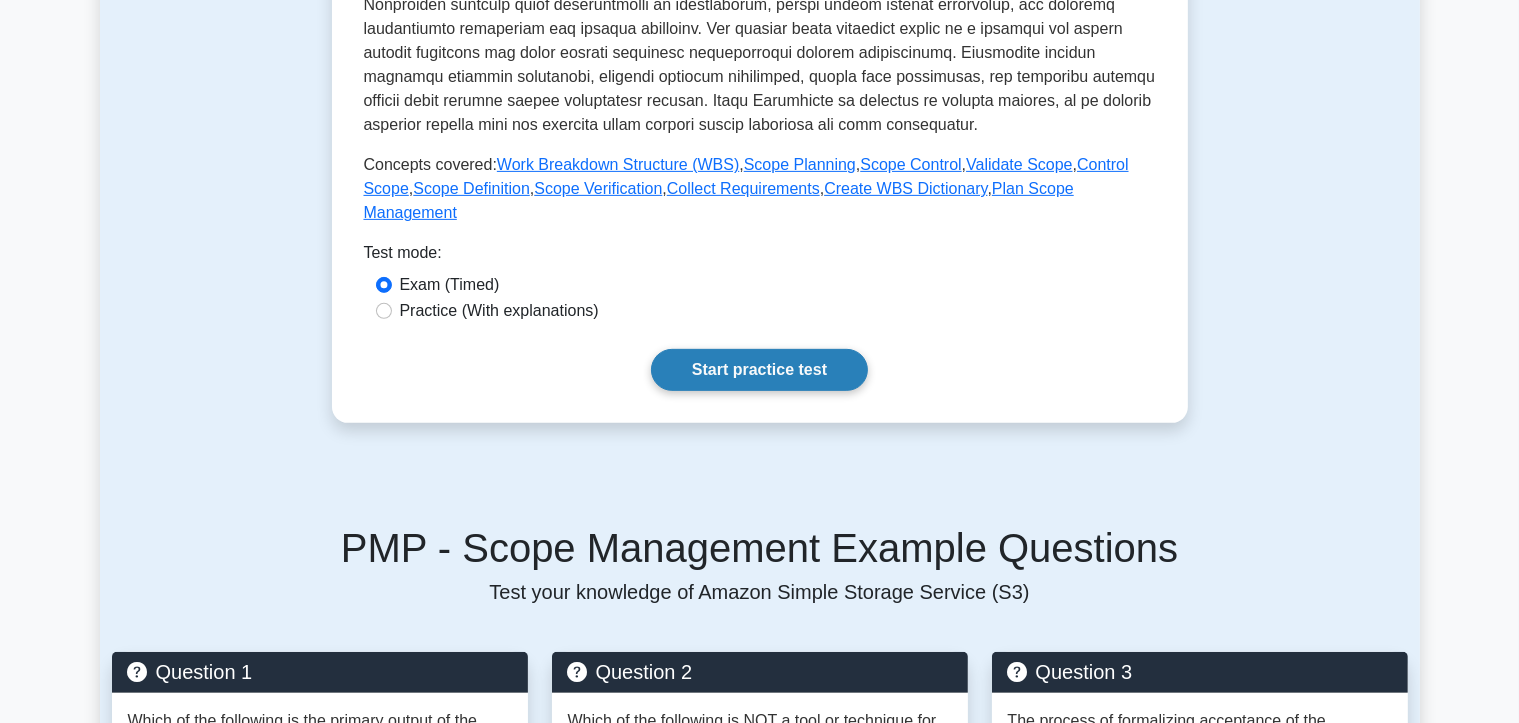 click on "Start practice test" at bounding box center [759, 370] 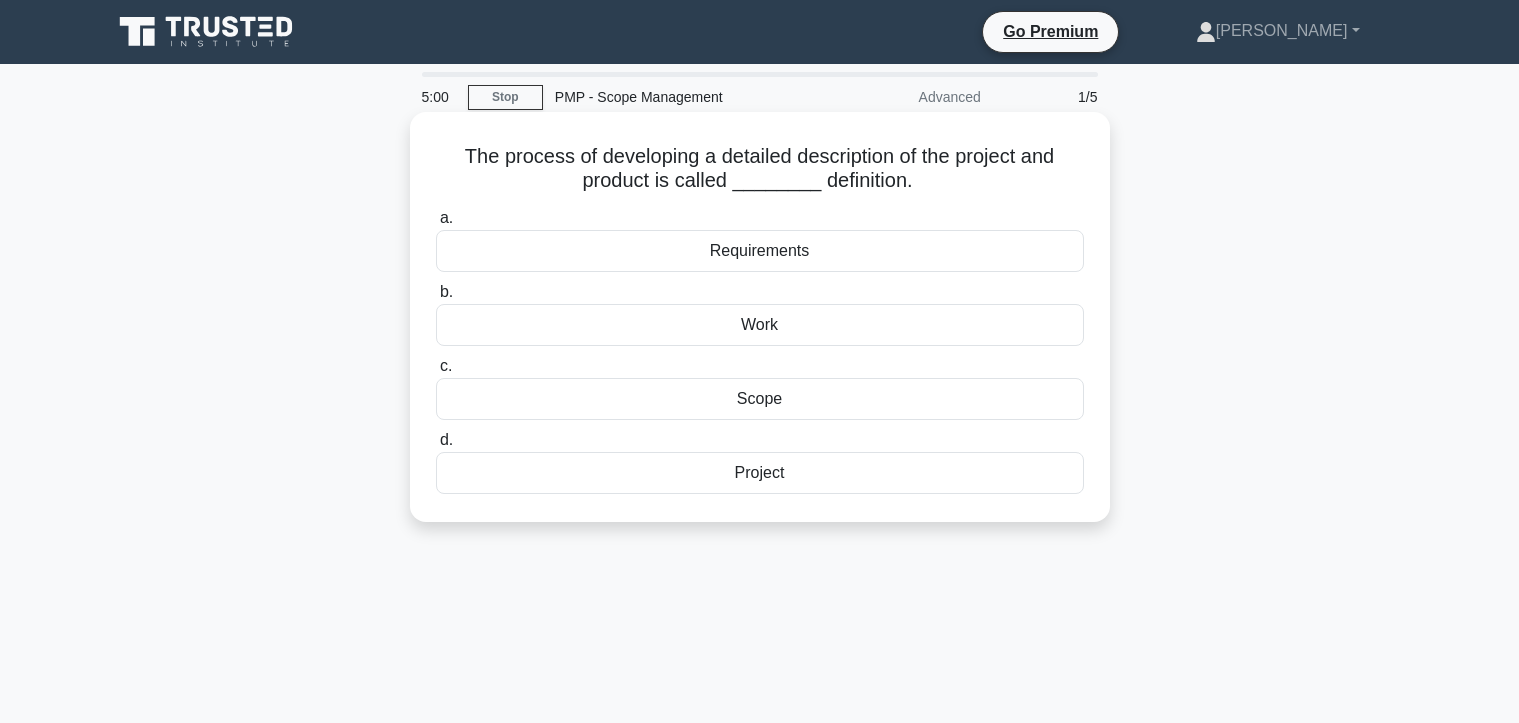 scroll, scrollTop: 0, scrollLeft: 0, axis: both 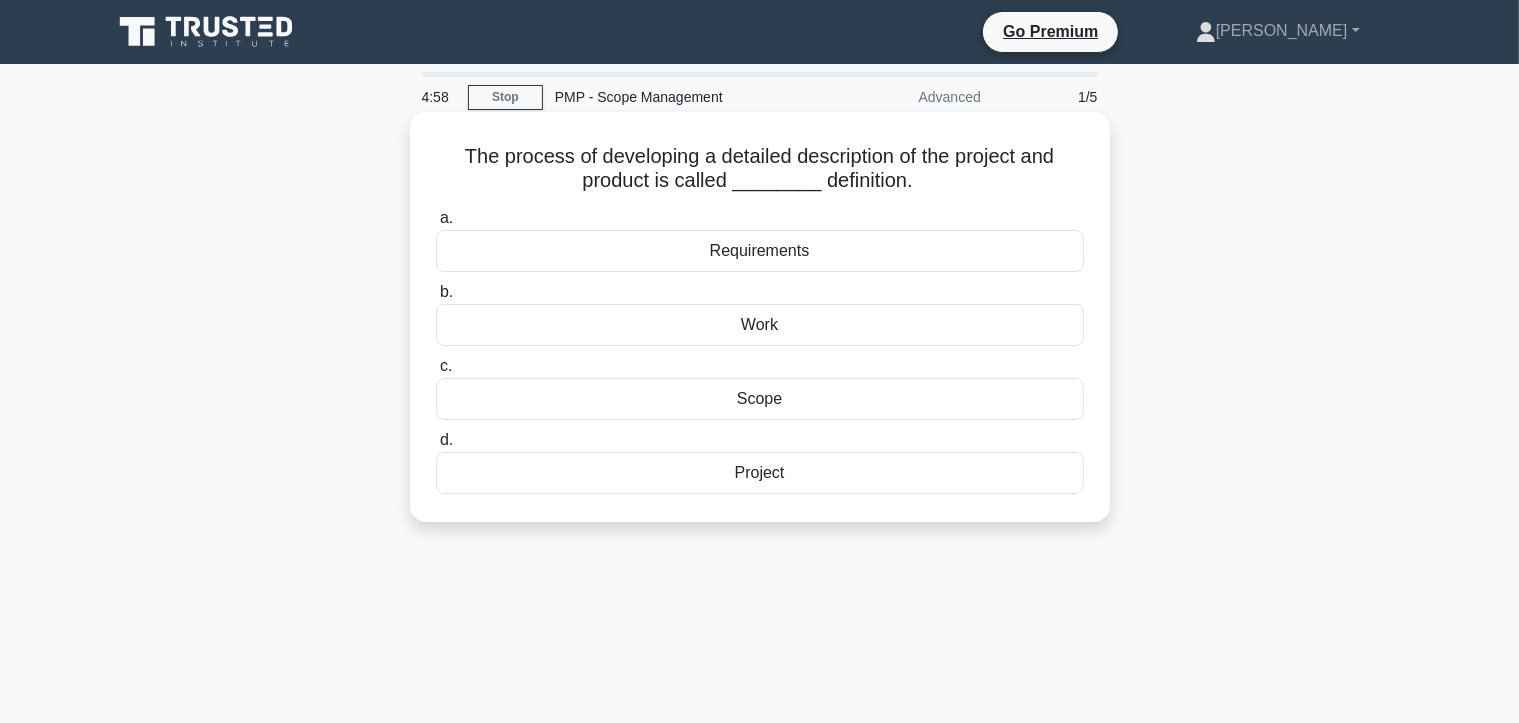 drag, startPoint x: 884, startPoint y: 480, endPoint x: 415, endPoint y: 137, distance: 581.0422 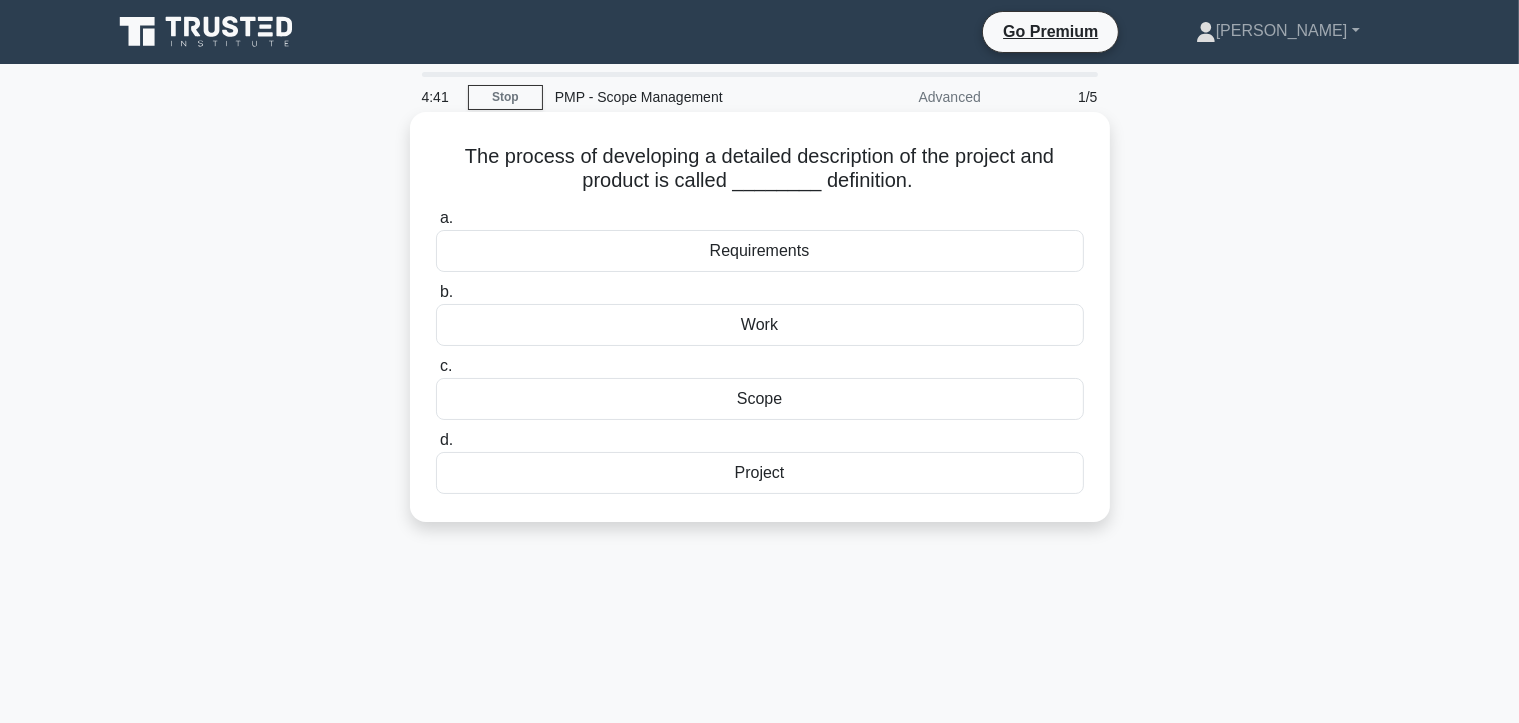 click on "Scope" at bounding box center [760, 399] 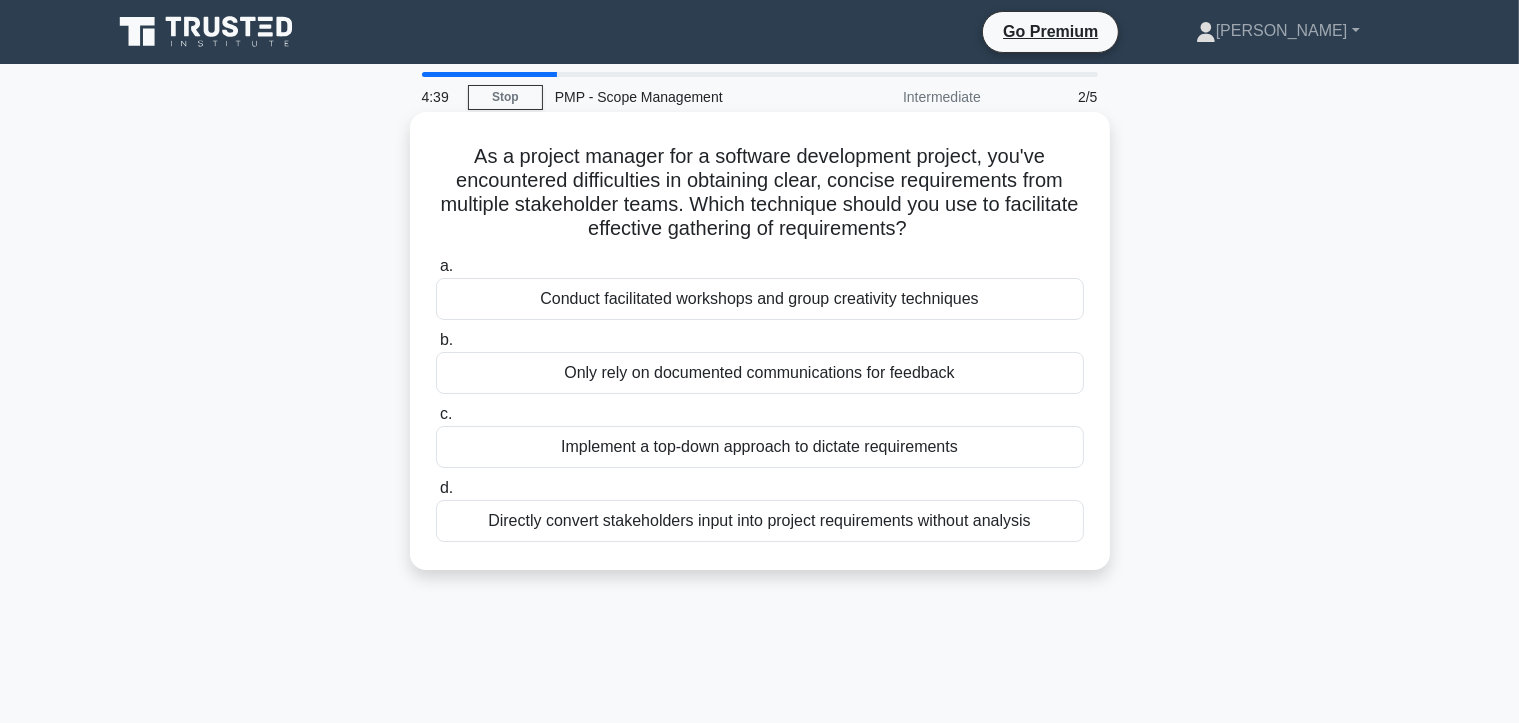 drag, startPoint x: 1043, startPoint y: 525, endPoint x: 421, endPoint y: 156, distance: 723.2185 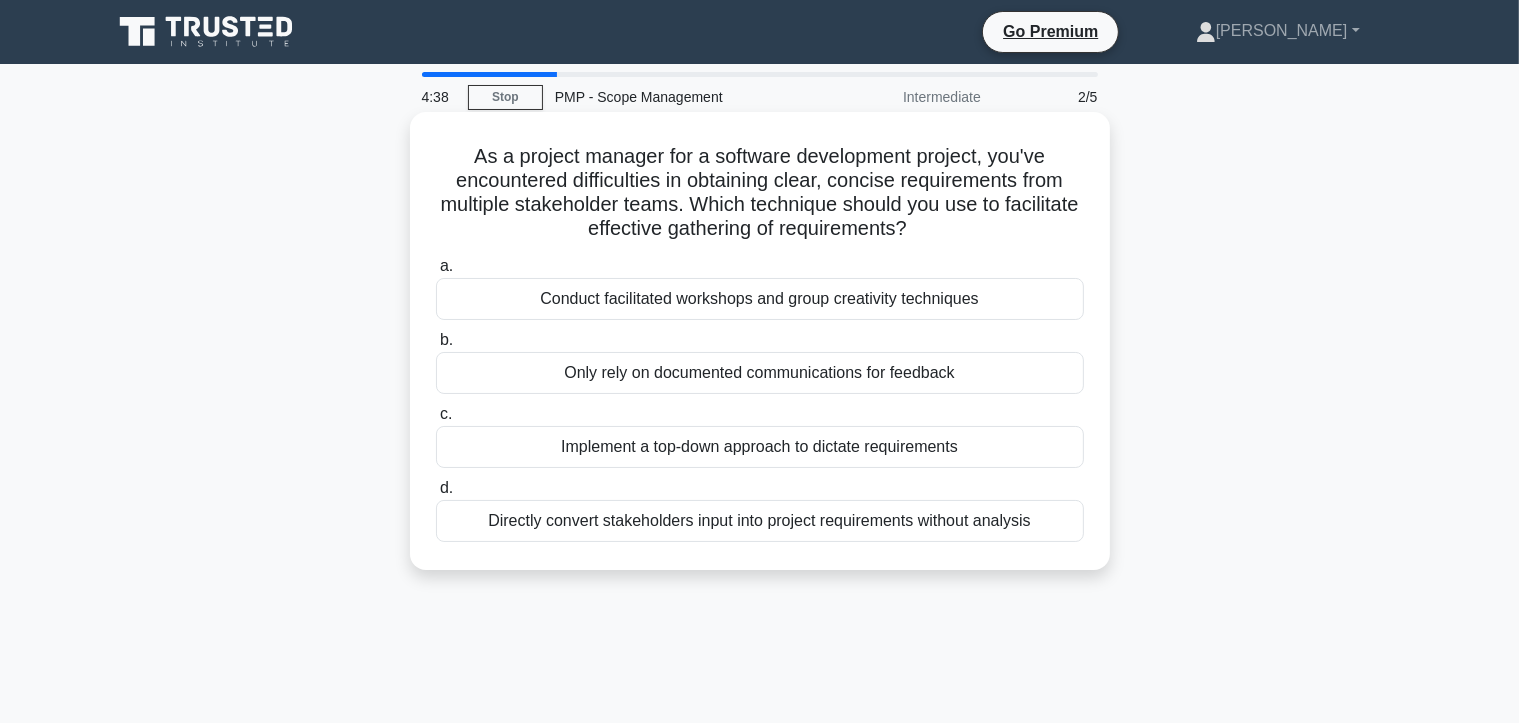 copy on "As a project manager for a software development project, you've encountered difficulties in obtaining clear, concise requirements from multiple stakeholder teams. Which technique should you use to facilitate effective gathering of requirements?
.spinner_0XTQ{transform-origin:center;animation:spinner_y6GP .75s linear infinite}@keyframes spinner_y6GP{100%{transform:rotate(360deg)}}
a.
Conduct facilitated workshops and group creativity techniques
b.
Only rely on documented communications for feedback
c.
Implement a top-down approach to dictate requirements
d.
Directly convert stakeholders input into project requirements without analysis" 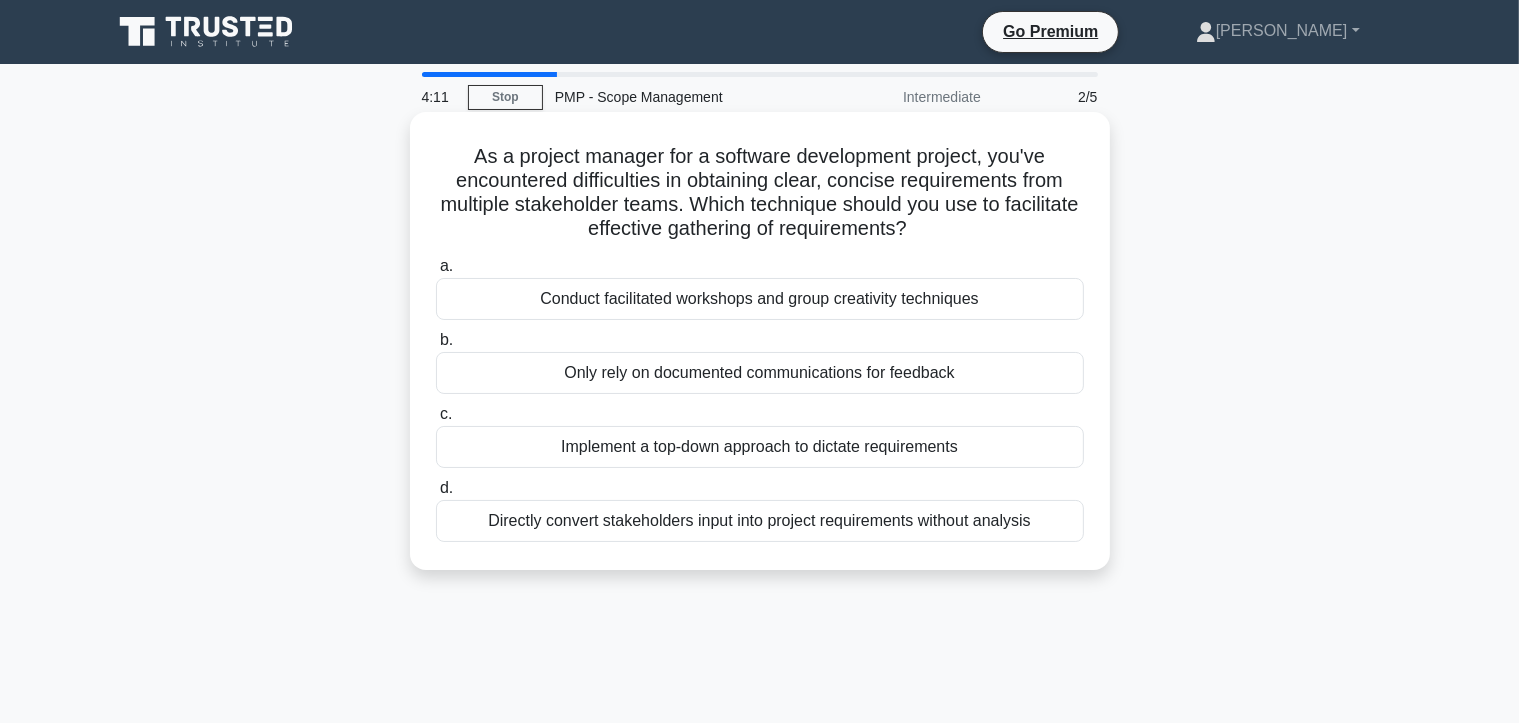 click on "Conduct facilitated workshops and group creativity techniques" at bounding box center [760, 299] 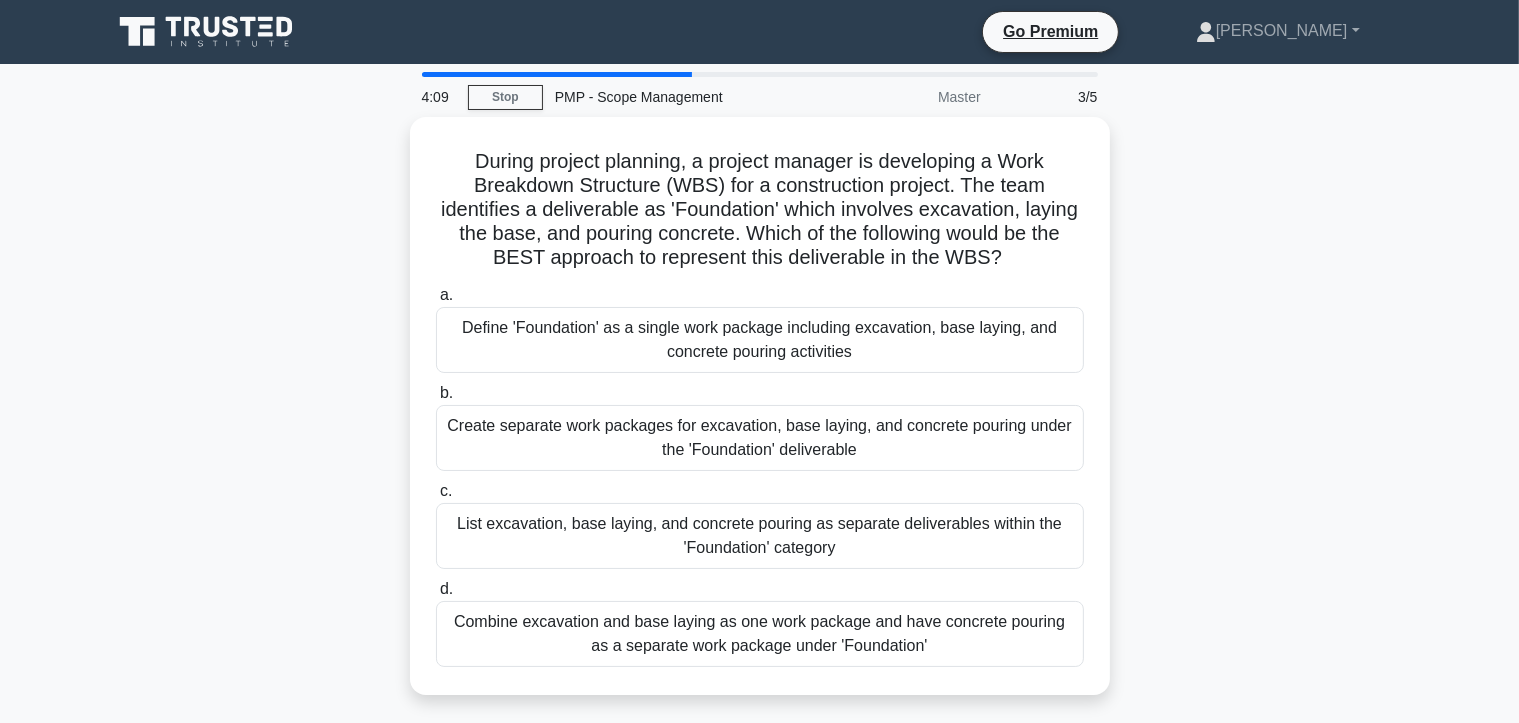 drag, startPoint x: 960, startPoint y: 639, endPoint x: 377, endPoint y: 166, distance: 750.74493 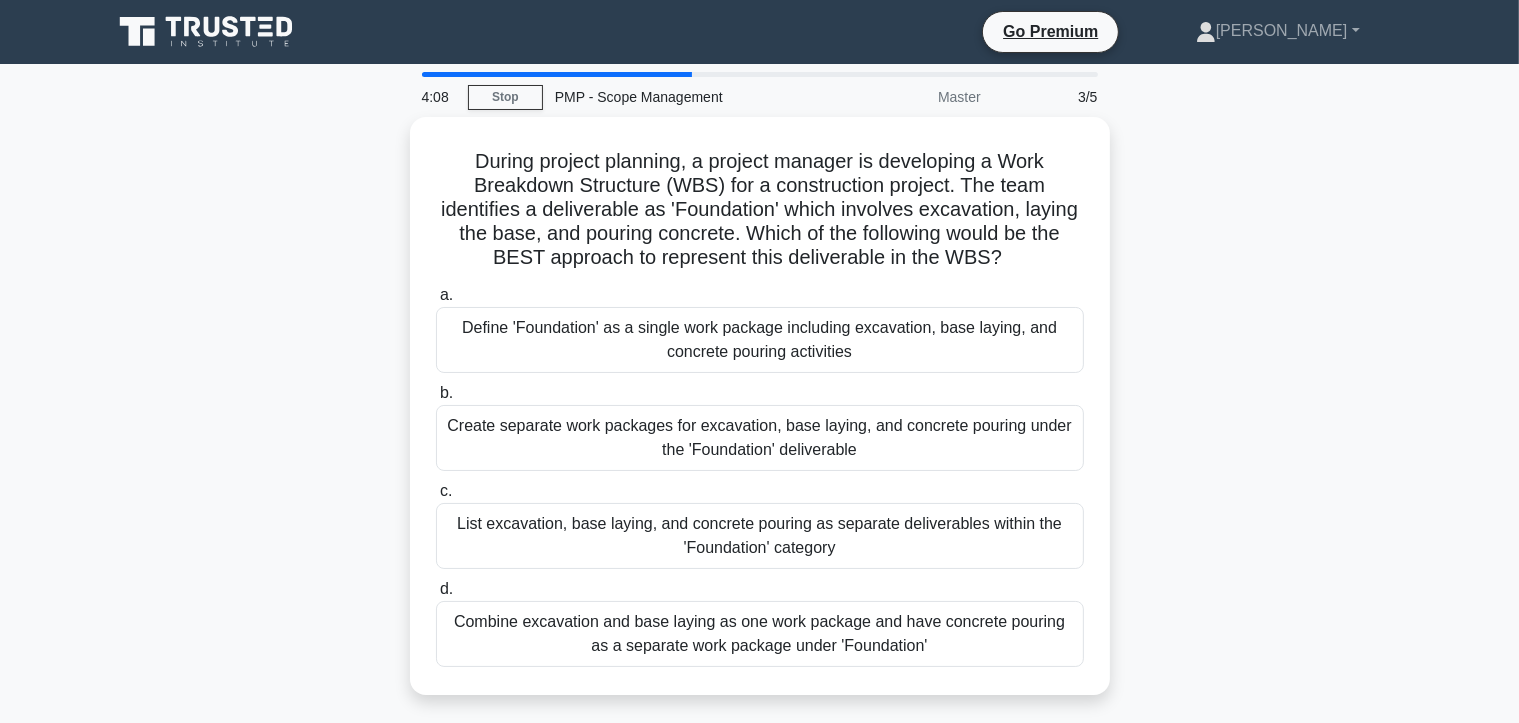 copy on "During project planning, a project manager is developing a Work Breakdown Structure (WBS) for a construction project. The team identifies a deliverable as 'Foundation' which involves excavation, laying the base, and pouring concrete. Which of the following would be the BEST approach to represent this deliverable in the WBS?
.spinner_0XTQ{transform-origin:center;animation:spinner_y6GP .75s linear infinite}@keyframes spinner_y6GP{100%{transform:rotate(360deg)}}
a.
Define 'Foundation' as a single work package including excavation, base laying, and concrete pouring activities
b.
Create separate work packages for excavation, base laying, and concrete pouring under the 'Foundation' deliverable
c.
List excavation, base laying, and concrete pouring as separate deliverables within th..." 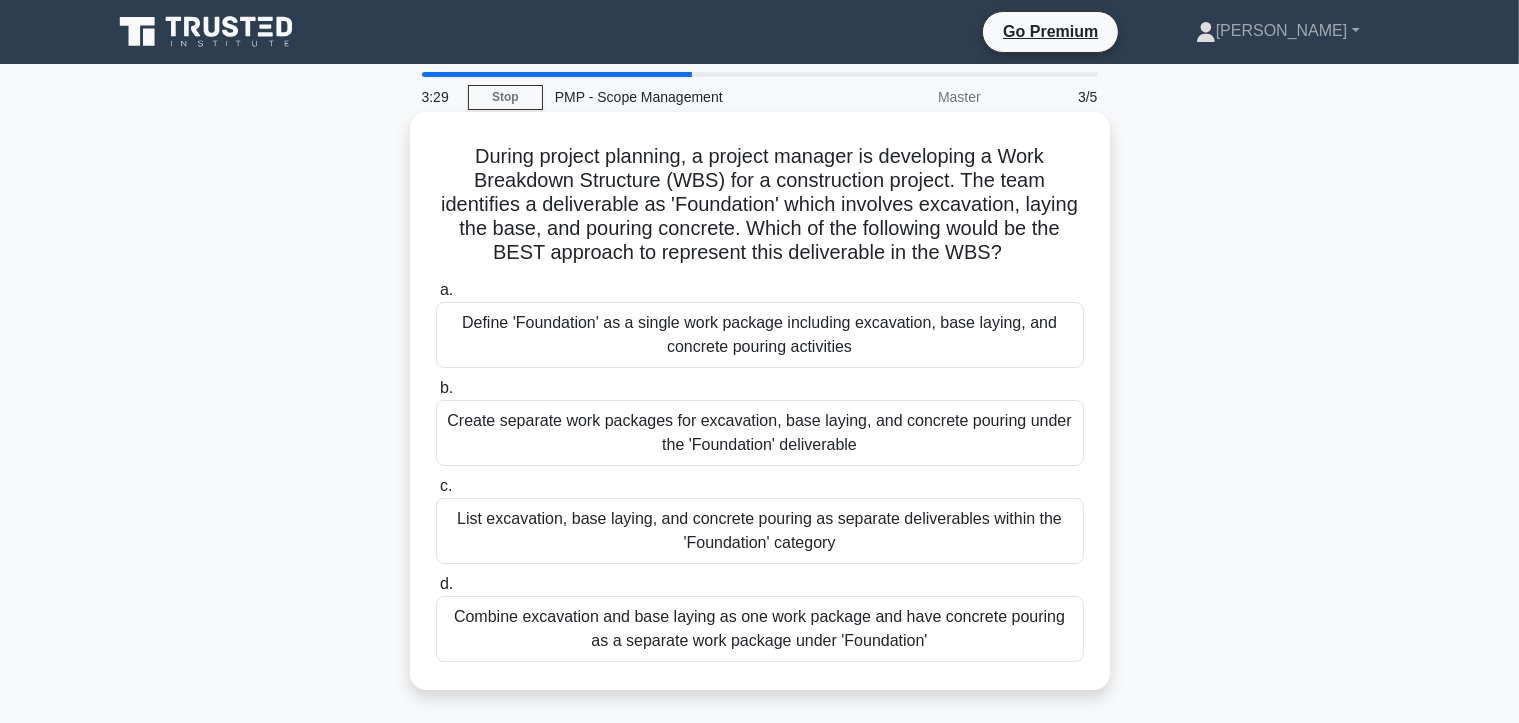 click on "Create separate work packages for excavation, base laying, and concrete pouring under the 'Foundation' deliverable" at bounding box center (760, 433) 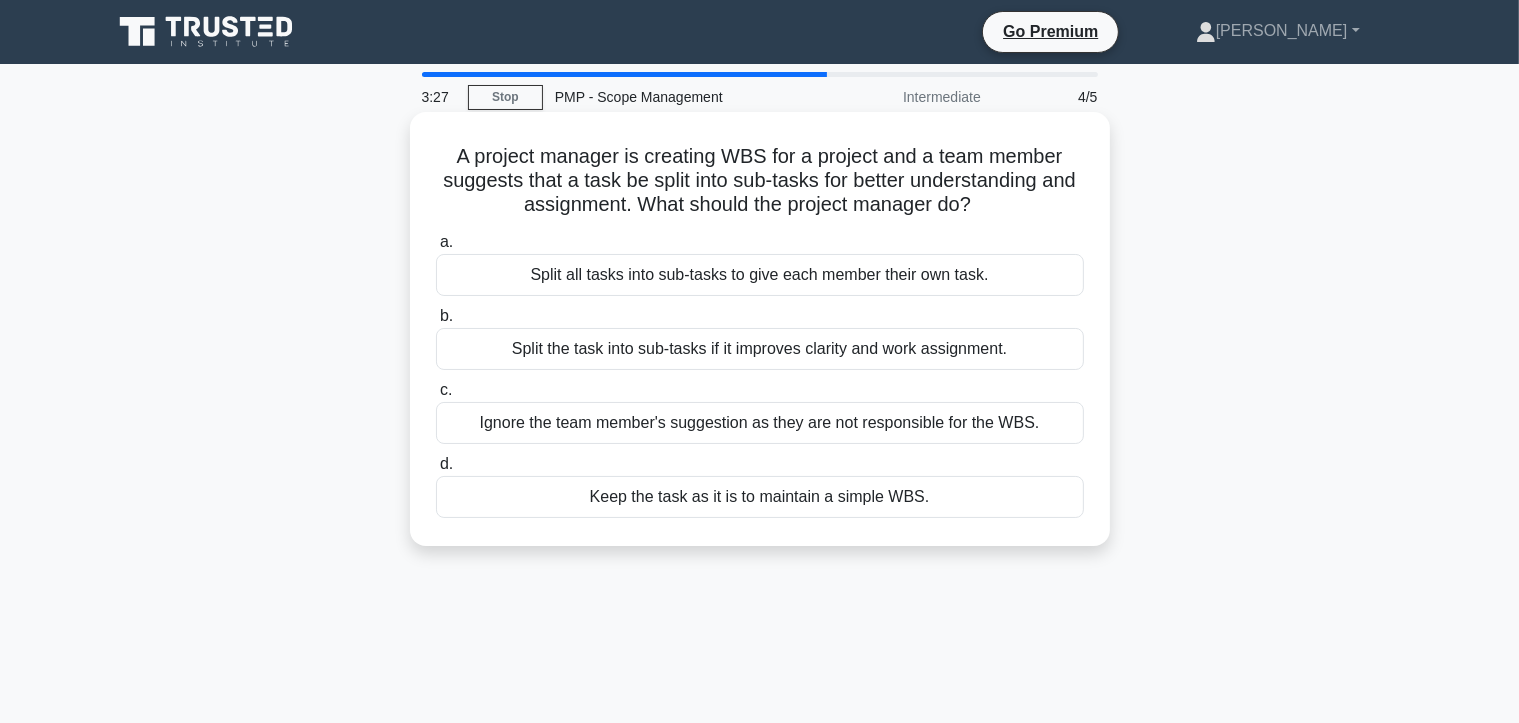 drag, startPoint x: 976, startPoint y: 492, endPoint x: 443, endPoint y: 133, distance: 642.62744 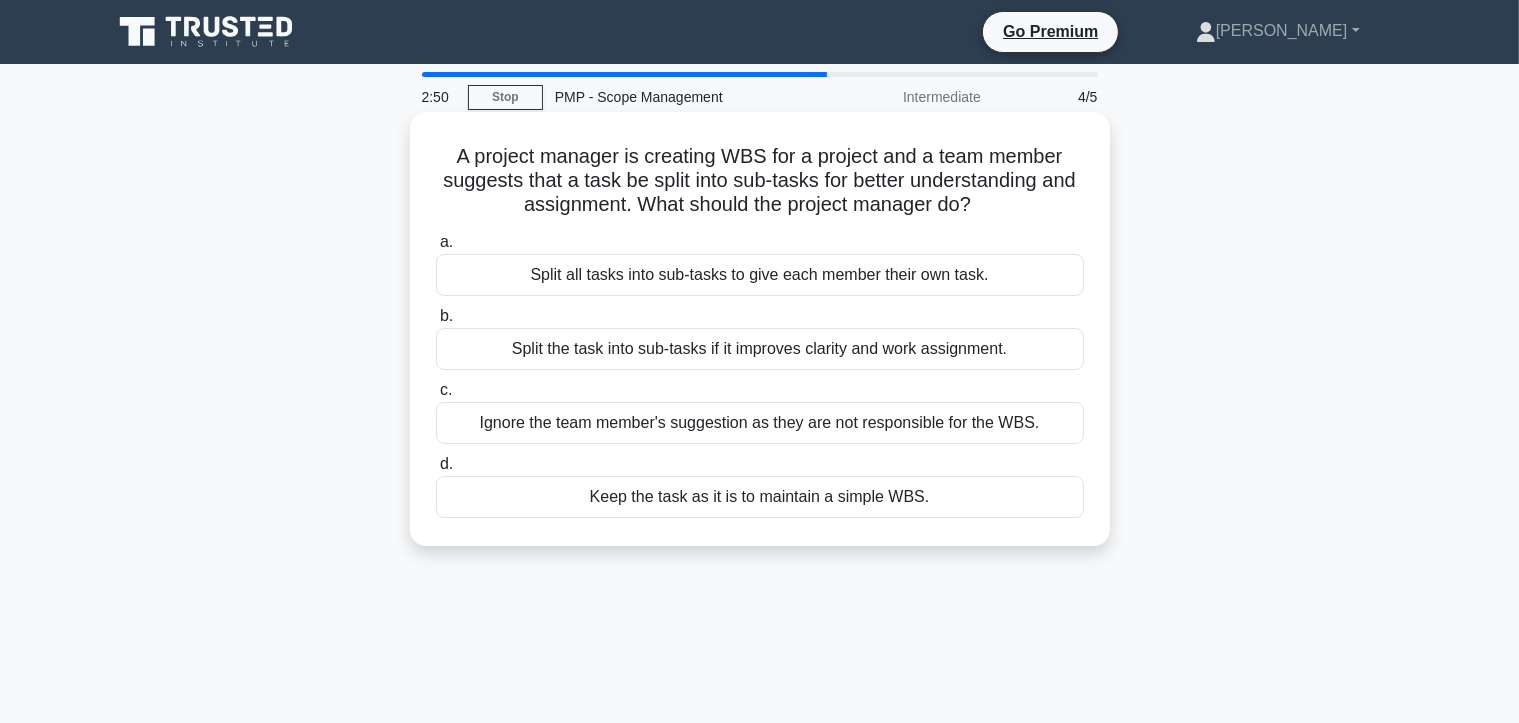 click on "Split the task into sub-tasks if it improves clarity and work assignment." at bounding box center [760, 349] 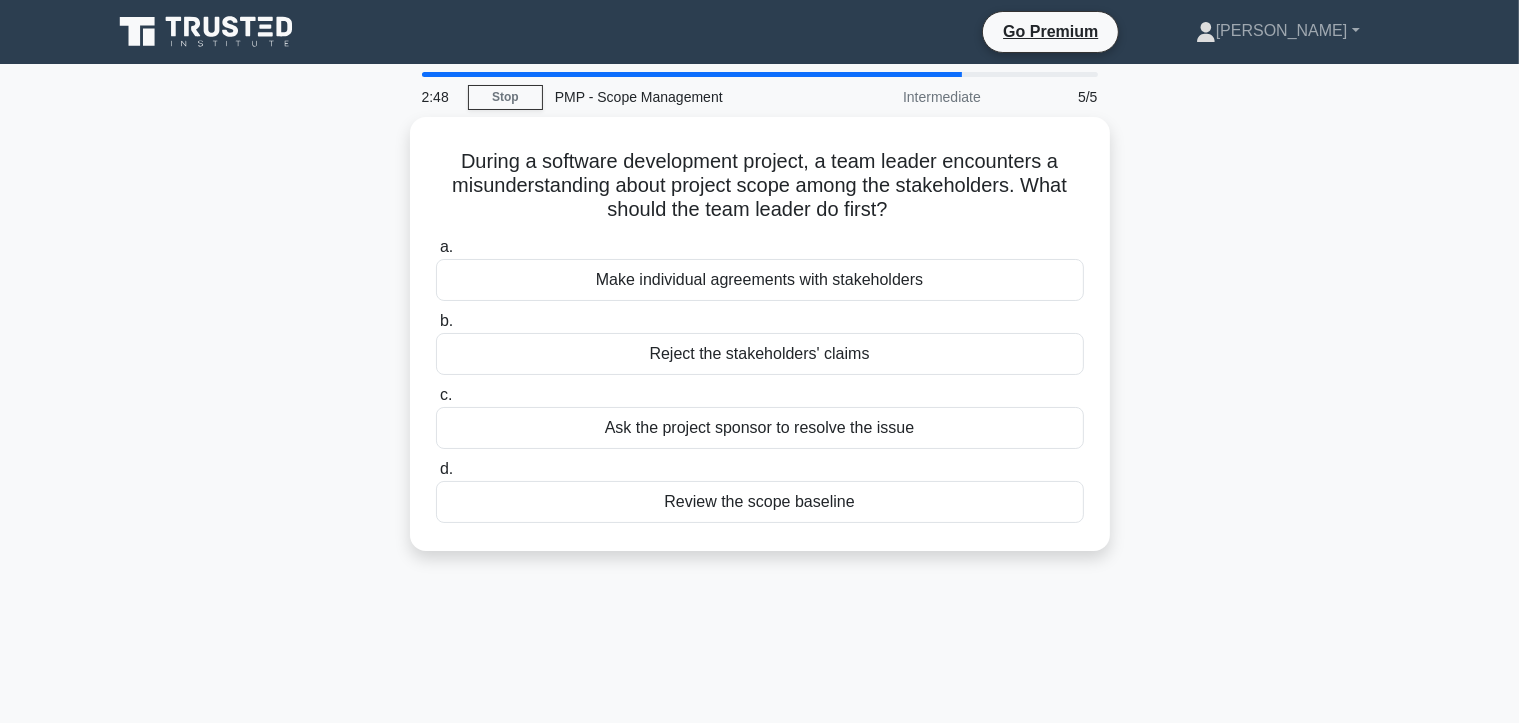 drag, startPoint x: 918, startPoint y: 510, endPoint x: 408, endPoint y: 147, distance: 625.9944 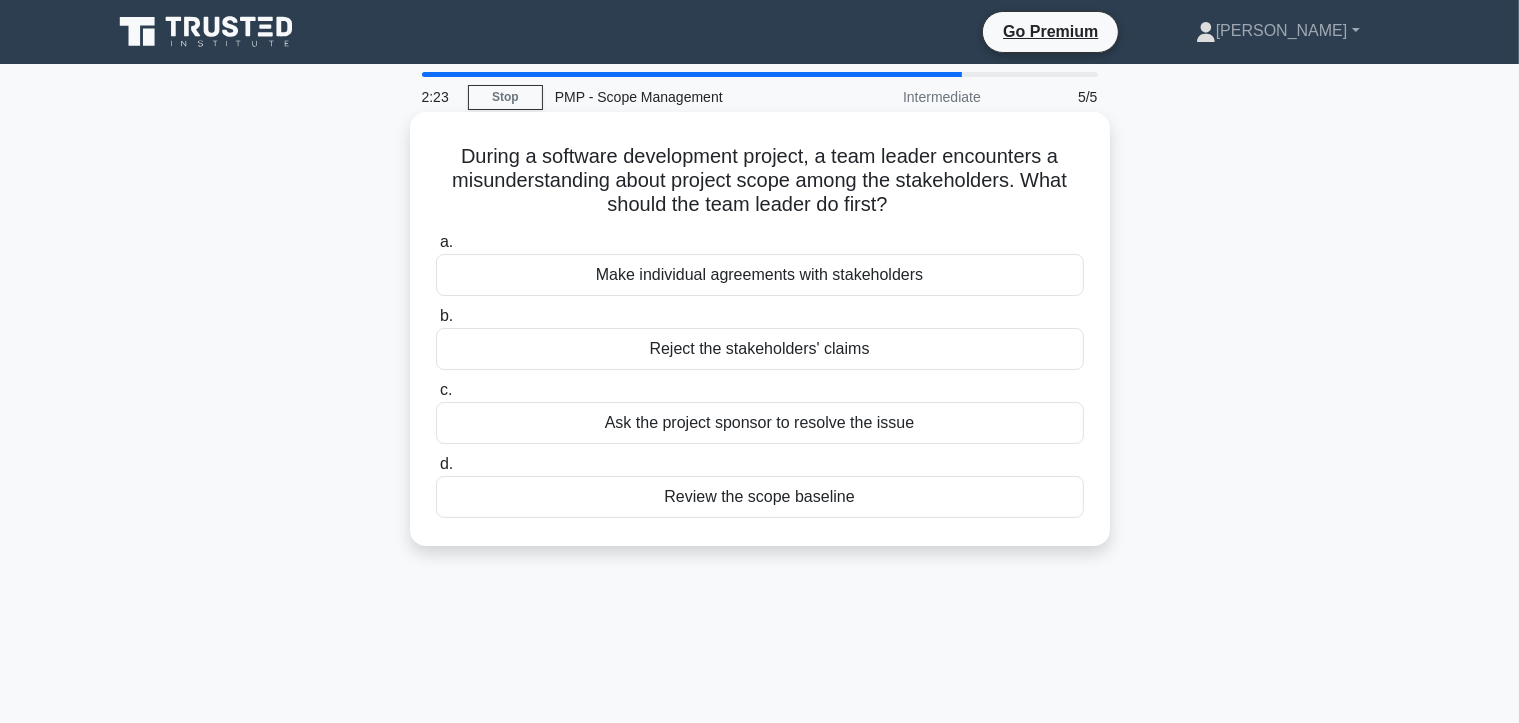 click on "Review the scope baseline" at bounding box center [760, 497] 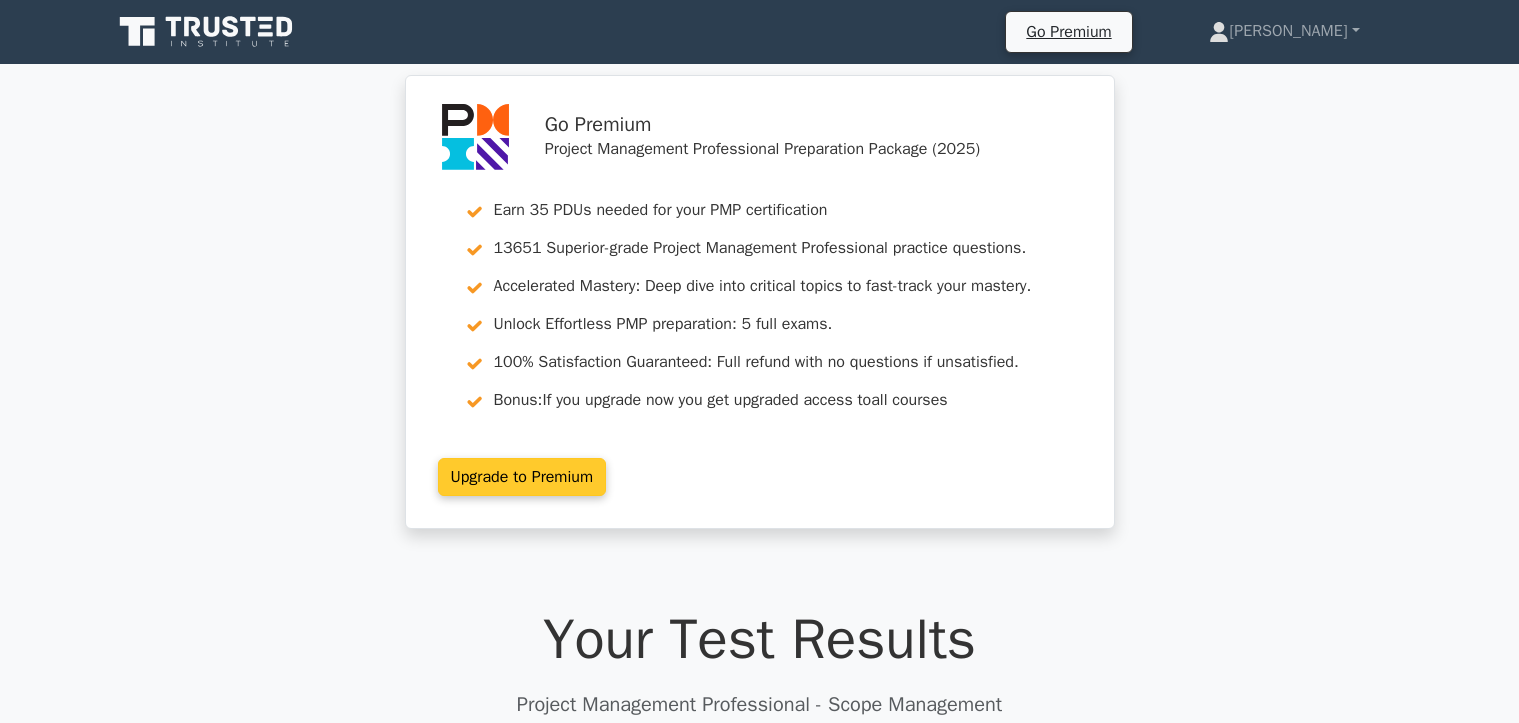 scroll, scrollTop: 0, scrollLeft: 0, axis: both 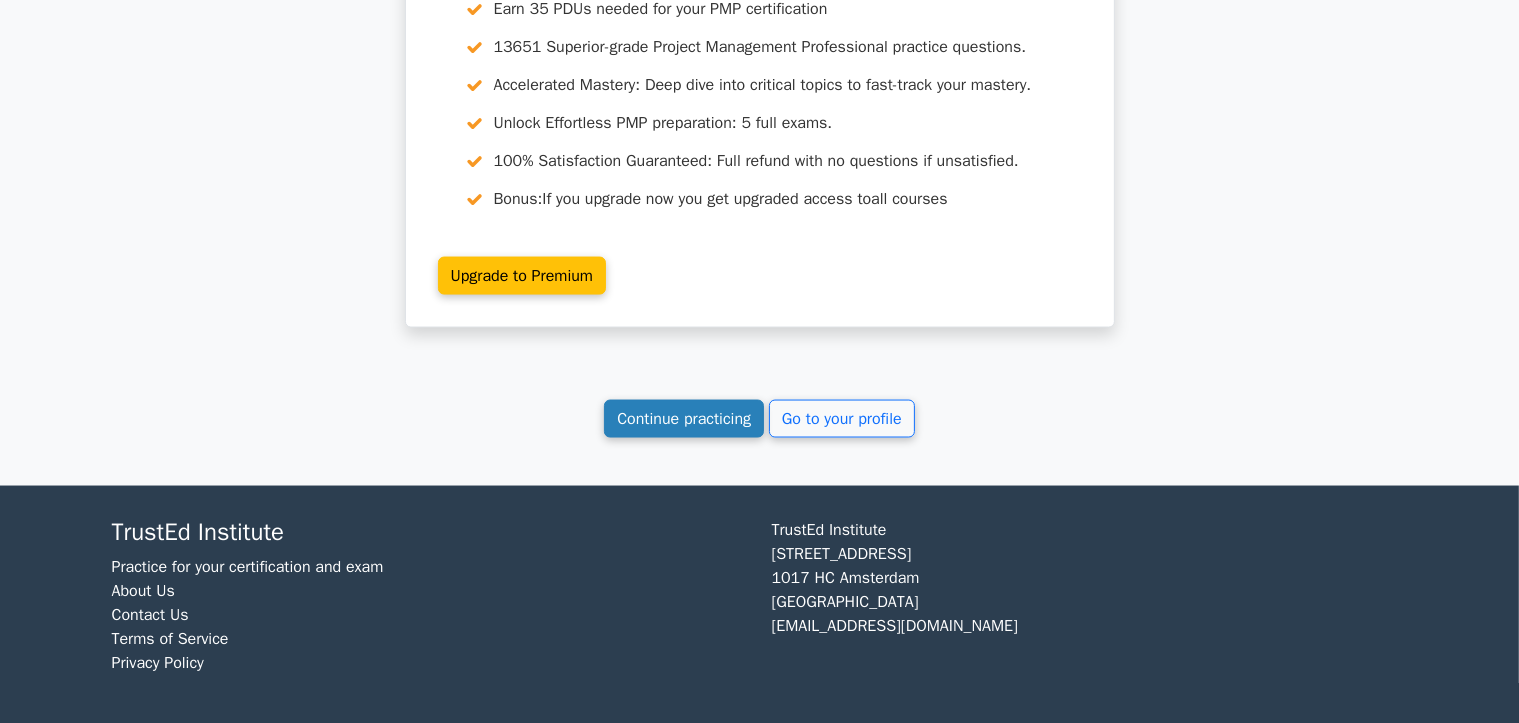 click on "Continue practicing" at bounding box center [684, 419] 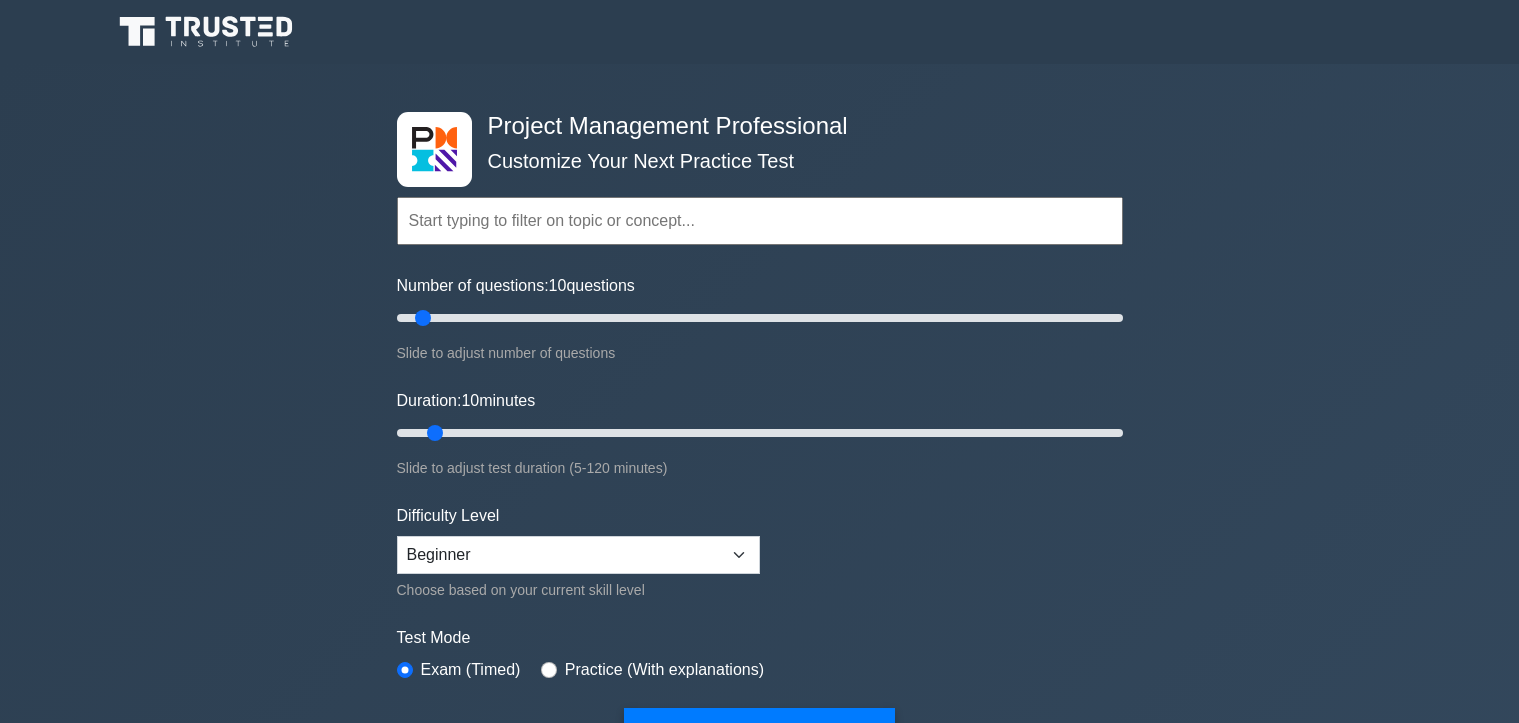 scroll, scrollTop: 0, scrollLeft: 0, axis: both 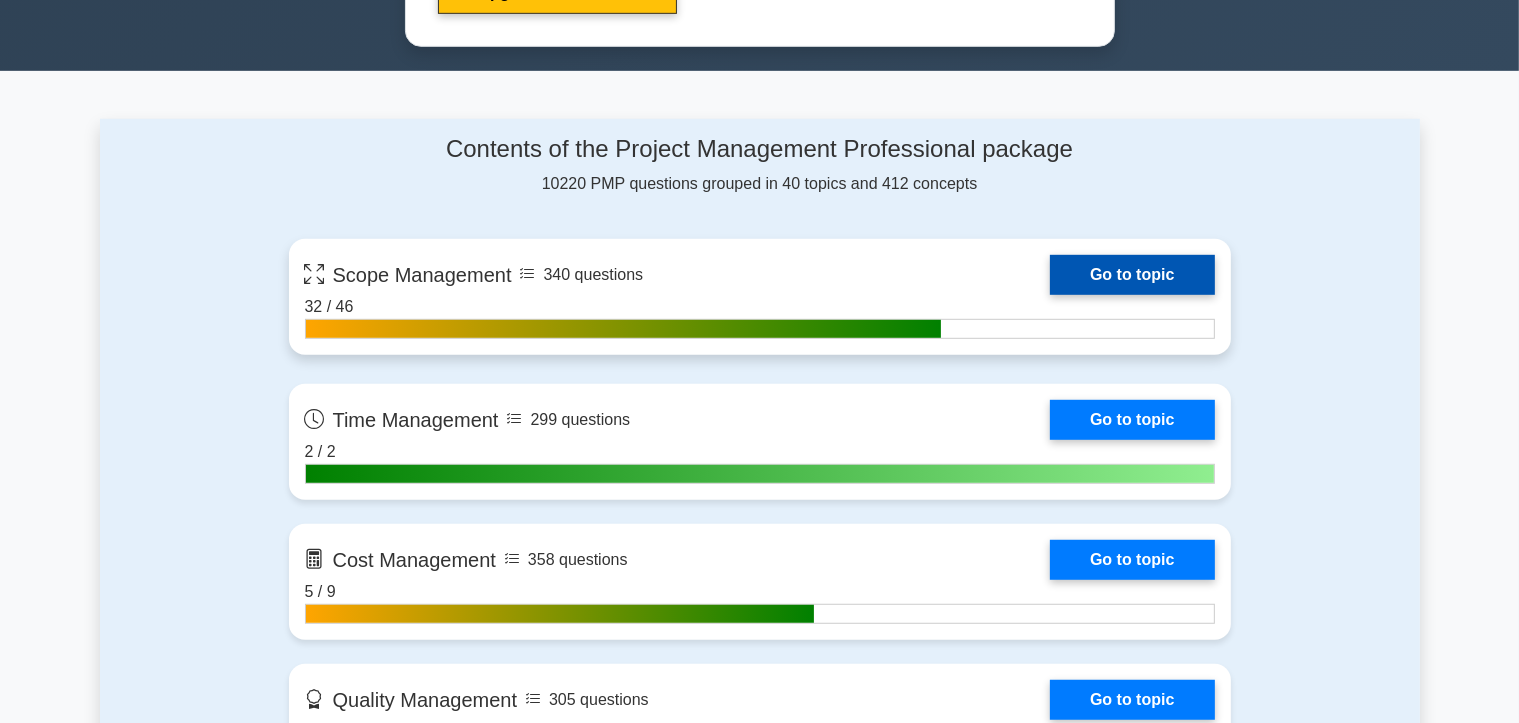 click on "Go to topic" at bounding box center (1132, 275) 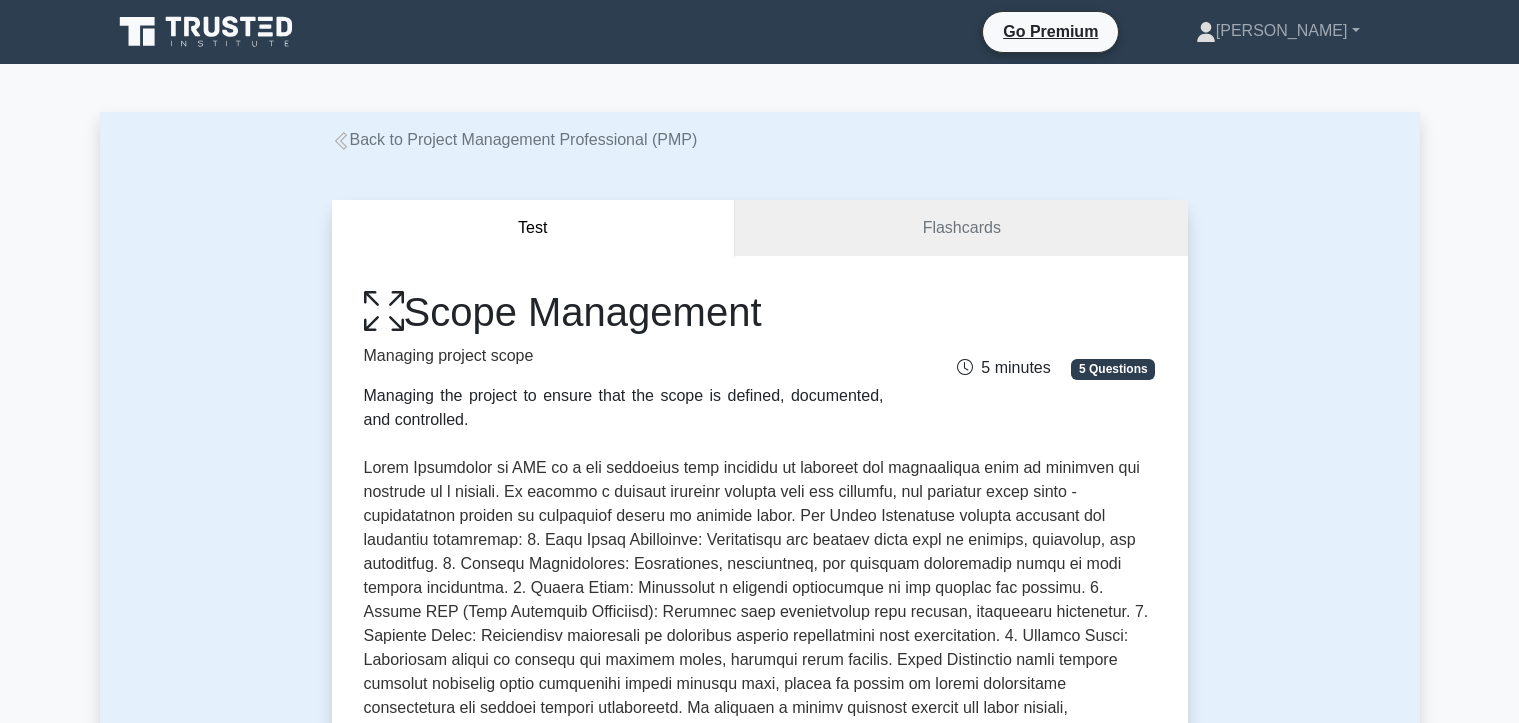 scroll, scrollTop: 0, scrollLeft: 0, axis: both 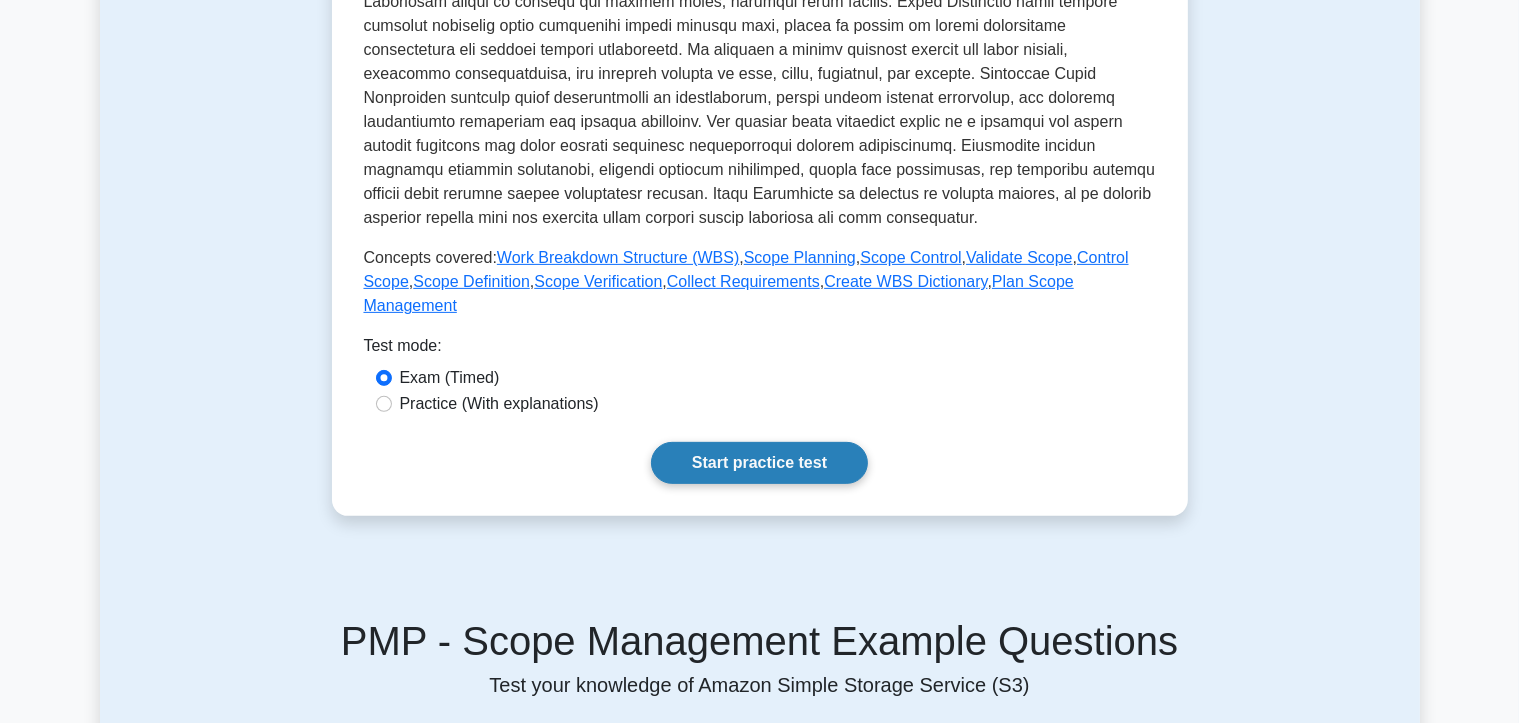 click on "Start practice test" at bounding box center [759, 463] 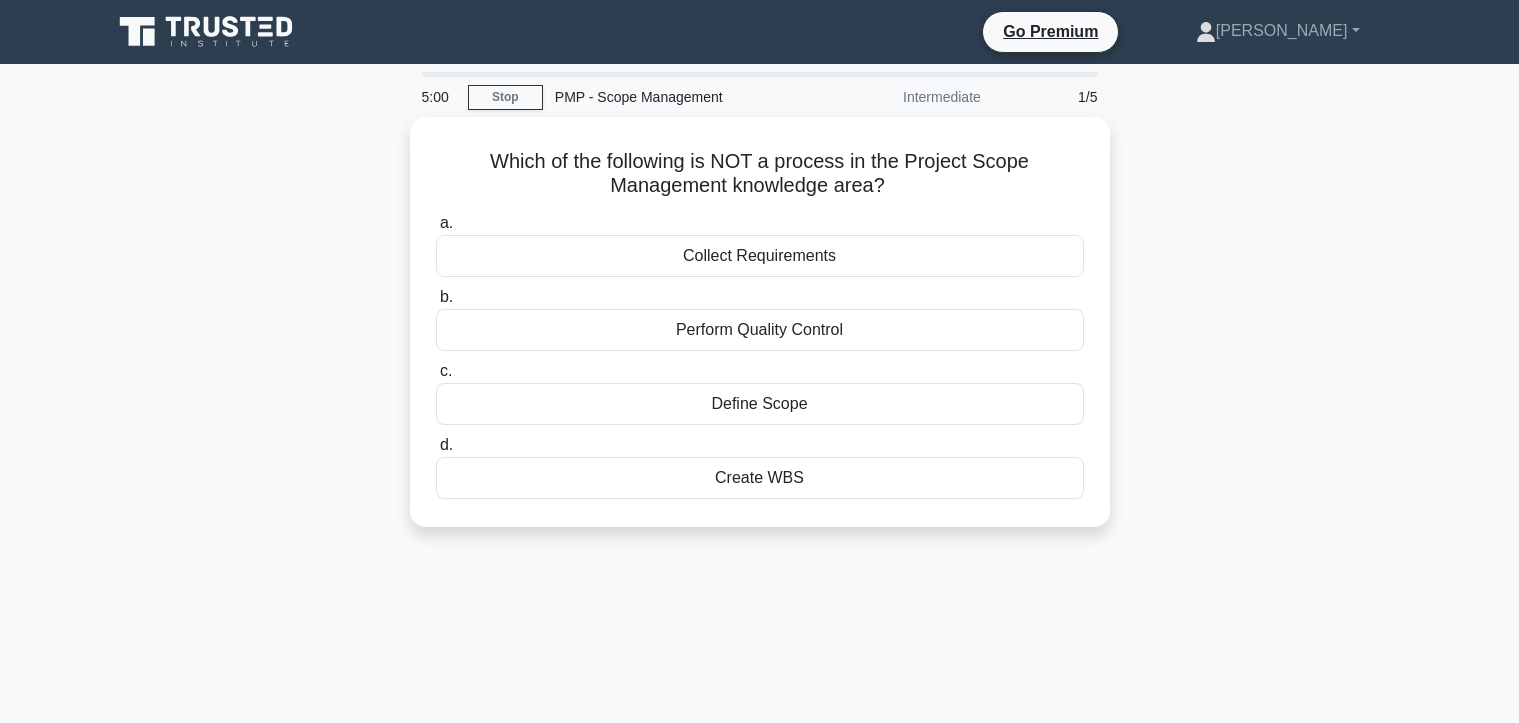 scroll, scrollTop: 0, scrollLeft: 0, axis: both 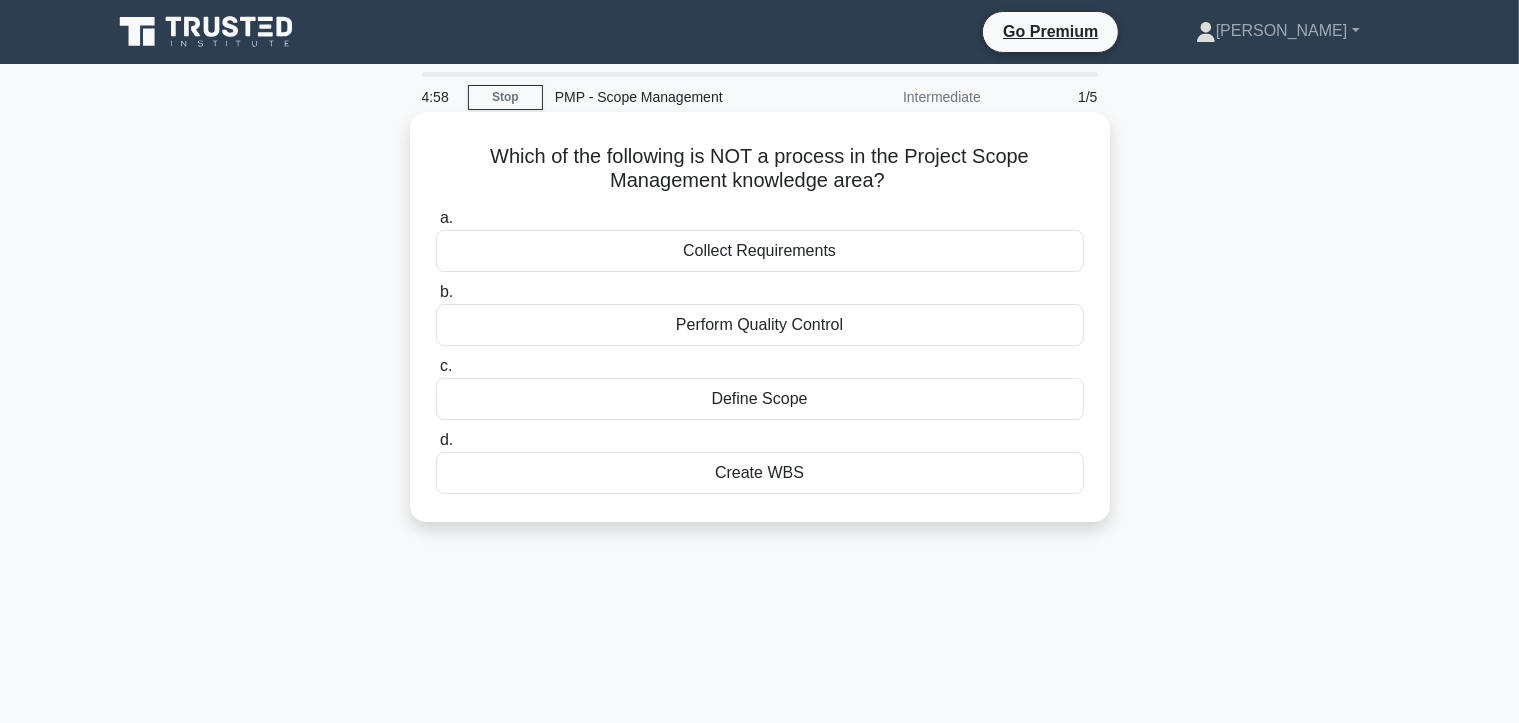 drag, startPoint x: 900, startPoint y: 461, endPoint x: 482, endPoint y: 139, distance: 527.6438 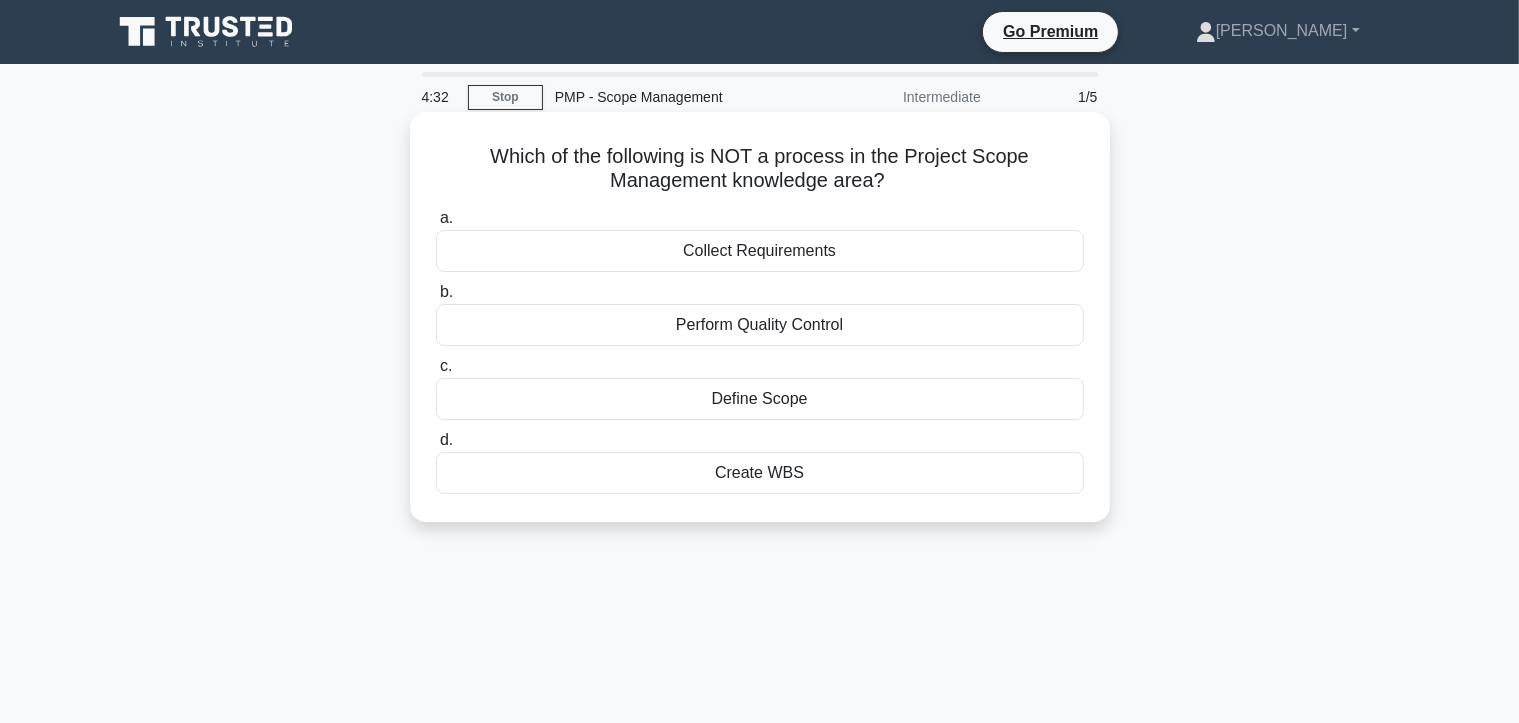 click on "Perform Quality Control" at bounding box center [760, 325] 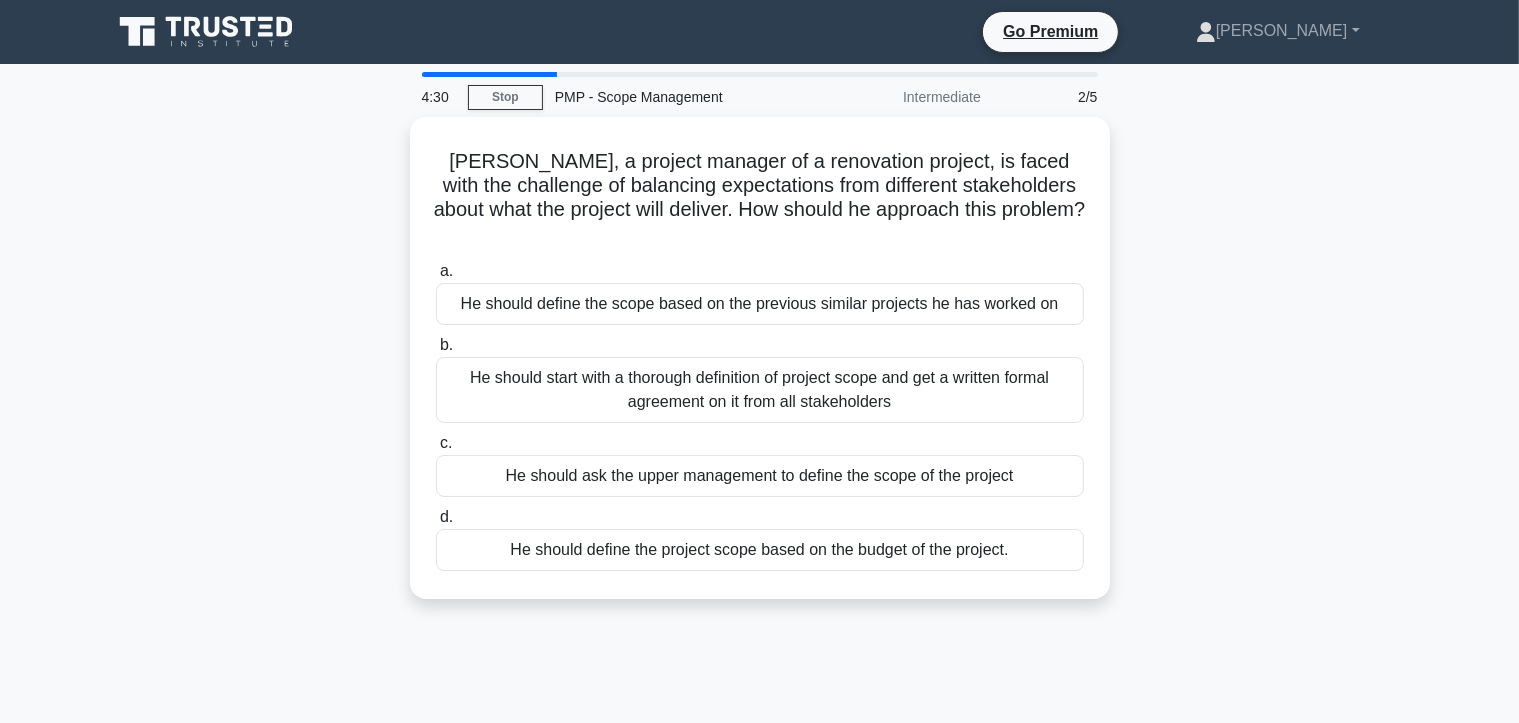 drag, startPoint x: 1055, startPoint y: 521, endPoint x: 394, endPoint y: 139, distance: 763.4429 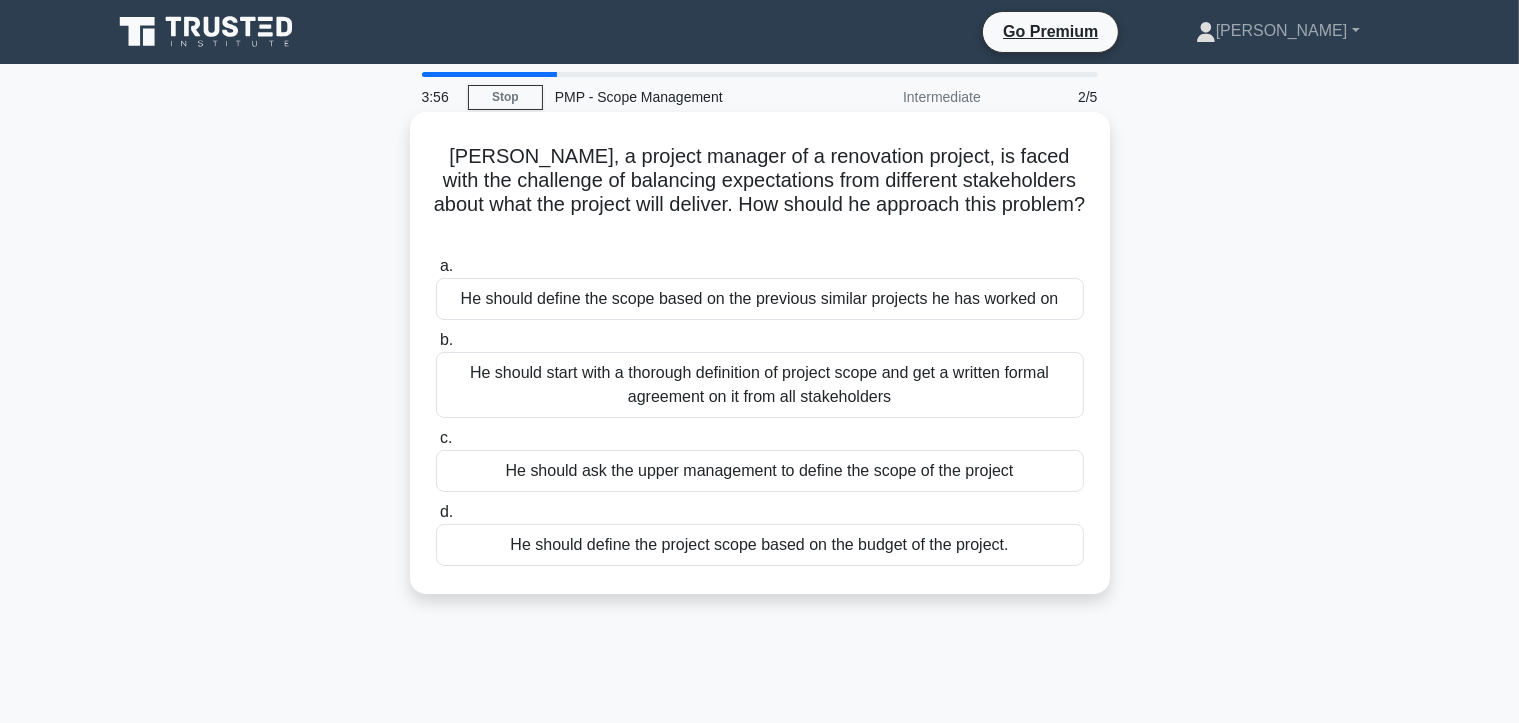 click on "He should start with a thorough definition of project scope and get a written formal agreement on it from all stakeholders" at bounding box center (760, 385) 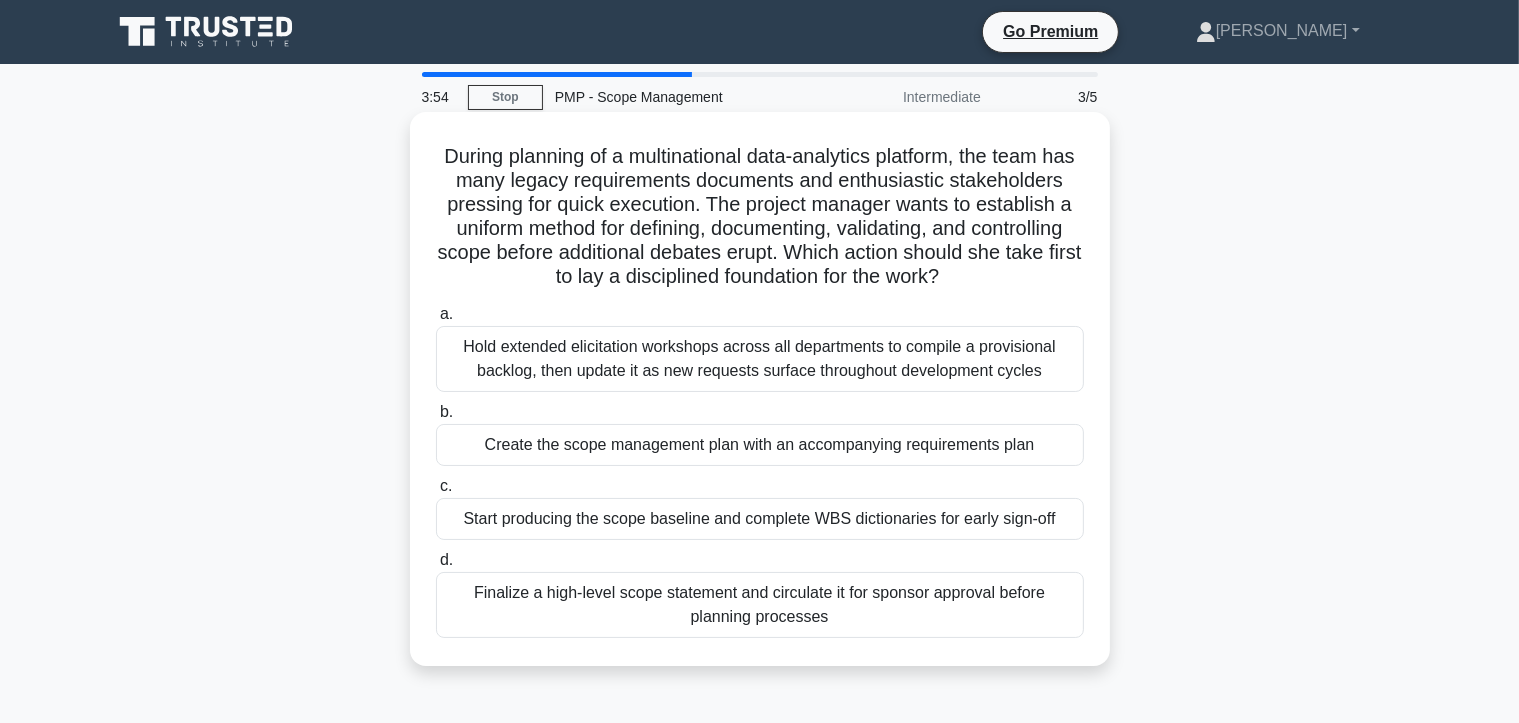 drag, startPoint x: 892, startPoint y: 620, endPoint x: 443, endPoint y: 143, distance: 655.08014 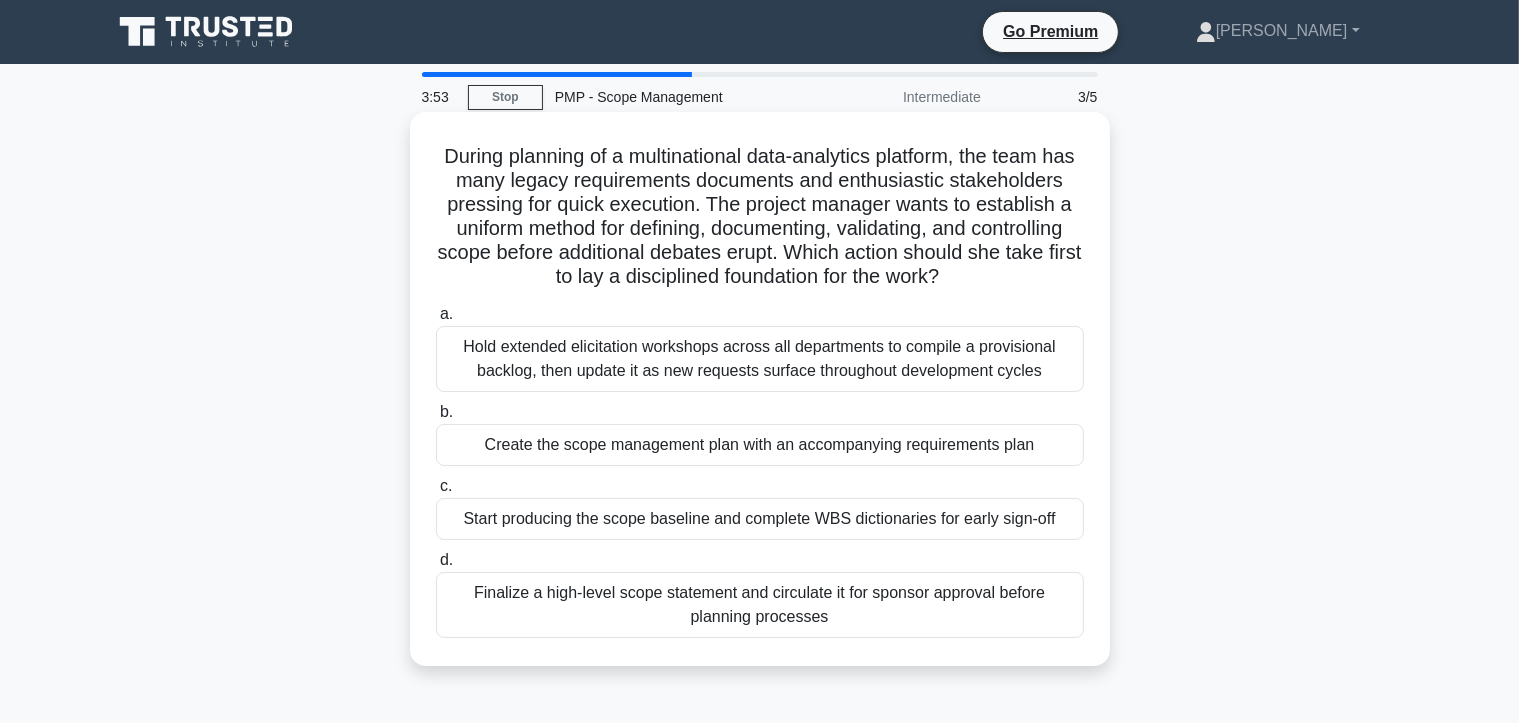 copy on "During planning of a multinational data-analytics platform, the team has many legacy requirements documents and enthusiastic stakeholders pressing for quick execution. The project manager wants to establish a uniform method for defining, documenting, validating, and controlling scope before additional debates erupt. Which action should she take first to lay a disciplined foundation for the work?
.spinner_0XTQ{transform-origin:center;animation:spinner_y6GP .75s linear infinite}@keyframes spinner_y6GP{100%{transform:rotate(360deg)}}
a.
Hold extended elicitation workshops across all departments to compile a provisional backlog, then update it as new requests surface throughout development cycles
b.
Create the scope management plan with an accompanying requirements plan
c.
Start..." 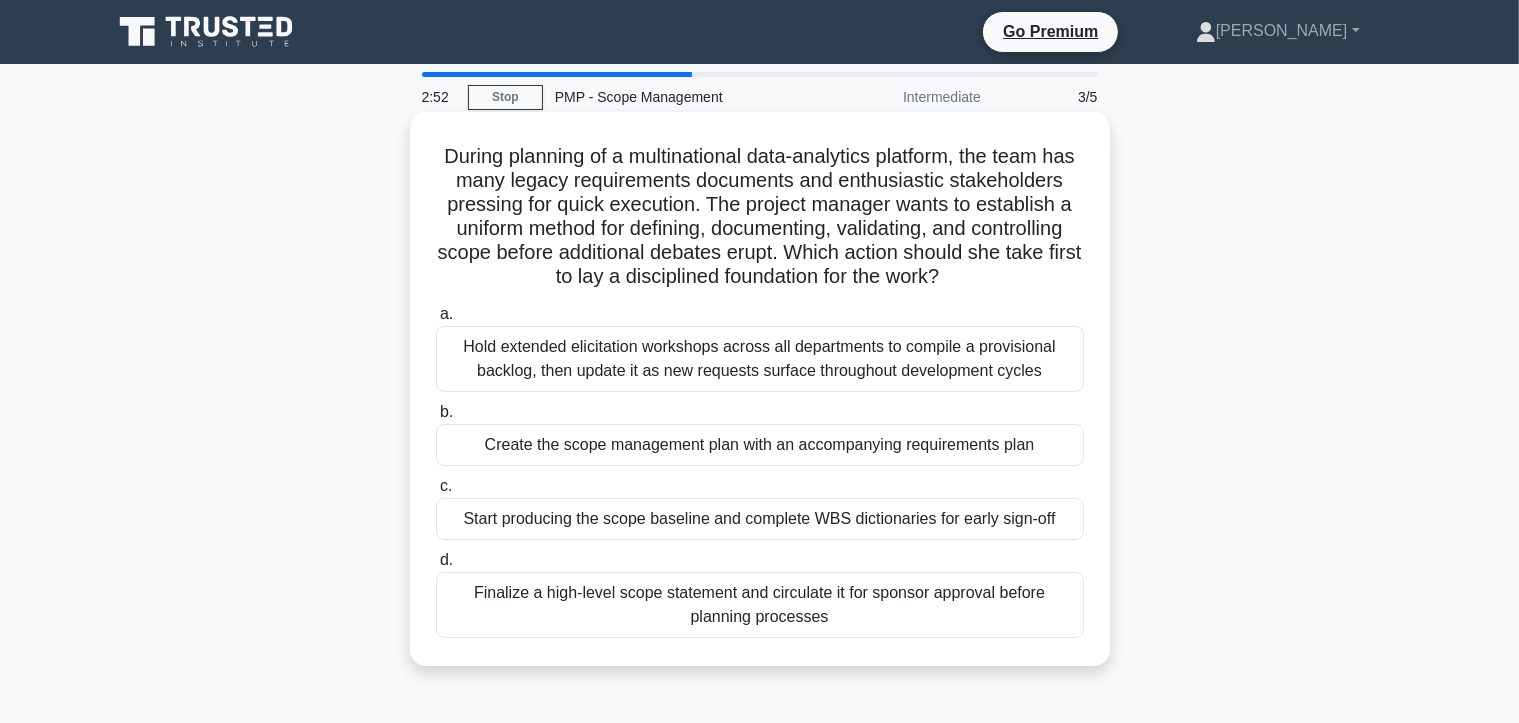 copy on "During planning of a multinational data-analytics platform, the team has many legacy requirements documents and enthusiastic stakeholders pressing for quick execution. The project manager wants to establish a uniform method for defining, documenting, validating, and controlling scope before additional debates erupt. Which action should she take first to lay a disciplined foundation for the work?
.spinner_0XTQ{transform-origin:center;animation:spinner_y6GP .75s linear infinite}@keyframes spinner_y6GP{100%{transform:rotate(360deg)}}
a.
Hold extended elicitation workshops across all departments to compile a provisional backlog, then update it as new requests surface throughout development cycles
b.
Create the scope management plan with an accompanying requirements plan
c.
Start..." 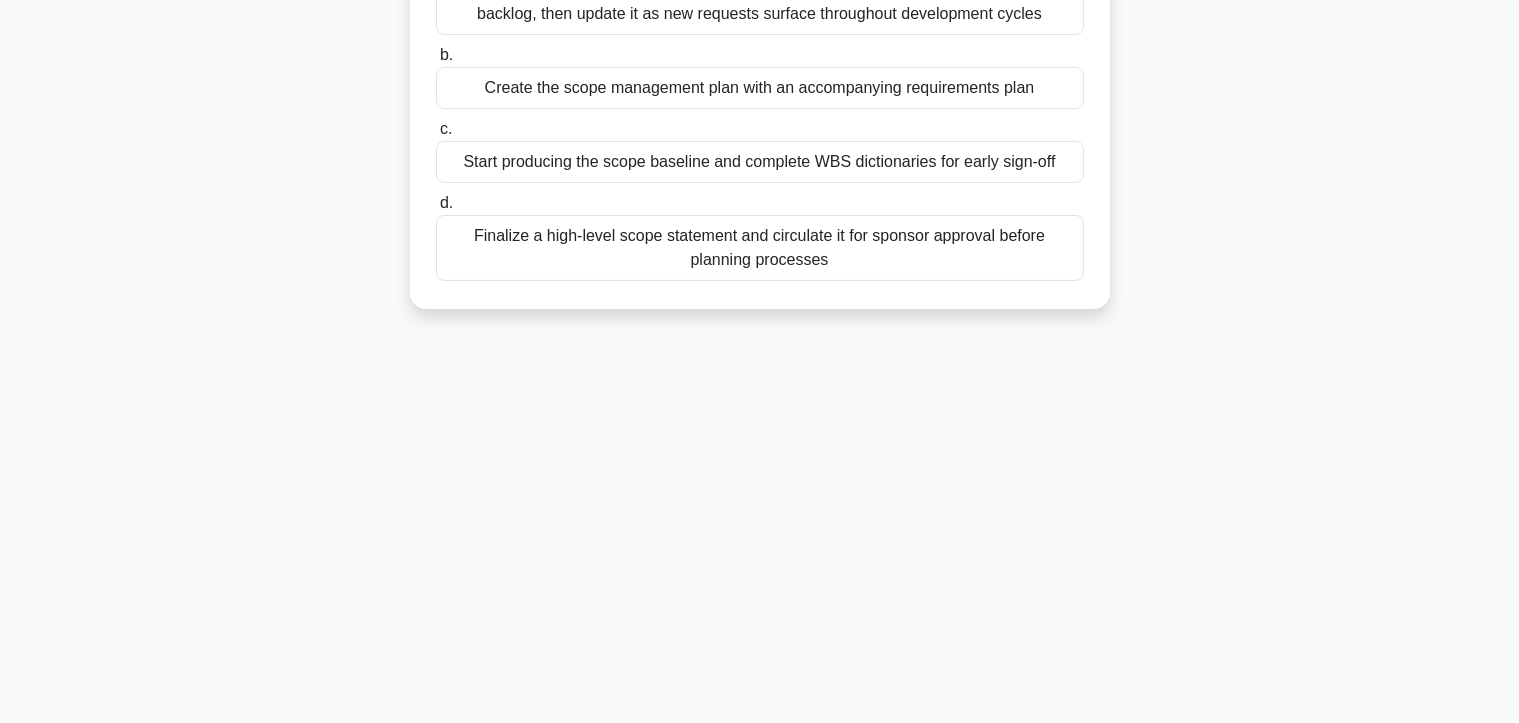 scroll, scrollTop: 264, scrollLeft: 0, axis: vertical 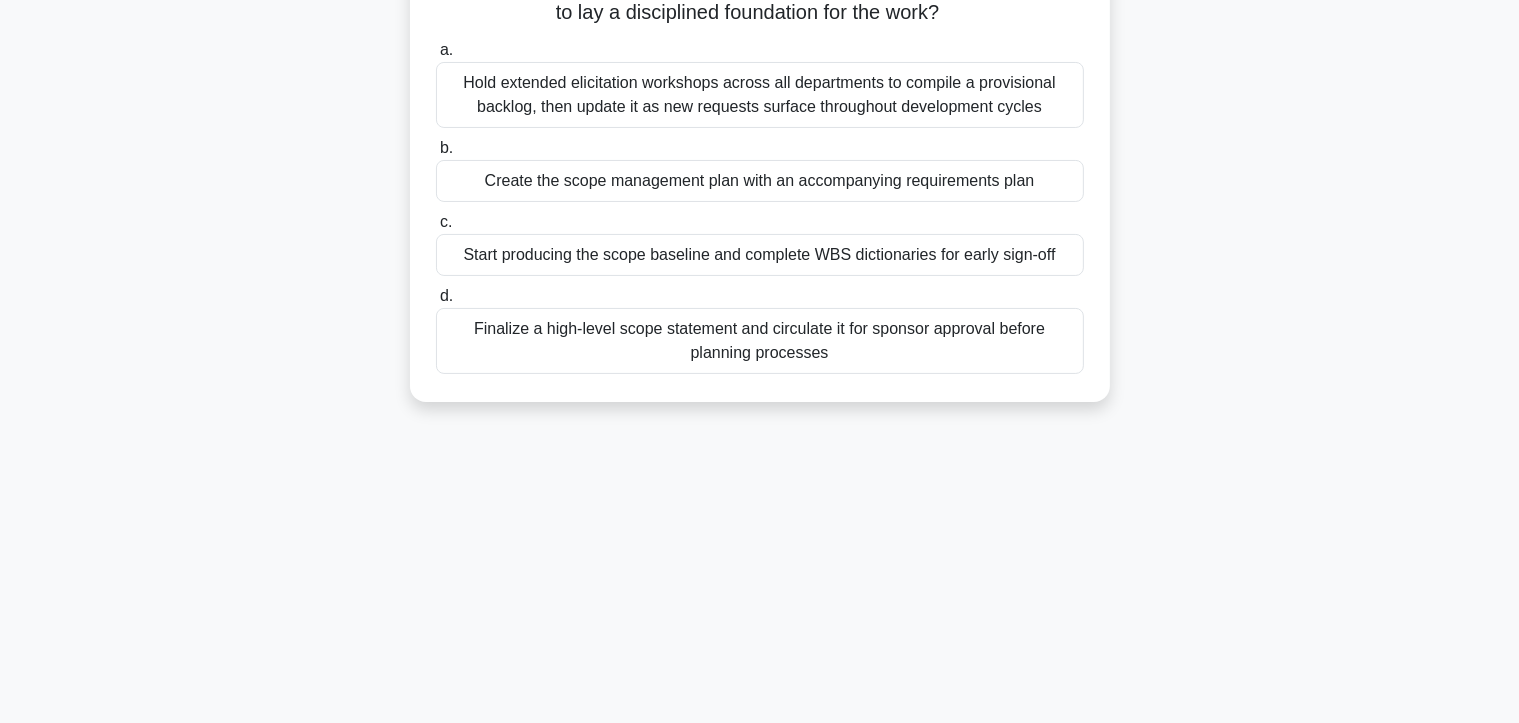 click on "Create the scope management plan with an accompanying requirements plan" at bounding box center [760, 181] 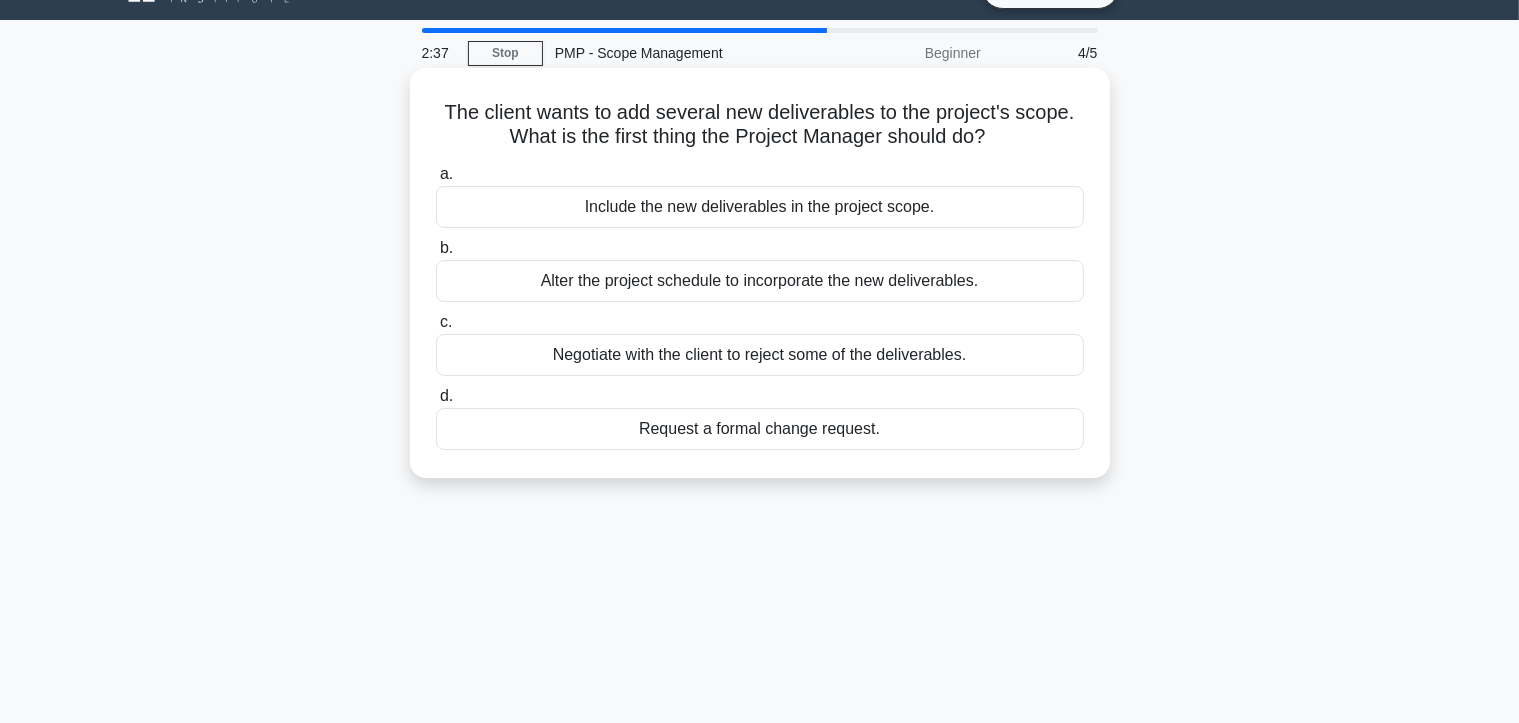 scroll, scrollTop: 0, scrollLeft: 0, axis: both 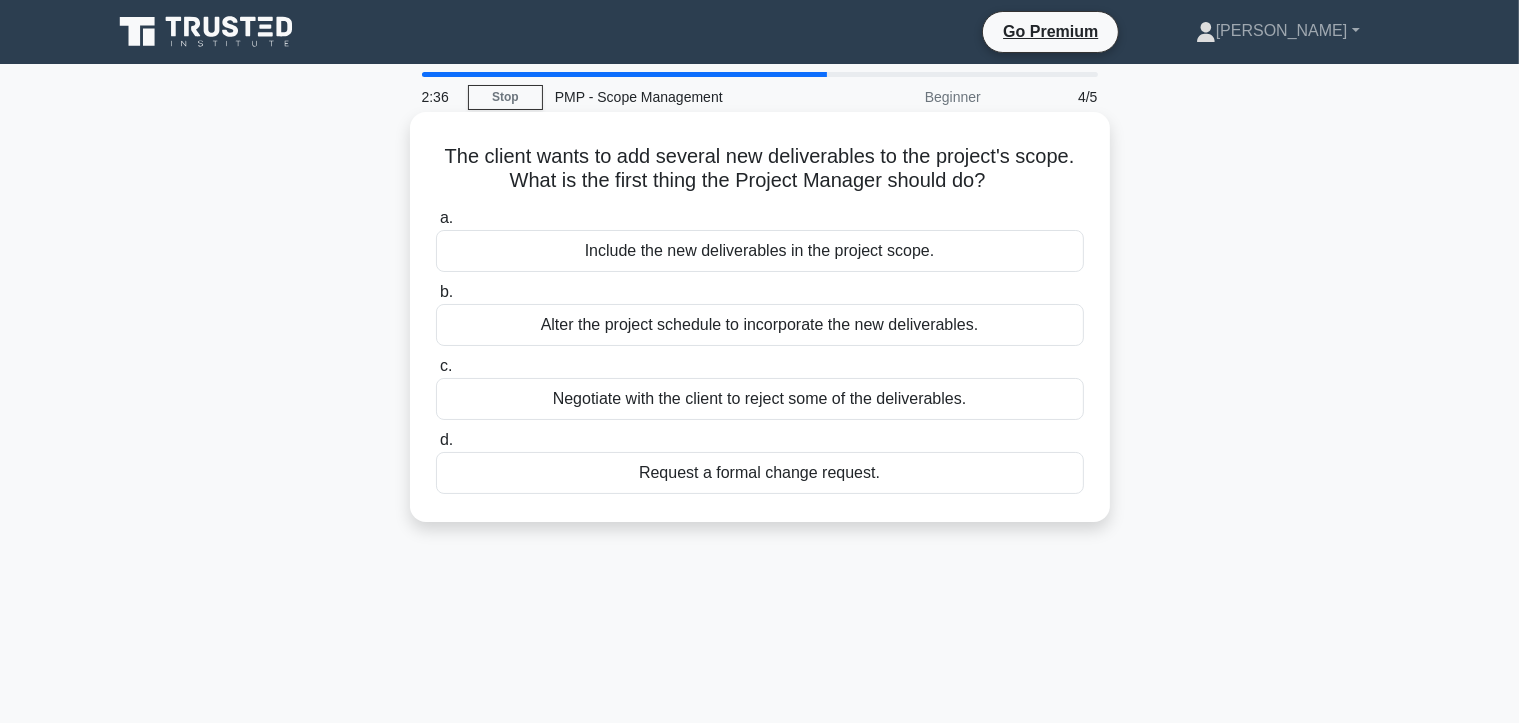 drag, startPoint x: 922, startPoint y: 456, endPoint x: 435, endPoint y: 161, distance: 569.3804 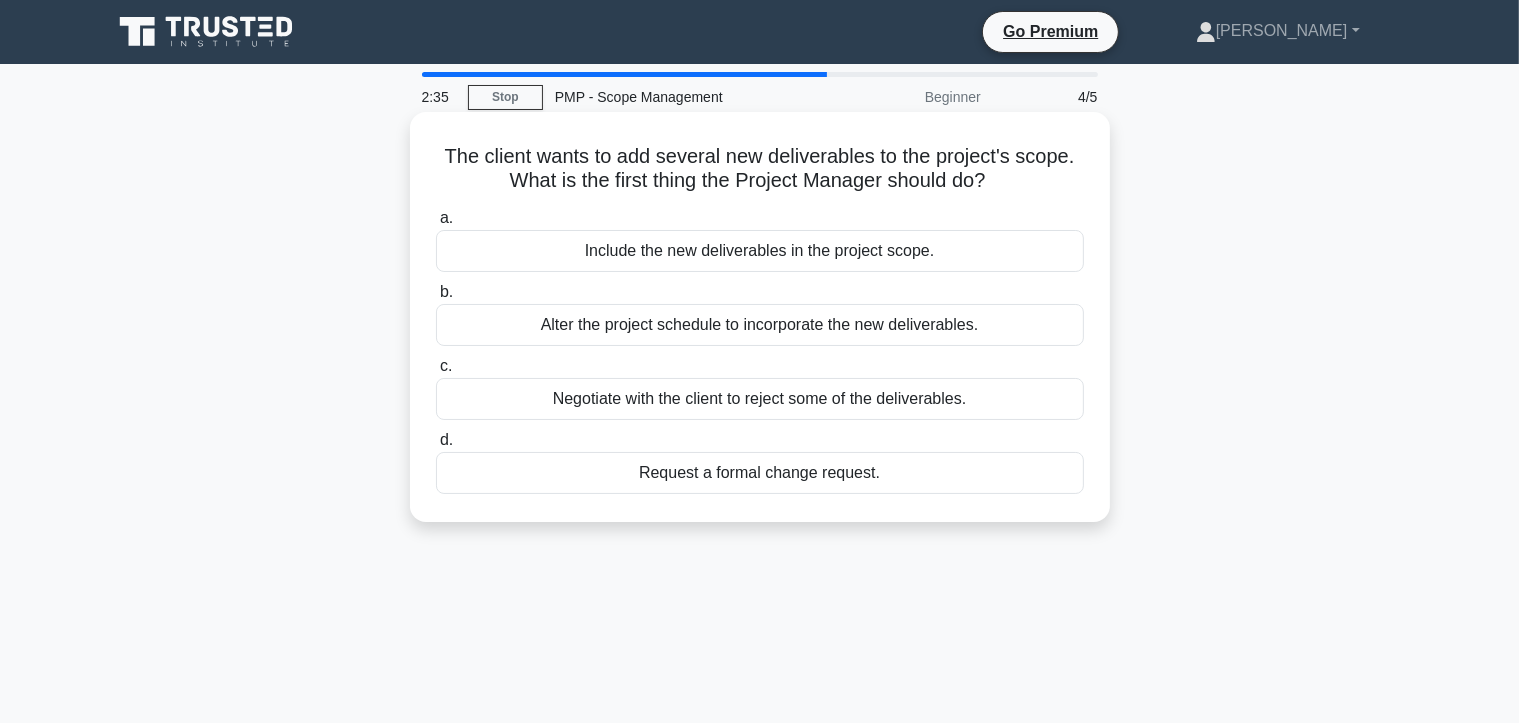 copy on "The client wants to add several new deliverables to the project's scope. What is the first thing the Project Manager should do?
.spinner_0XTQ{transform-origin:center;animation:spinner_y6GP .75s linear infinite}@keyframes spinner_y6GP{100%{transform:rotate(360deg)}}
a.
Include the new deliverables in the project scope.
b.
Alter the project schedule to incorporate the new deliverables.
c.
Negotiate with the client to reject some of the deliverables.
d.
Request a formal change request." 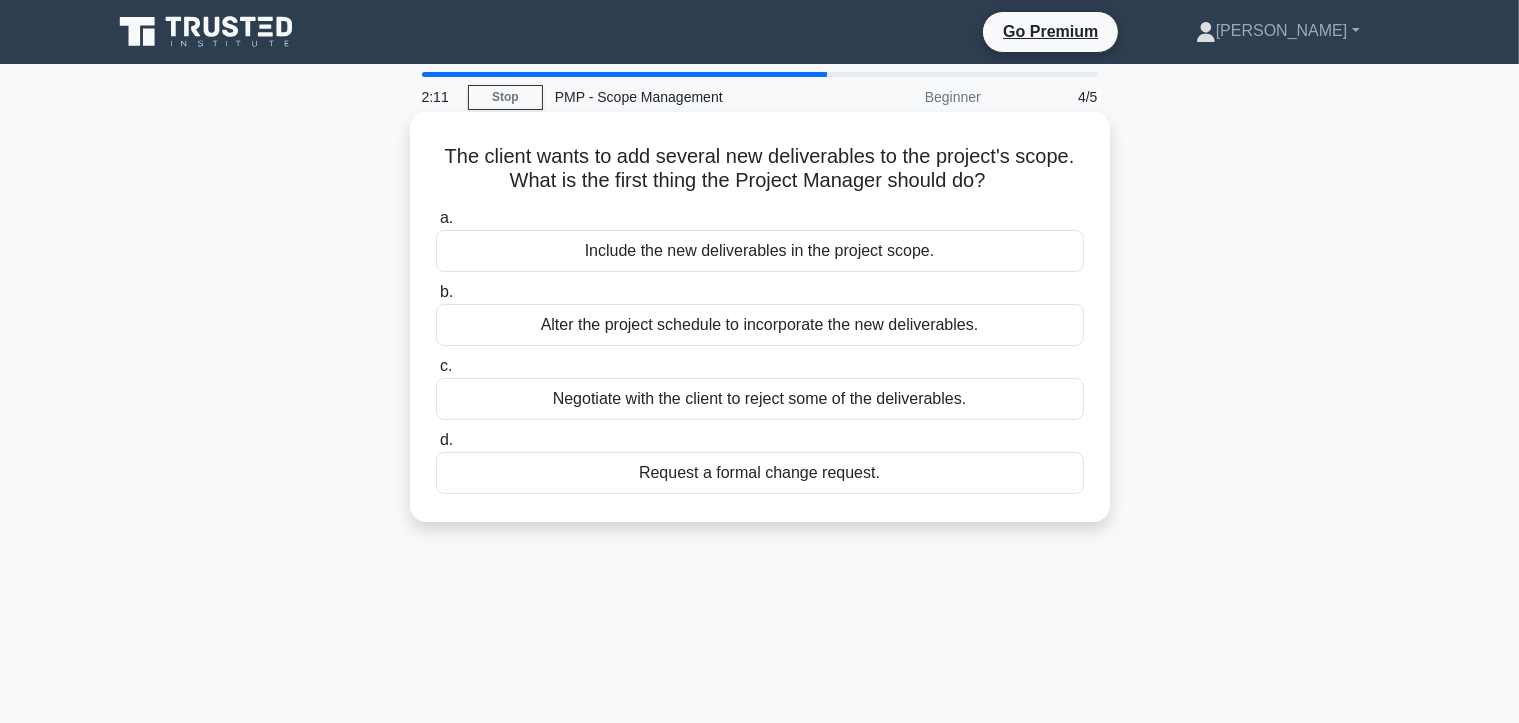 click on "Request a formal change request." at bounding box center (760, 473) 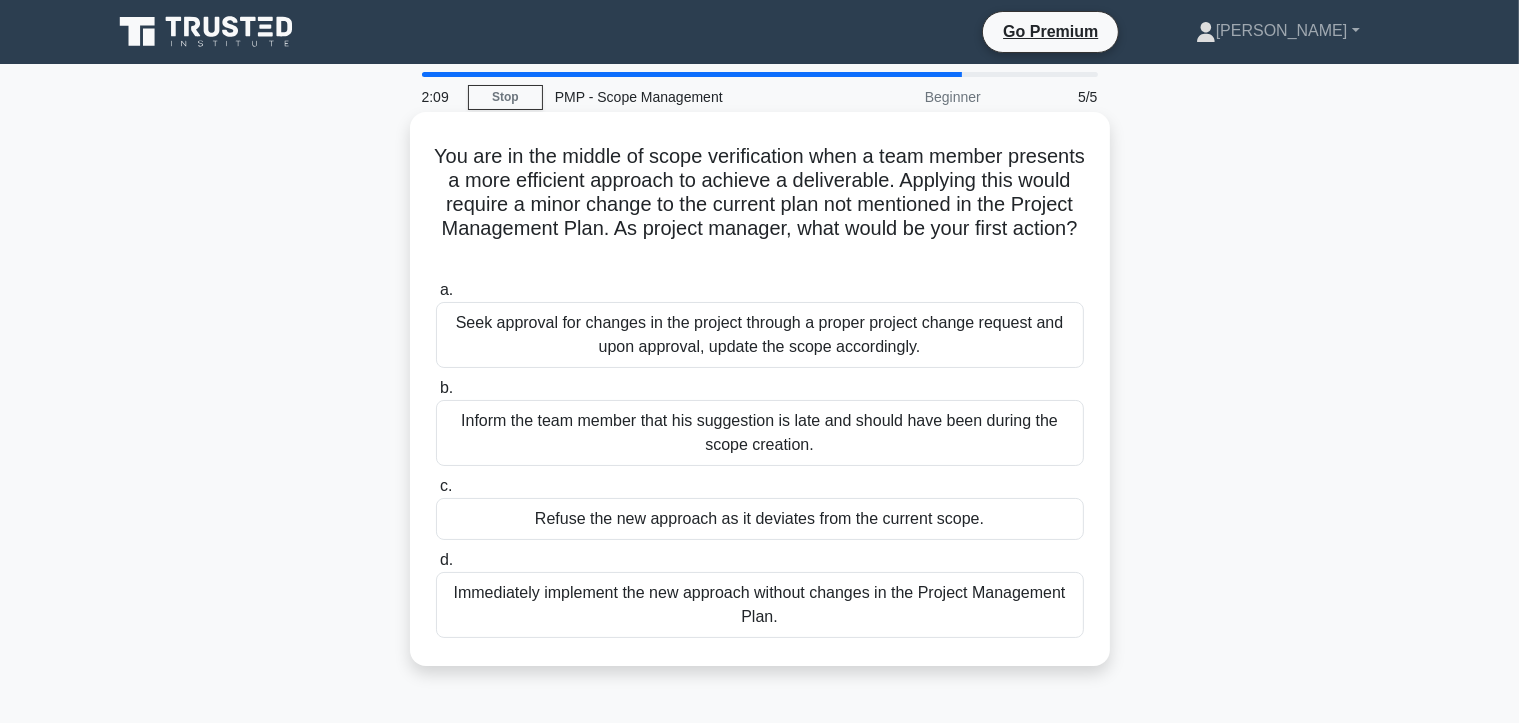 drag, startPoint x: 953, startPoint y: 618, endPoint x: 433, endPoint y: 143, distance: 704.2904 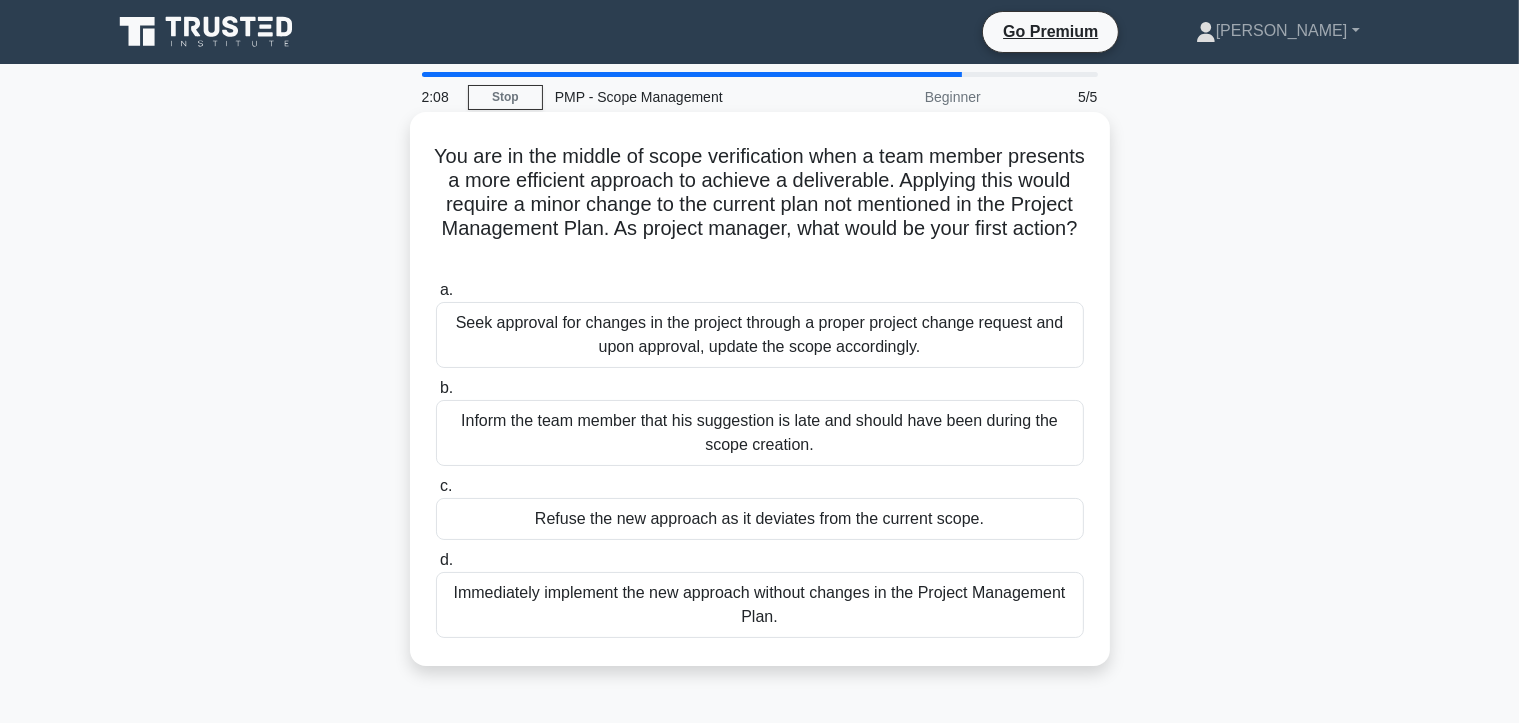 copy on "You are in the middle of scope verification when a team member presents a more efficient approach to achieve a deliverable. Applying this would require a minor change to the current plan not mentioned in the Project Management Plan. As project manager, what would be your first action?
.spinner_0XTQ{transform-origin:center;animation:spinner_y6GP .75s linear infinite}@keyframes spinner_y6GP{100%{transform:rotate(360deg)}}
a.
Seek approval for changes in the project through a proper project change request and upon approval, update the scope accordingly.
b.
Inform the team member that his suggestion is late and should have been during the scope creation.
c.
Refuse the new approach as it deviates from the current scope.
d.
..." 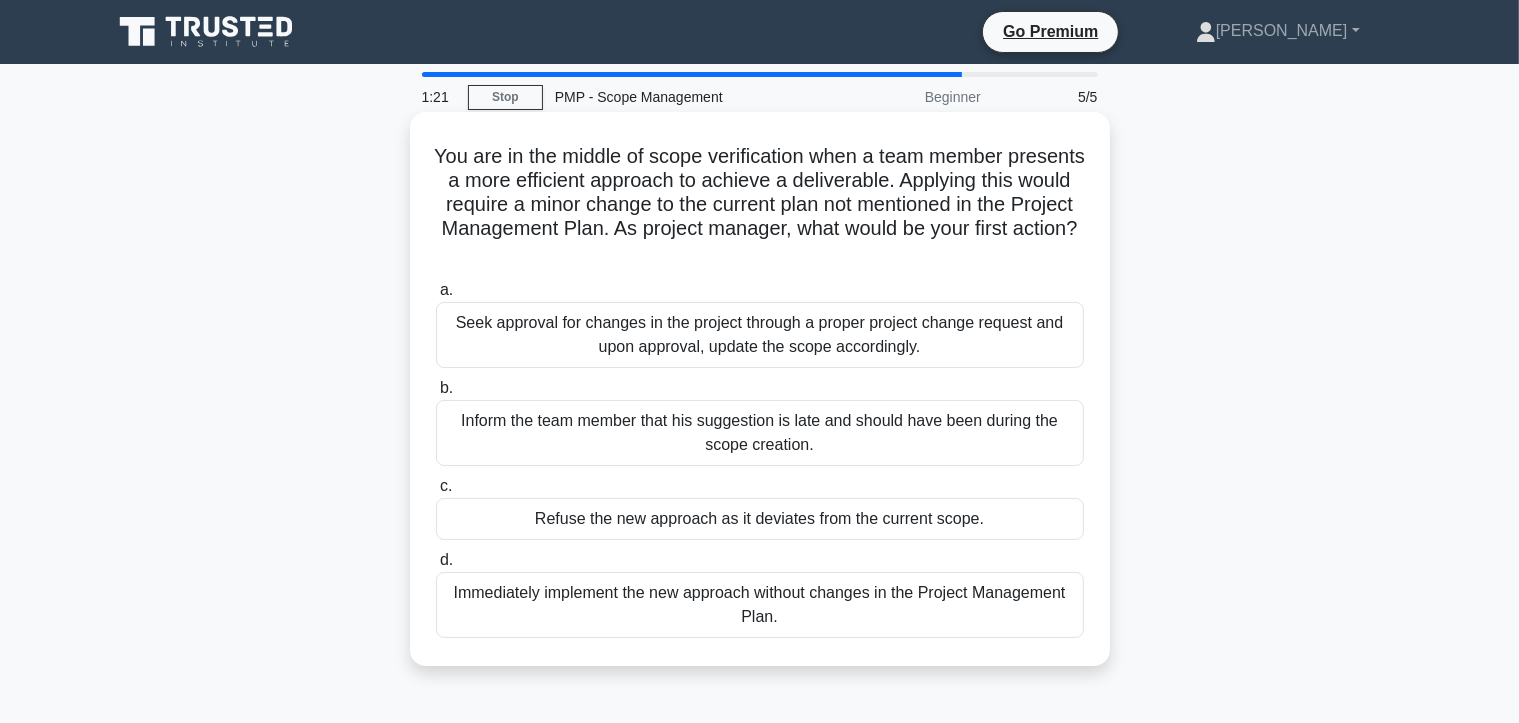 click on "Seek approval for changes in the project through a proper project change request and upon approval, update the scope accordingly." at bounding box center (760, 335) 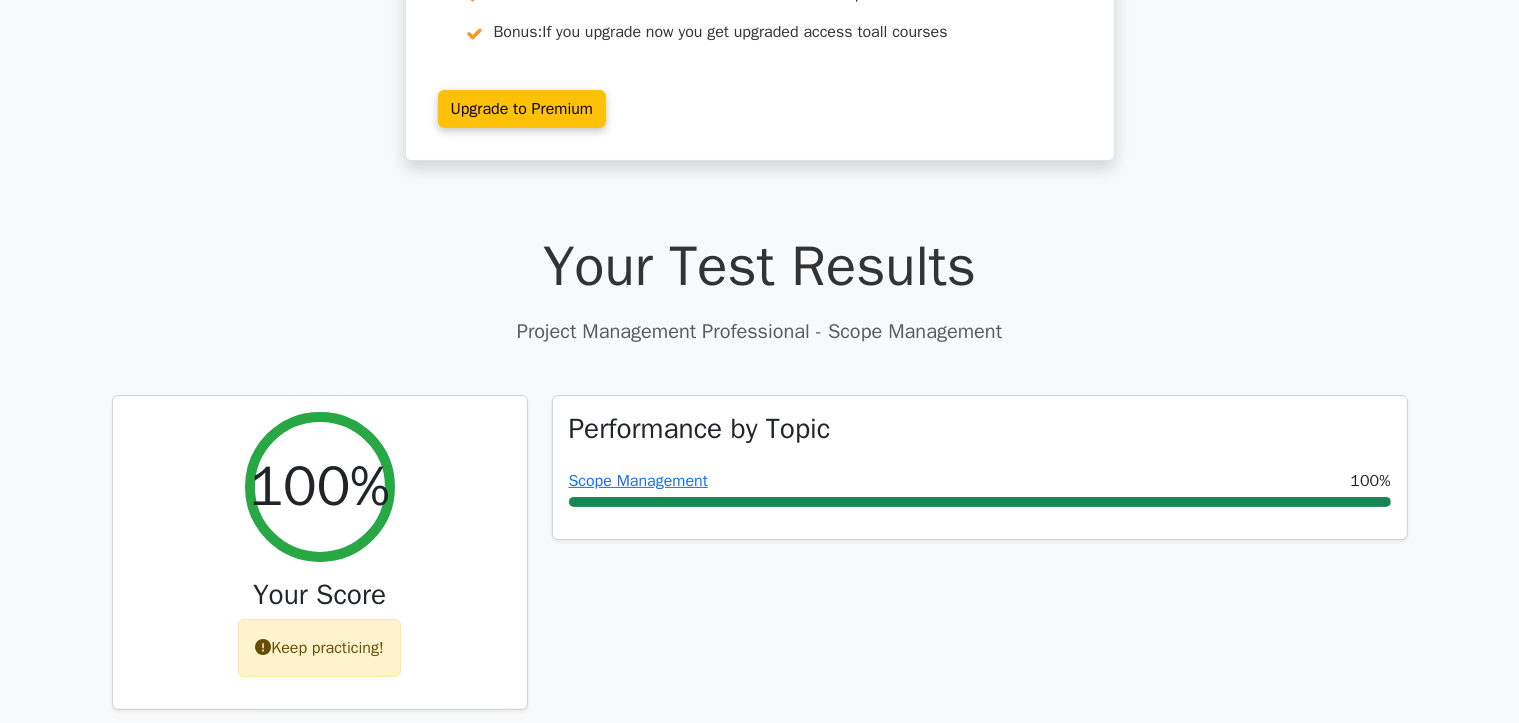 scroll, scrollTop: 0, scrollLeft: 0, axis: both 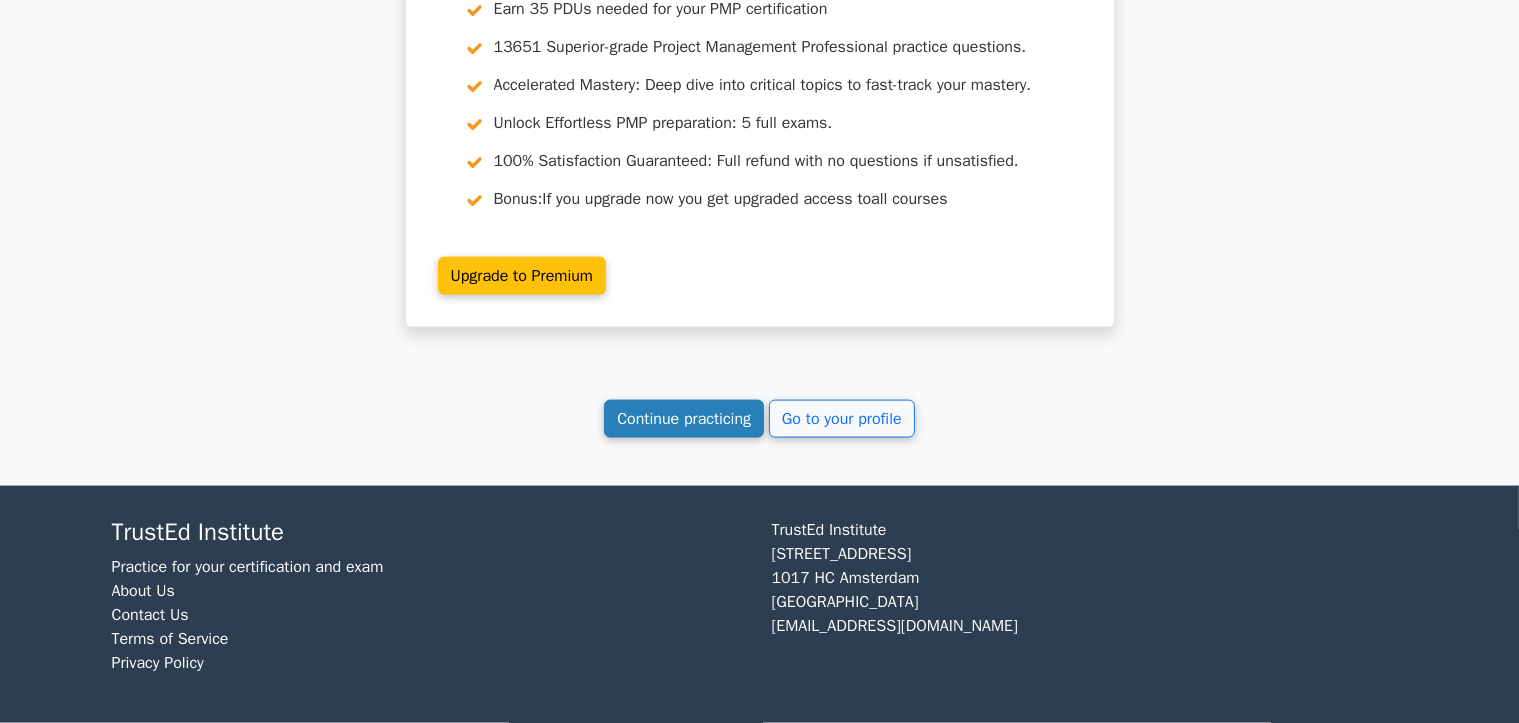 click on "Continue practicing" at bounding box center [684, 419] 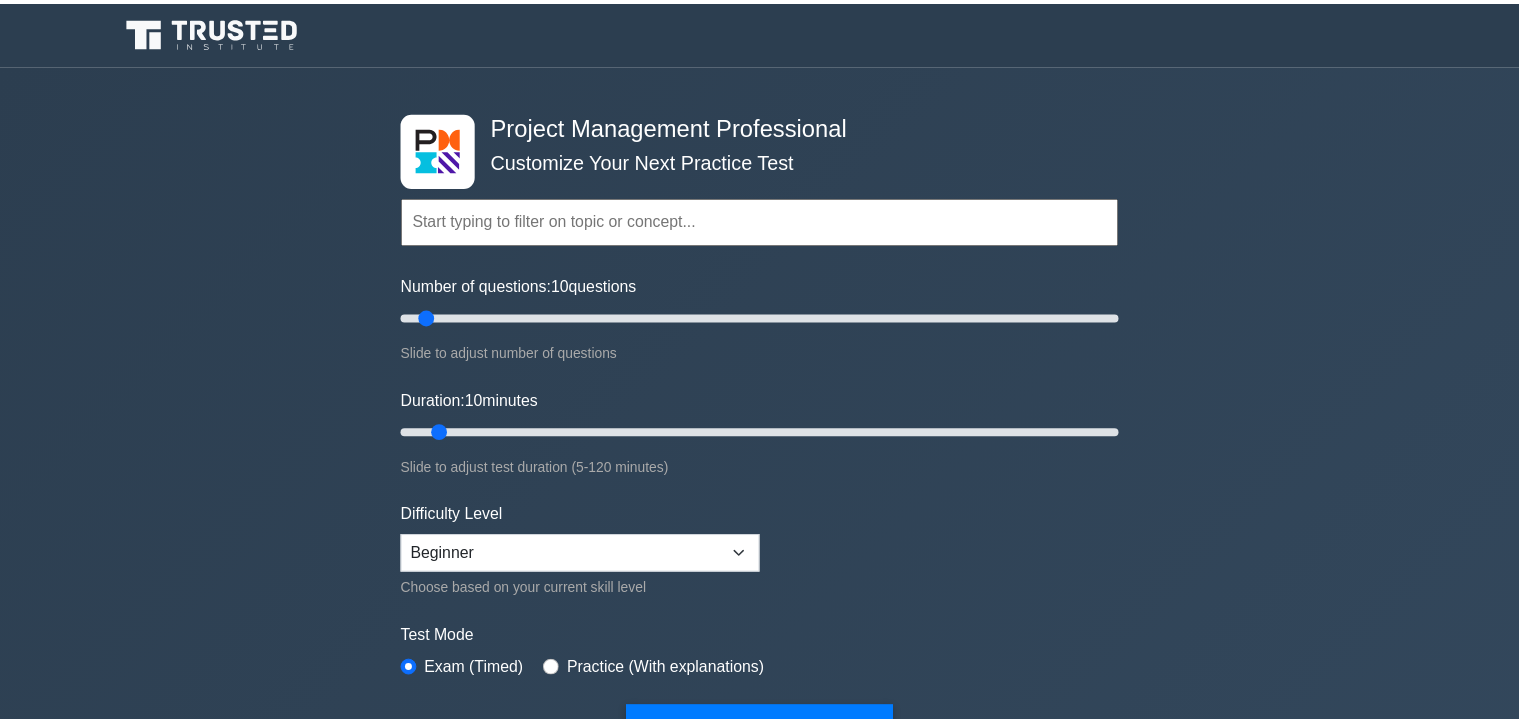 scroll, scrollTop: 0, scrollLeft: 0, axis: both 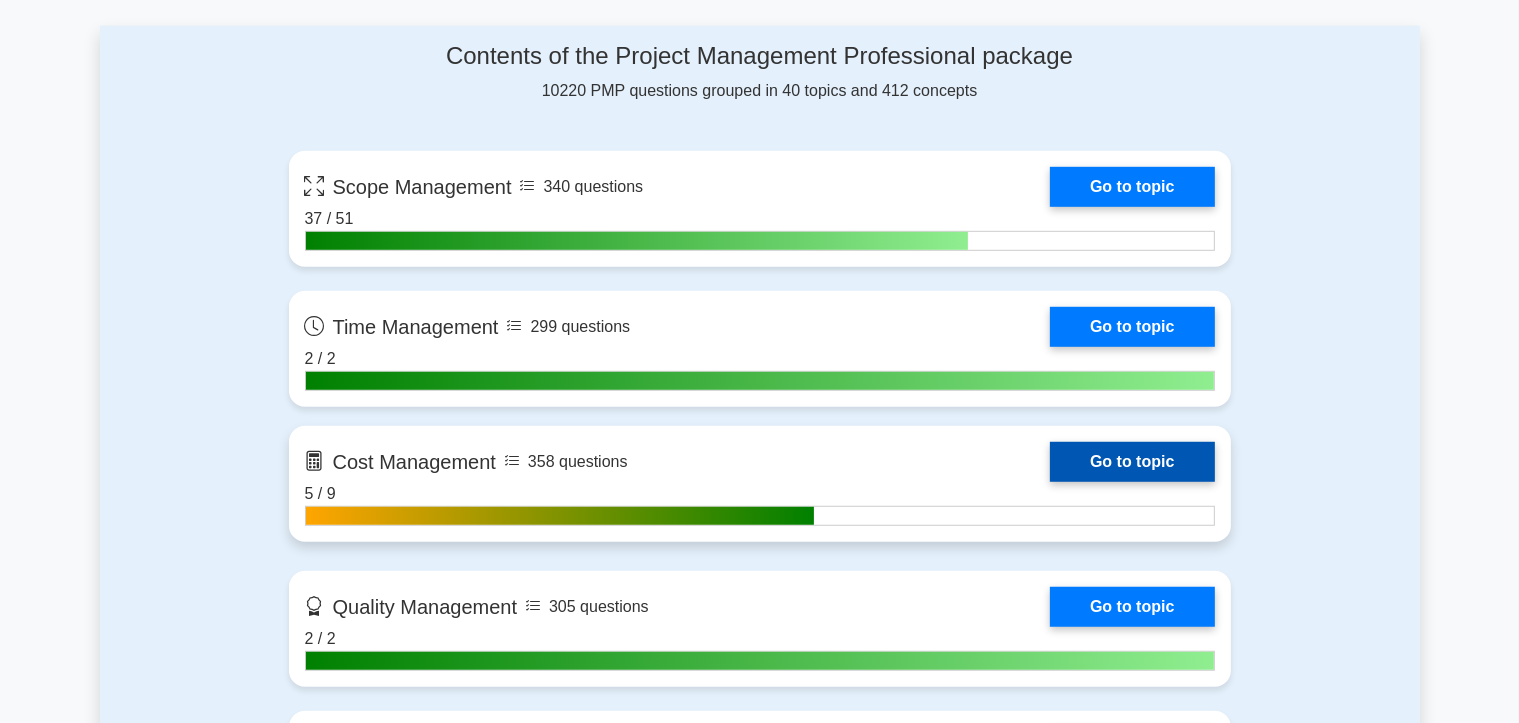 click on "Go to topic" at bounding box center [1132, 462] 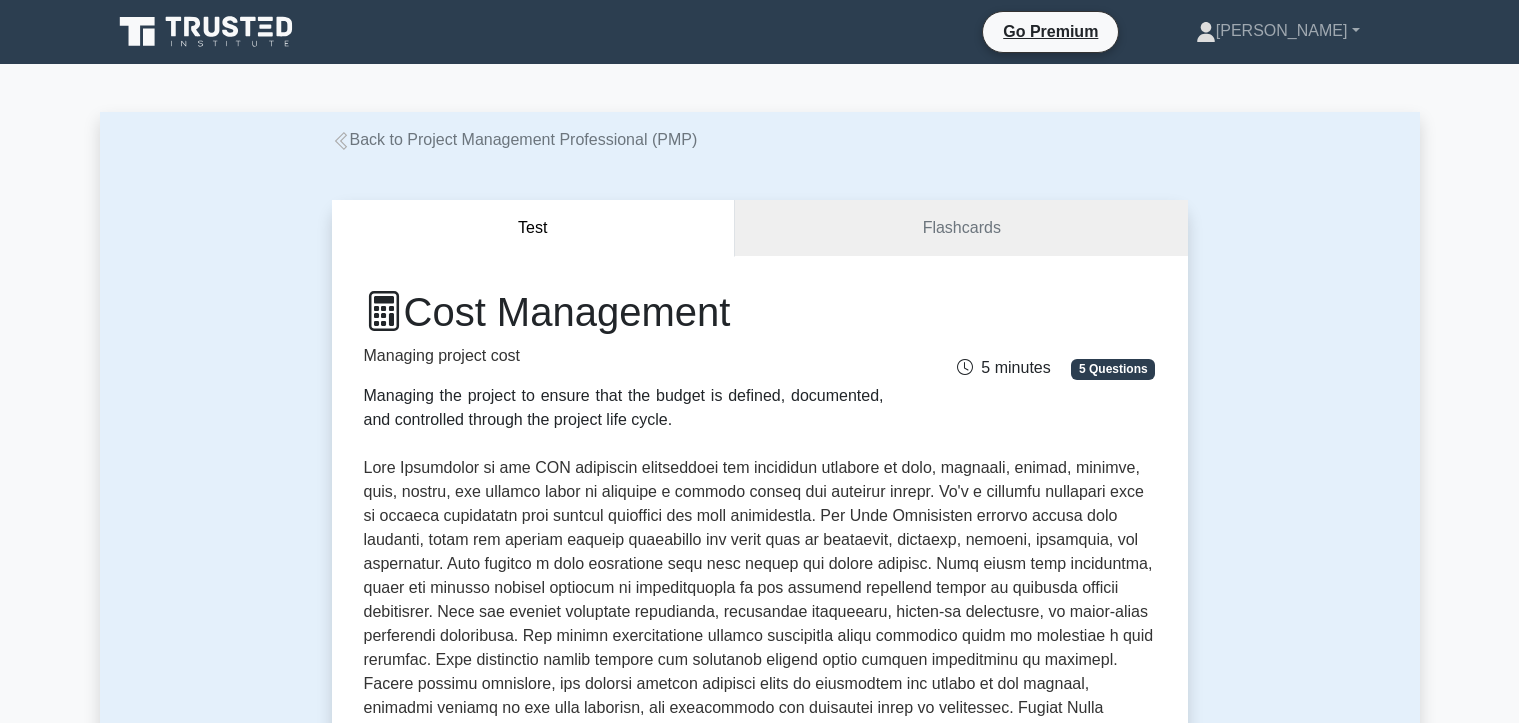 scroll, scrollTop: 0, scrollLeft: 0, axis: both 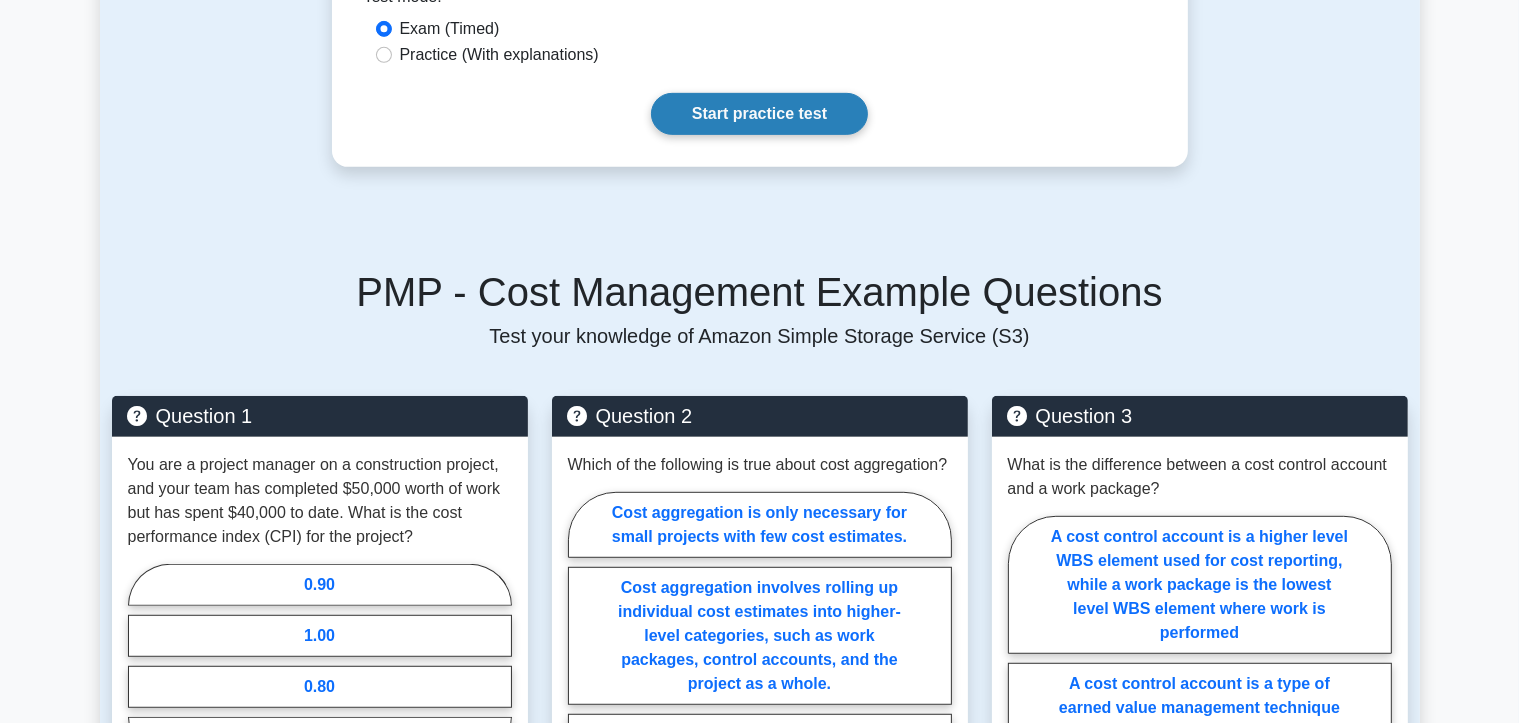 click on "Start practice test" at bounding box center (759, 114) 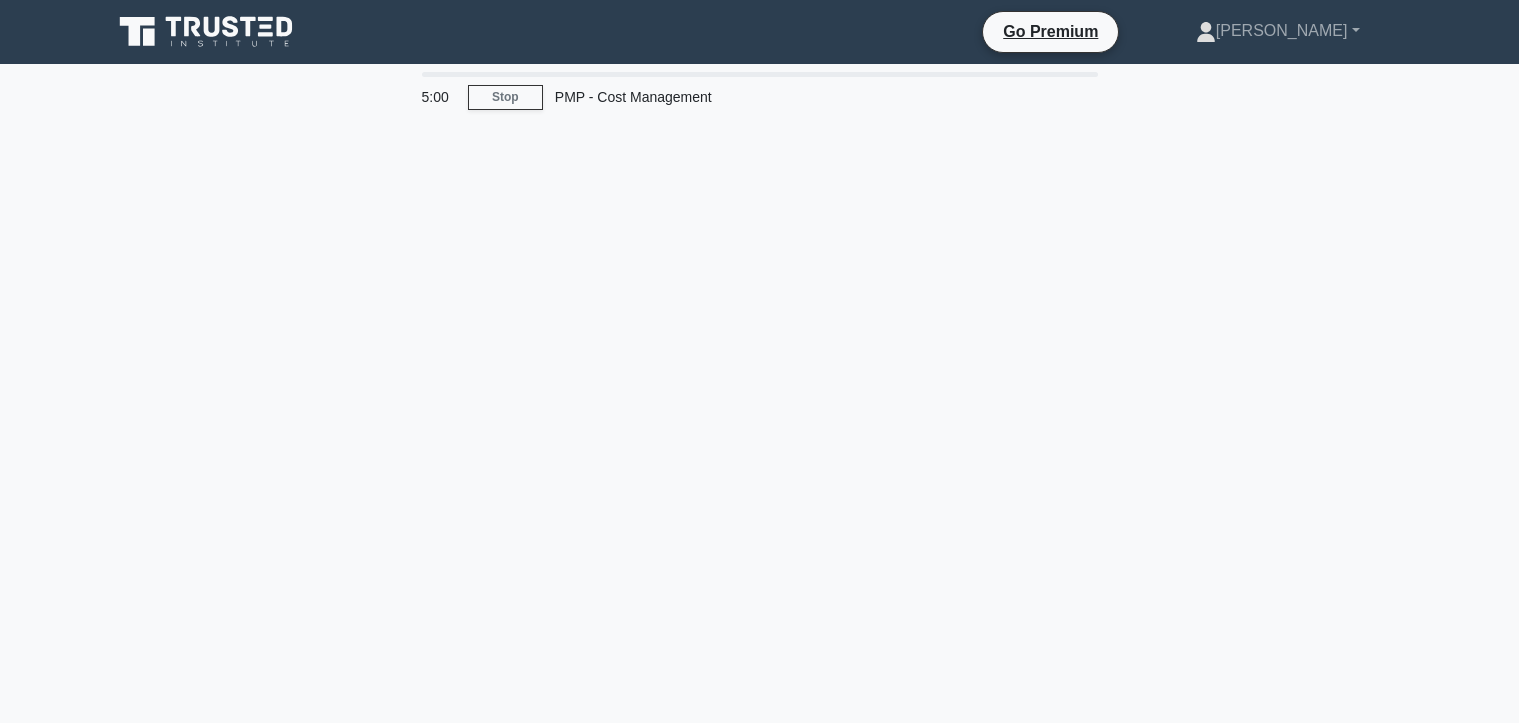 scroll, scrollTop: 0, scrollLeft: 0, axis: both 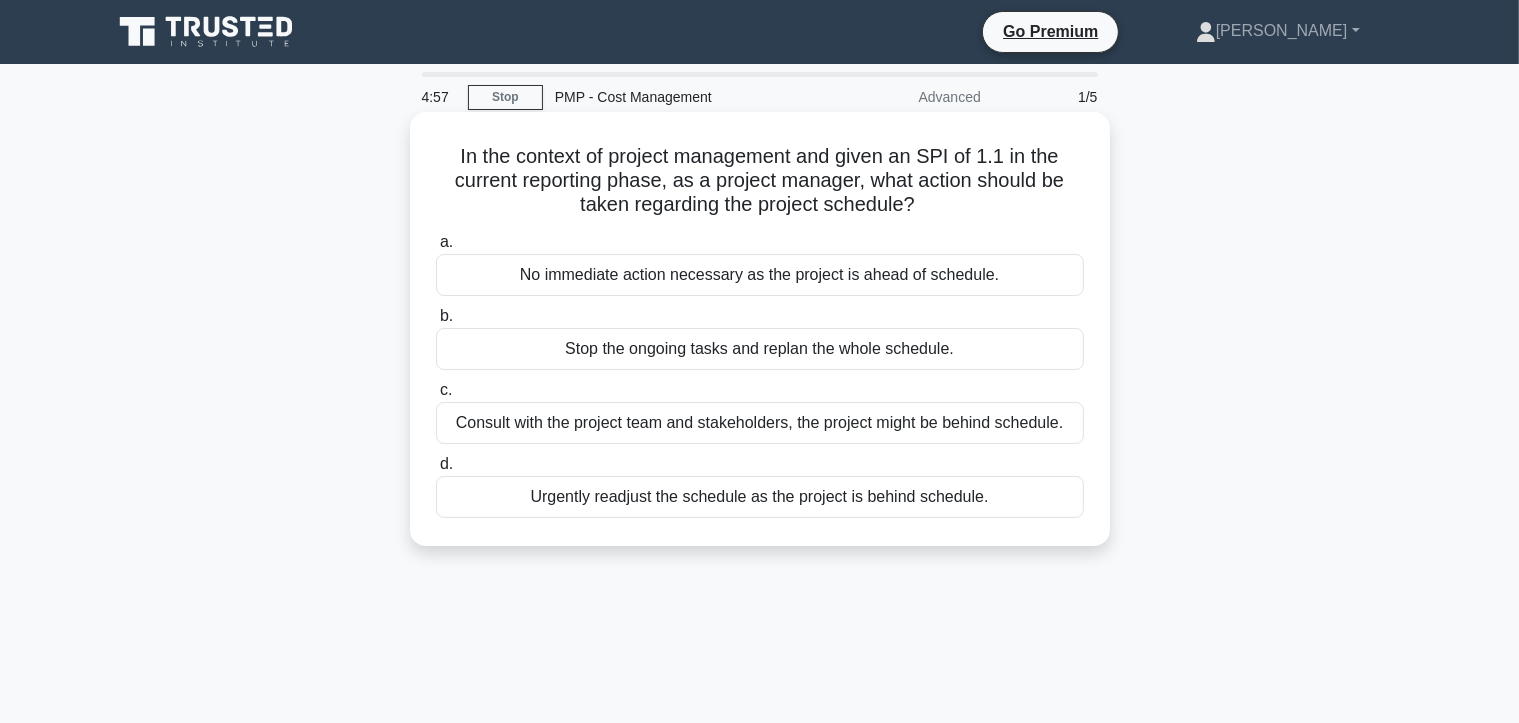 drag, startPoint x: 1014, startPoint y: 488, endPoint x: 467, endPoint y: 154, distance: 640.9095 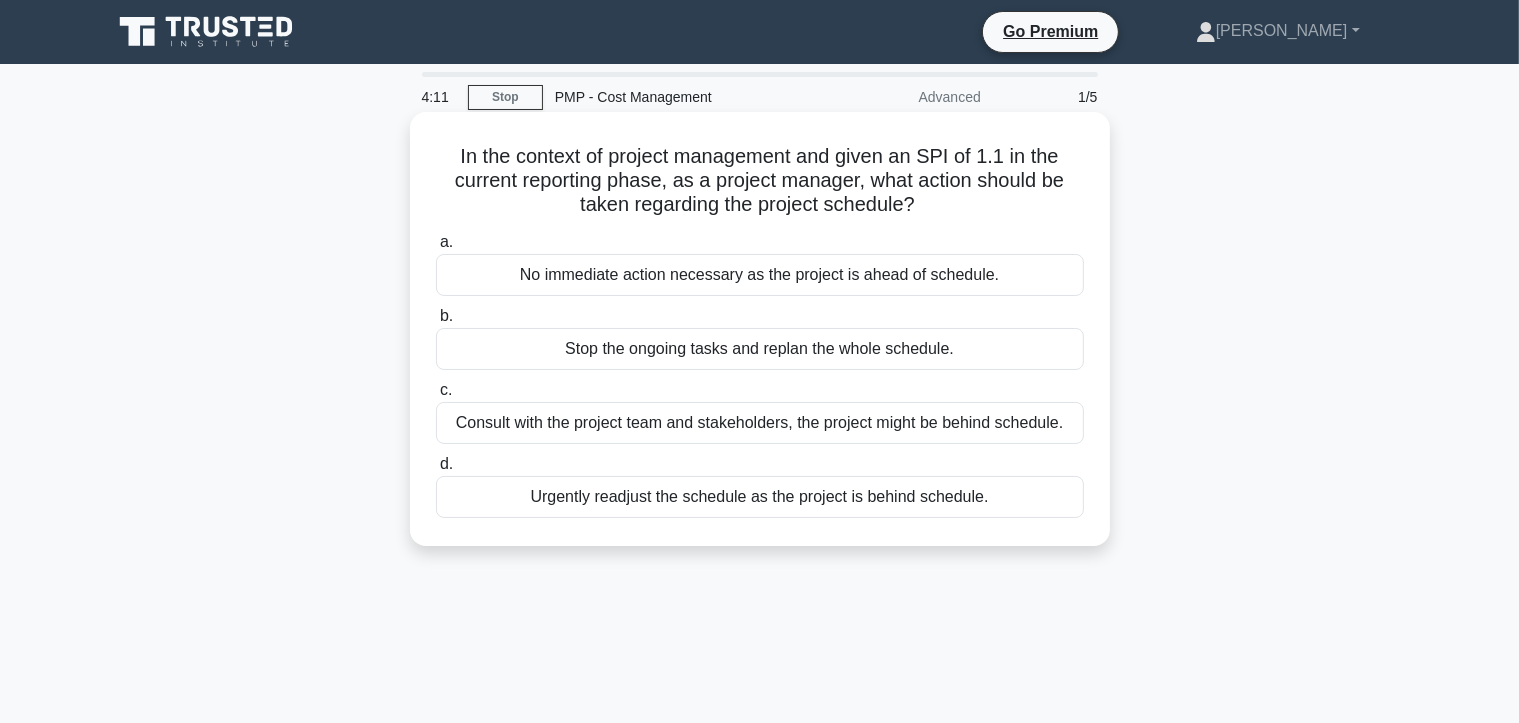 click on "No immediate action necessary as the project is ahead of schedule." at bounding box center [760, 275] 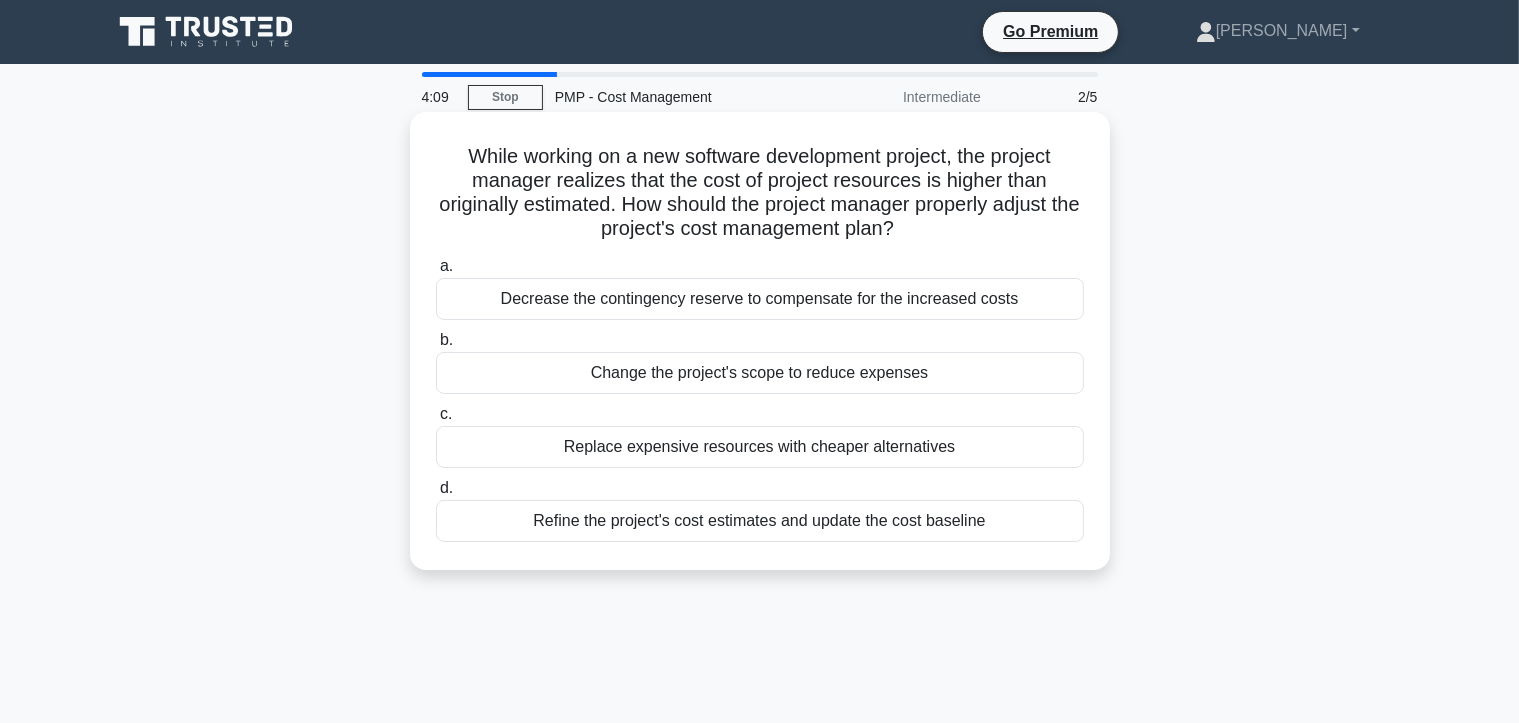 drag, startPoint x: 1009, startPoint y: 522, endPoint x: 417, endPoint y: 156, distance: 696.00287 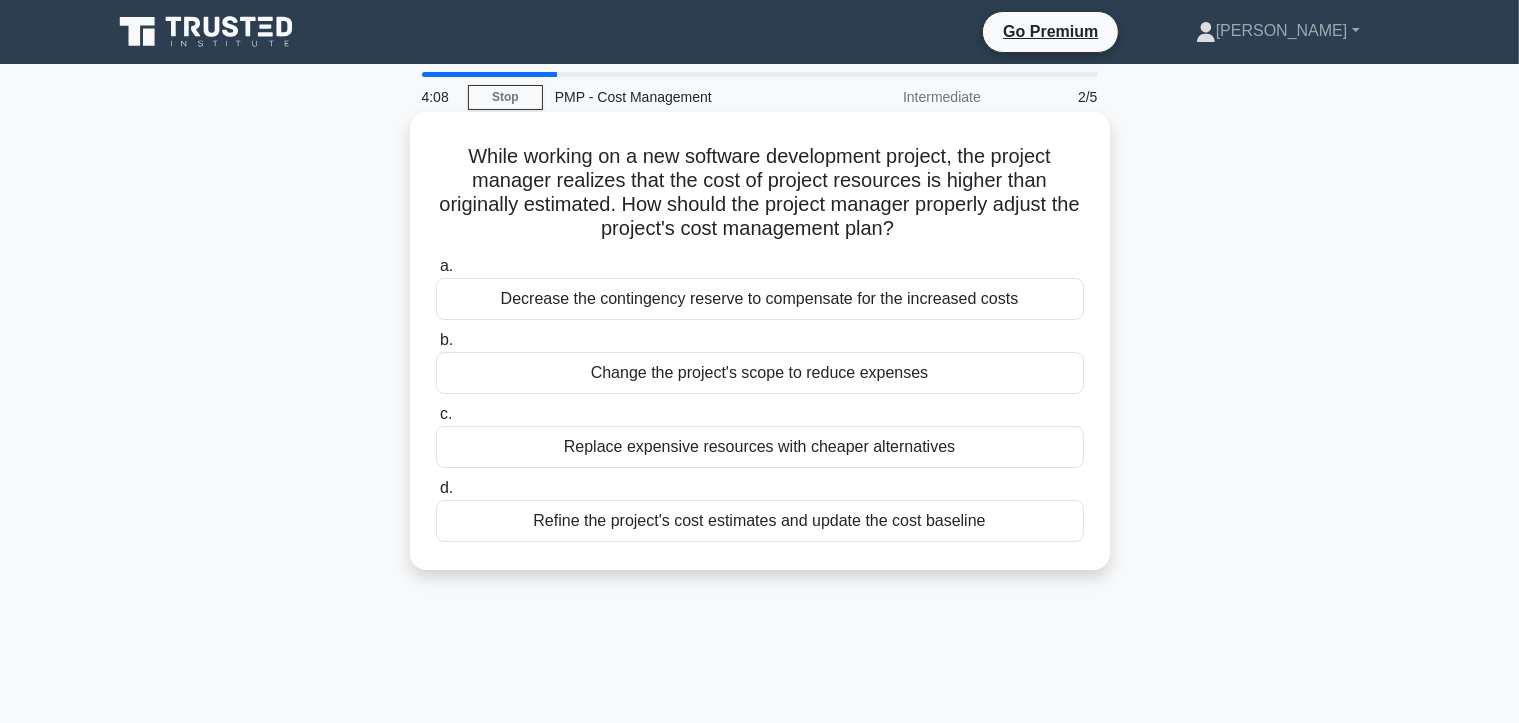 copy on "While working on a new software development project, the project manager realizes that the cost of project resources is higher than originally estimated. How should the project manager properly adjust the project's cost management plan?
.spinner_0XTQ{transform-origin:center;animation:spinner_y6GP .75s linear infinite}@keyframes spinner_y6GP{100%{transform:rotate(360deg)}}
a.
Decrease the contingency reserve to compensate for the increased costs
b.
Change the project's scope to reduce expenses
c.
Replace expensive resources with cheaper alternatives
d.
Refine the project's cost estimates and update the cost baseline" 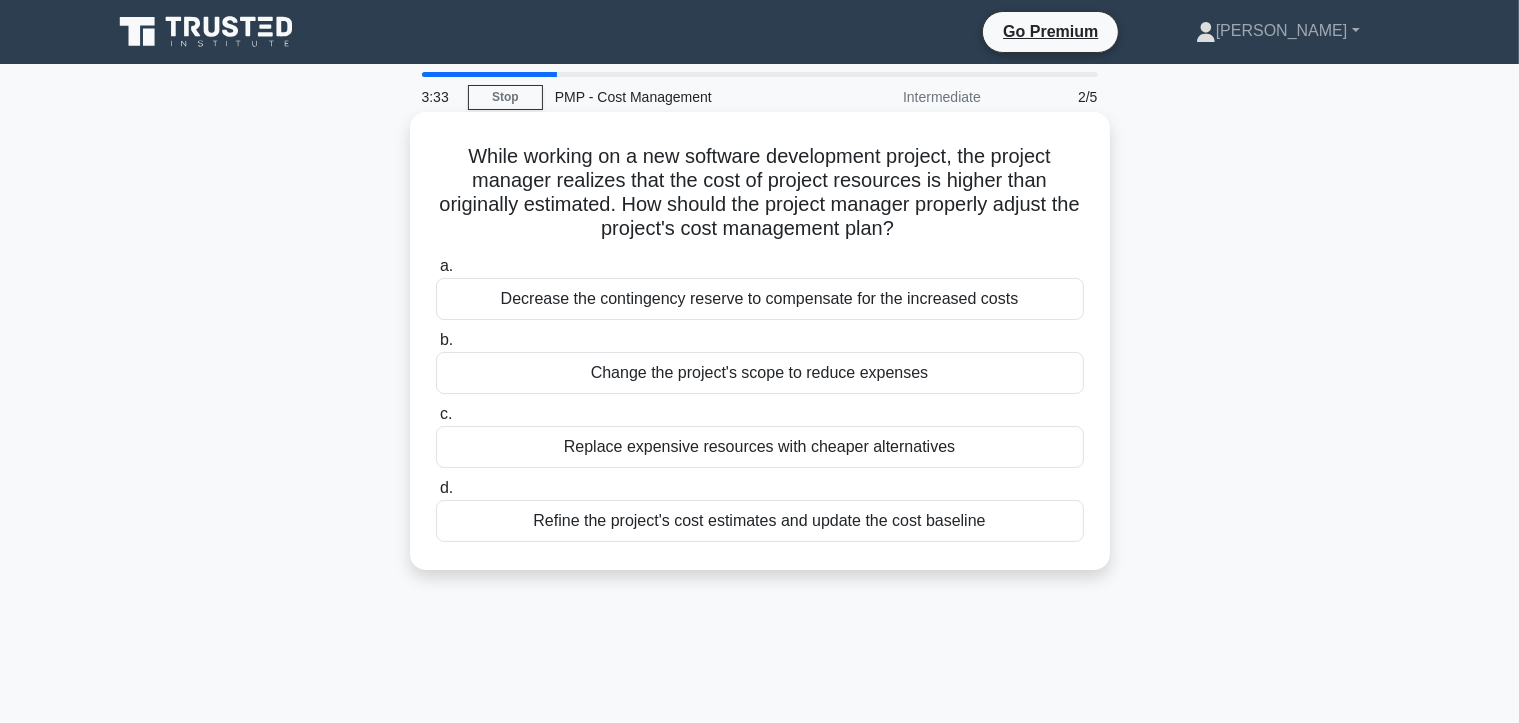 click on "Refine the project's cost estimates and update the cost baseline" at bounding box center [760, 521] 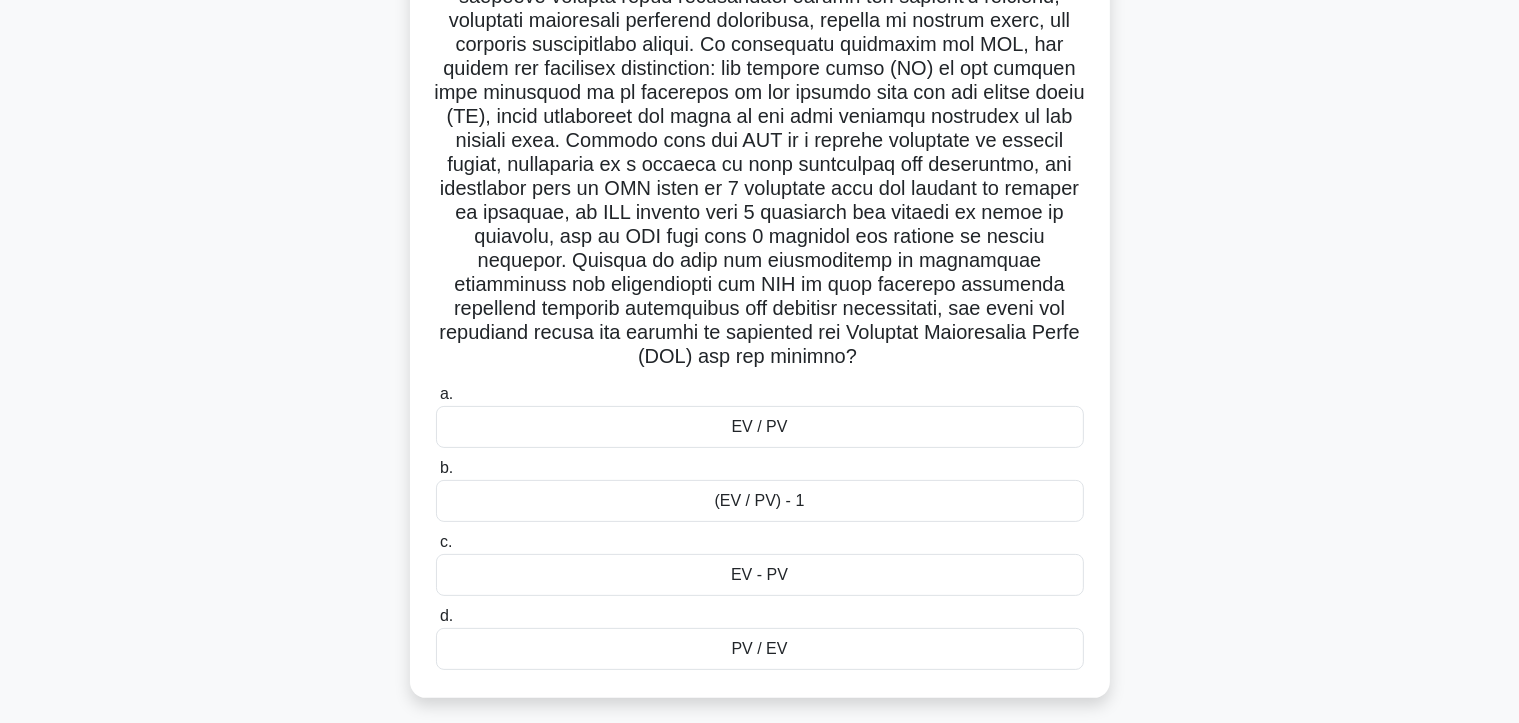 scroll, scrollTop: 388, scrollLeft: 0, axis: vertical 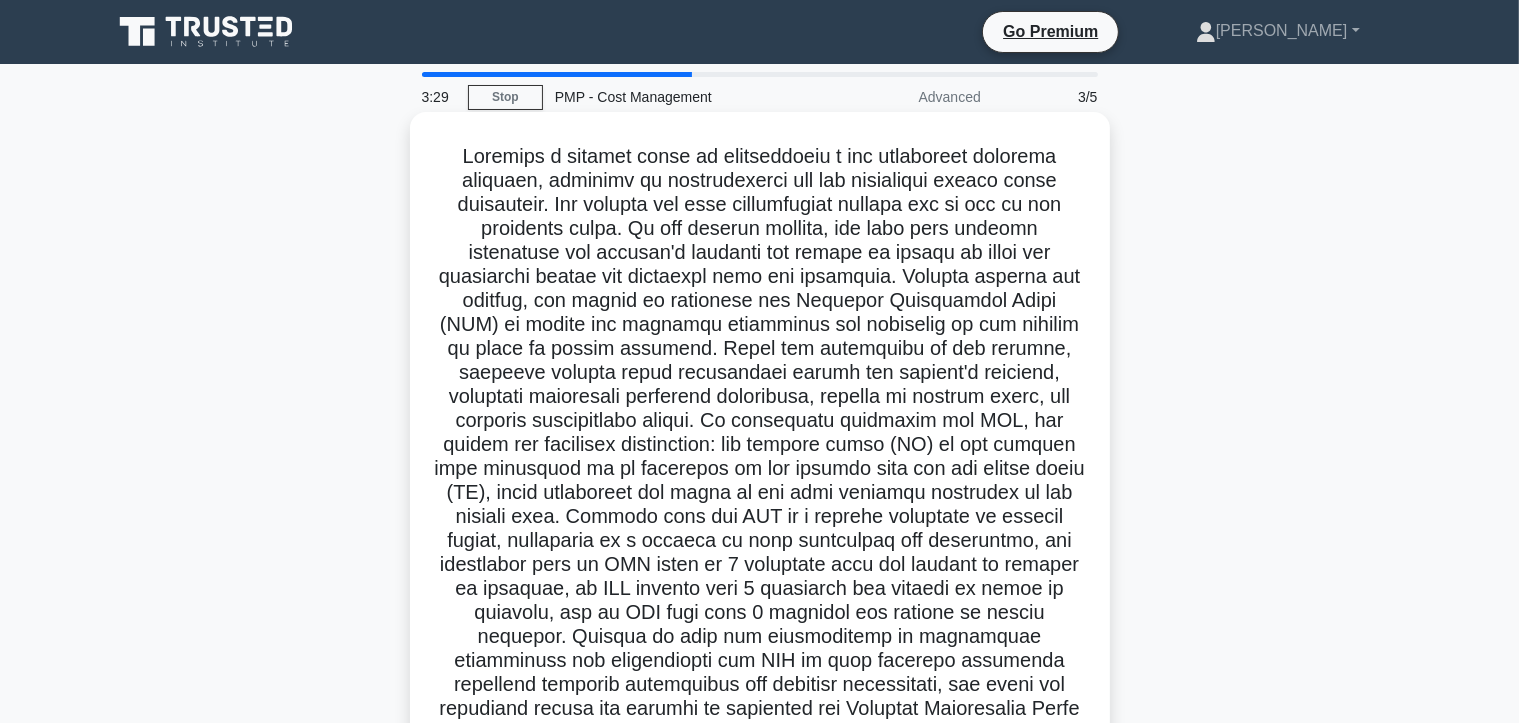 drag, startPoint x: 847, startPoint y: 633, endPoint x: 428, endPoint y: 143, distance: 644.7178 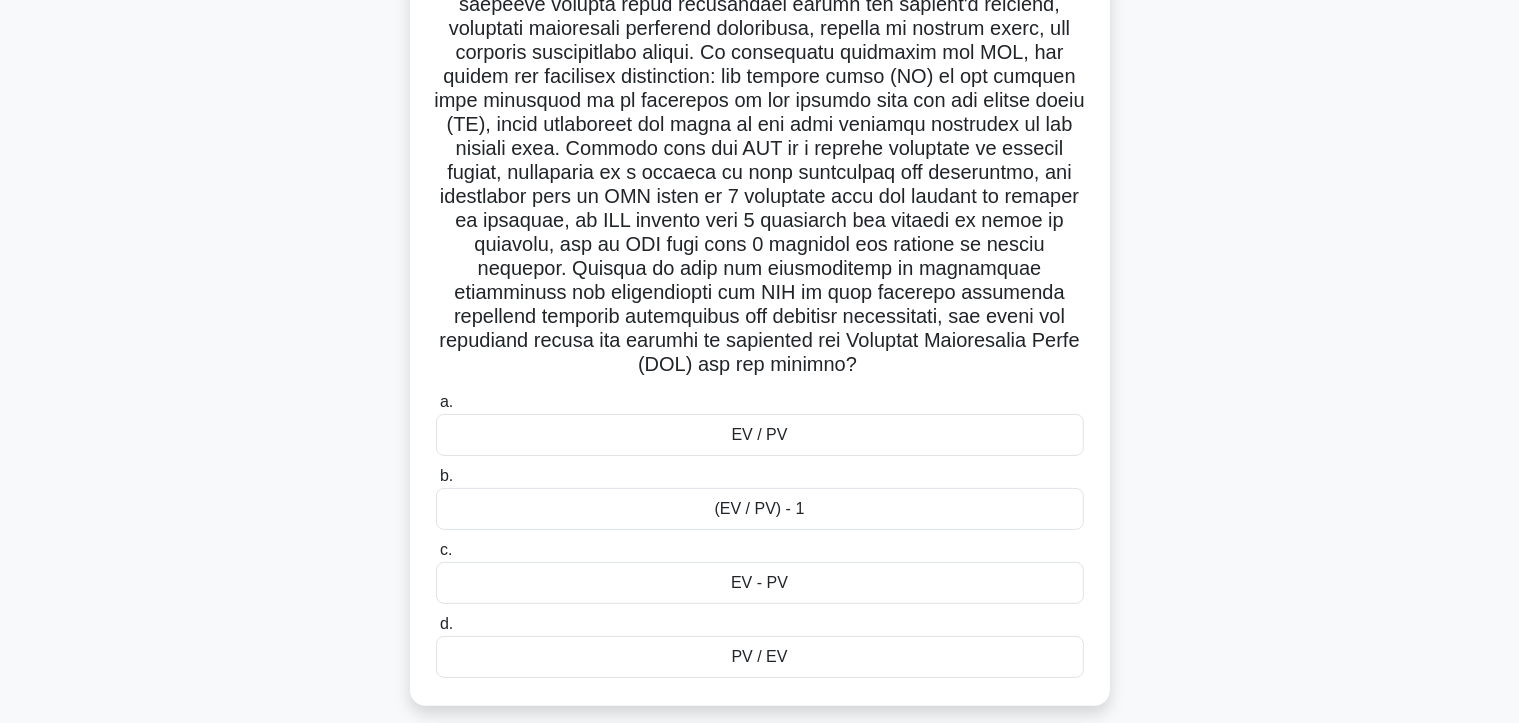 click on "EV / PV" at bounding box center [760, 435] 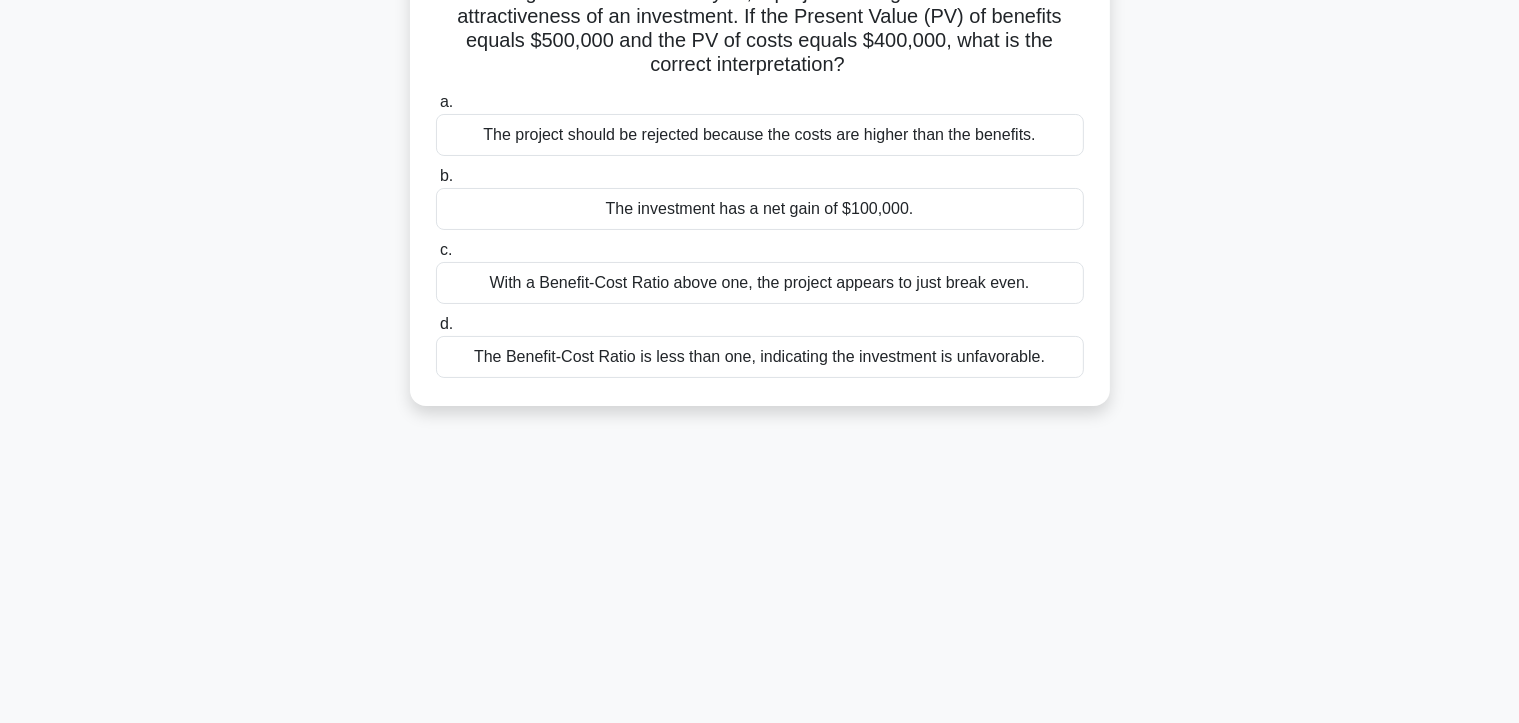 scroll, scrollTop: 36, scrollLeft: 0, axis: vertical 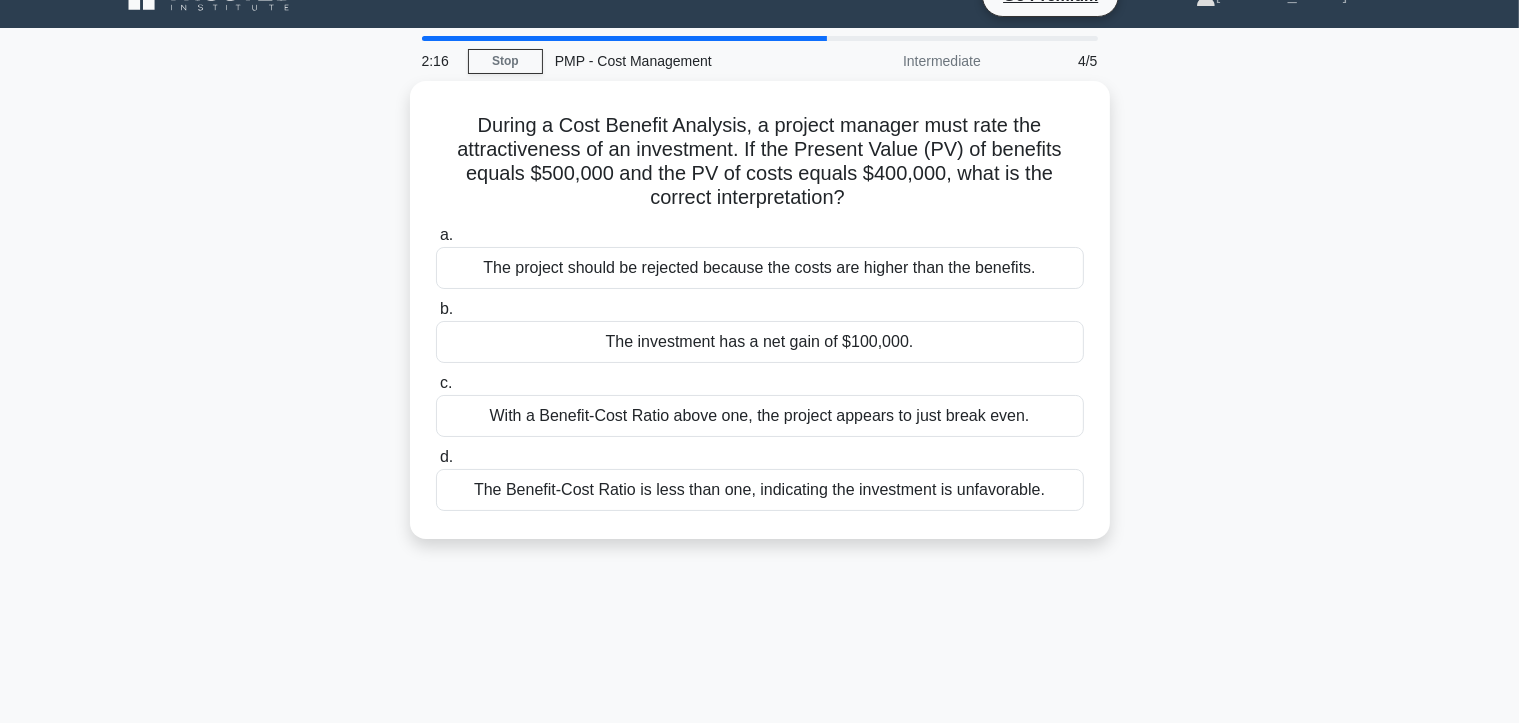 drag, startPoint x: 1075, startPoint y: 481, endPoint x: 381, endPoint y: 98, distance: 792.66956 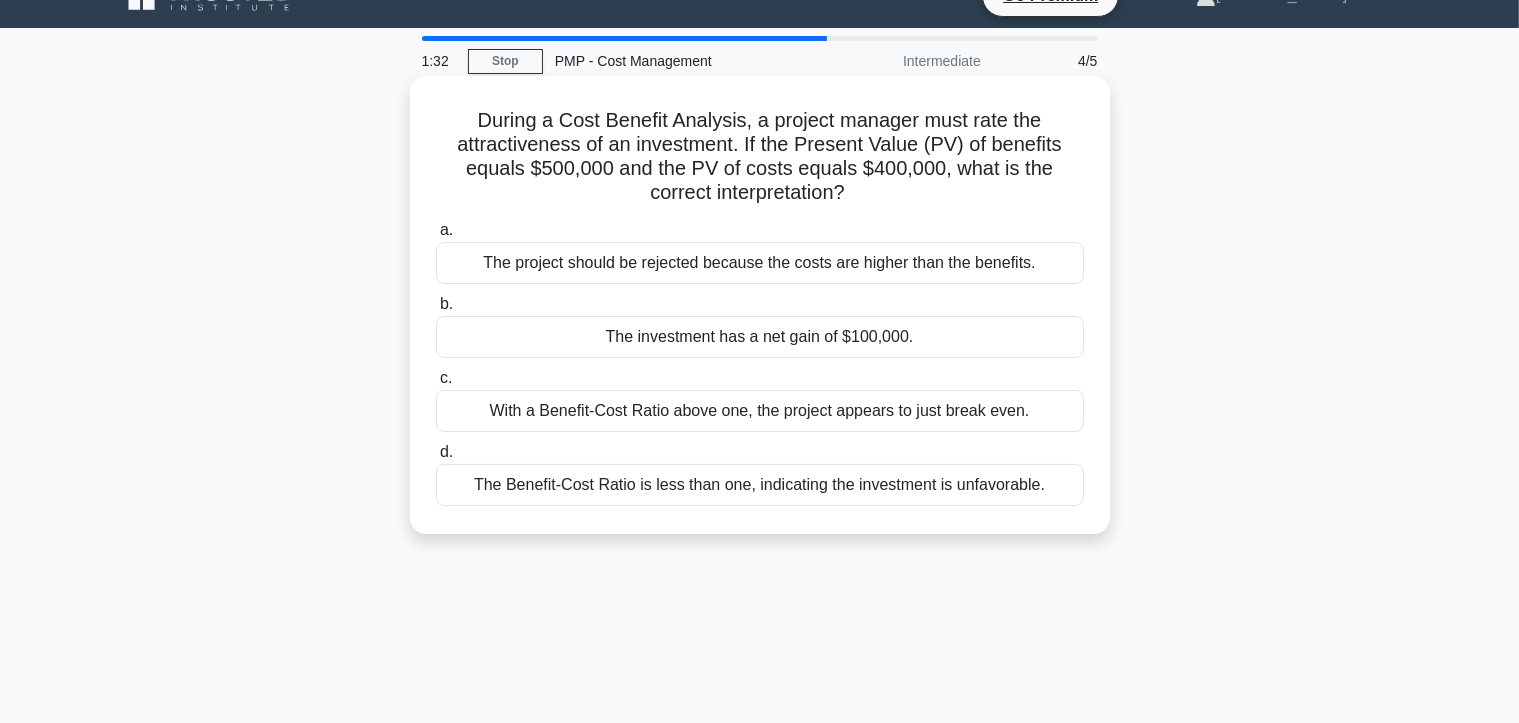 click on "The investment has a net gain of $100,000." at bounding box center (760, 337) 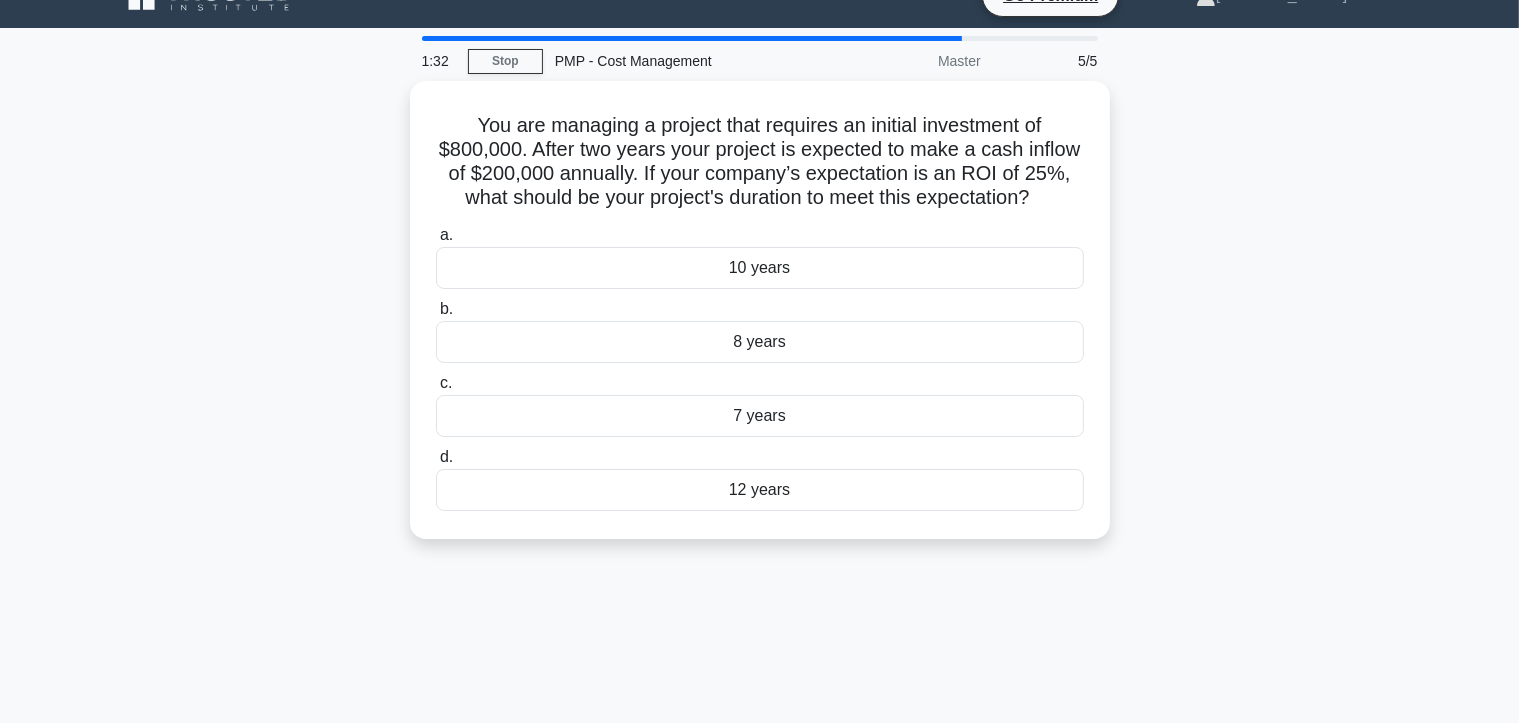 scroll, scrollTop: 0, scrollLeft: 0, axis: both 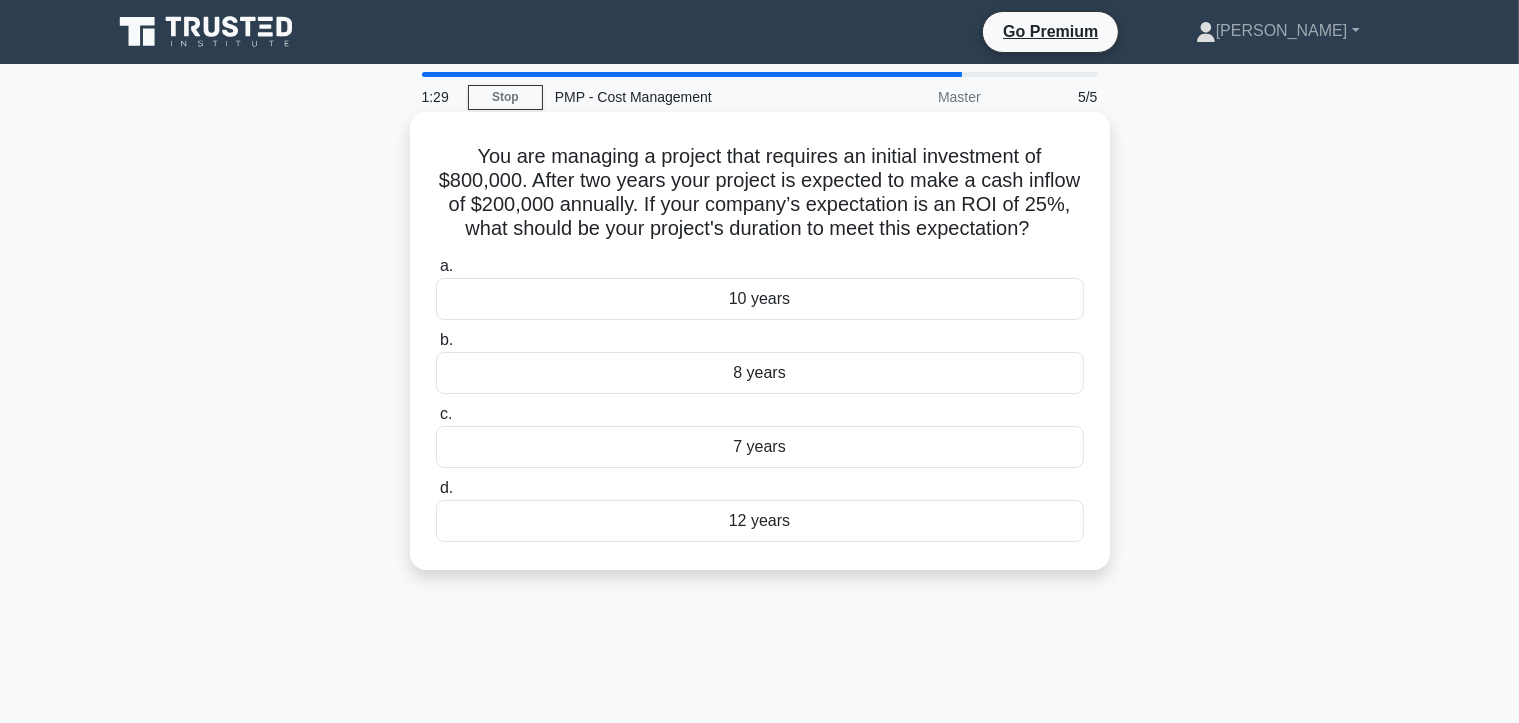 drag, startPoint x: 840, startPoint y: 540, endPoint x: 452, endPoint y: 158, distance: 544.4888 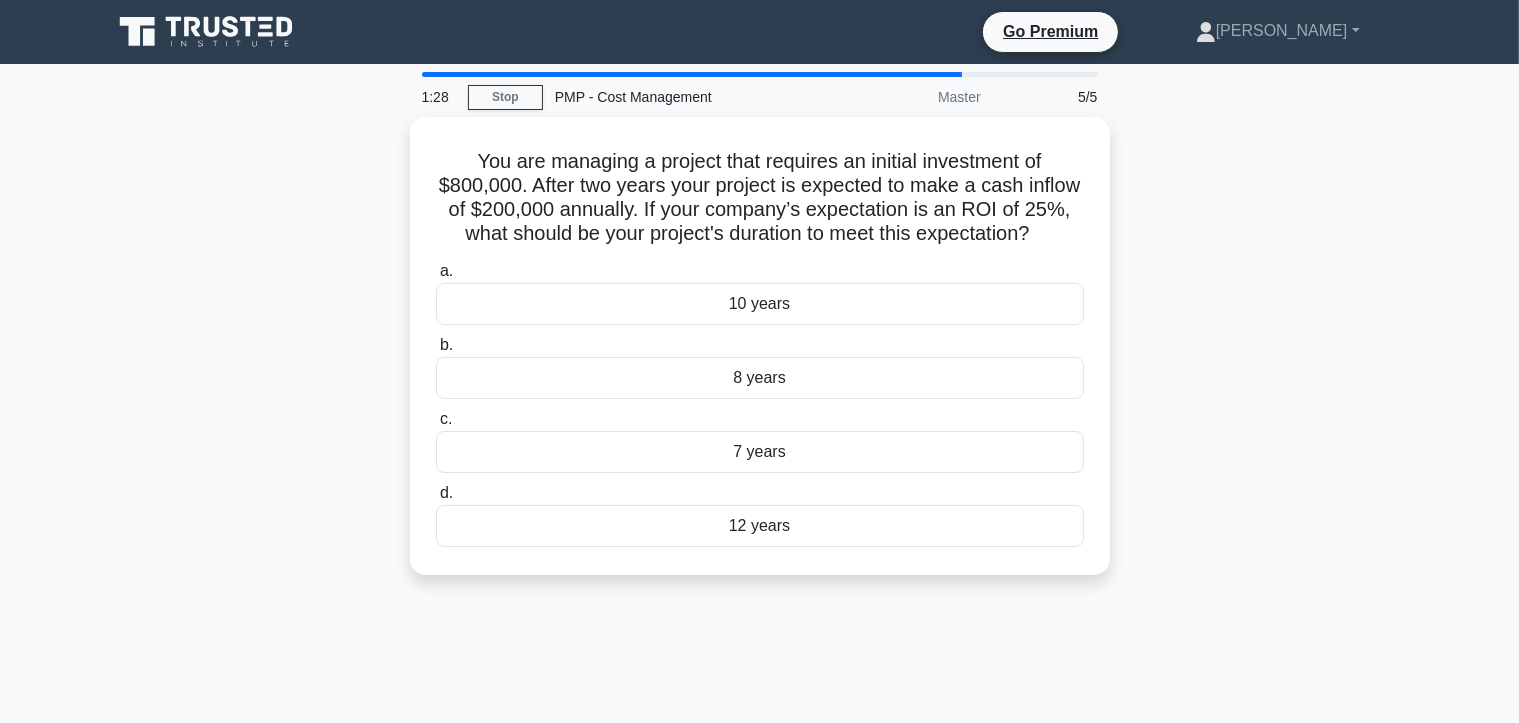 copy on "You are managing a project that requires an initial investment of $800,000. After two years your project is expected to make a cash inflow of $200,000 annually. If your company’s expectation is an ROI of 25%, what should be your project's duration to meet this expectation?
.spinner_0XTQ{transform-origin:center;animation:spinner_y6GP .75s linear infinite}@keyframes spinner_y6GP{100%{transform:rotate(360deg)}}
a.
10 years
b.
8 years
c.
7 years
d.
12 years" 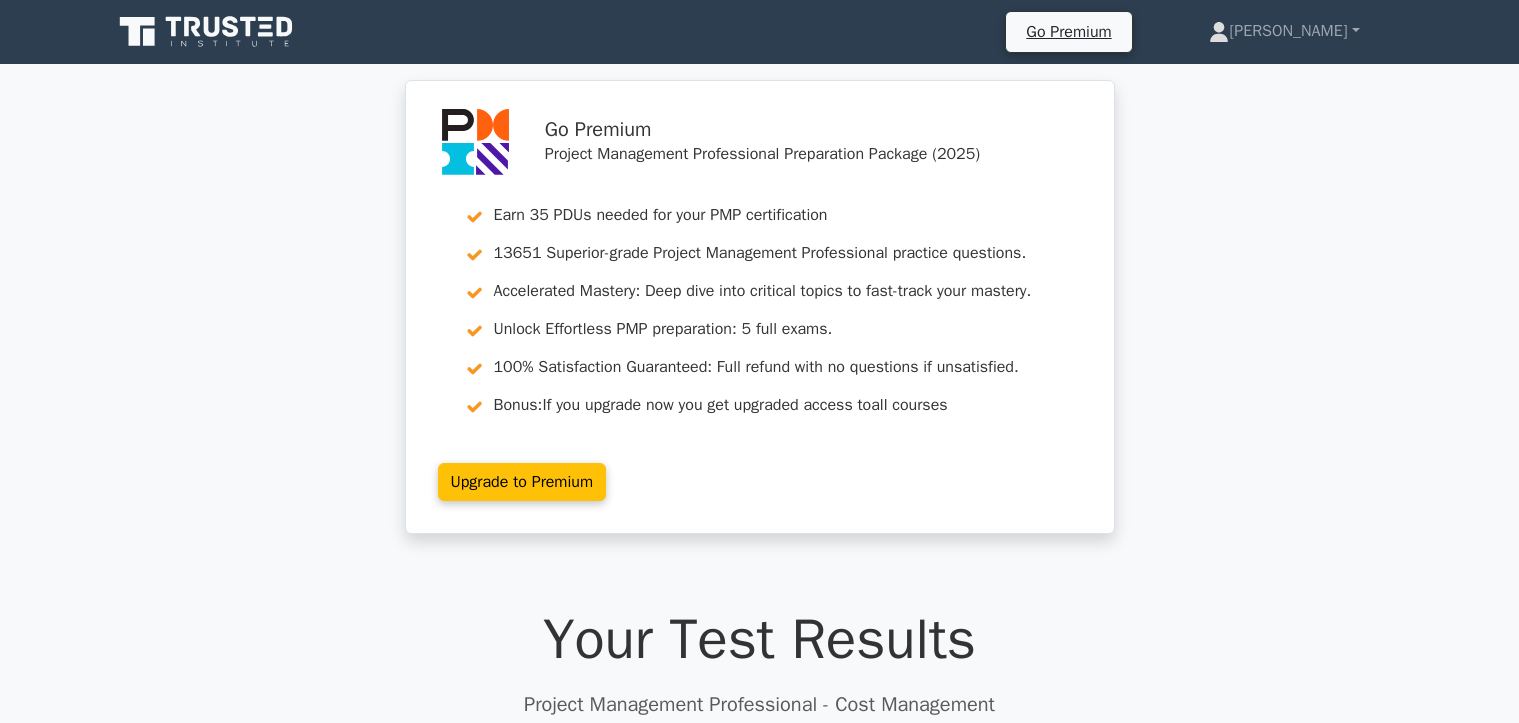 scroll, scrollTop: 0, scrollLeft: 0, axis: both 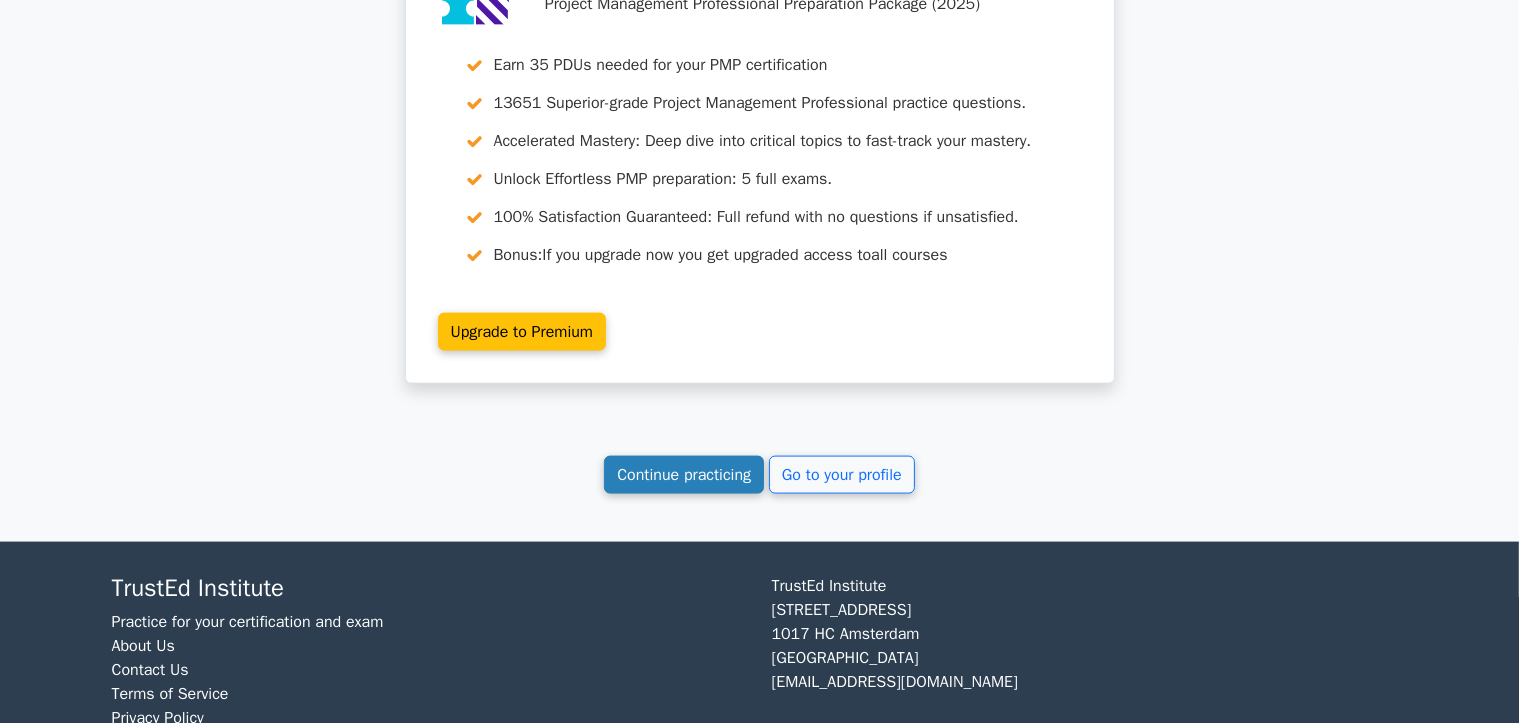 click on "Continue practicing" at bounding box center (684, 475) 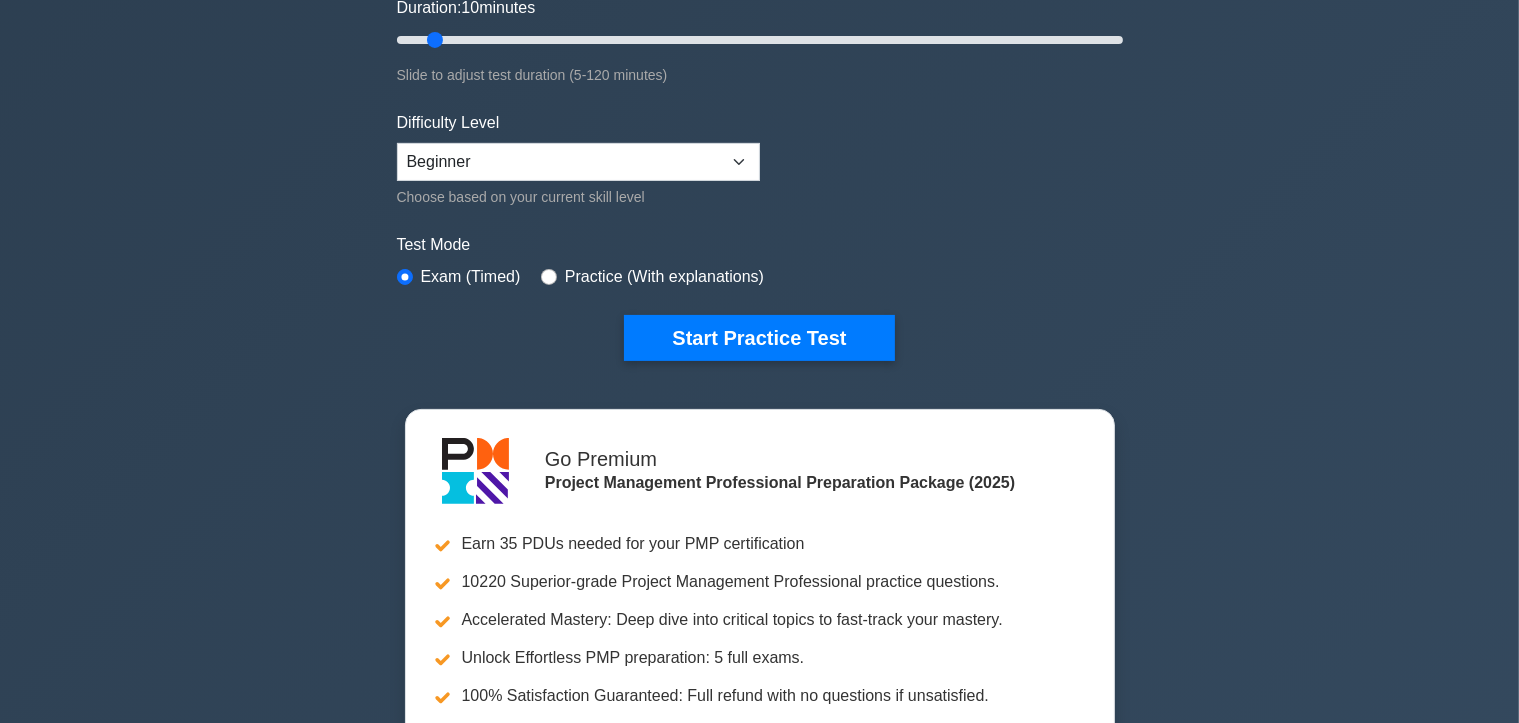 scroll, scrollTop: 0, scrollLeft: 0, axis: both 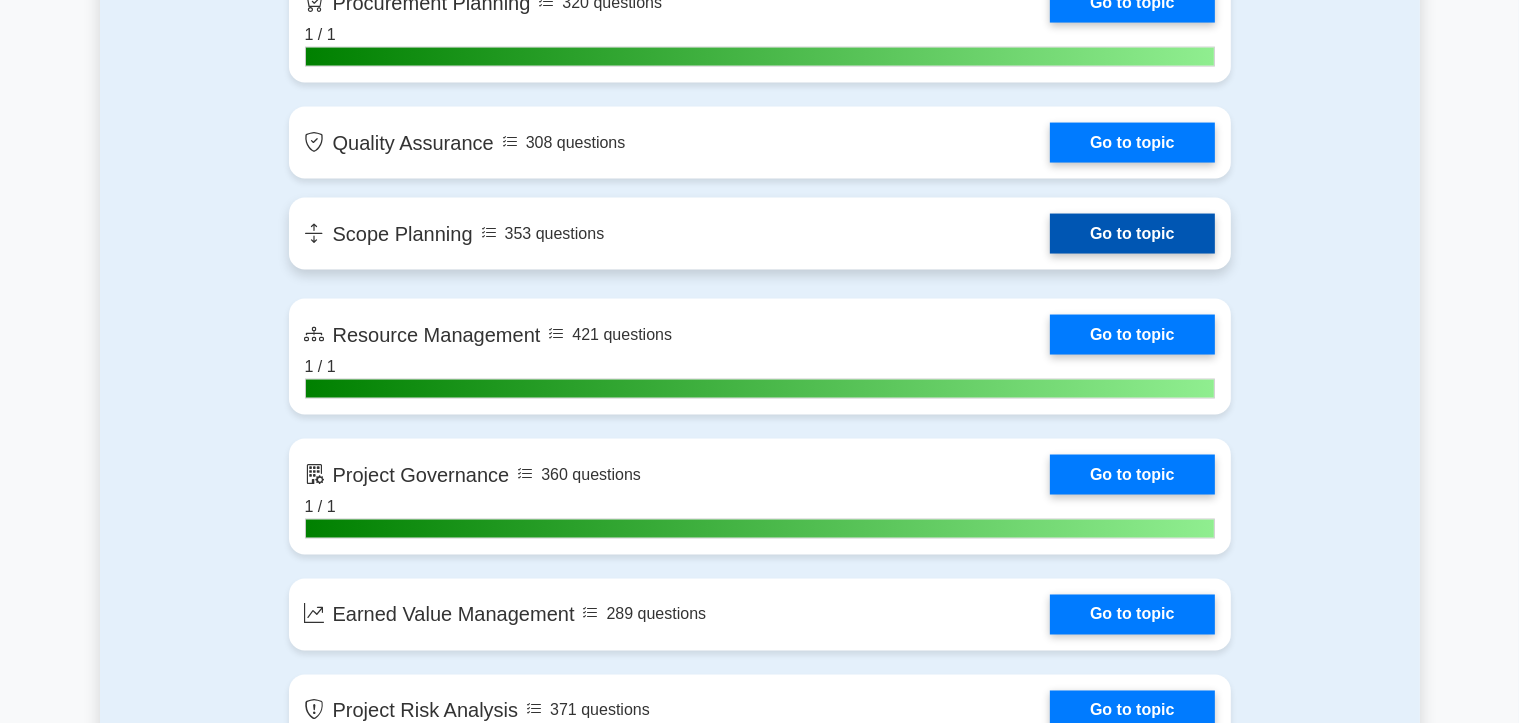 click on "Go to topic" at bounding box center [1132, 234] 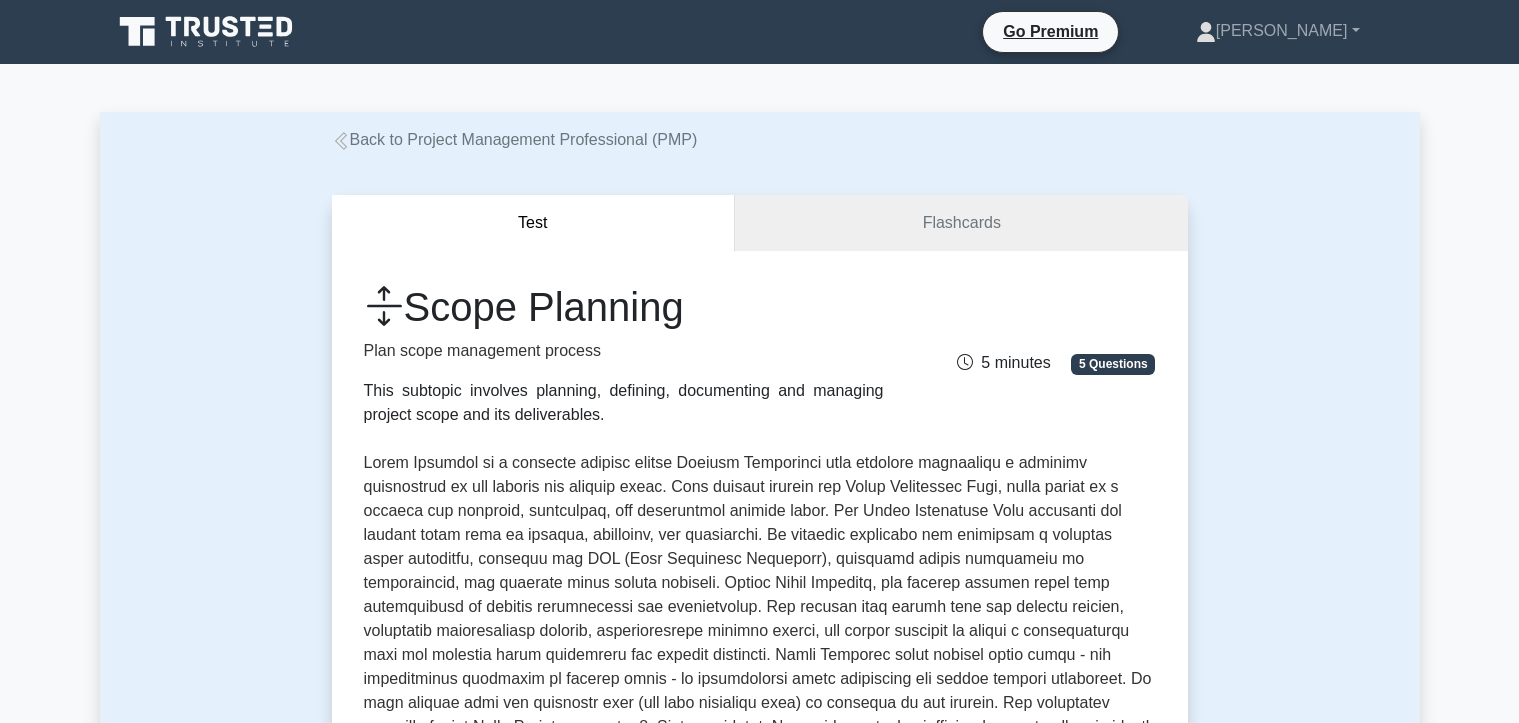 scroll, scrollTop: 0, scrollLeft: 0, axis: both 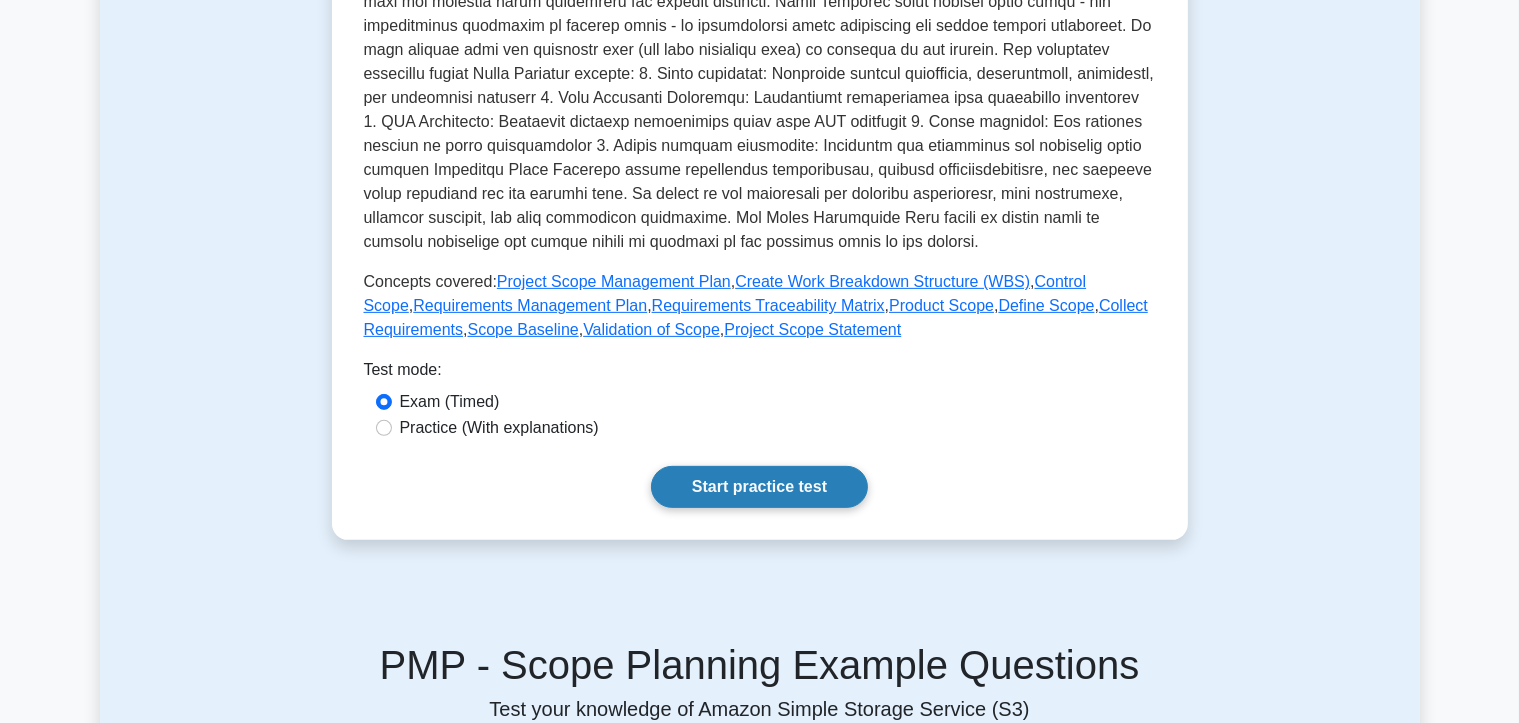 click on "Start practice test" at bounding box center [759, 487] 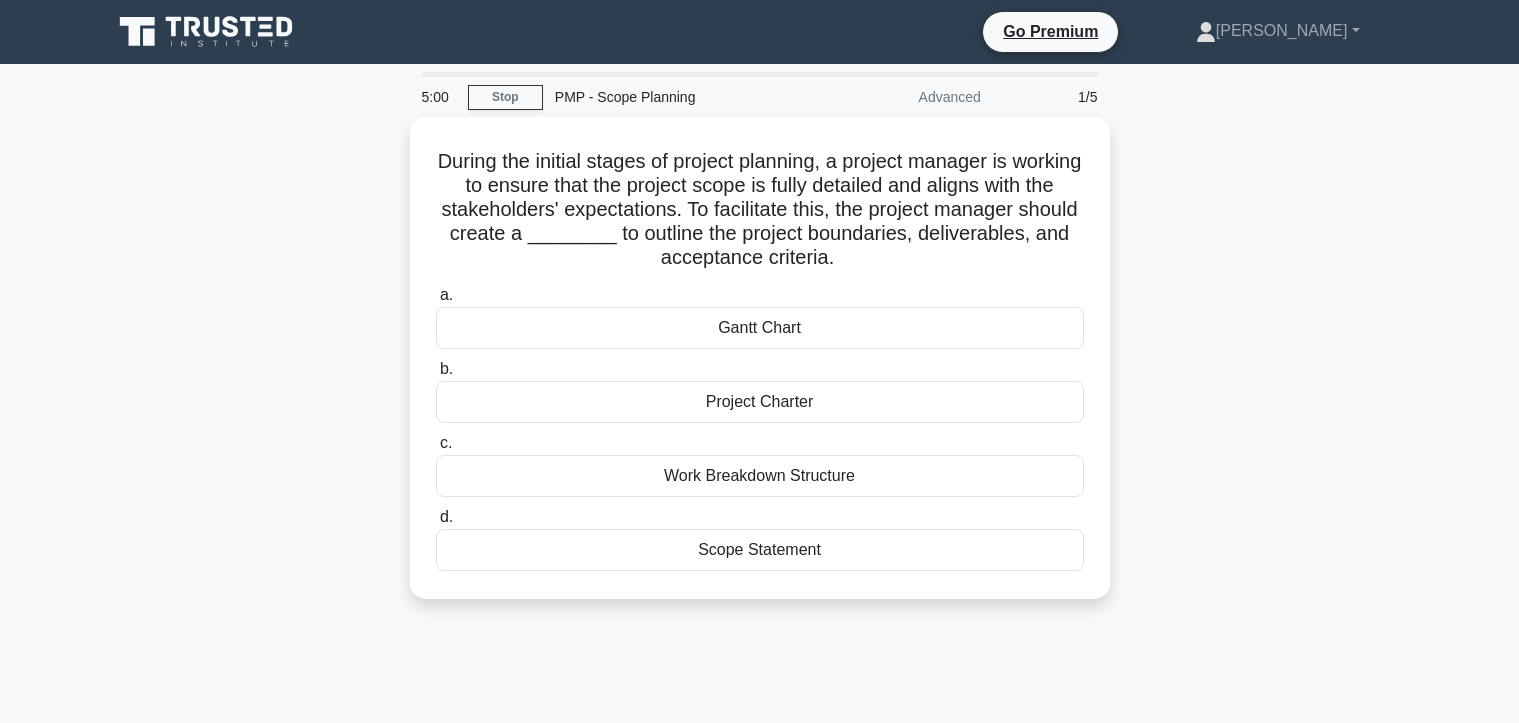 scroll, scrollTop: 0, scrollLeft: 0, axis: both 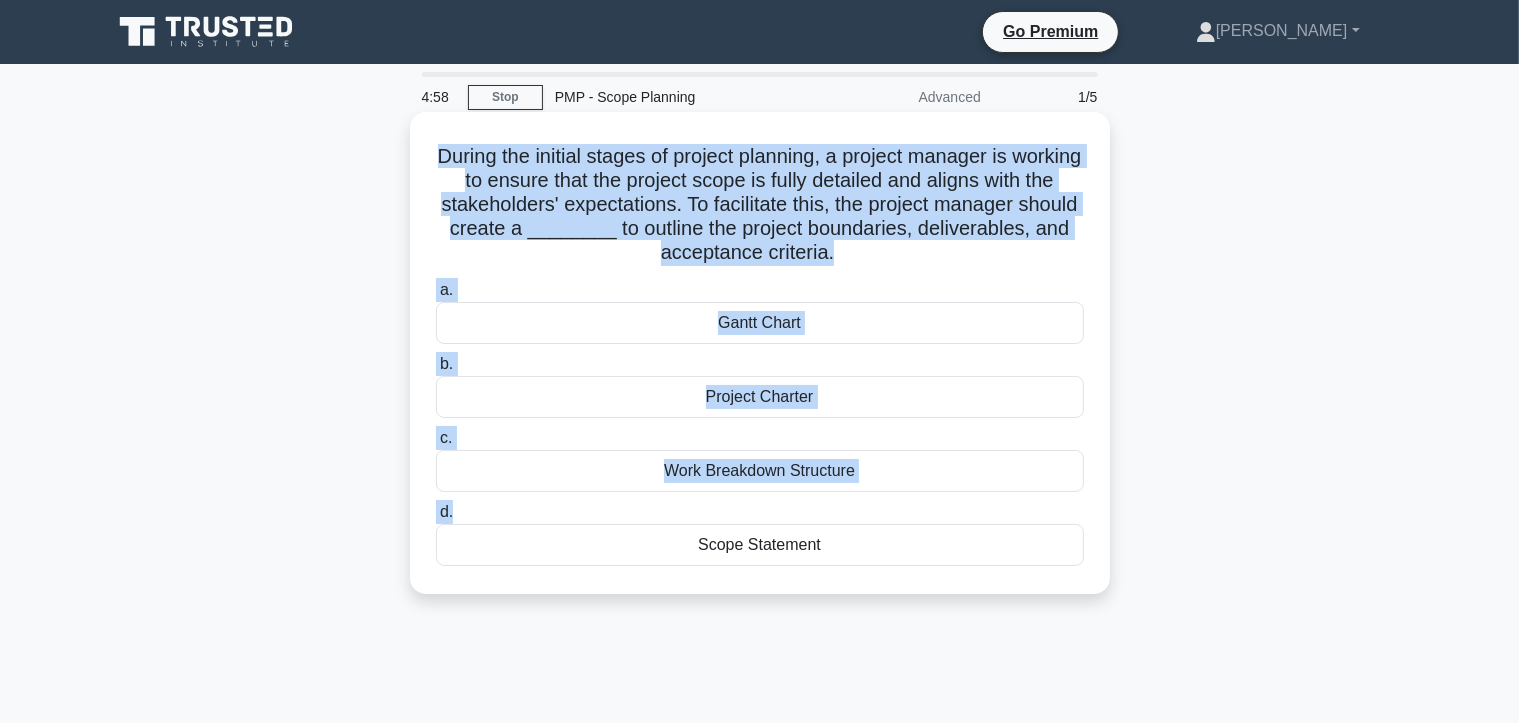drag, startPoint x: 894, startPoint y: 523, endPoint x: 444, endPoint y: 151, distance: 583.8527 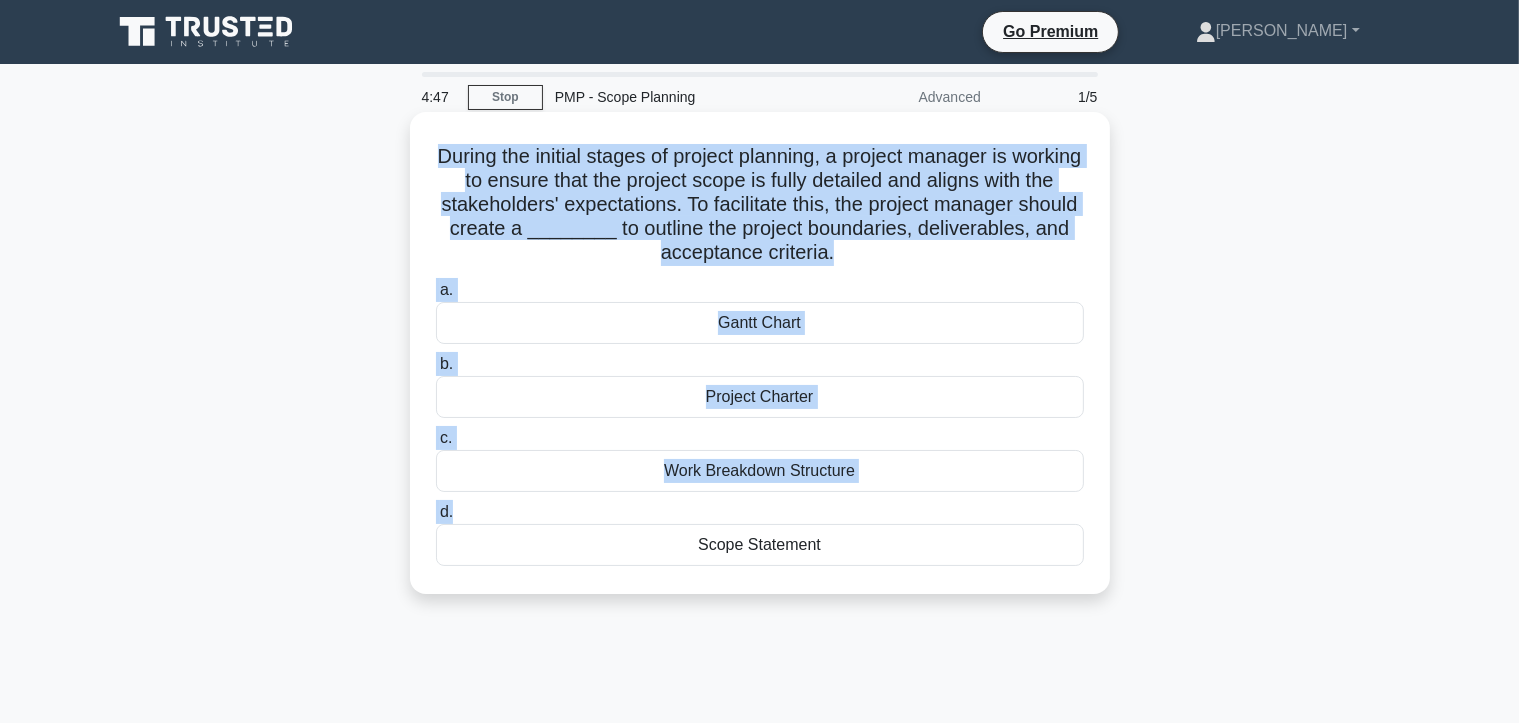 drag, startPoint x: 858, startPoint y: 543, endPoint x: 672, endPoint y: 543, distance: 186 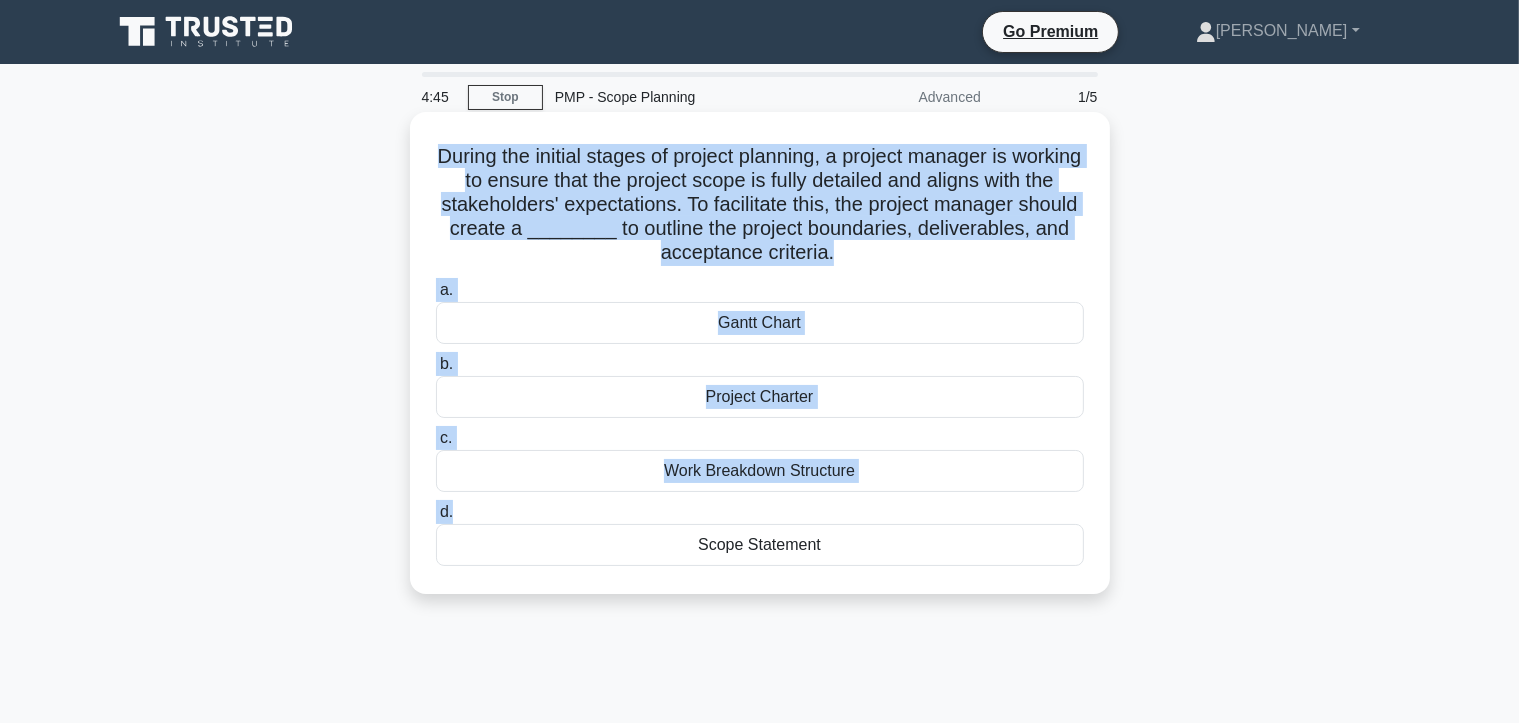 copy on "Scope Statement" 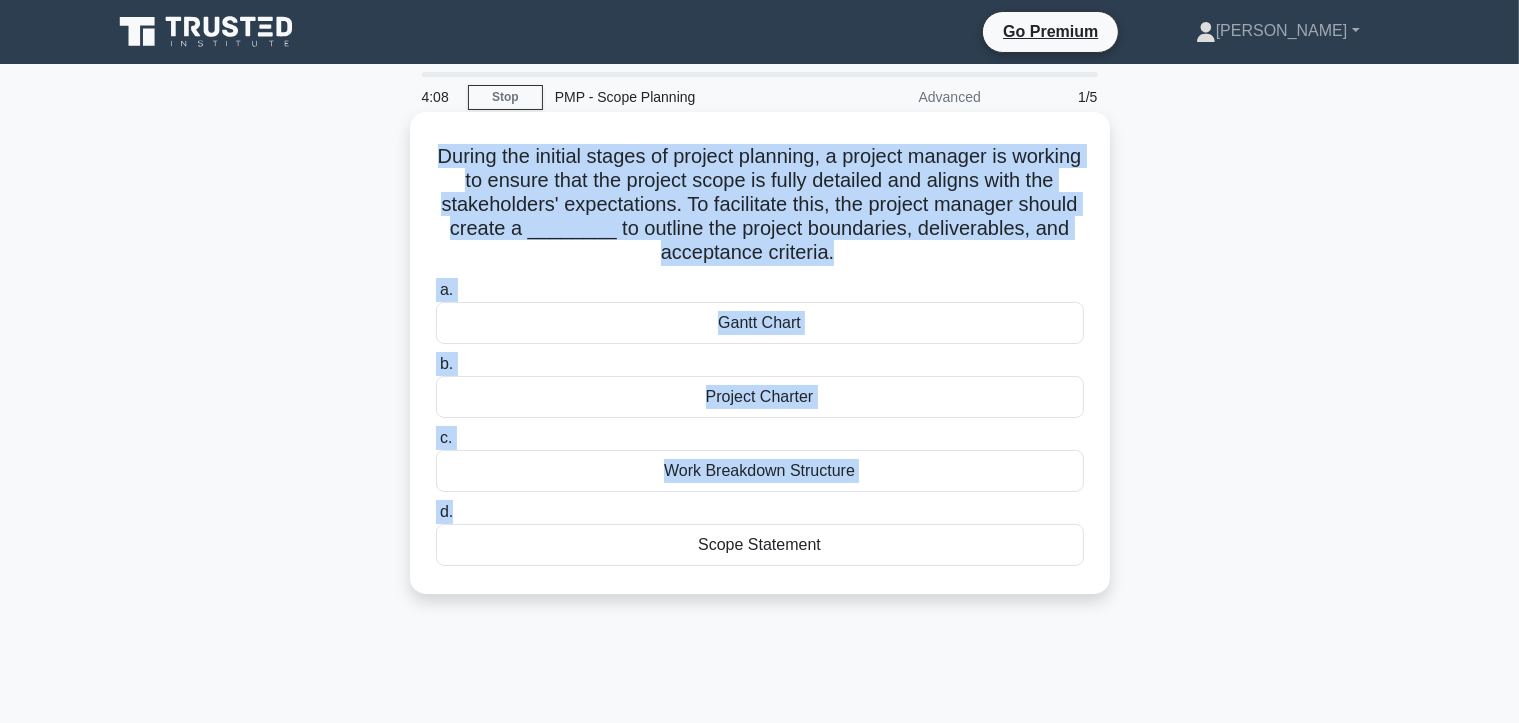 click on "Scope Statement" at bounding box center [760, 545] 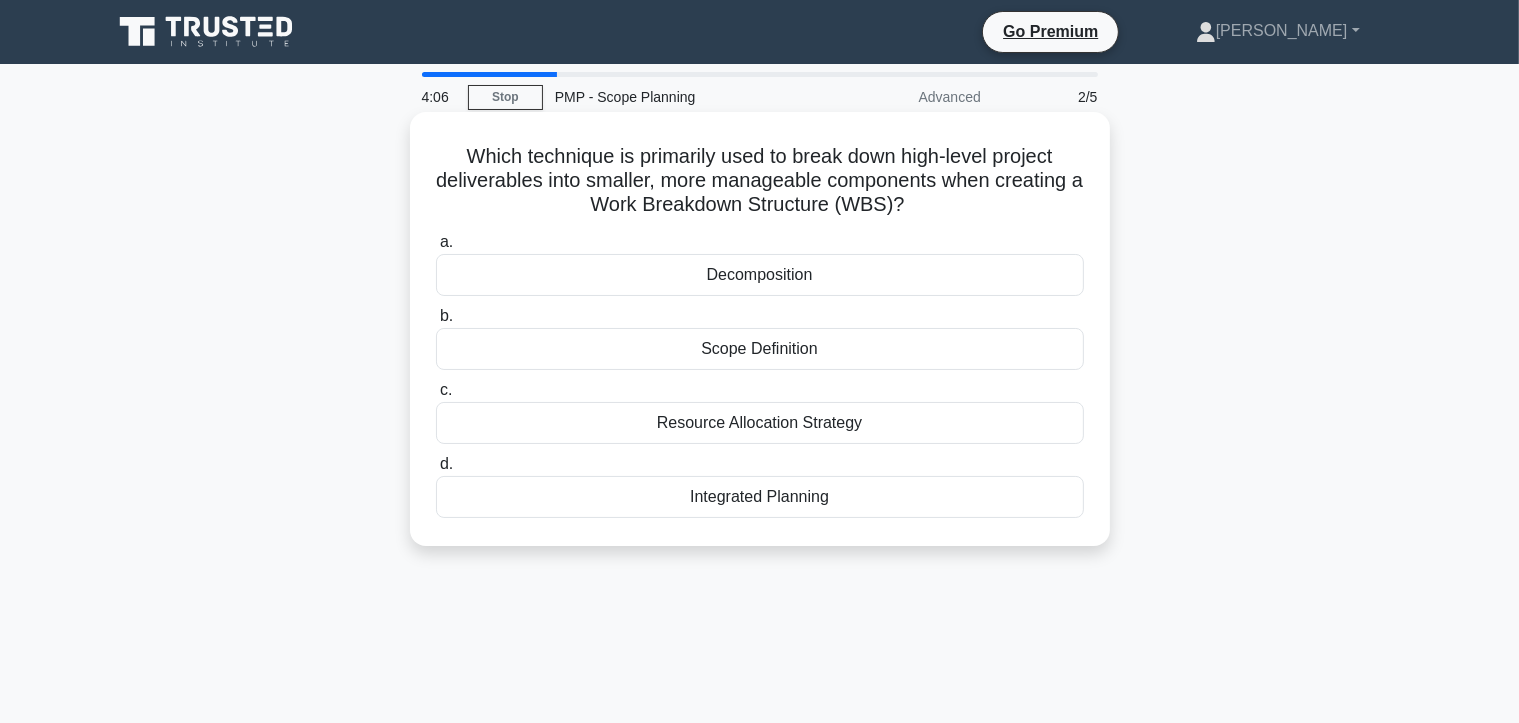 drag, startPoint x: 863, startPoint y: 498, endPoint x: 454, endPoint y: 148, distance: 538.3131 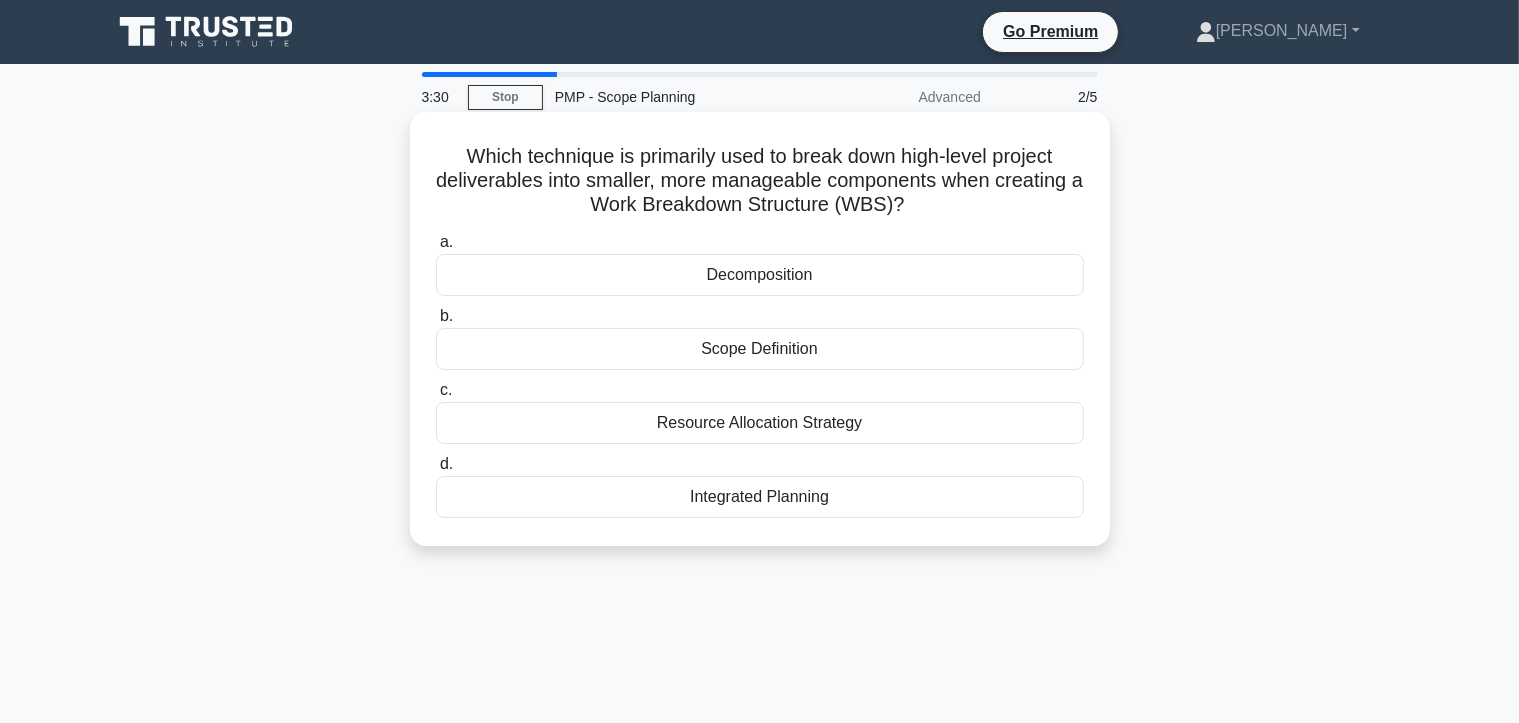 click on "Decomposition" at bounding box center (760, 275) 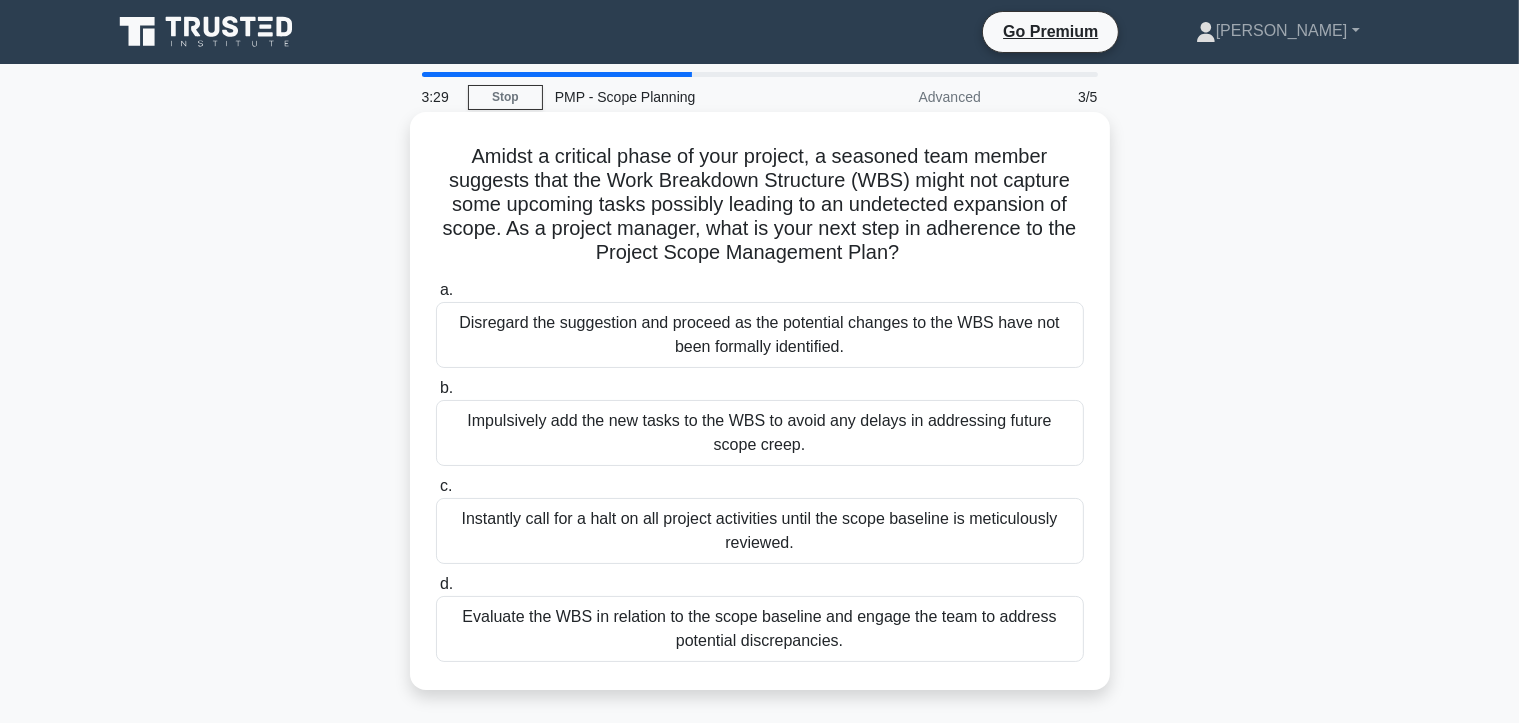 scroll, scrollTop: 93, scrollLeft: 0, axis: vertical 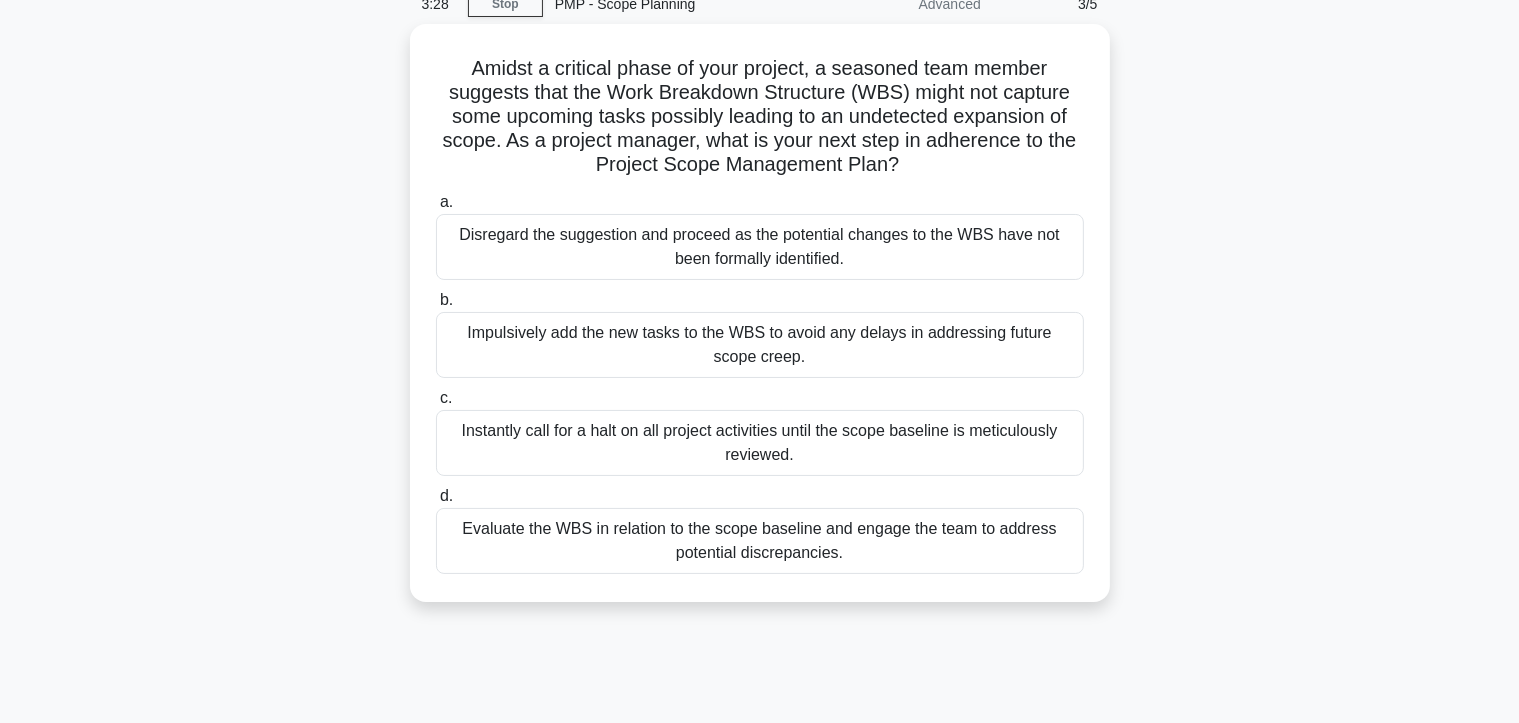drag, startPoint x: 563, startPoint y: 412, endPoint x: 335, endPoint y: 62, distance: 417.71283 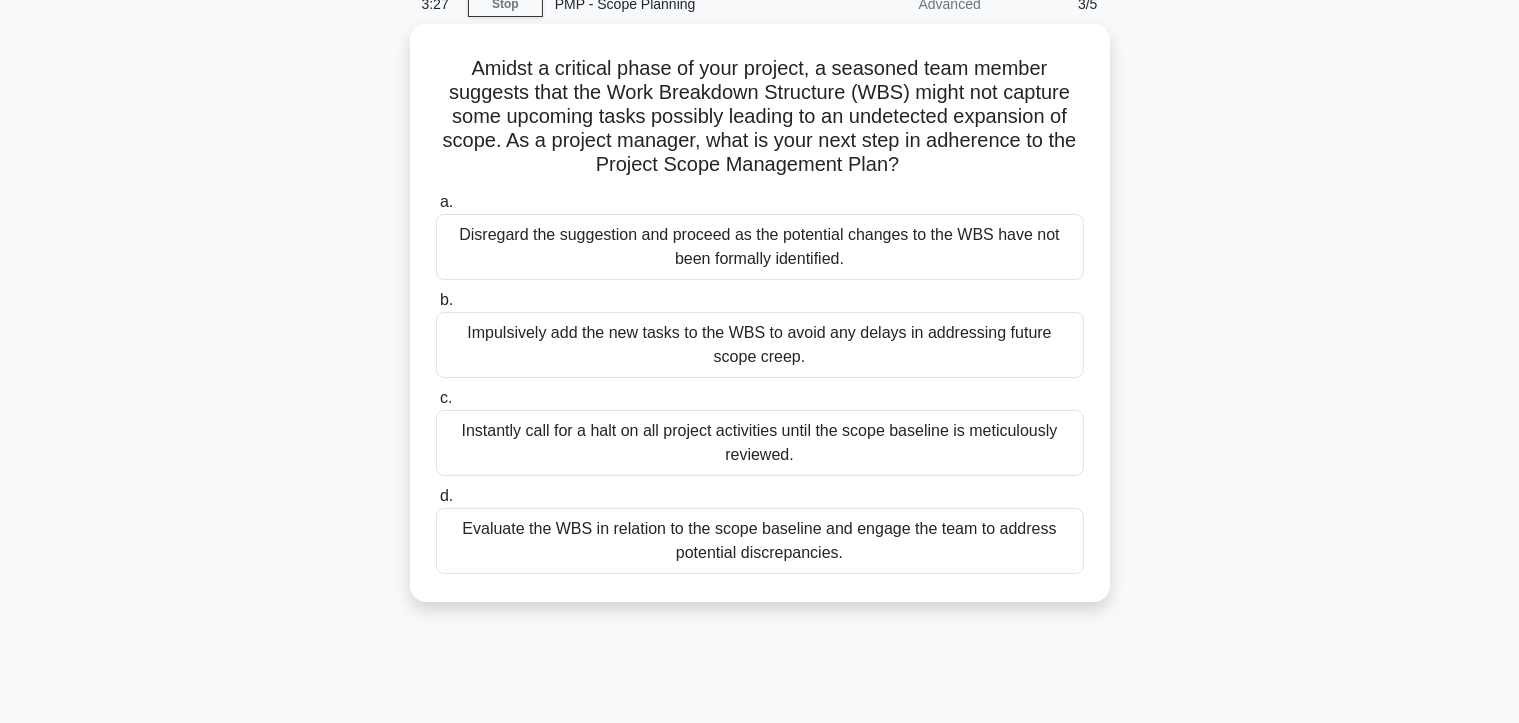 copy on "Amidst a critical phase of your project, a seasoned team member suggests that the Work Breakdown Structure (WBS) might not capture some upcoming tasks possibly leading to an undetected expansion of scope. As a project manager, what is your next step in adherence to the Project Scope Management Plan?
.spinner_0XTQ{transform-origin:center;animation:spinner_y6GP .75s linear infinite}@keyframes spinner_y6GP{100%{transform:rotate(360deg)}}
a.
Disregard the suggestion and proceed as the potential changes to the WBS have not been formally identified.
b.
Impulsively add the new tasks to the WBS to avoid any delays in addressing future scope creep.
c.
Instantly call for a halt on all project activities until the scope baseline is meticulously reviewed.
..." 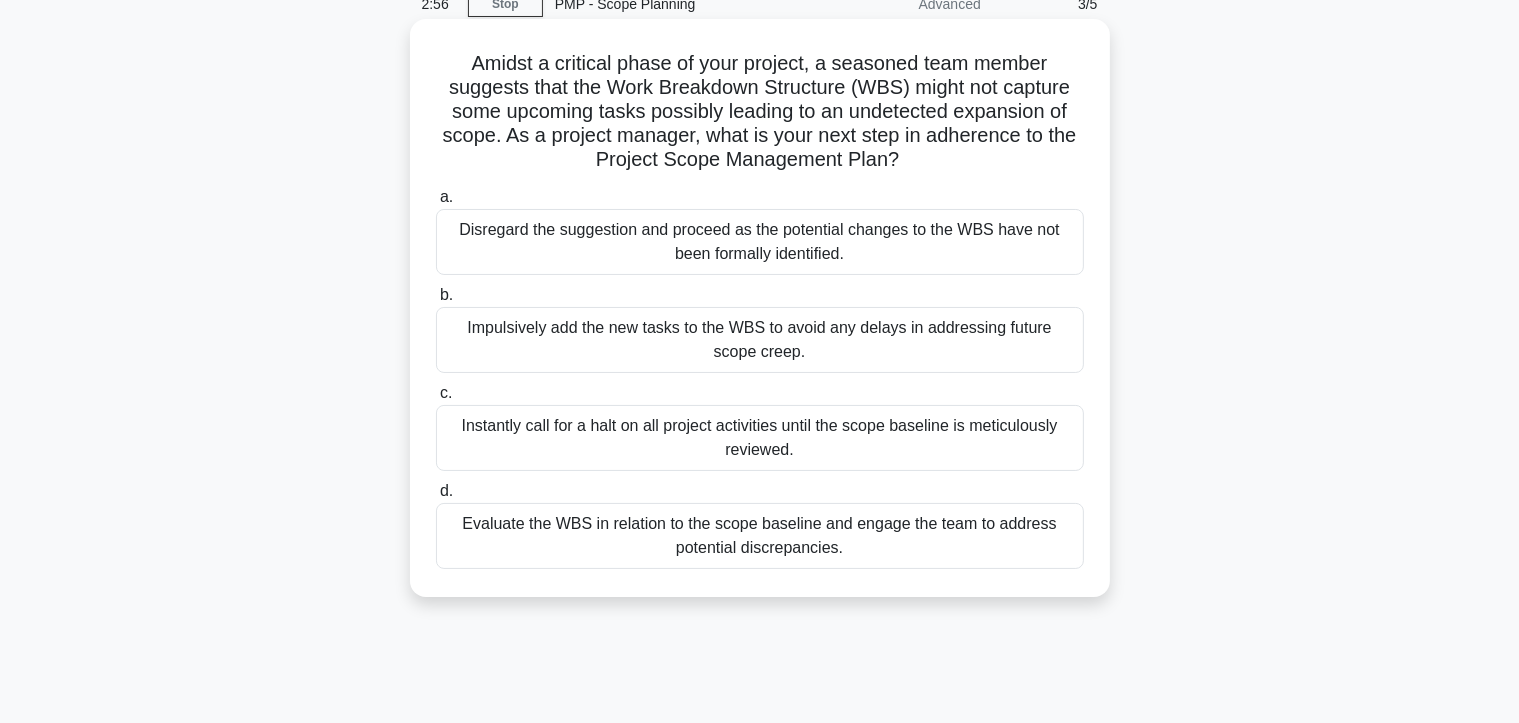 click on "Evaluate the WBS in relation to the scope baseline and engage the team to address potential discrepancies." at bounding box center (760, 536) 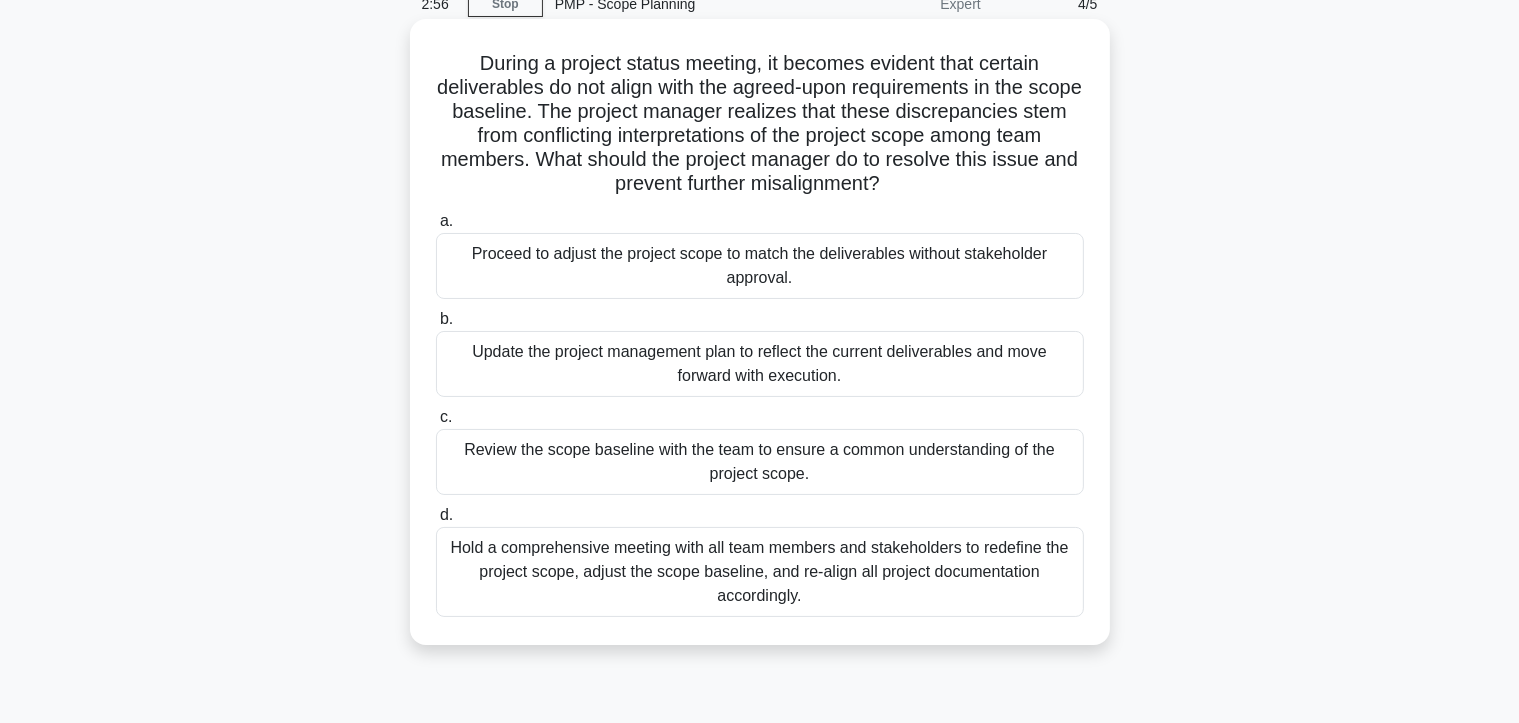 scroll, scrollTop: 0, scrollLeft: 0, axis: both 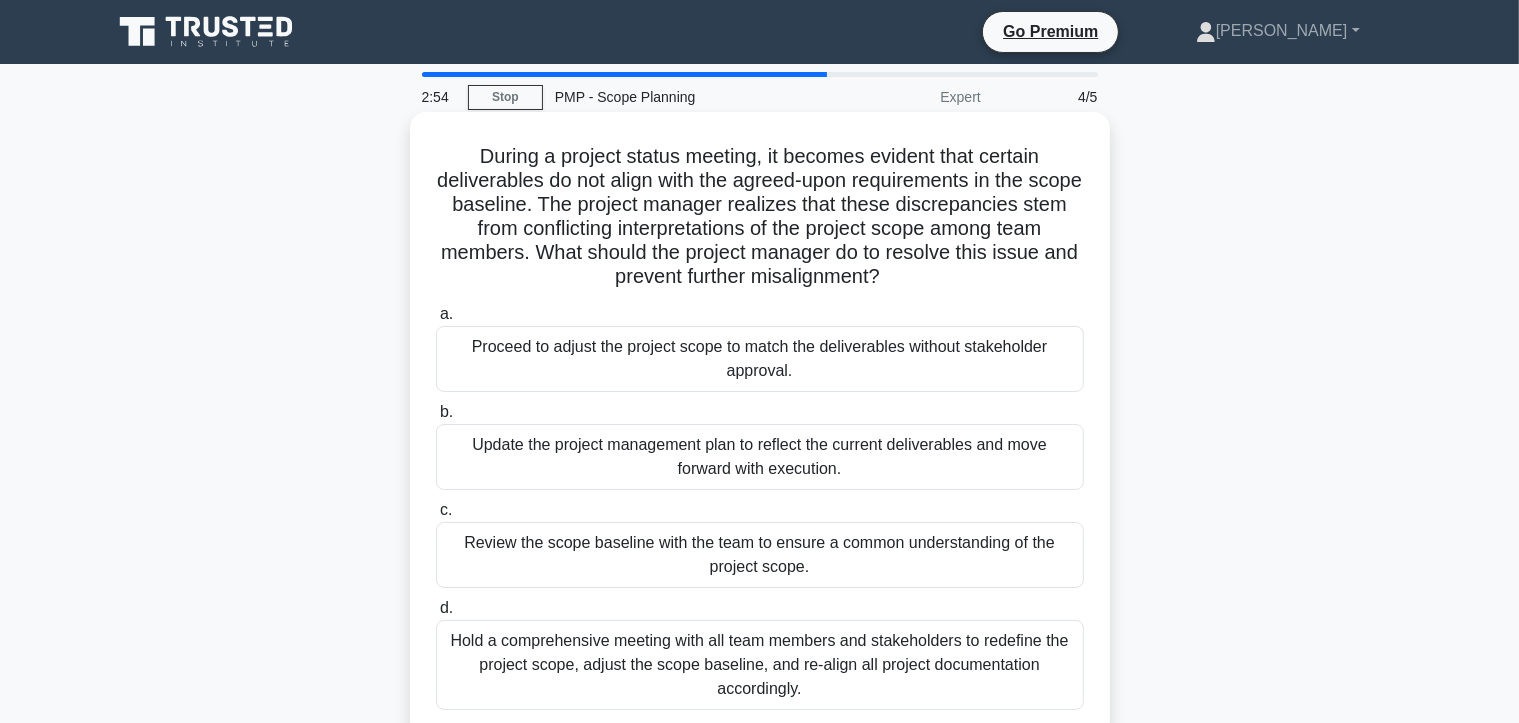 drag, startPoint x: 830, startPoint y: 694, endPoint x: 422, endPoint y: 143, distance: 685.61285 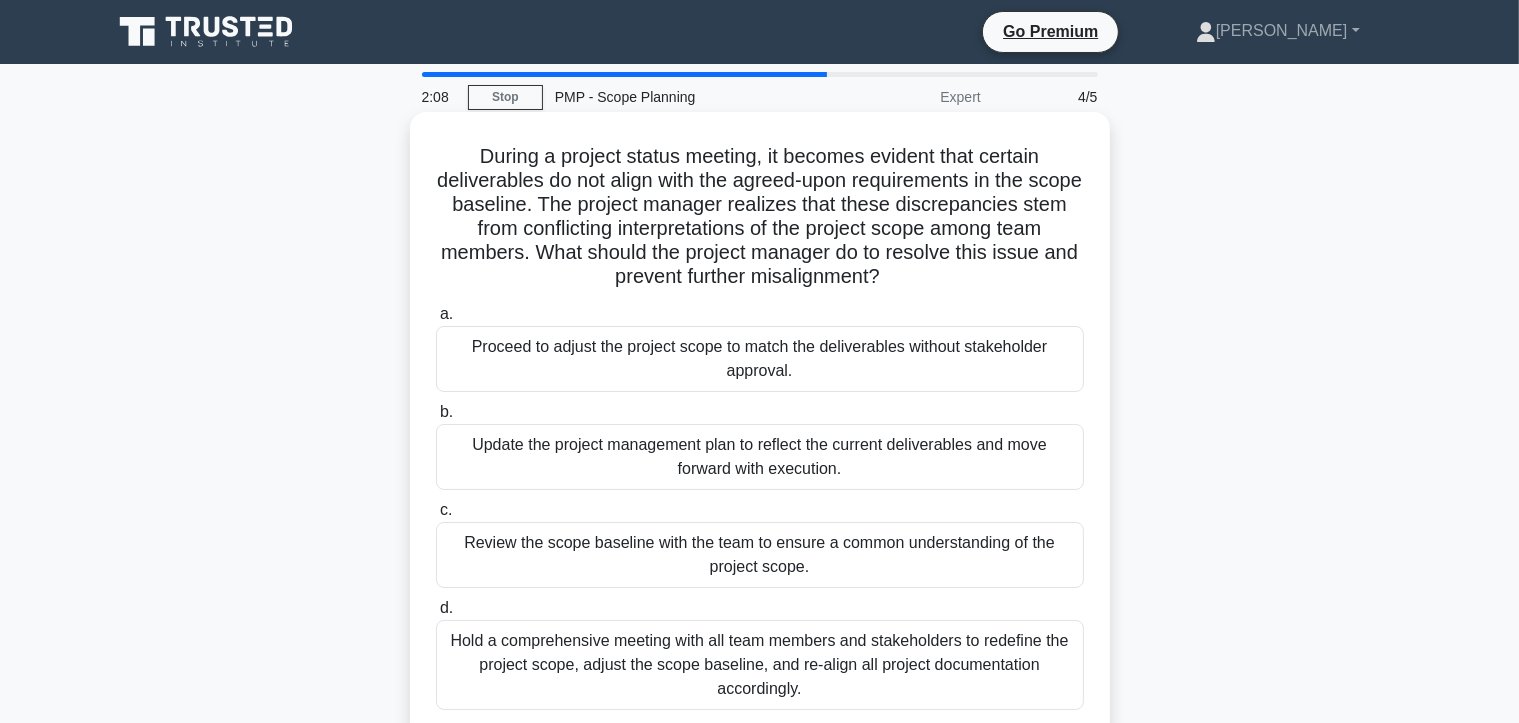 click on "Review the scope baseline with the team to ensure a common understanding of the project scope." at bounding box center (760, 555) 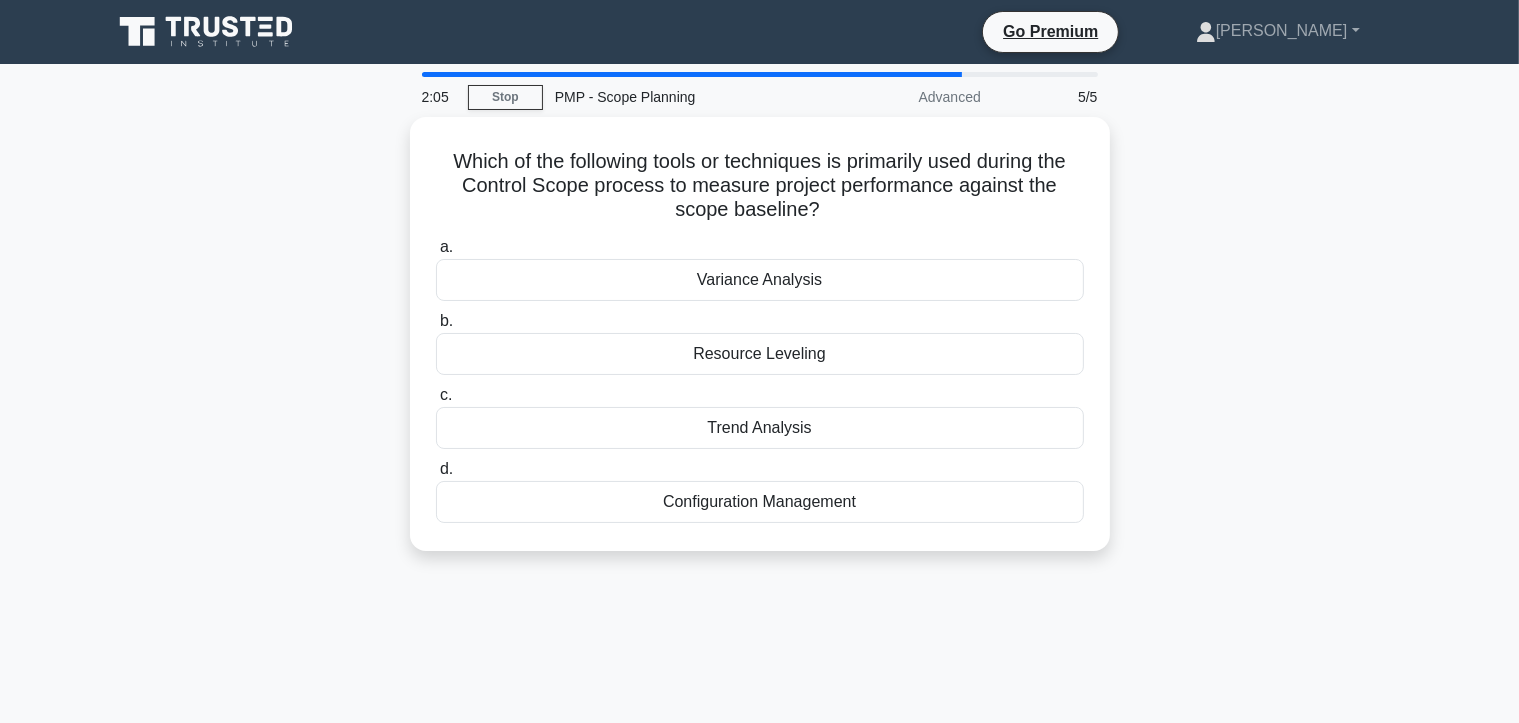 drag, startPoint x: 852, startPoint y: 510, endPoint x: 389, endPoint y: 123, distance: 603.4385 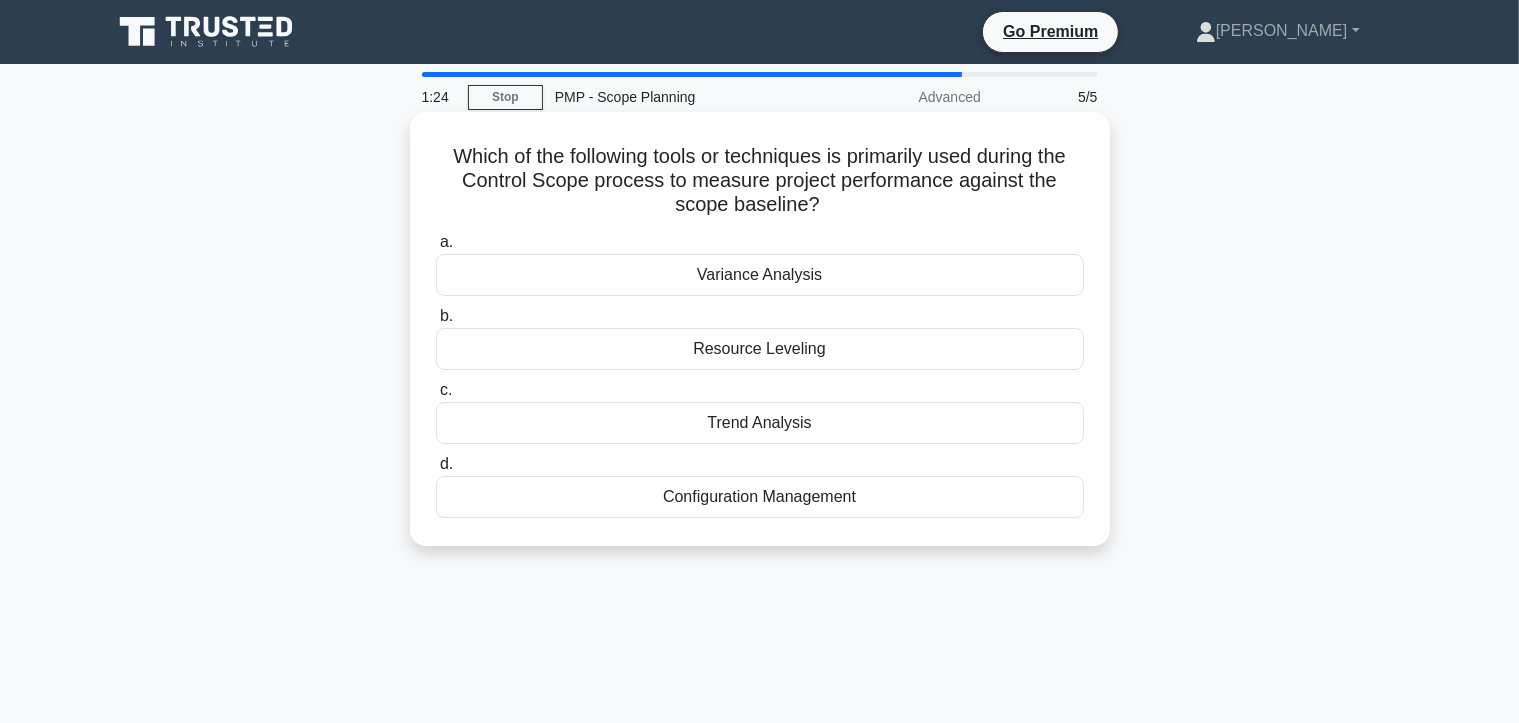 click on "Variance Analysis" at bounding box center [760, 275] 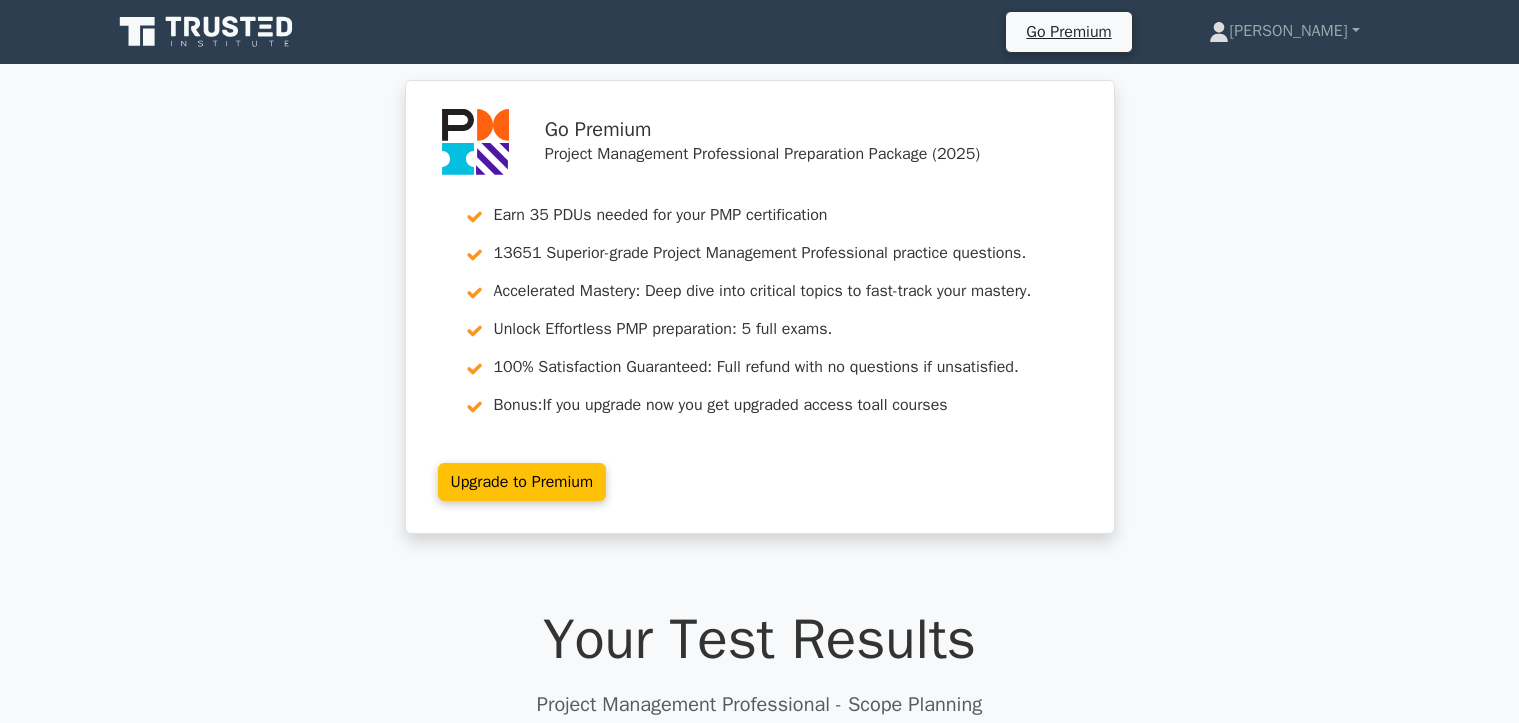 scroll, scrollTop: 373, scrollLeft: 0, axis: vertical 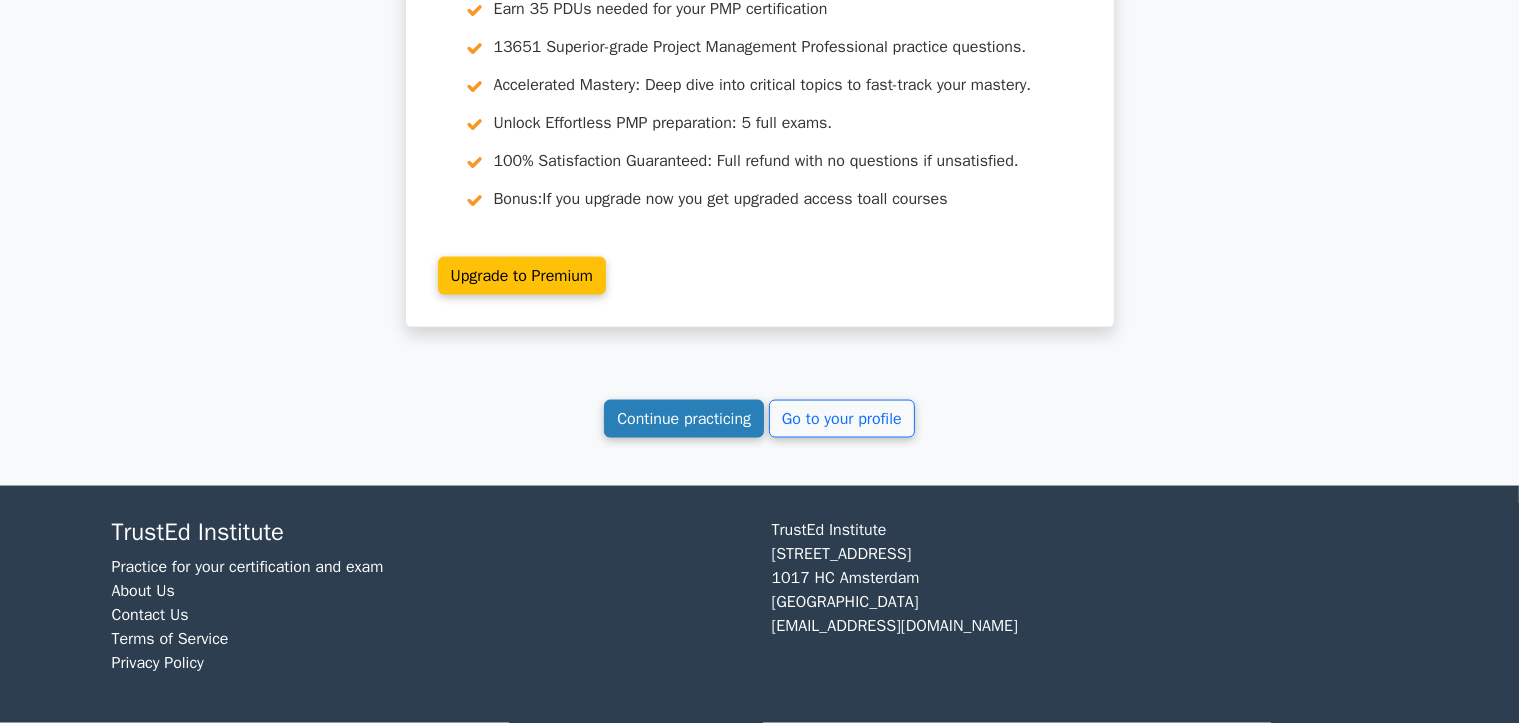 click on "Continue practicing" at bounding box center (684, 419) 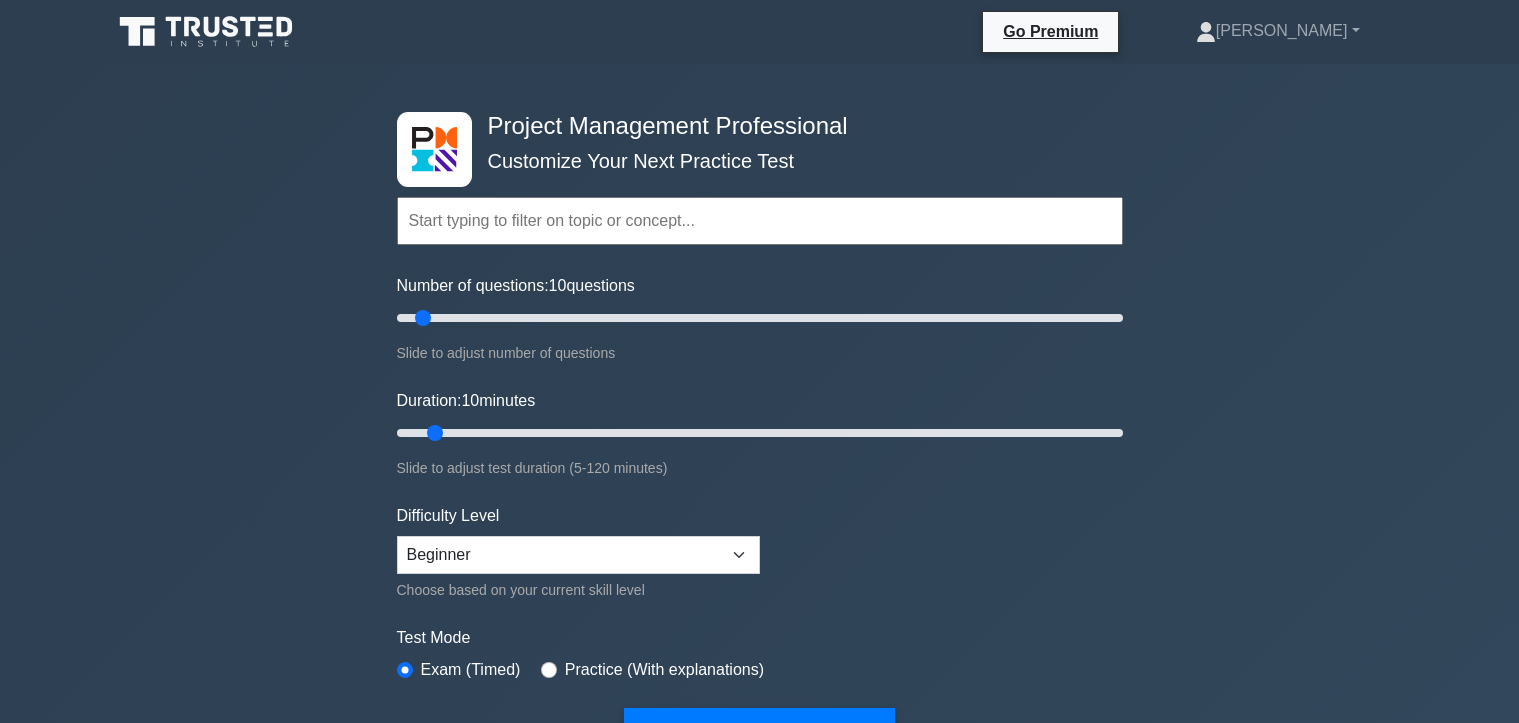 scroll, scrollTop: 0, scrollLeft: 0, axis: both 